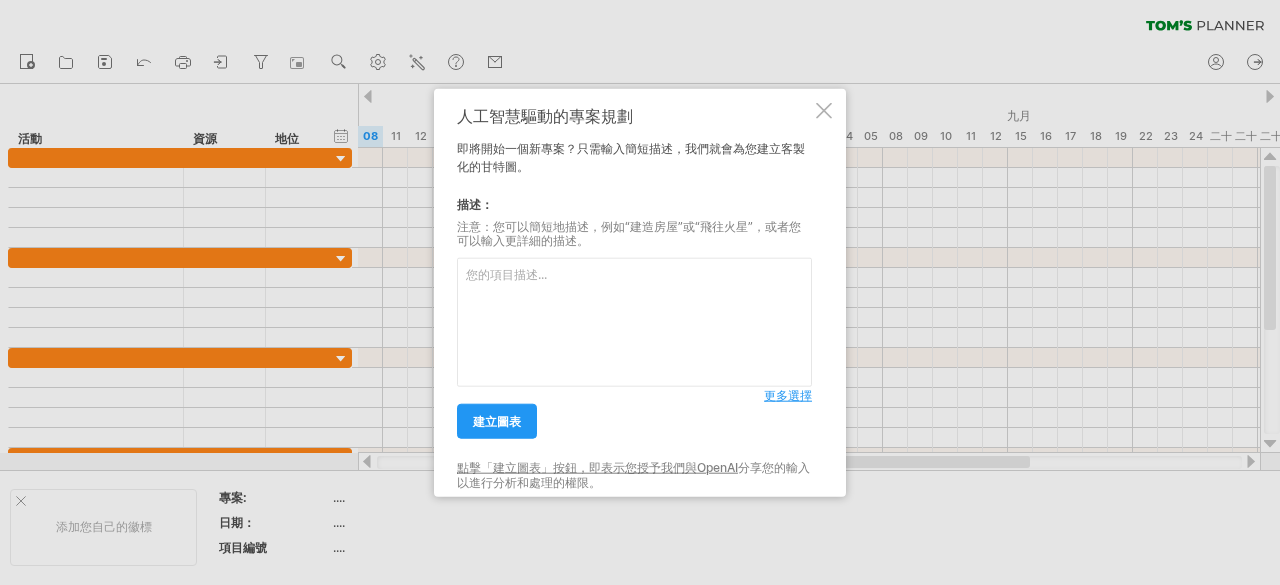 scroll, scrollTop: 0, scrollLeft: 0, axis: both 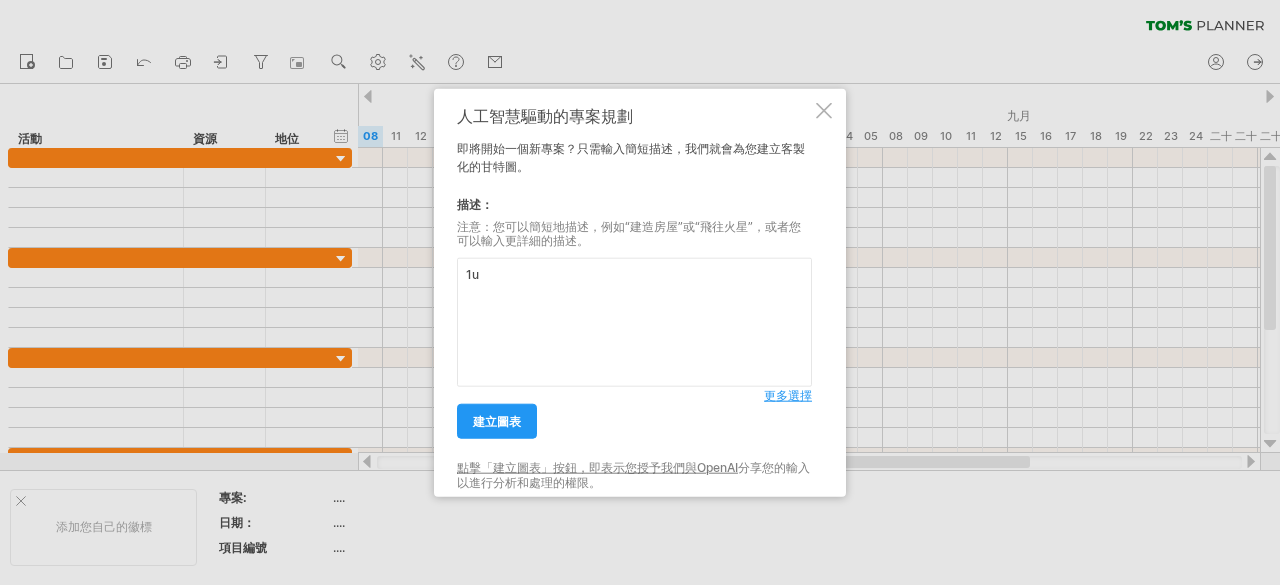 type on "1" 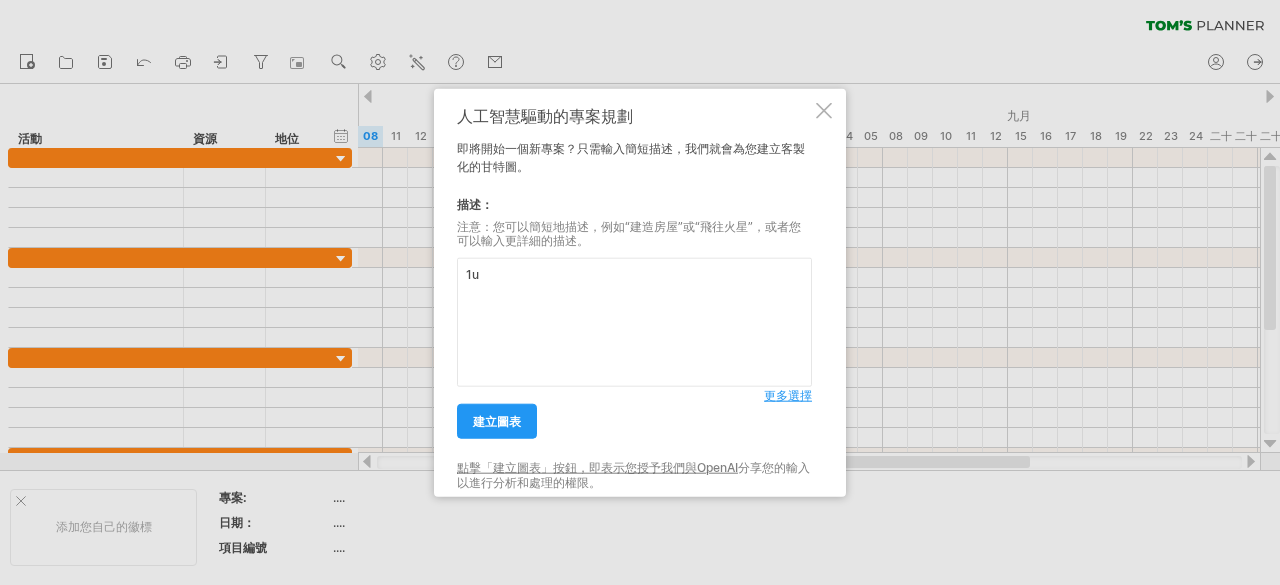 type on "1" 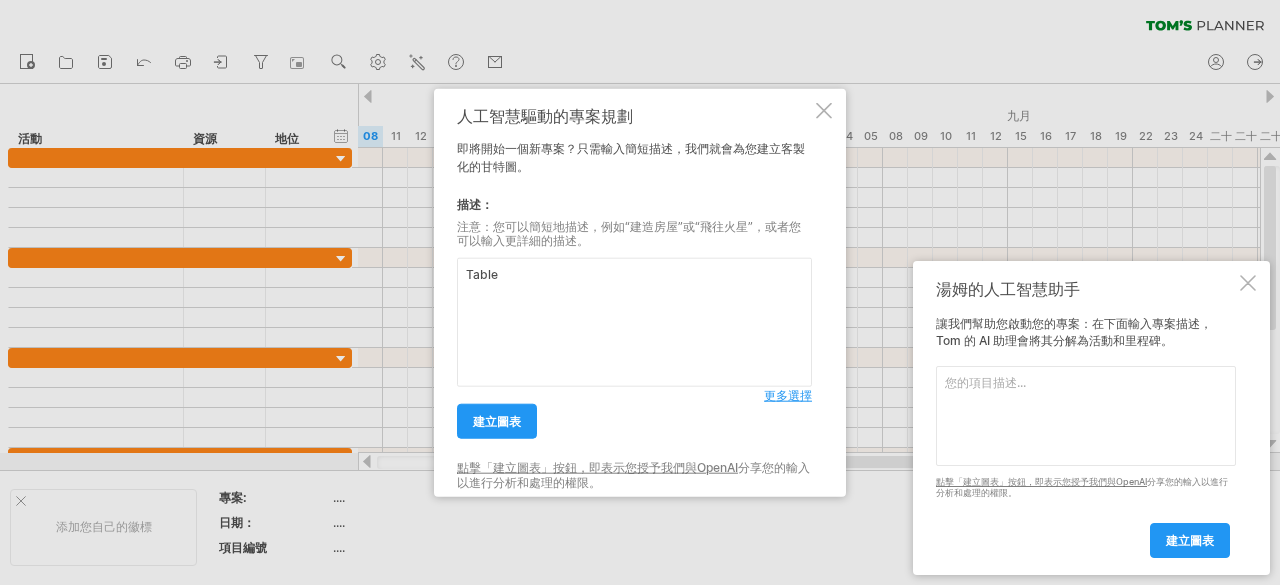 type on "表" 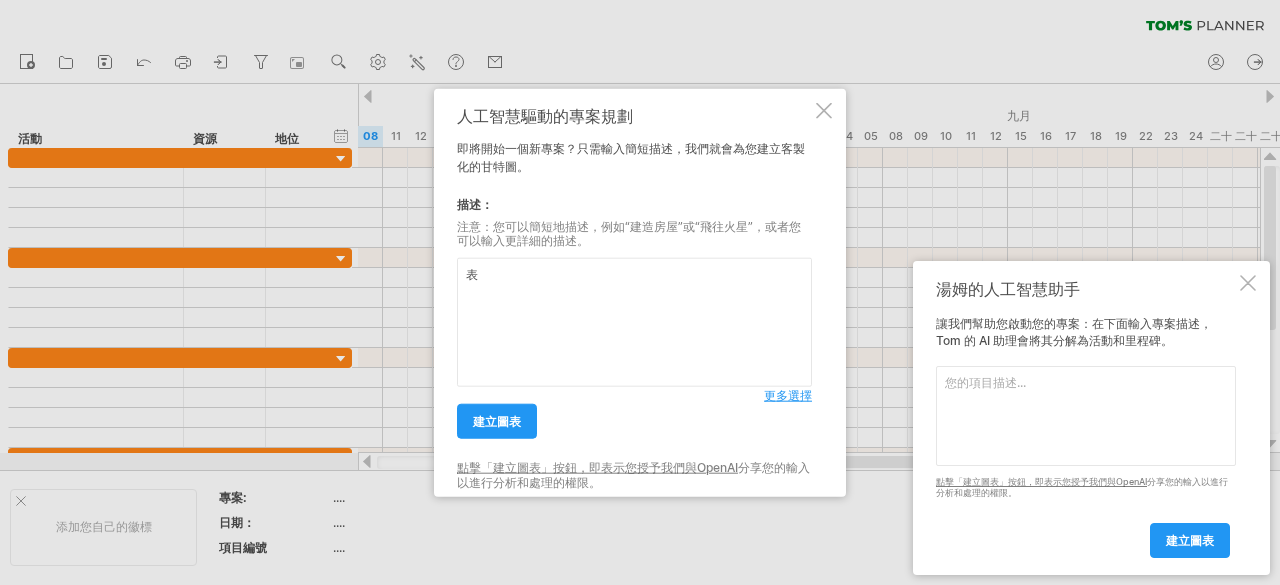type 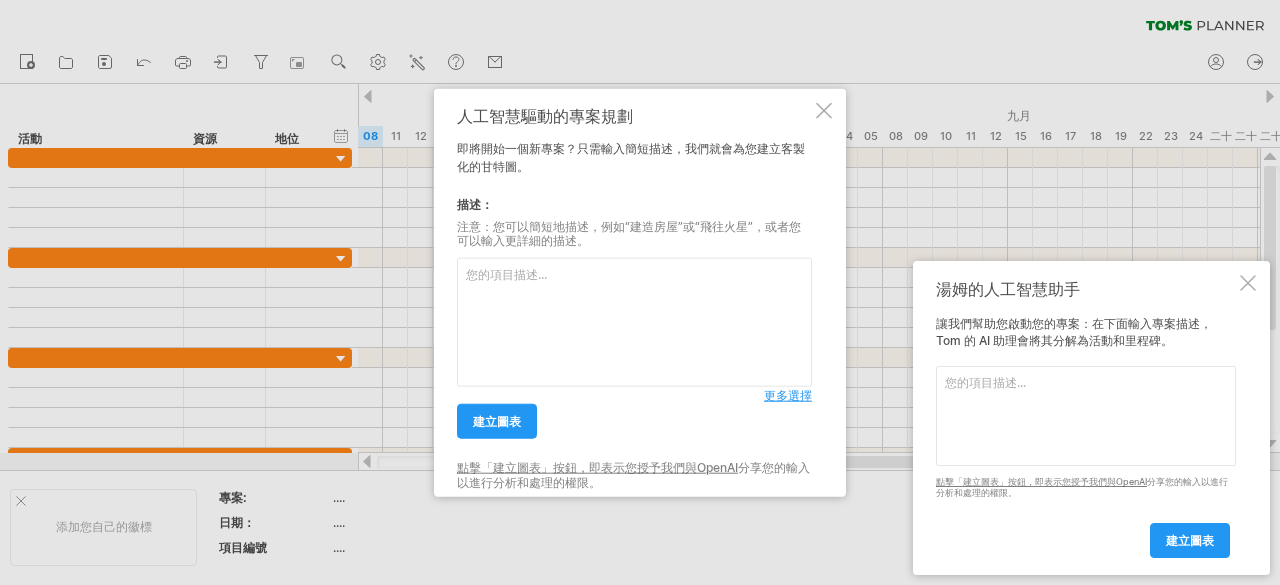 click at bounding box center [824, 110] 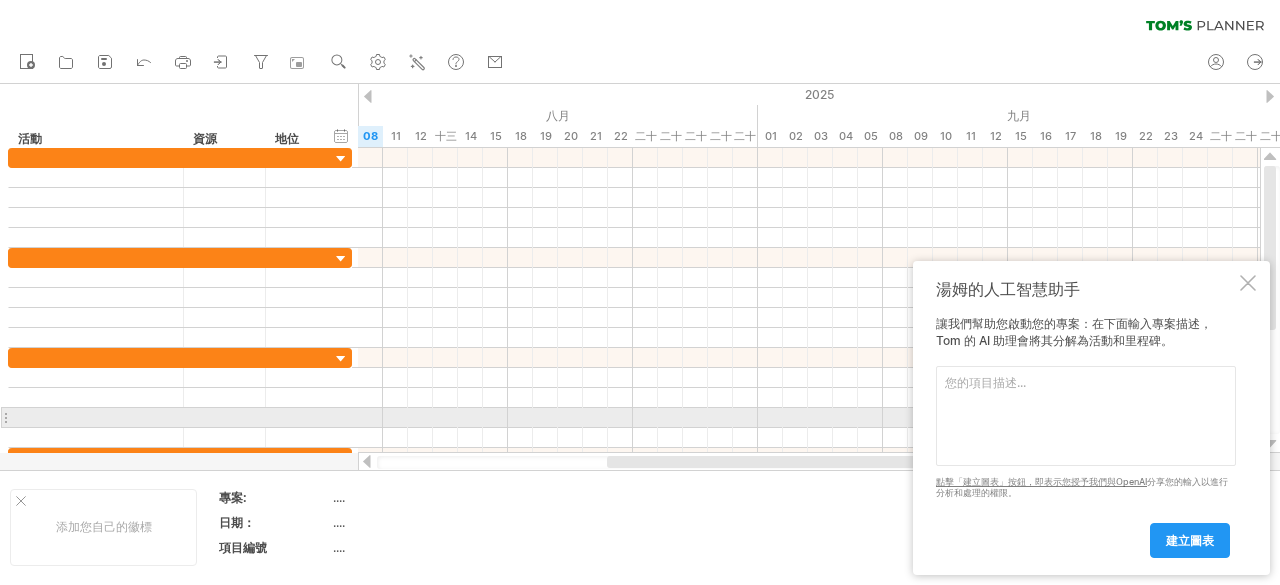 click at bounding box center [1086, 416] 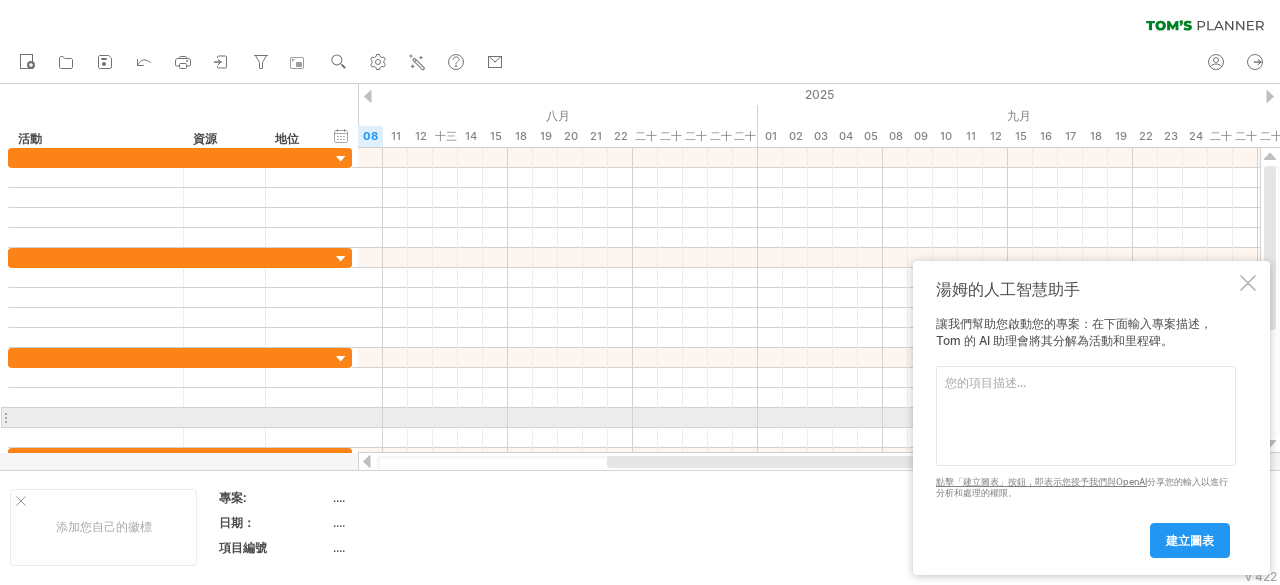 paste on "目前計畫推動公司內部管理系統建置，
預計導入以下三項國際標準並申請認證：
1.    ISO 9001:2015 品質管理系統
2.    ISO 14001:2015 環境管理系統
3.    ISO/IEC 17025:2017 實驗室能力管理系統" 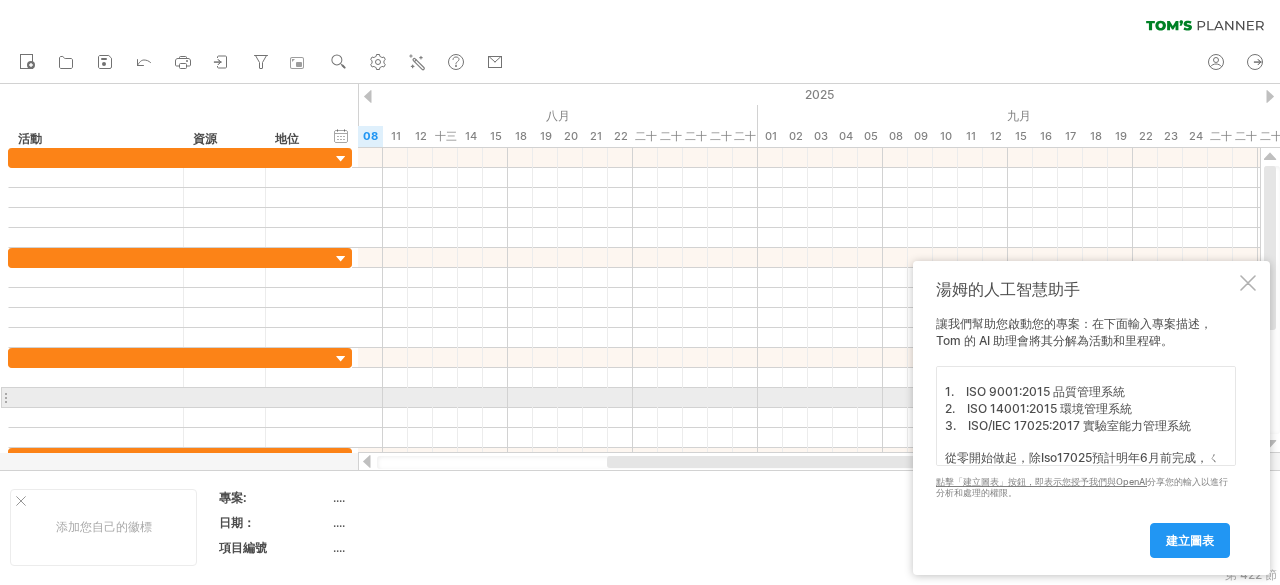 scroll, scrollTop: 58, scrollLeft: 0, axis: vertical 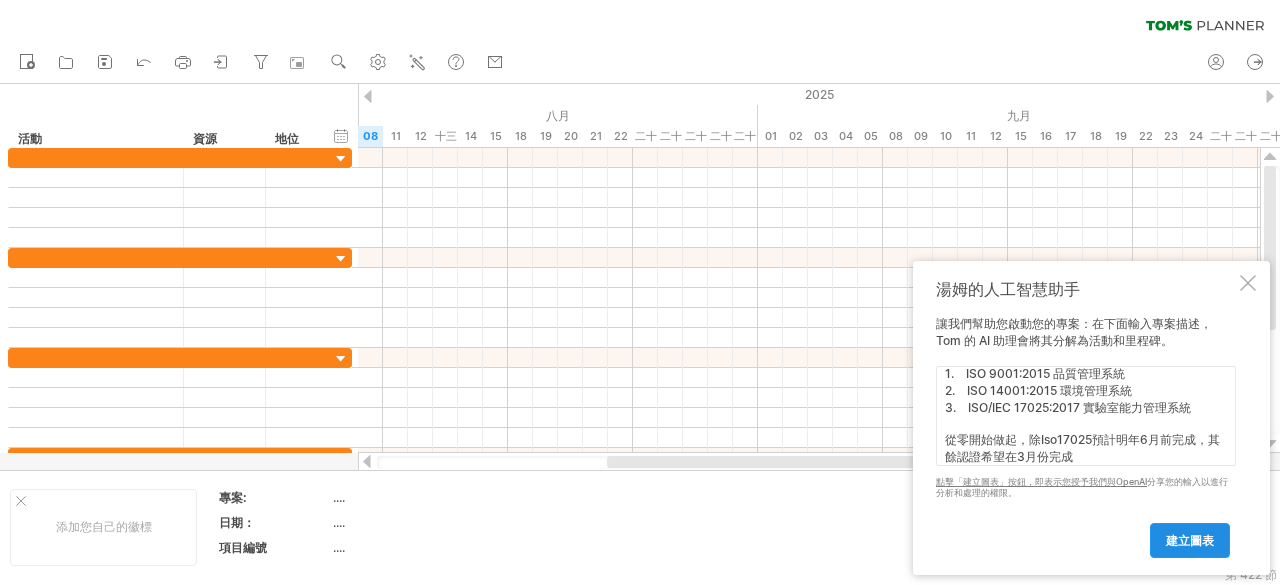 type on "目前計畫推動公司內部管理系統建置，
預計導入以下三項國際標準並申請認證：
1.    ISO 9001:2015 品質管理系統
2.    ISO 14001:2015 環境管理系統
3.    ISO/IEC 17025:2017 實驗室能力管理系統
從零開始做起，除Iso17025預計明年6月前完成，其餘認證希望在3月份完成" 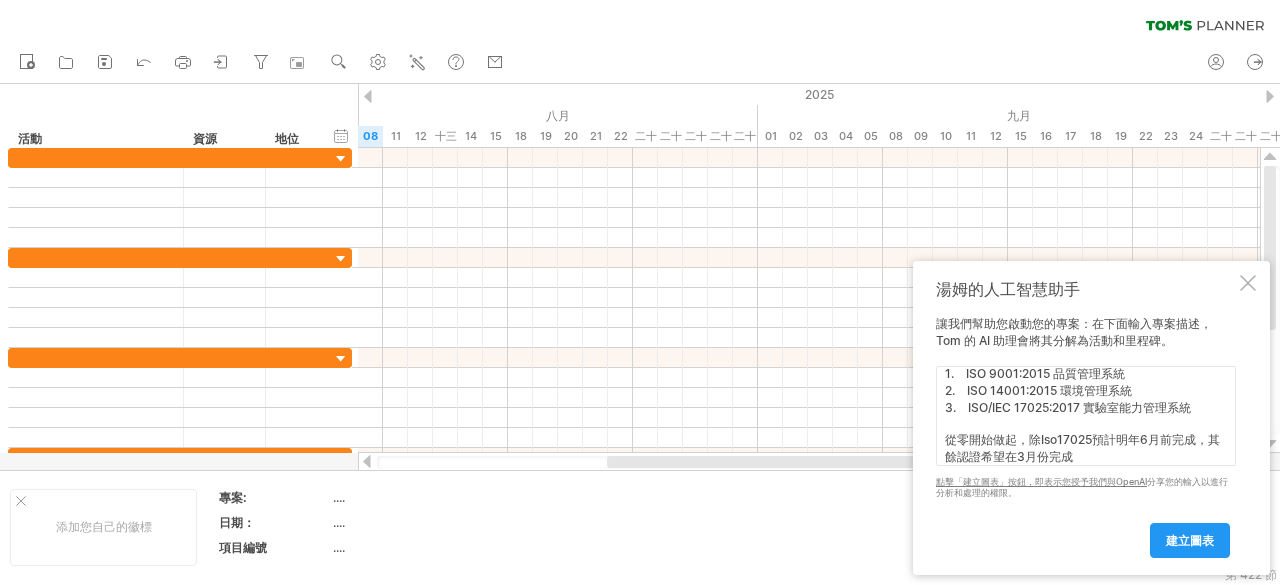 click on "建立圖表" at bounding box center (1190, 540) 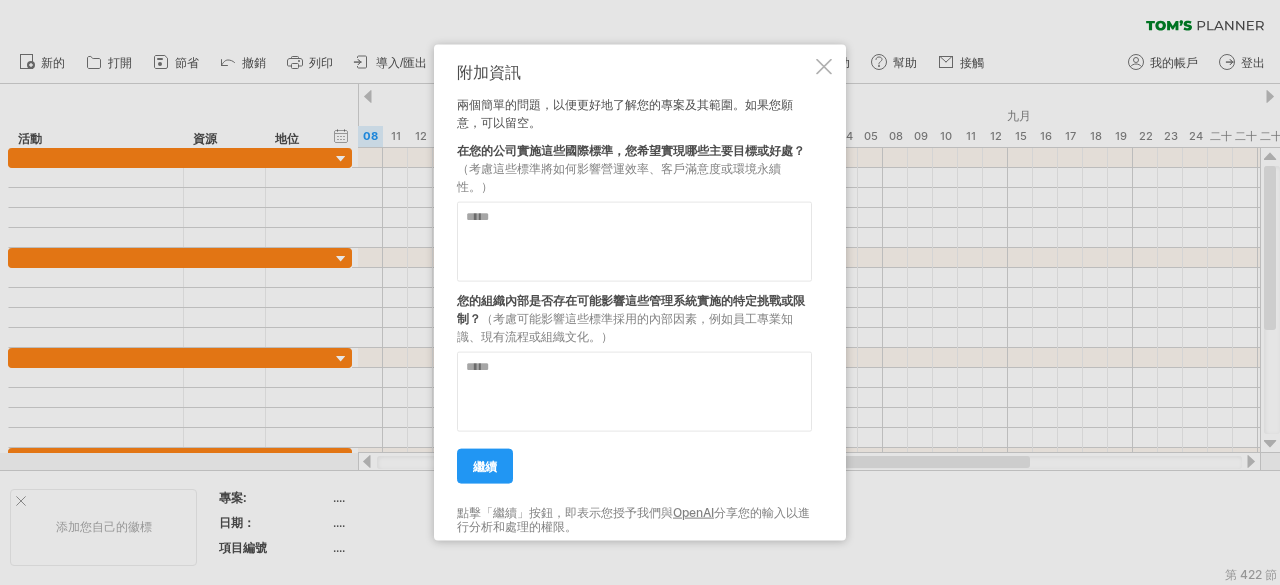 drag, startPoint x: 605, startPoint y: 181, endPoint x: 640, endPoint y: 181, distance: 35 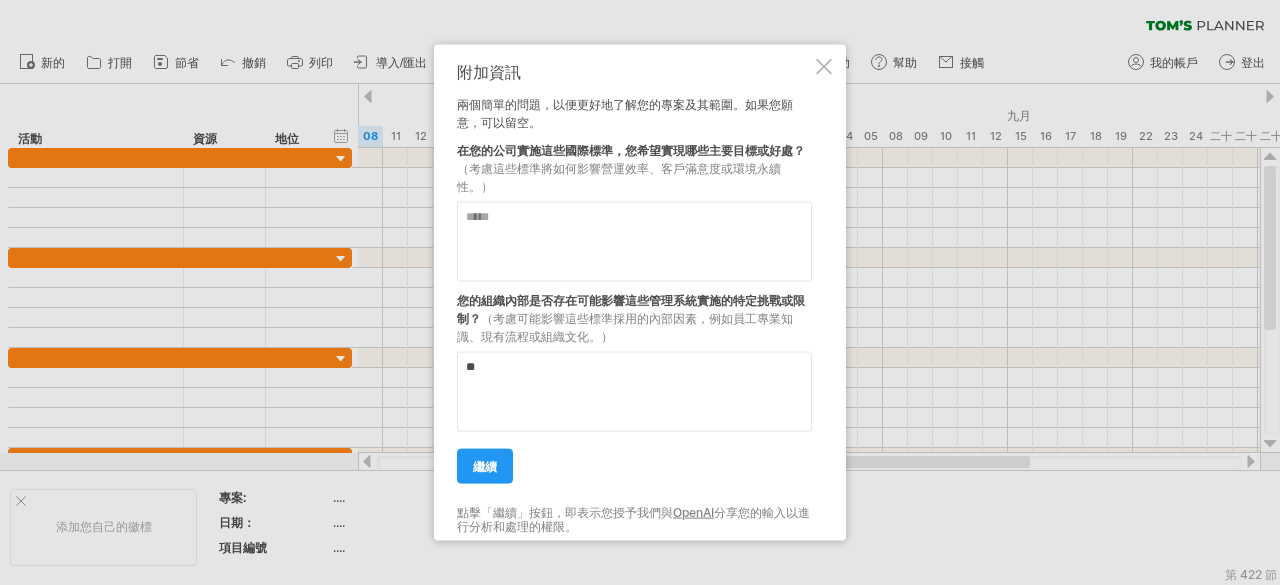 type on "*" 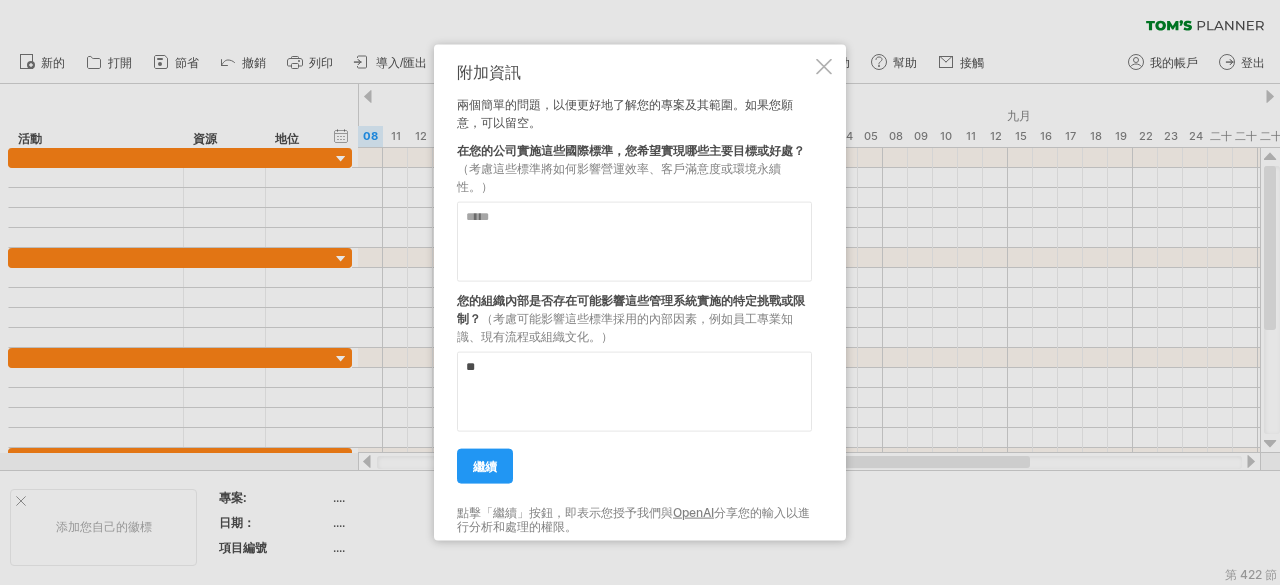 type on "*" 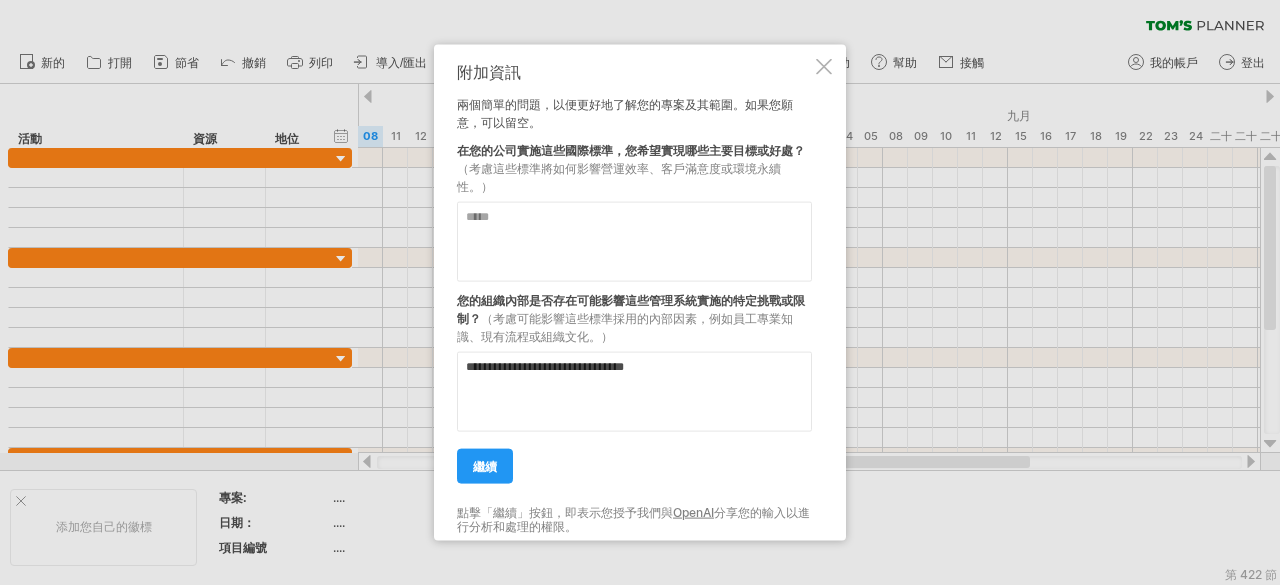 type on "**********" 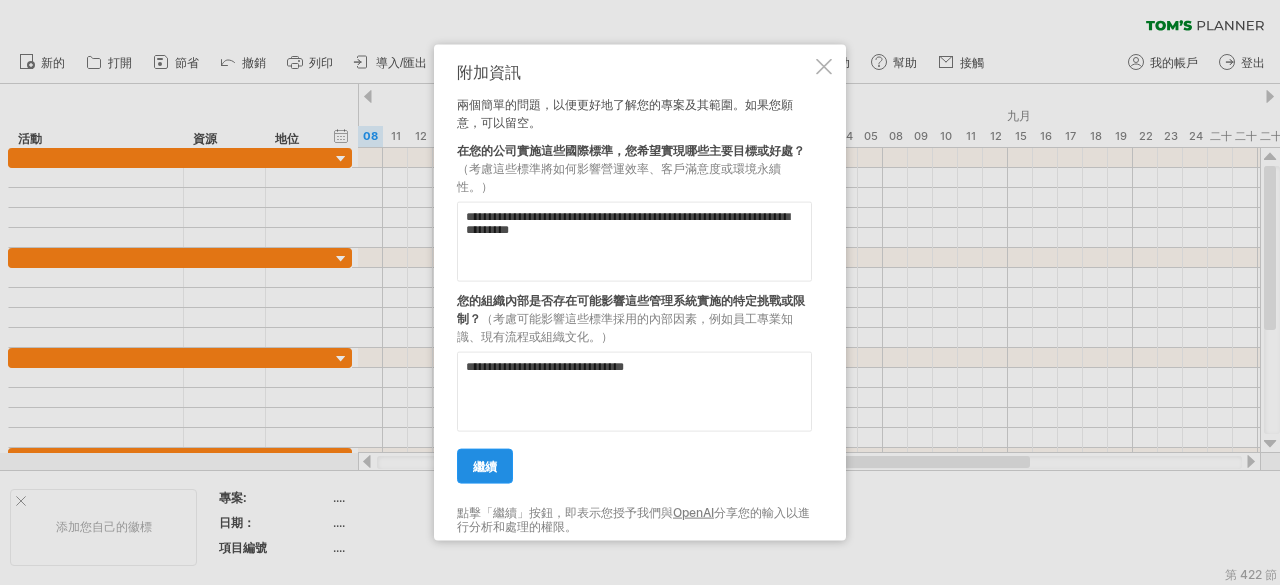 type on "**********" 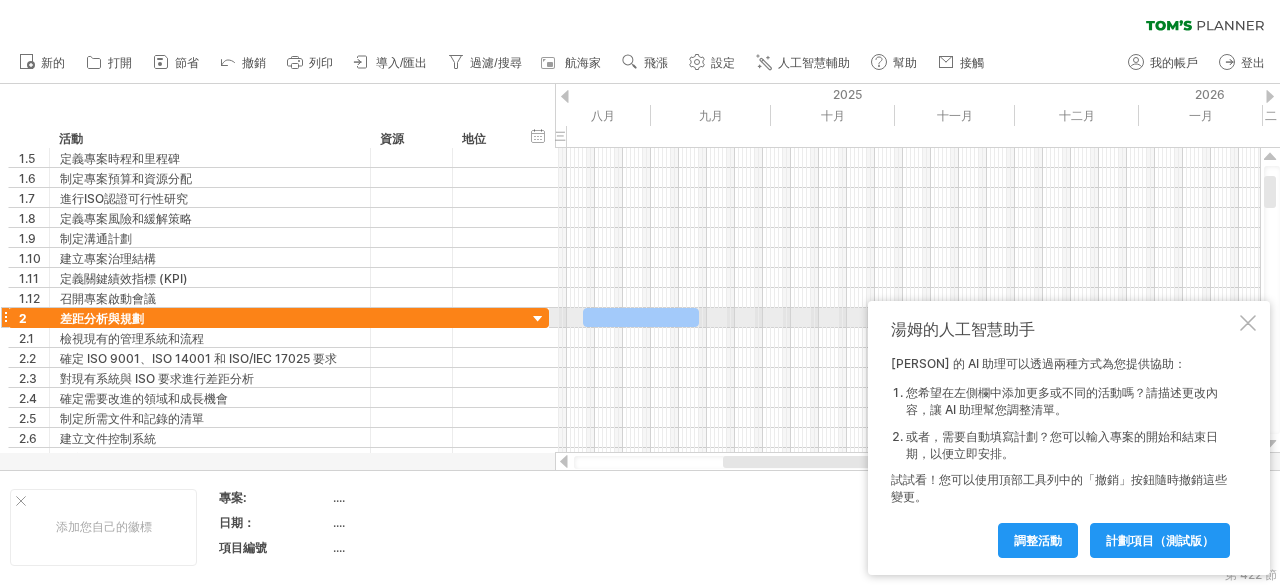 click at bounding box center (1248, 323) 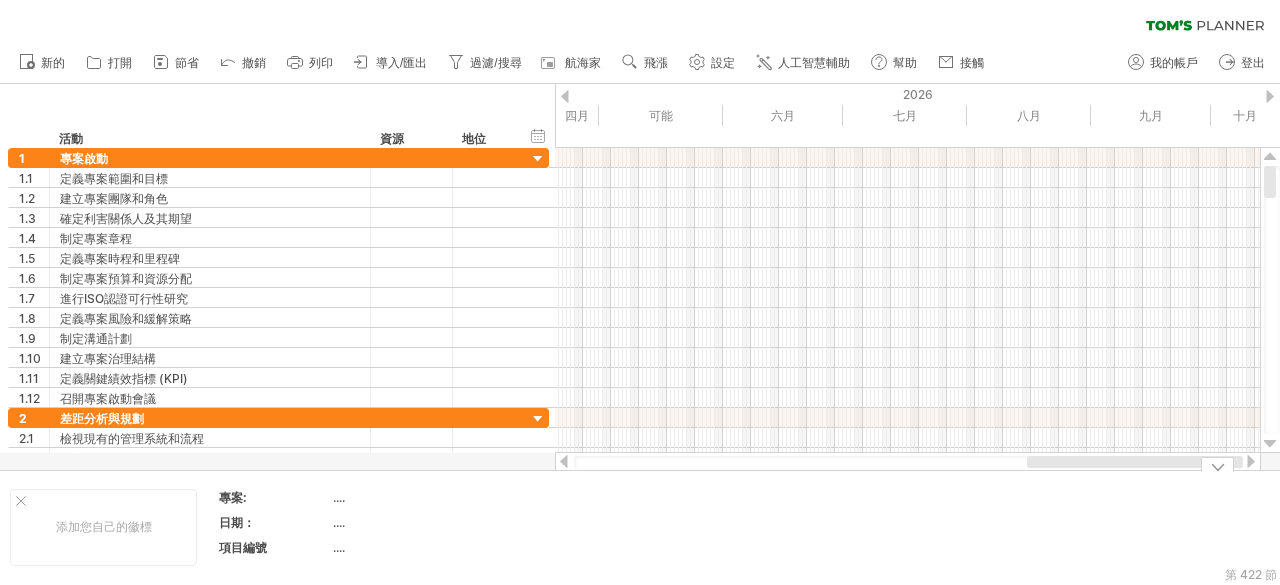drag, startPoint x: 912, startPoint y: 462, endPoint x: 1249, endPoint y: 485, distance: 337.78397 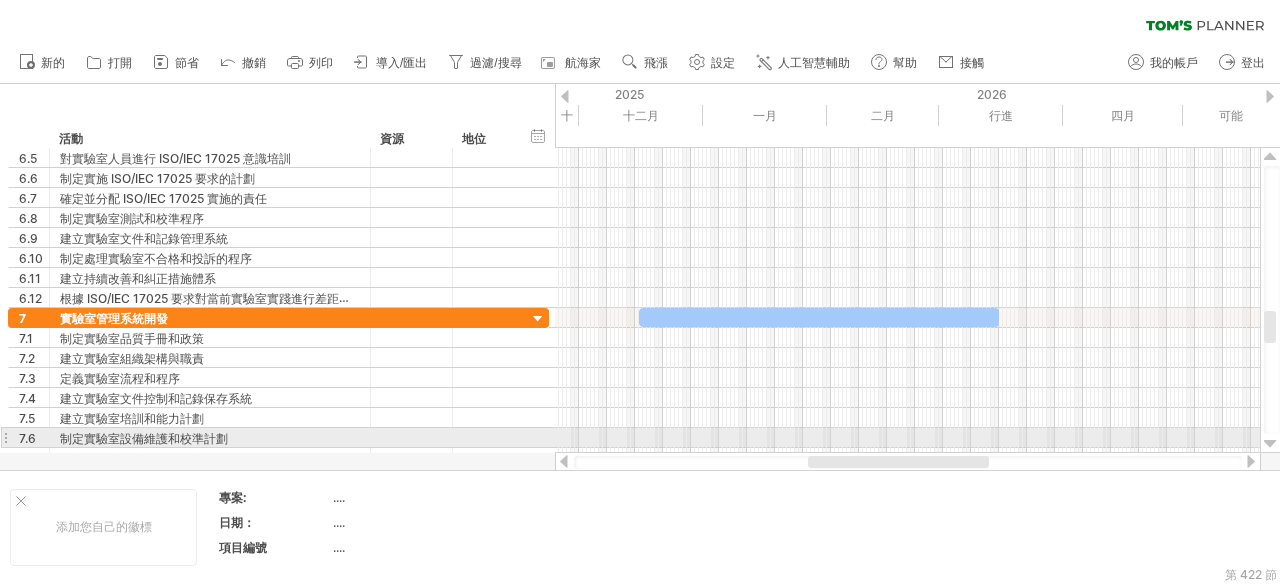 drag, startPoint x: 998, startPoint y: 460, endPoint x: 938, endPoint y: 441, distance: 62.936478 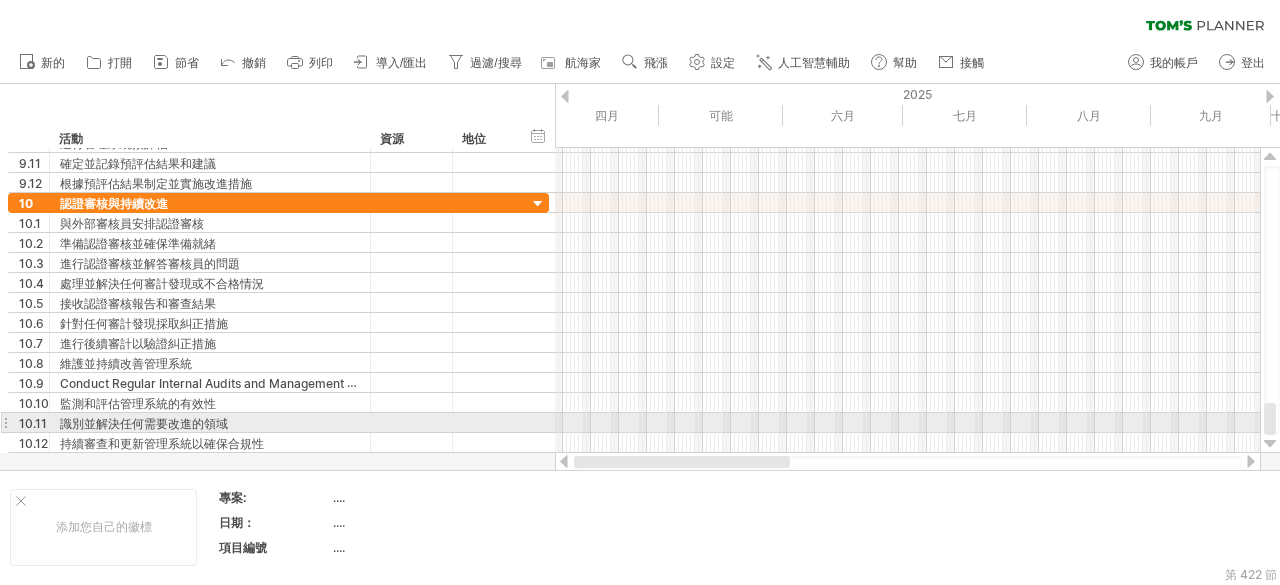 drag, startPoint x: 1014, startPoint y: 460, endPoint x: 578, endPoint y: 405, distance: 439.45535 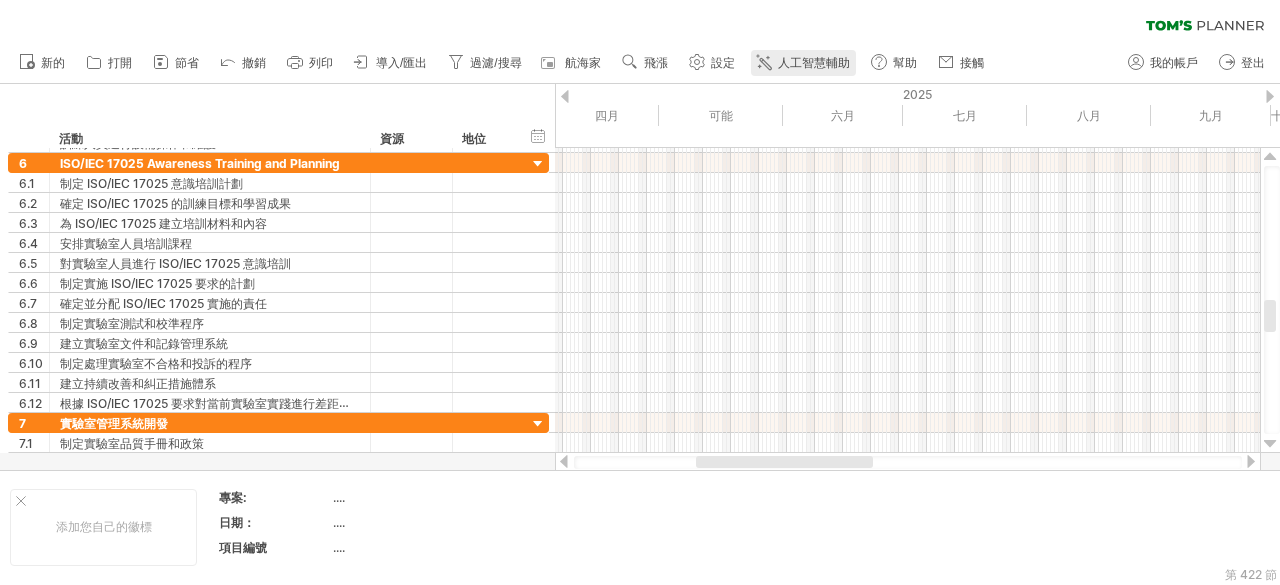 click on "人工智慧輔助" at bounding box center (814, 63) 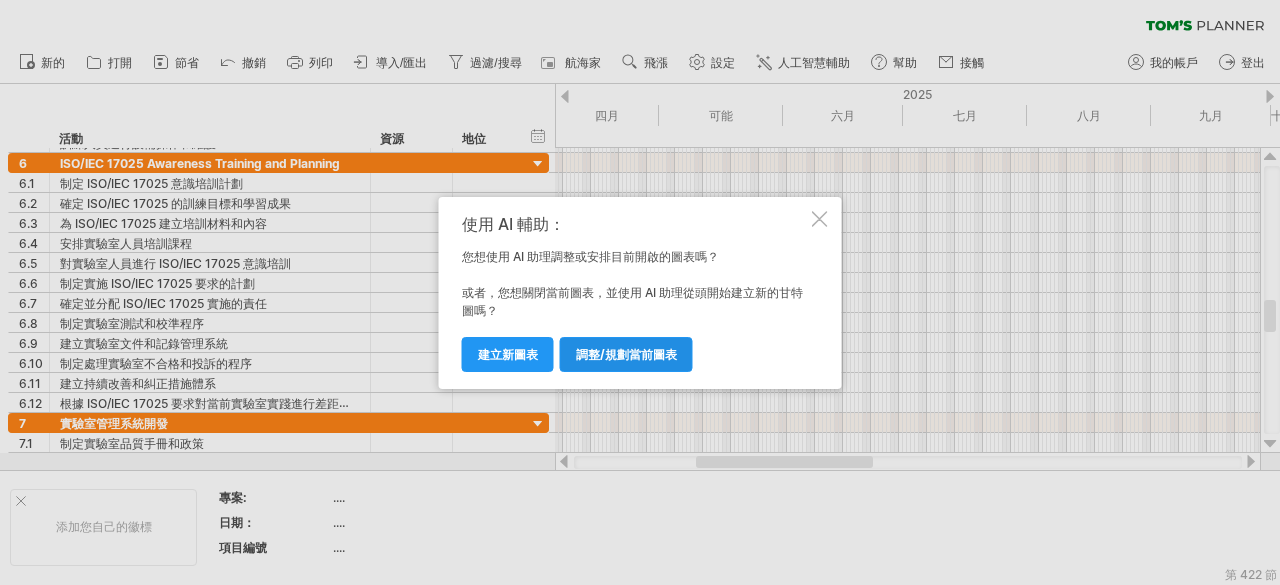 click on "調整/規劃當前圖表" at bounding box center [626, 354] 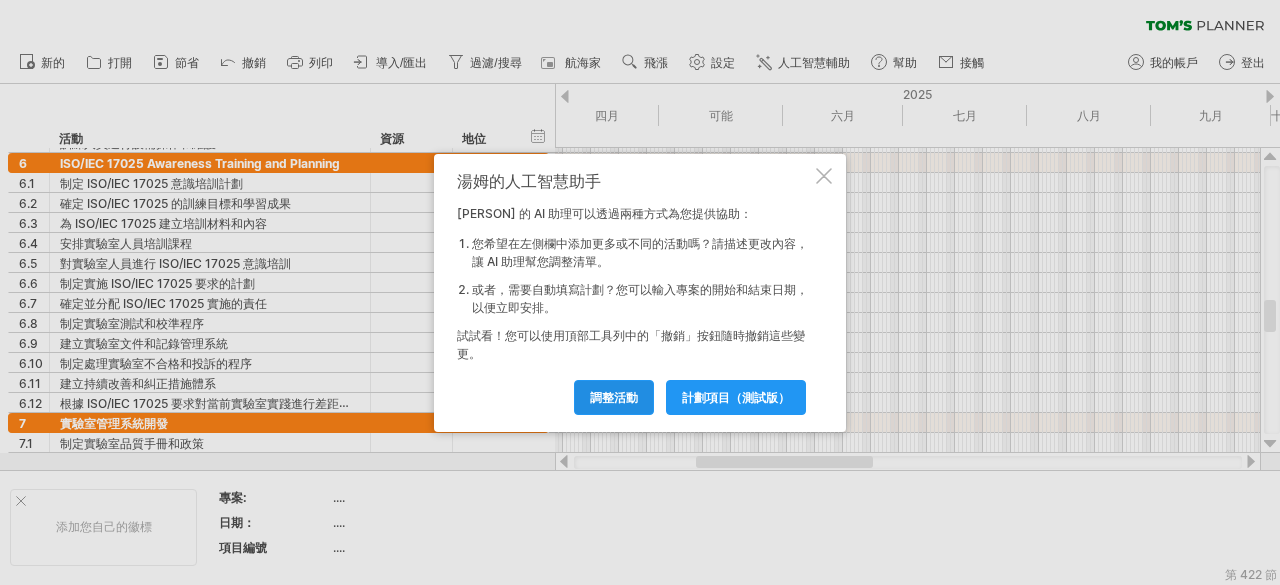click on "調整活動" at bounding box center [614, 397] 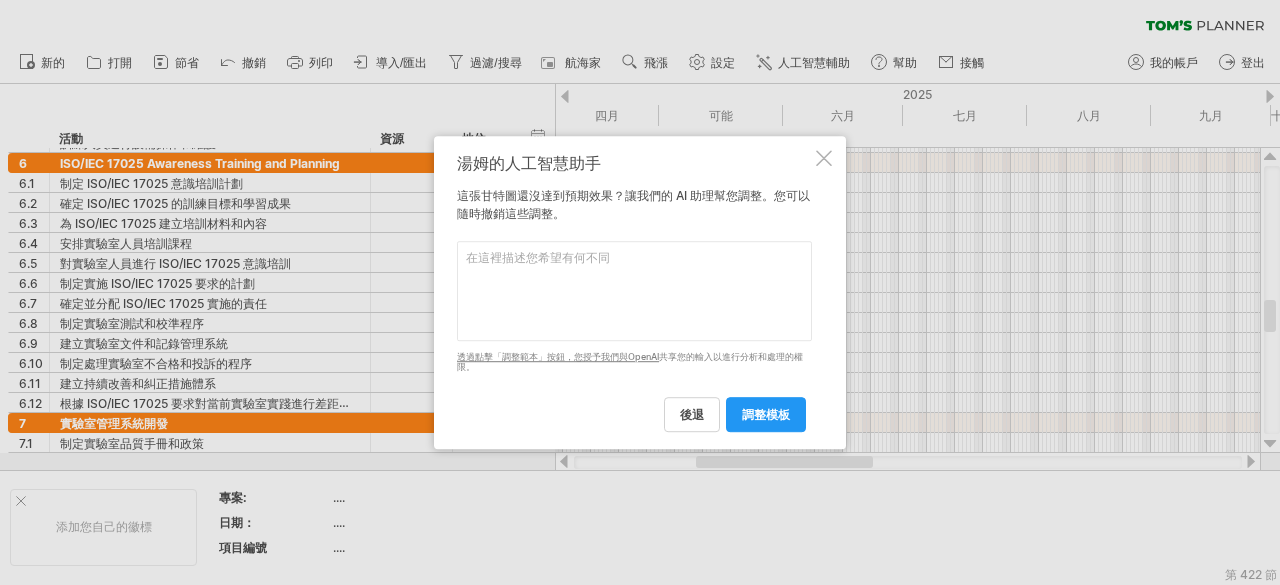 click at bounding box center [634, 291] 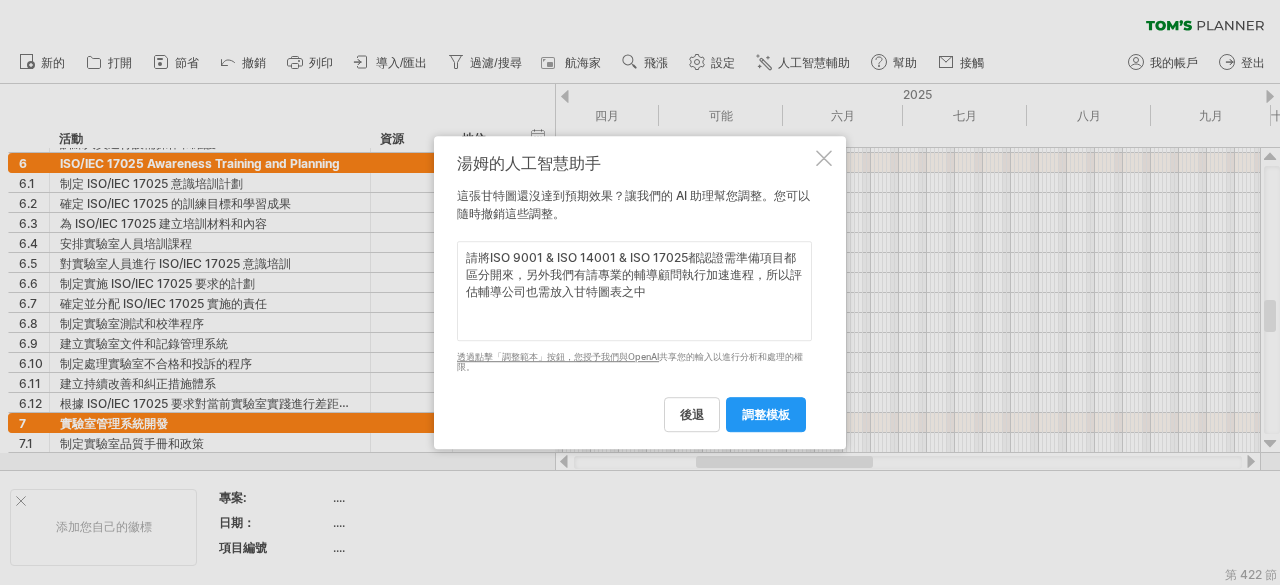 type on "請將ISO 9001 & ISO 14001 & ISO 17025都認證需準備項目都區分開來，另外我們有請專業的輔導顧問執行加速進程，所以評估輔導公司也需放入甘特圖表之中" 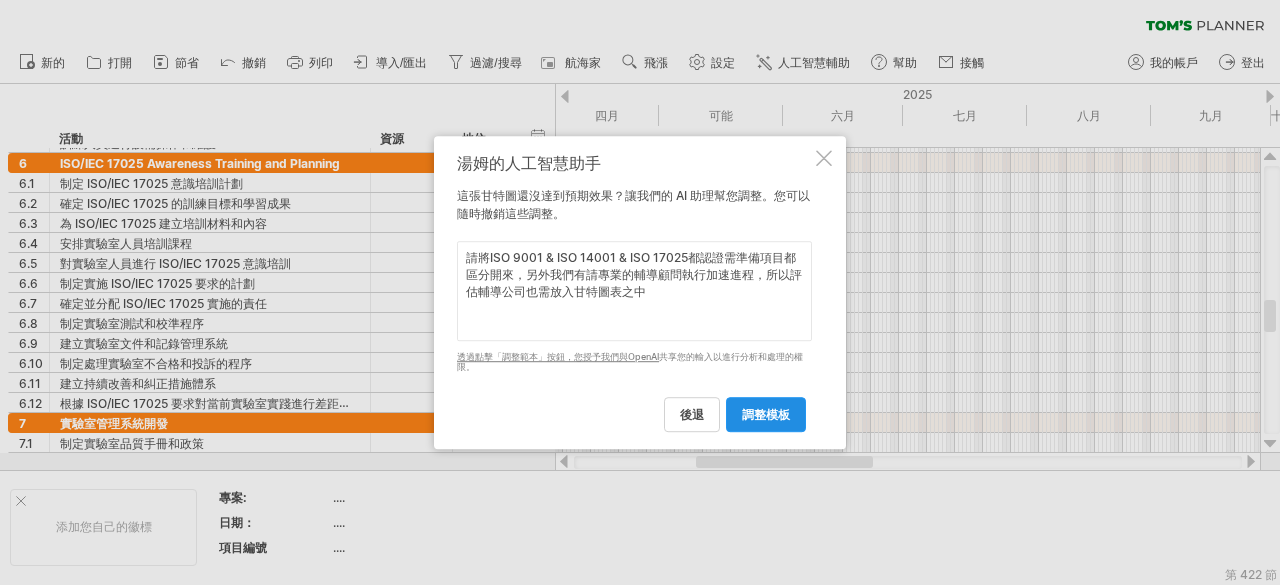 click on "調整模板" at bounding box center [766, 414] 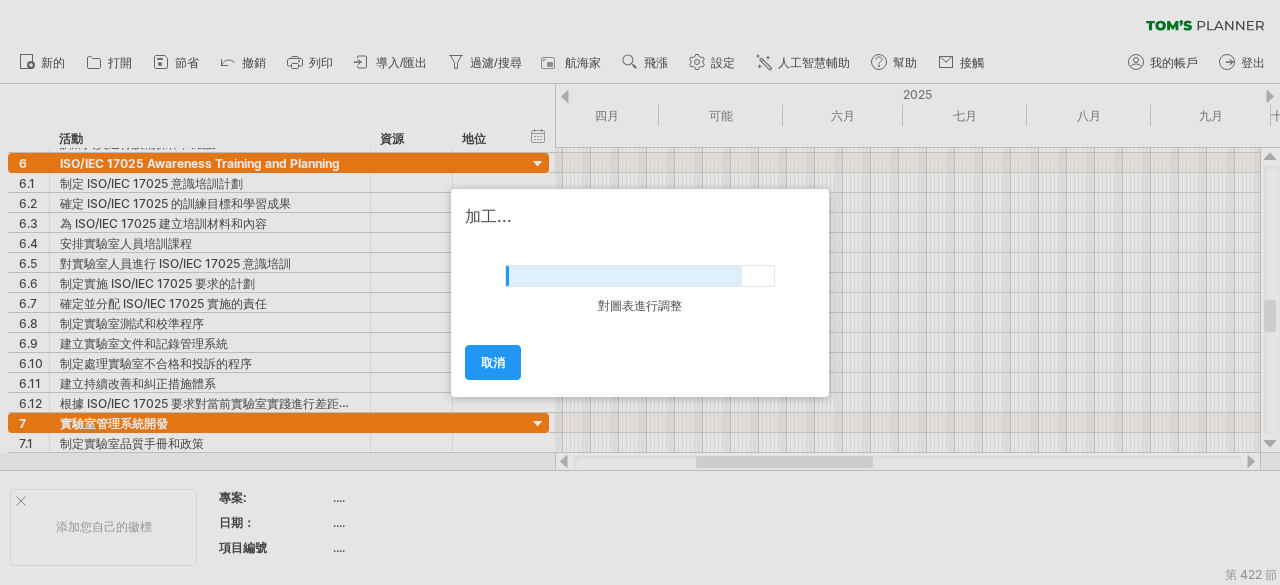 click at bounding box center (640, 292) 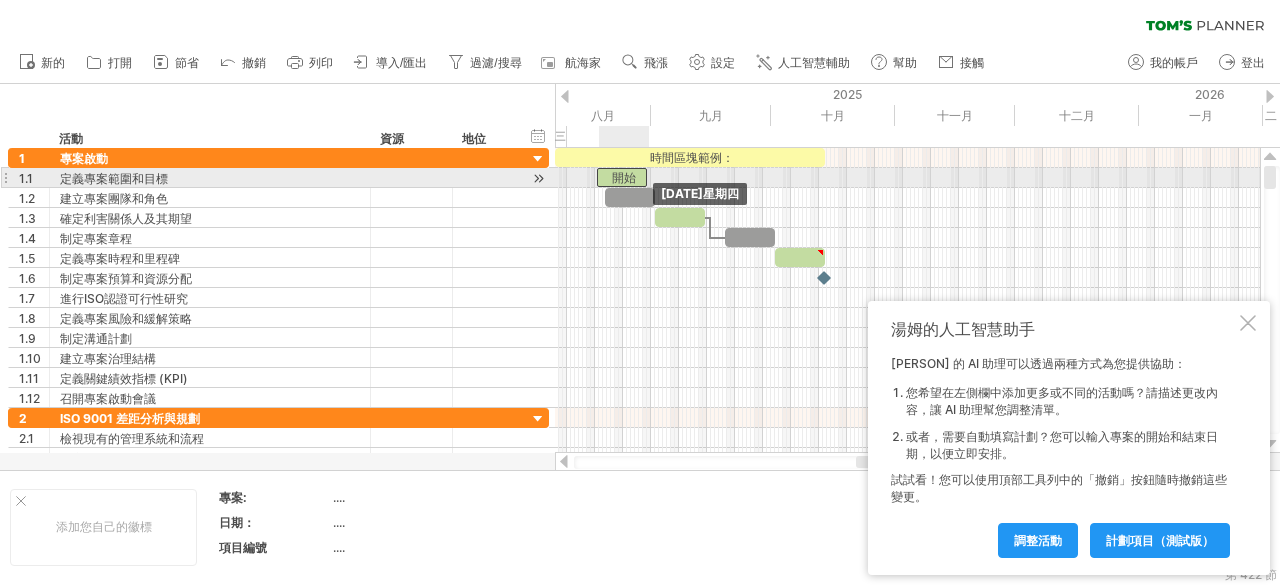 drag, startPoint x: 590, startPoint y: 179, endPoint x: 632, endPoint y: 181, distance: 42.047592 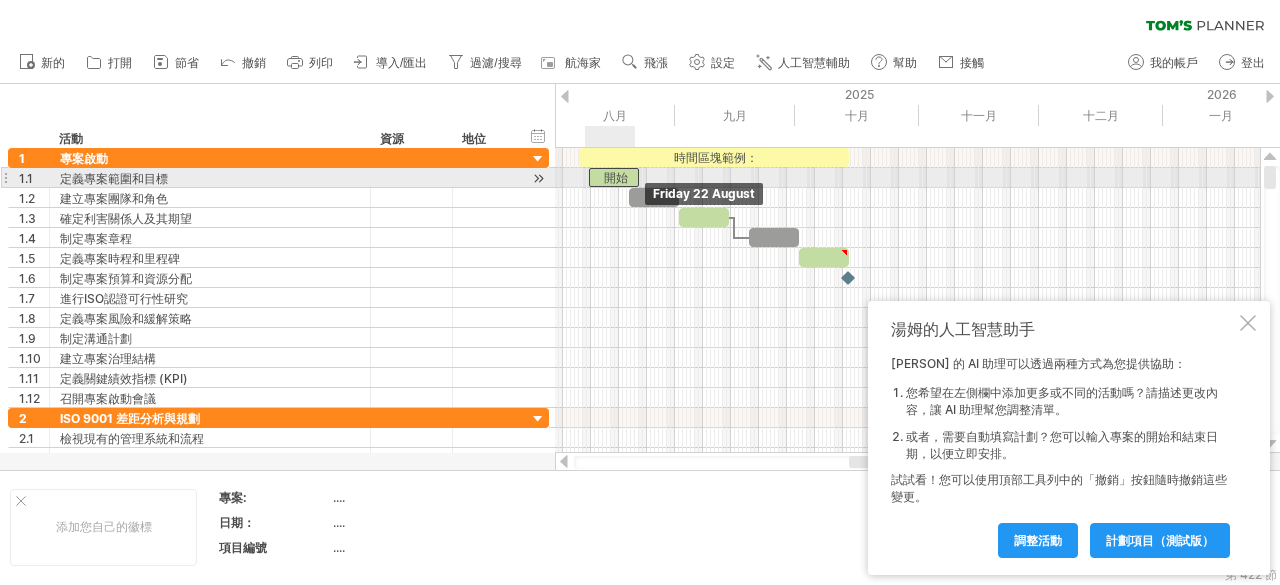 click on "開始" at bounding box center [616, 177] 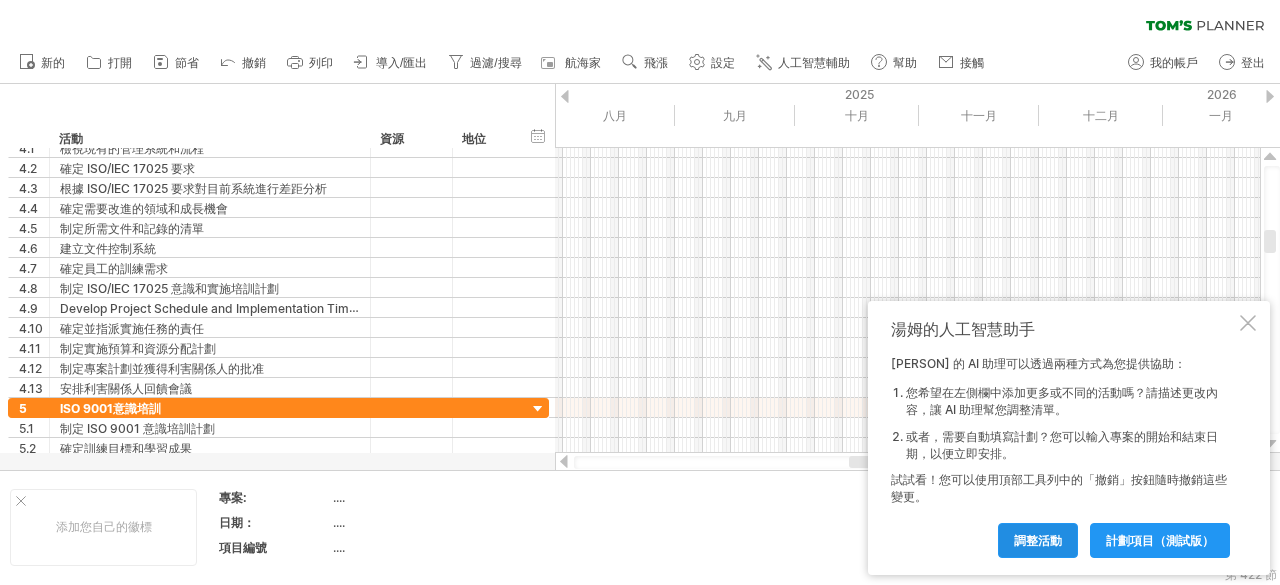 click on "調整活動" at bounding box center (1038, 540) 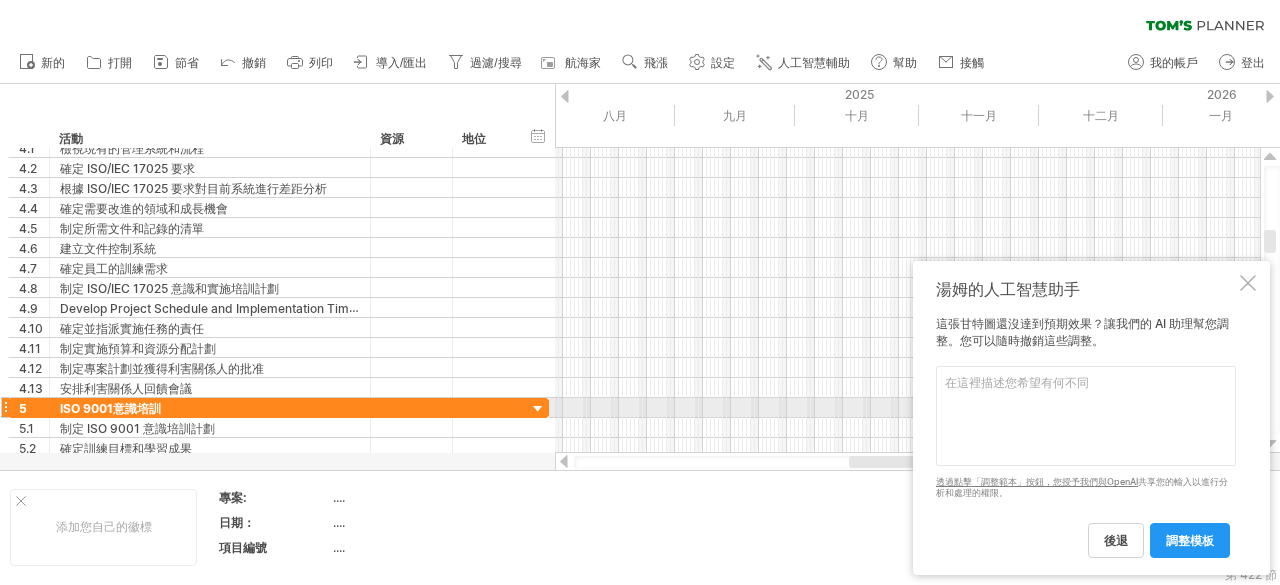click at bounding box center (1086, 416) 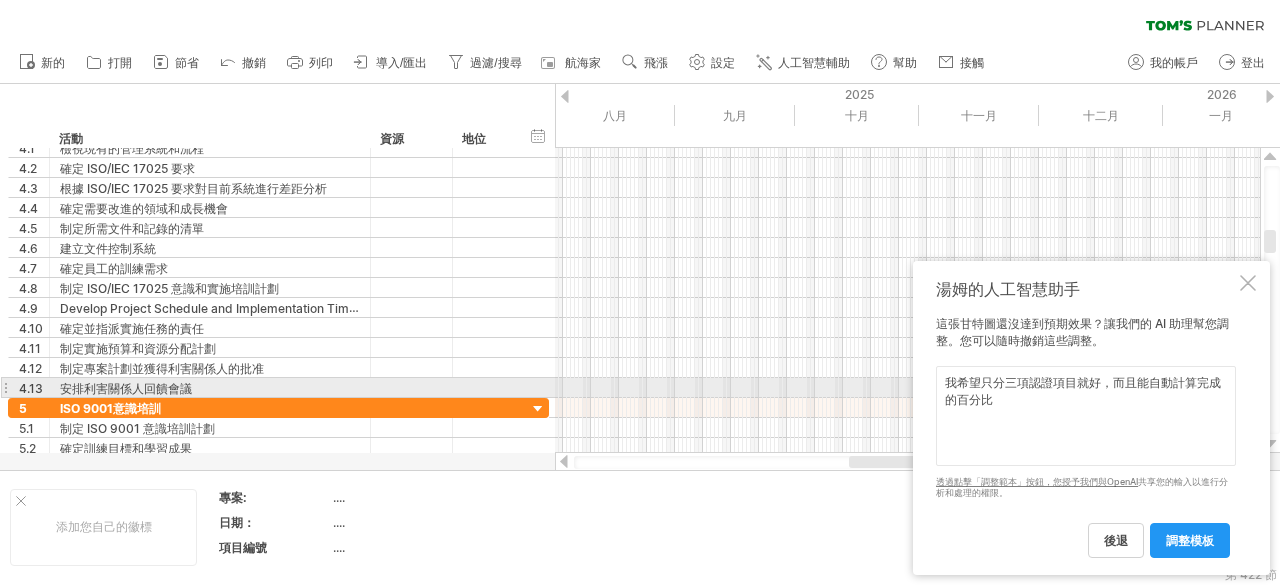 click on "我希望只分三項認證項目就好，而且能自動計算完成的百分比" at bounding box center (1086, 416) 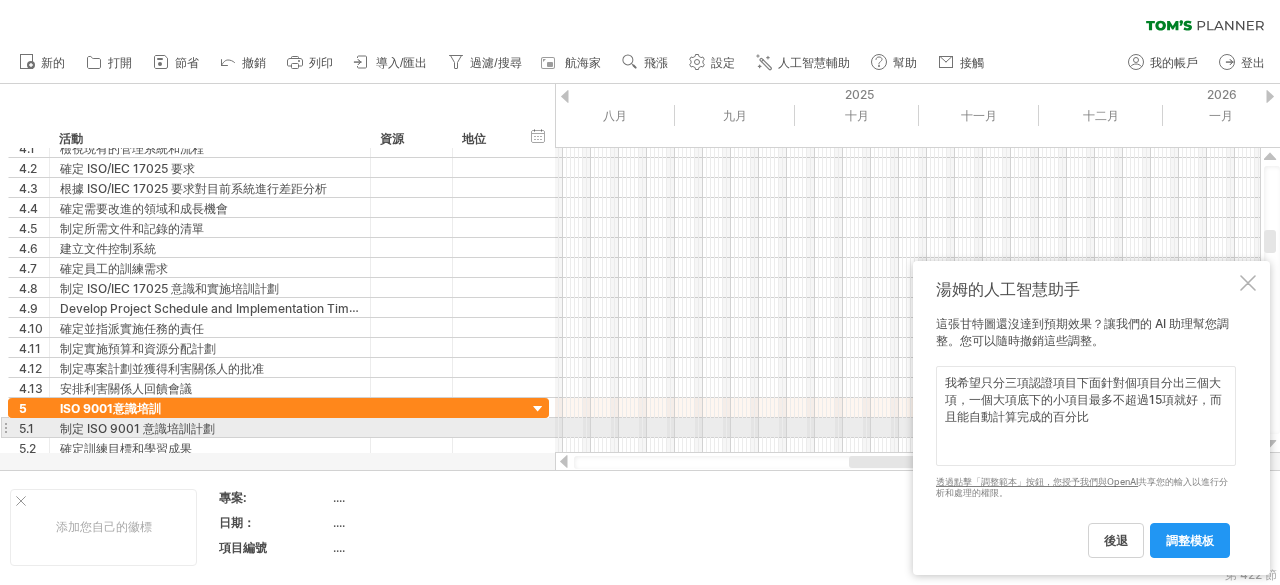 click on "我希望只分三項認證項目下面針對個項目分出三個大項，一個大項底下的小項目最多不超過15項就好，而且能自動計算完成的百分比" at bounding box center [1086, 416] 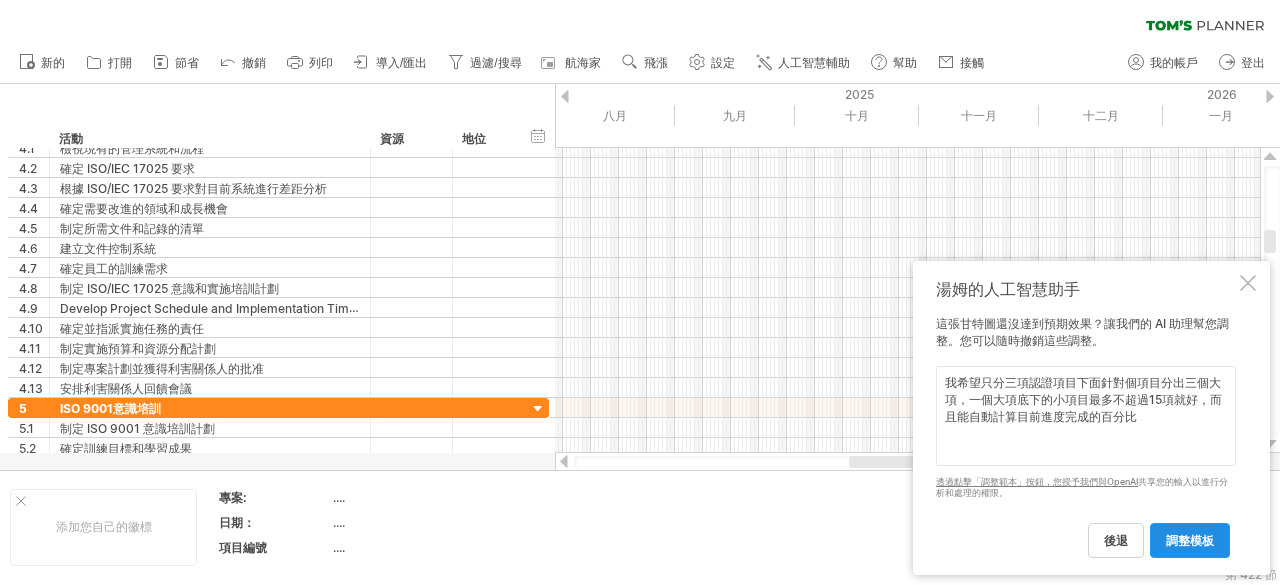 type on "我希望只分三項認證項目下面針對個項目分出三個大項，一個大項底下的小項目最多不超過15項就好，而且能自動計算目前進度完成的百分比" 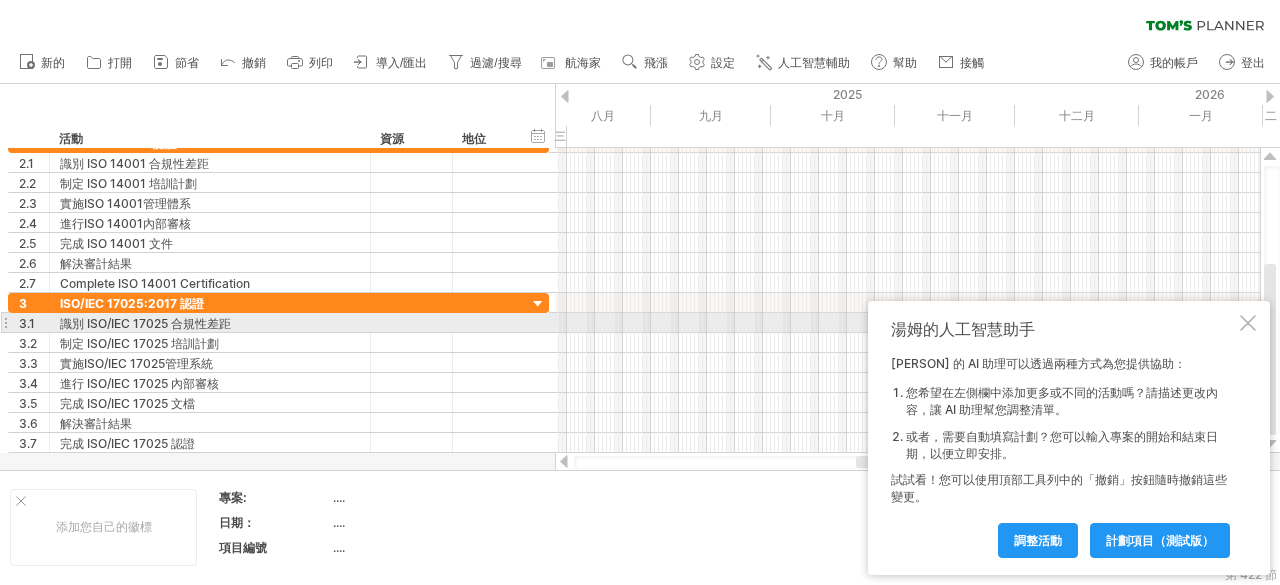 click at bounding box center [1248, 323] 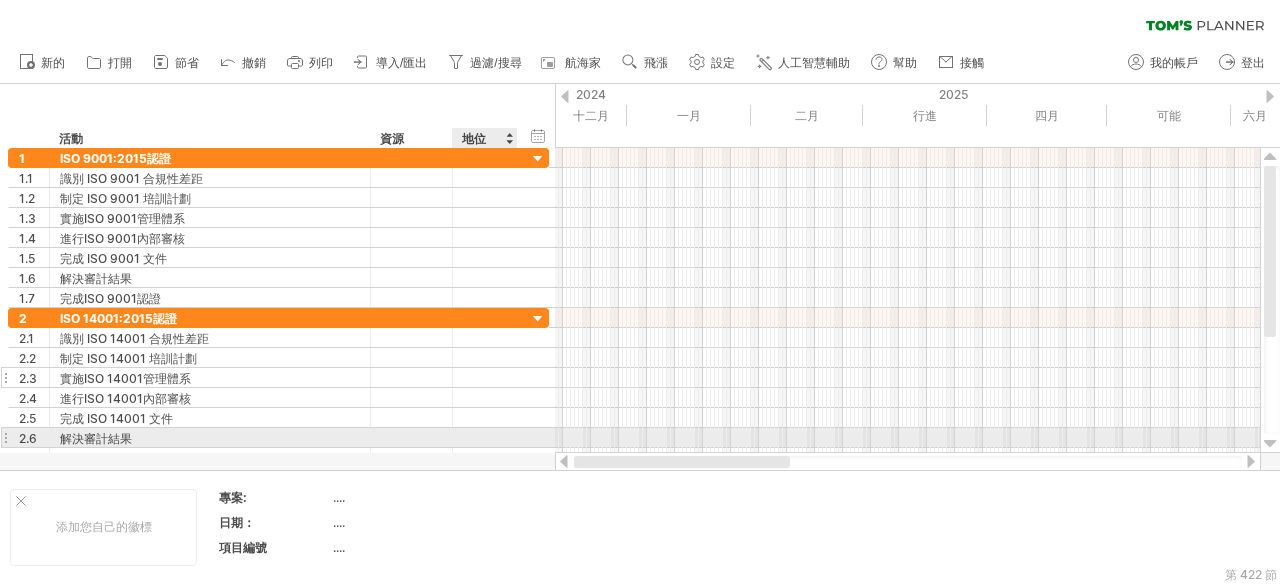 drag, startPoint x: 984, startPoint y: 465, endPoint x: 416, endPoint y: 376, distance: 574.9304 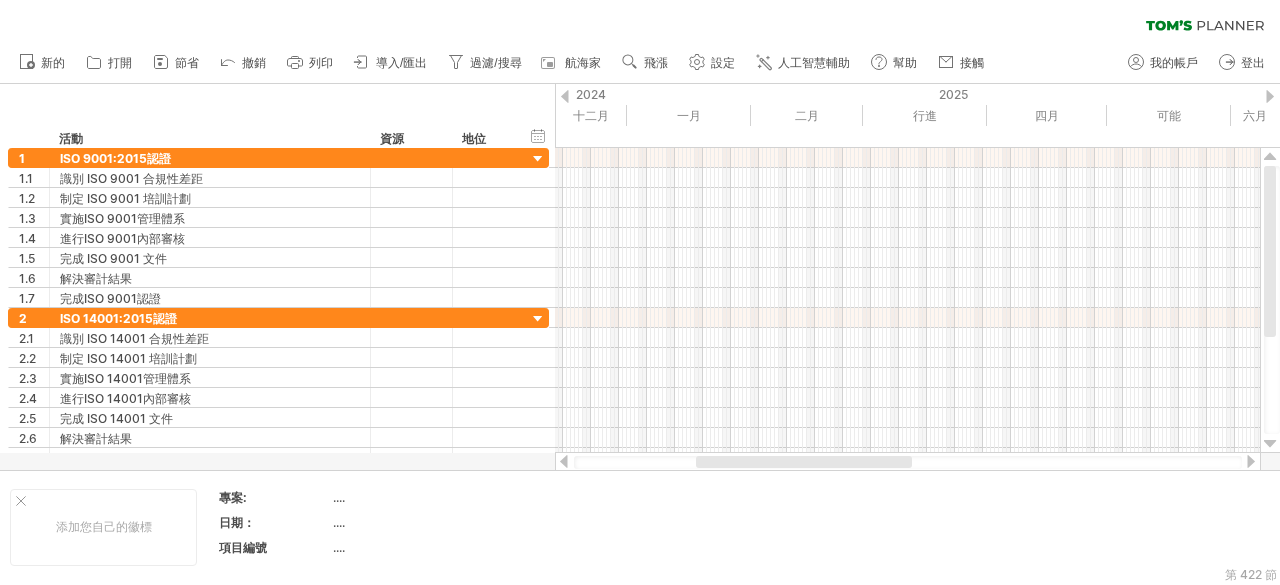 click on "導入/匯出" at bounding box center [401, 63] 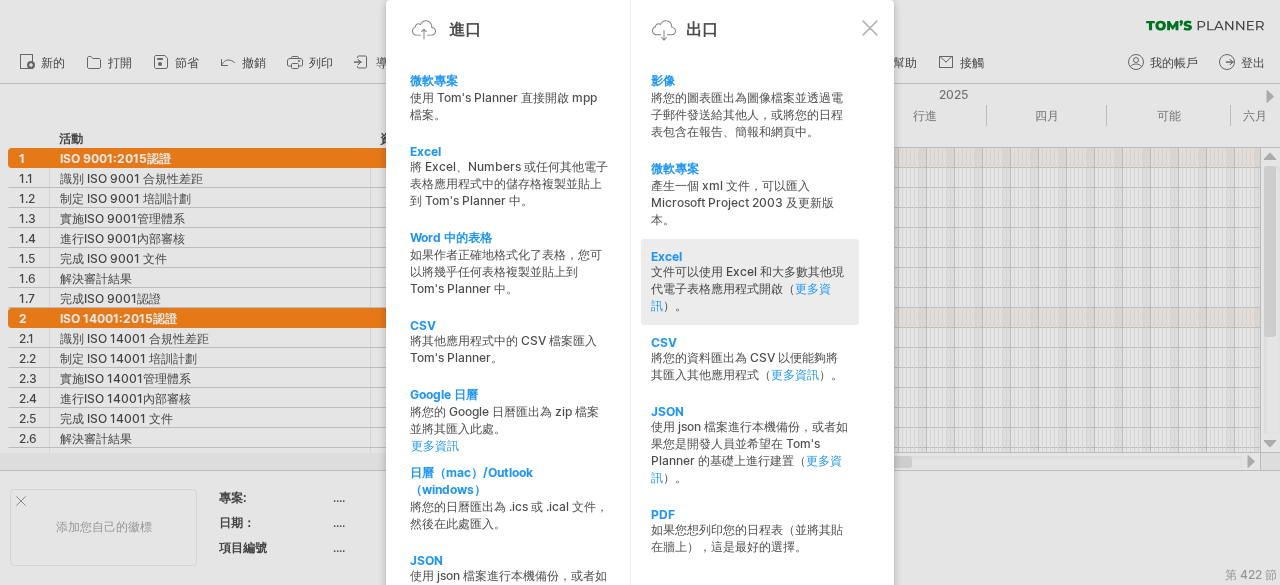 click on "文件可以使用 Excel 和大多數其他現代電子表格應用程式開啟（" at bounding box center (747, 280) 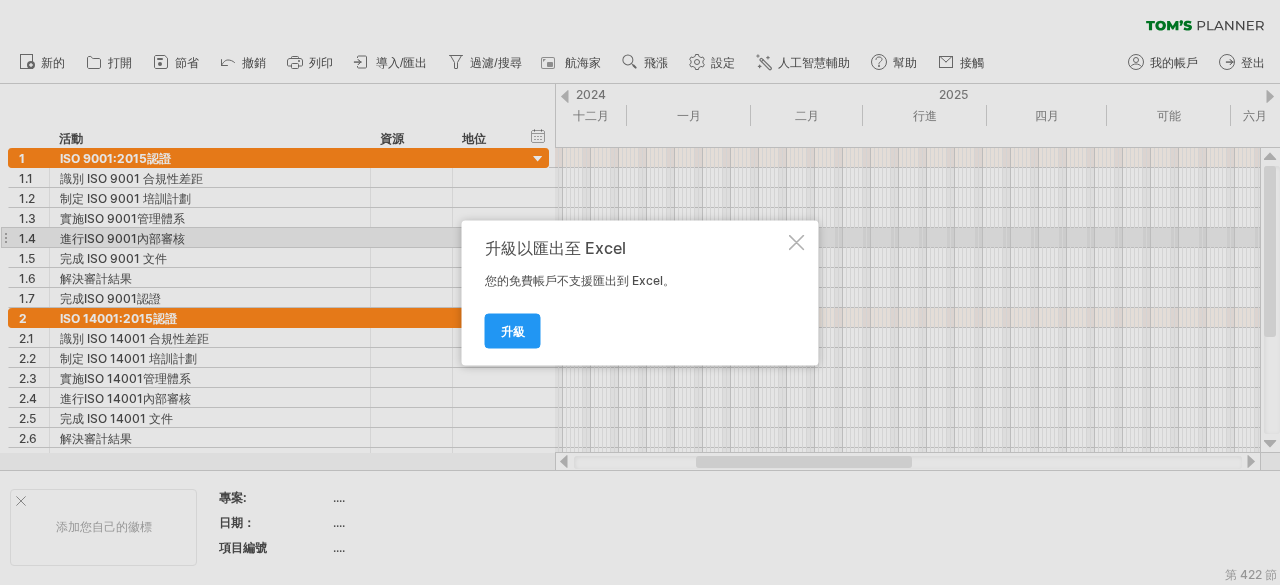 click on "升級以匯出至 Excel 您的免費帳戶不支援匯出到 Excel。 升級" at bounding box center (640, 292) 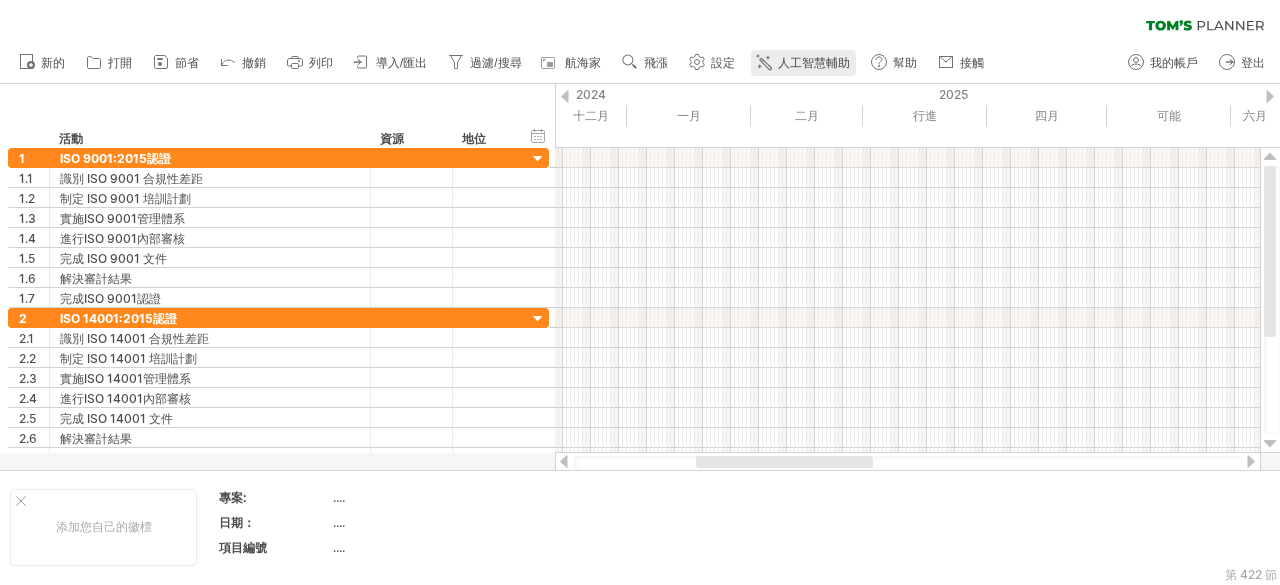 click on "人工智慧輔助" at bounding box center [814, 63] 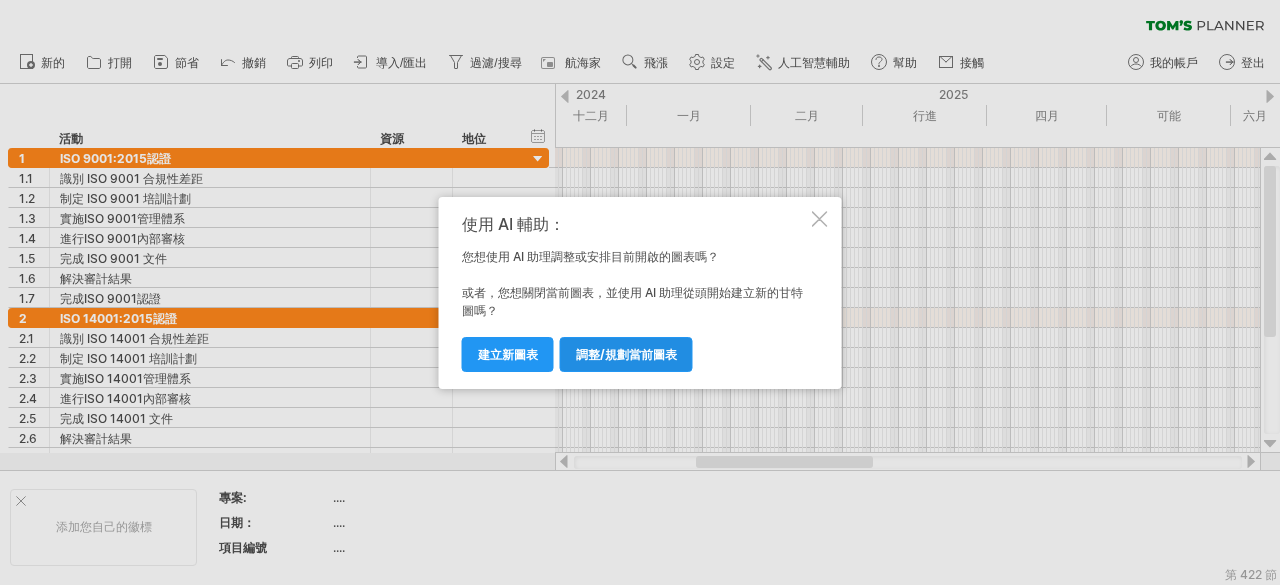 click on "調整/規劃當前圖表" at bounding box center (626, 354) 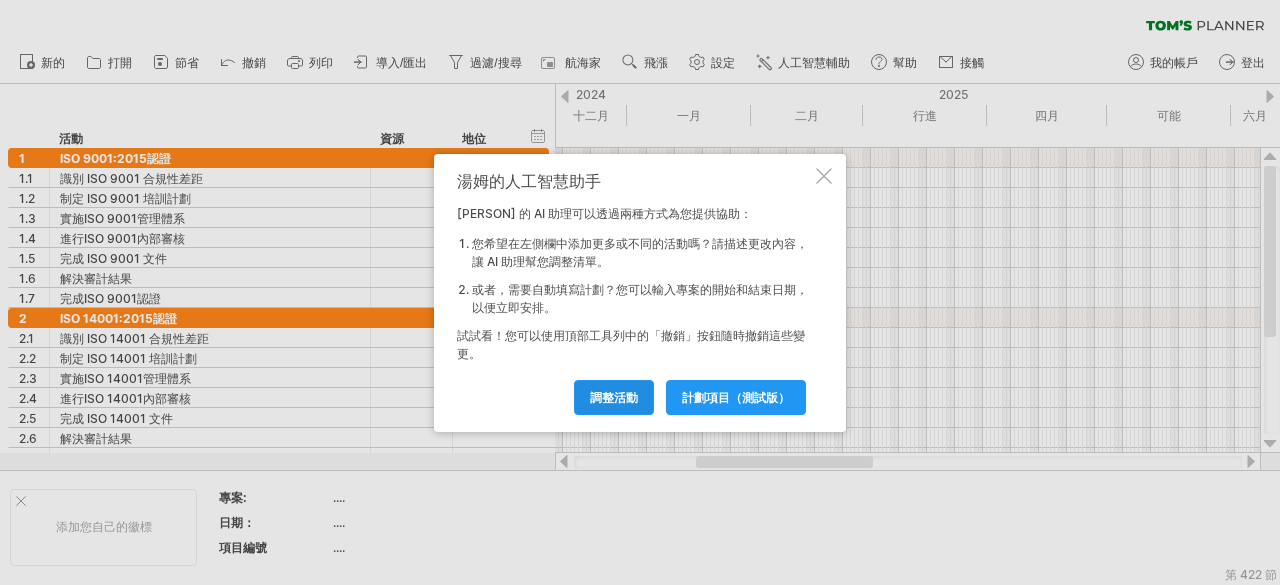 click on "調整活動" at bounding box center (614, 397) 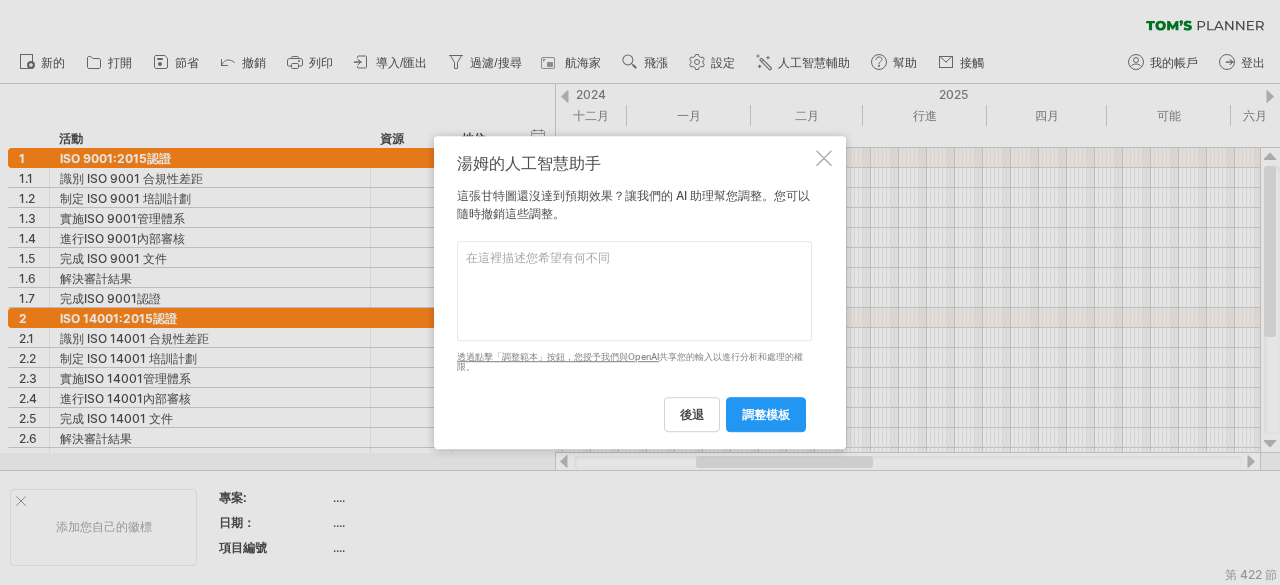 click at bounding box center (634, 291) 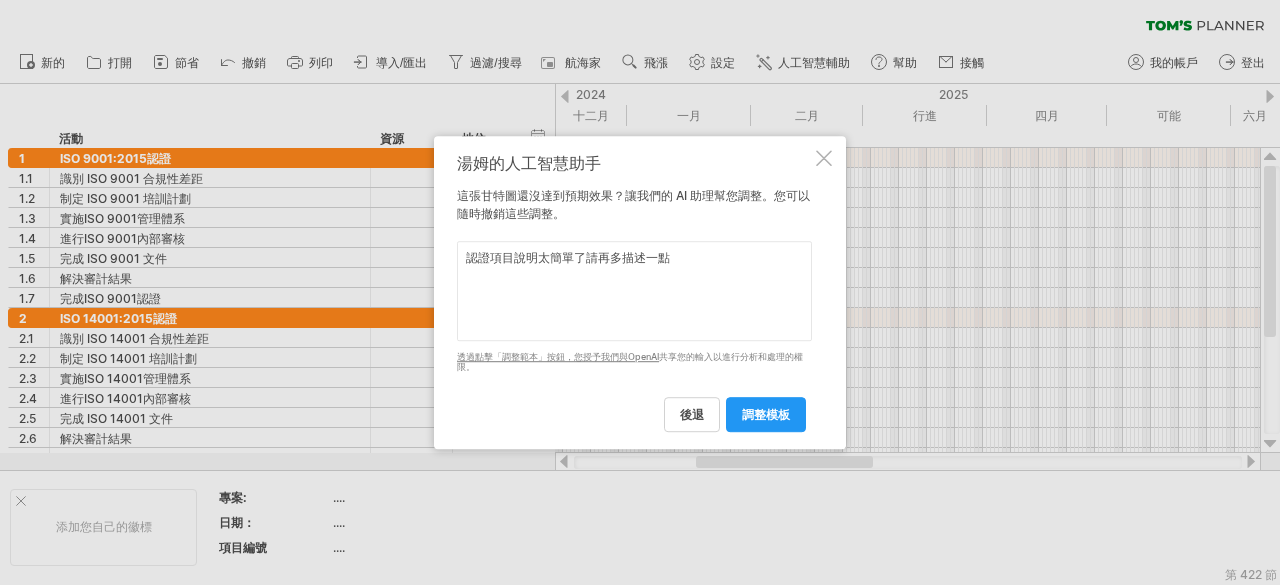 click on "認證項目說明太簡單了請再多描述一點" at bounding box center [634, 291] 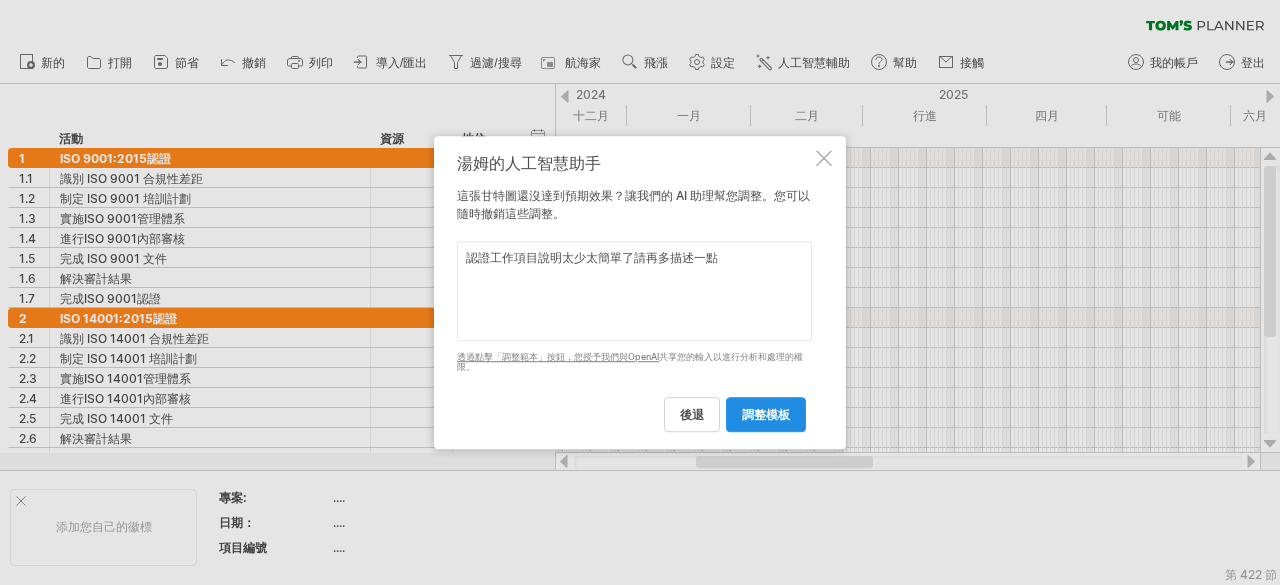 type on "認證工作項目說明太少太簡單了請再多描述一點" 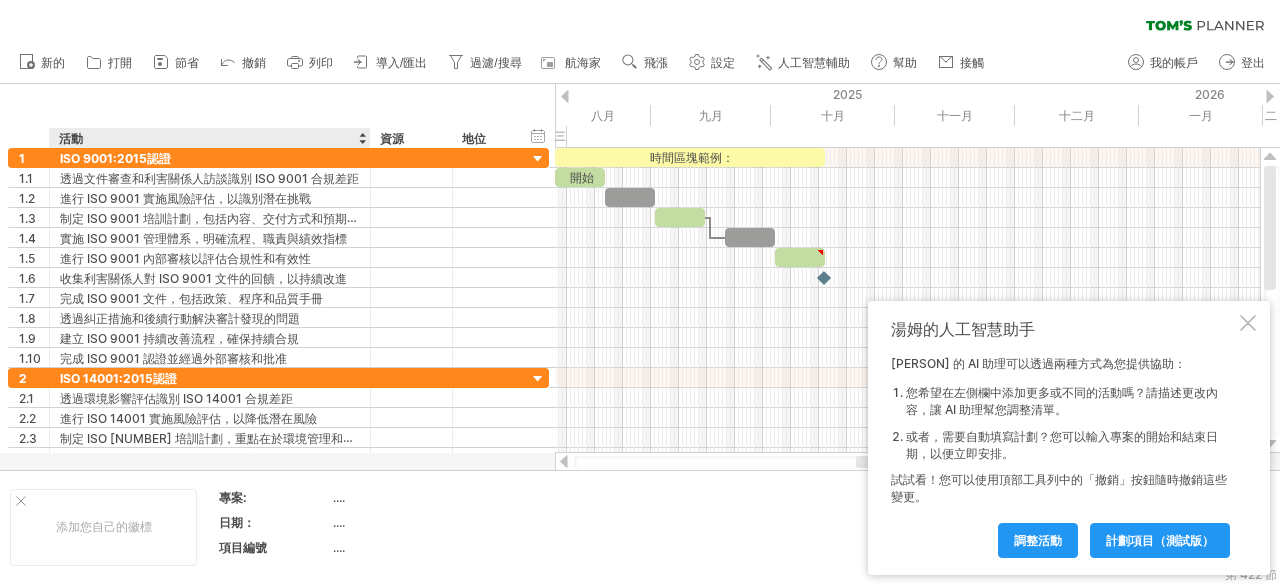 click on "隱藏開始/結束/持續時間 顯示開始/結束/持續時間
******** 活動 ******** 資源 ****** 地位" at bounding box center [277, 116] 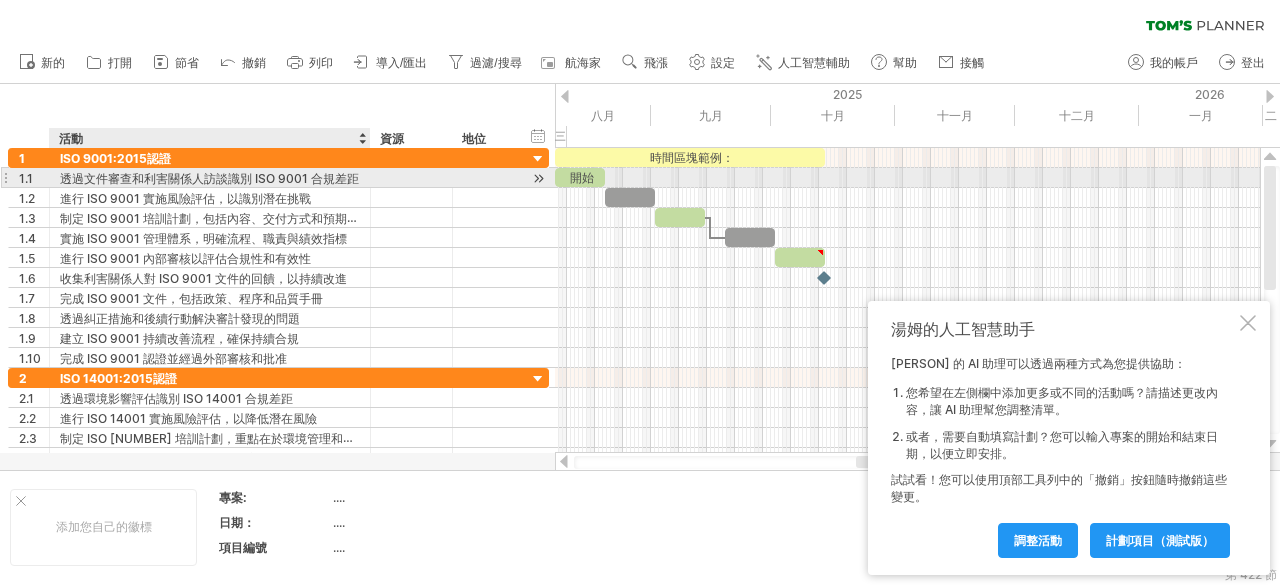 click on "透過文件審查和利害關係人訪談識別 ISO 9001 合規差距" at bounding box center (209, 178) 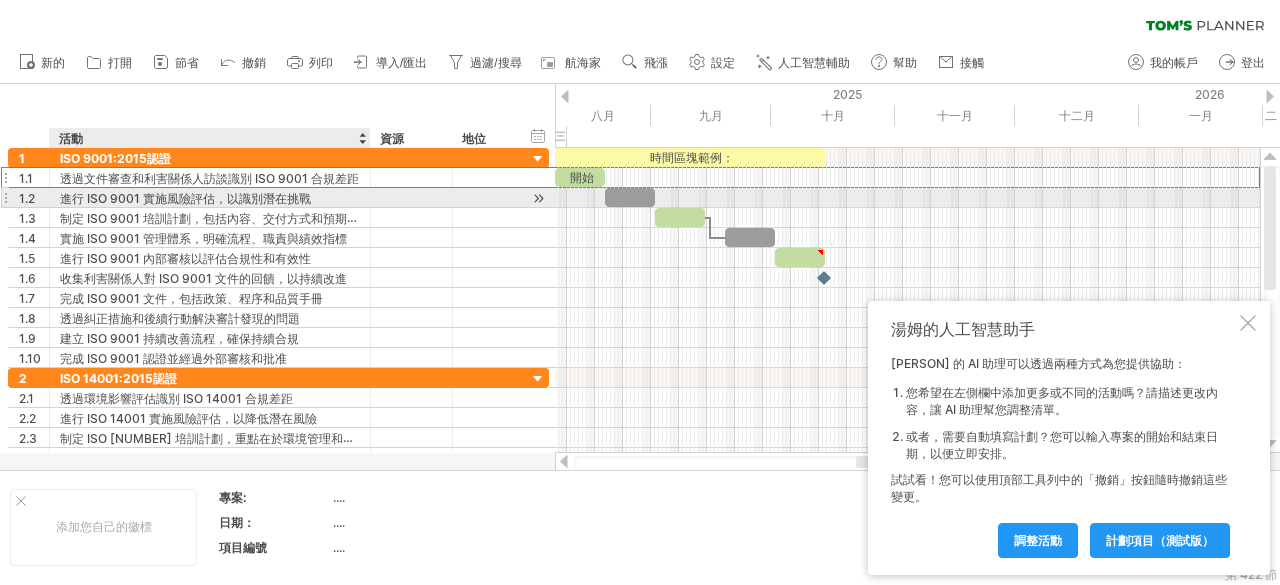 click on "進行 ISO 9001 實施風險評估，以識別潛在挑戰" at bounding box center (185, 198) 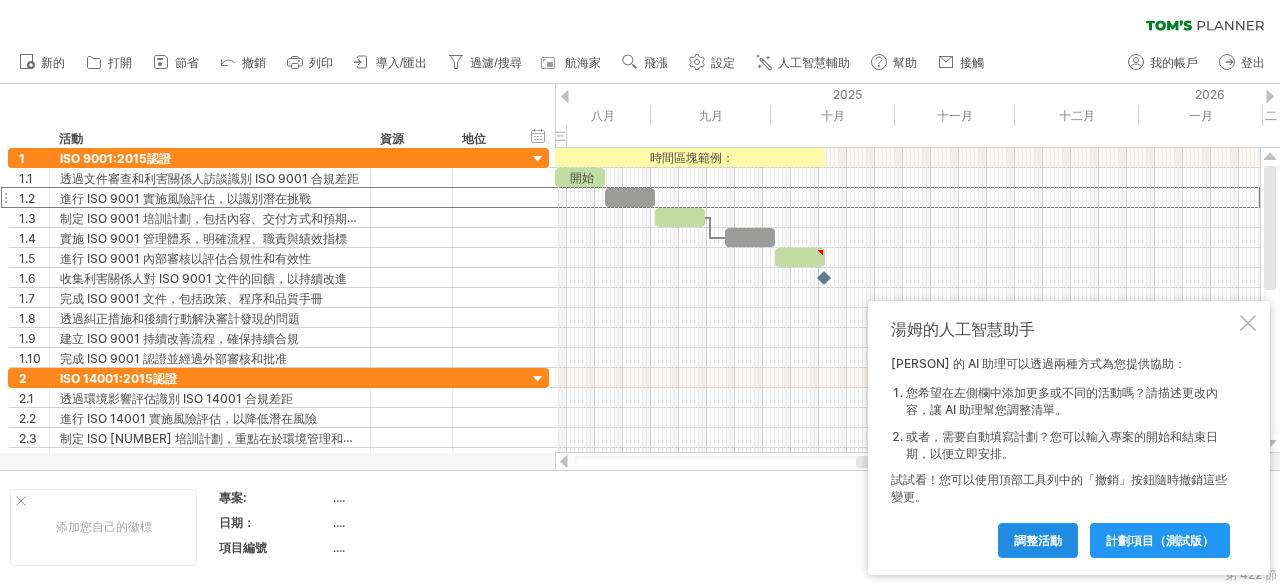 click on "調整活動" at bounding box center [1038, 540] 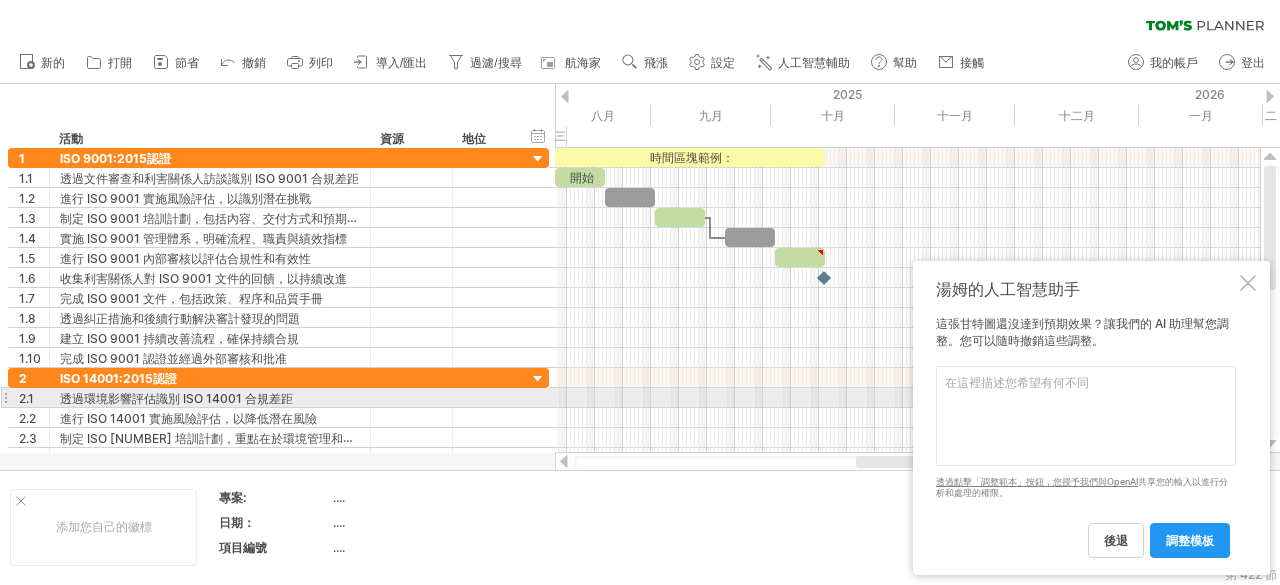 click at bounding box center (1086, 416) 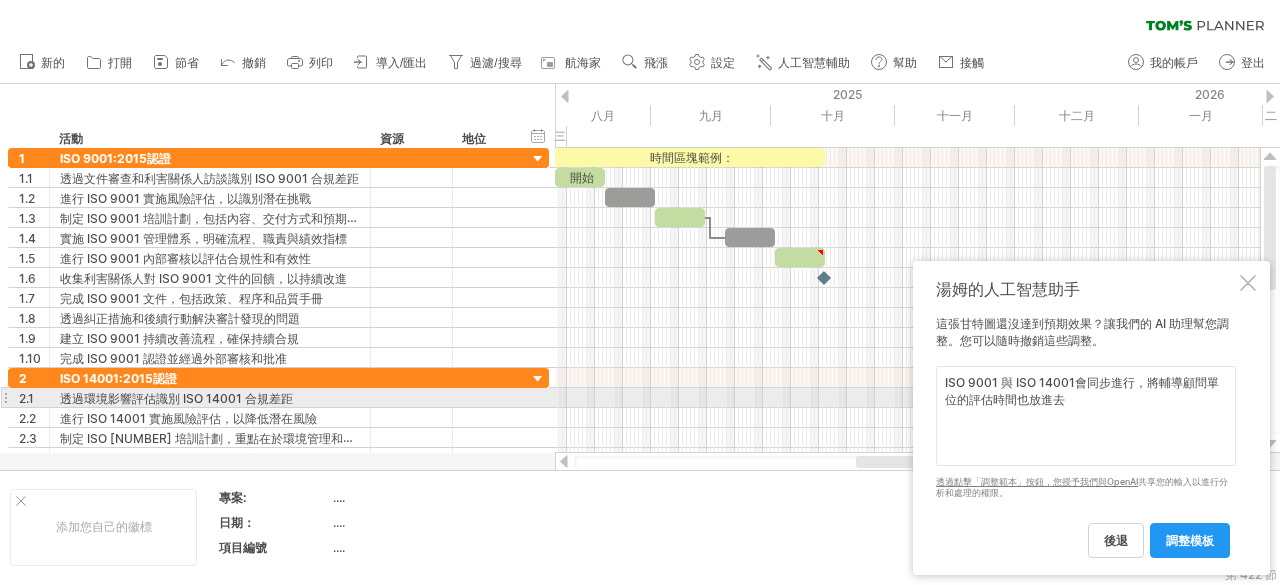 click on "ISO 9001 與 ISO 14001會同步進行，將輔導顧問單位的評估時間也放進去" at bounding box center [1086, 416] 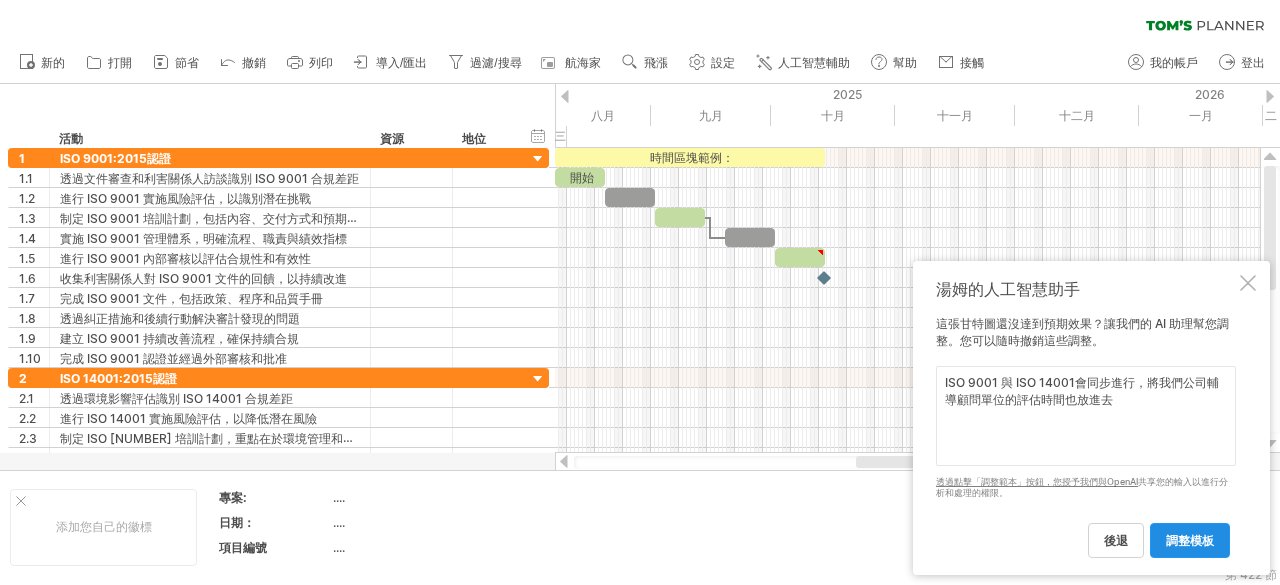 type on "ISO 9001 and ISO 14001 will be carried out simultaneously. Please include the evaluation time of our company's consulting consultant unit." 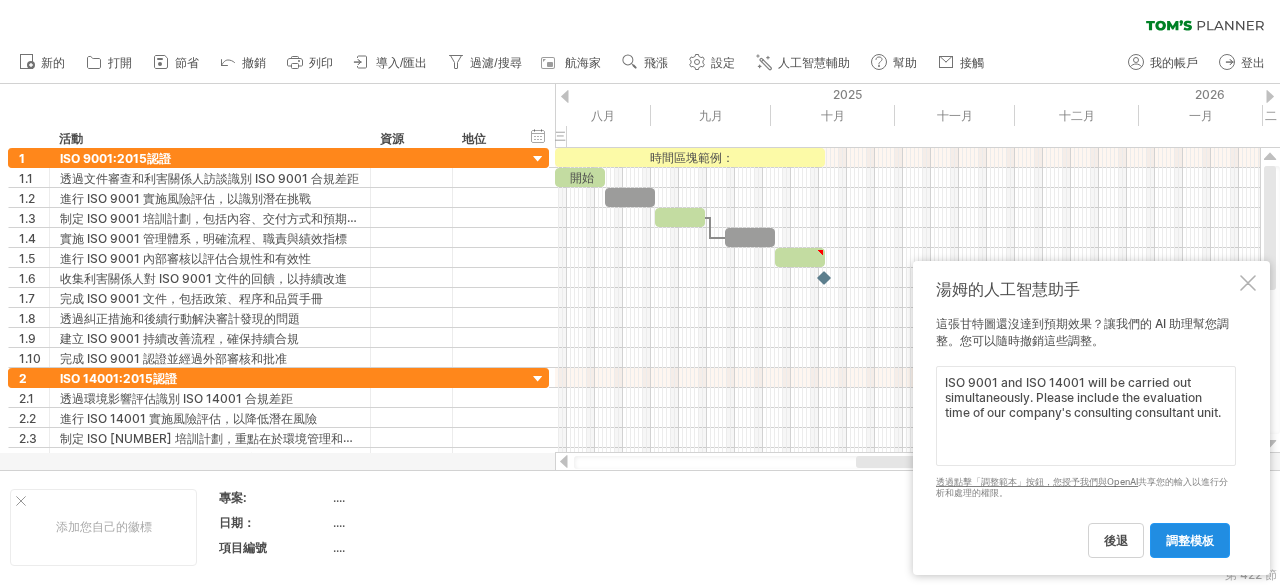 click on "調整模板" at bounding box center [1190, 540] 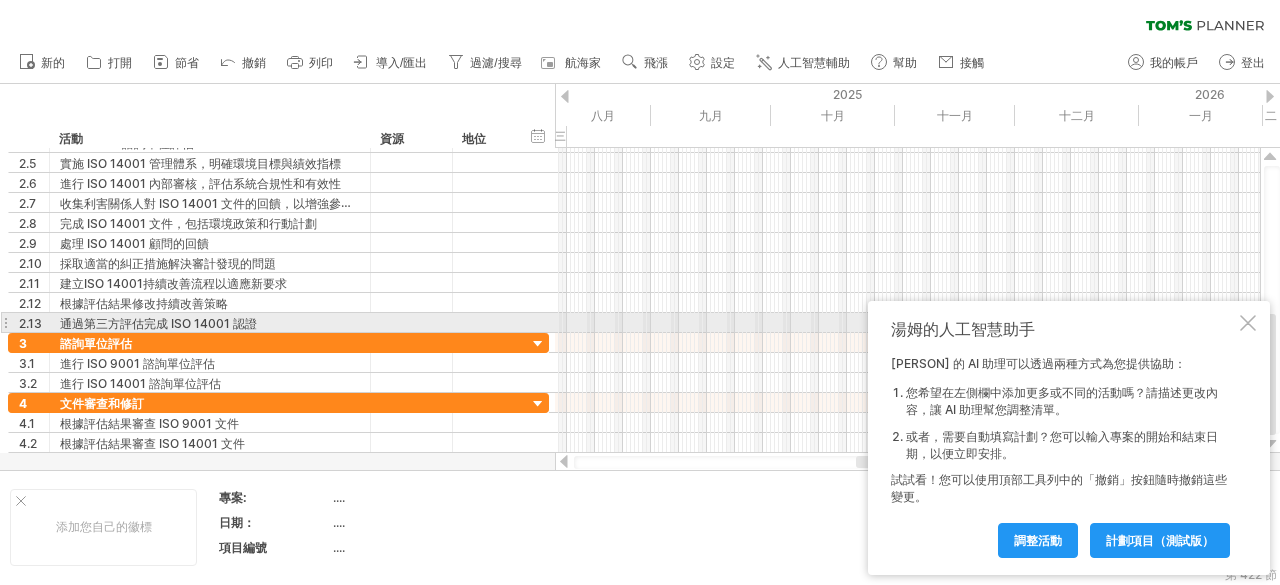 click at bounding box center [1248, 323] 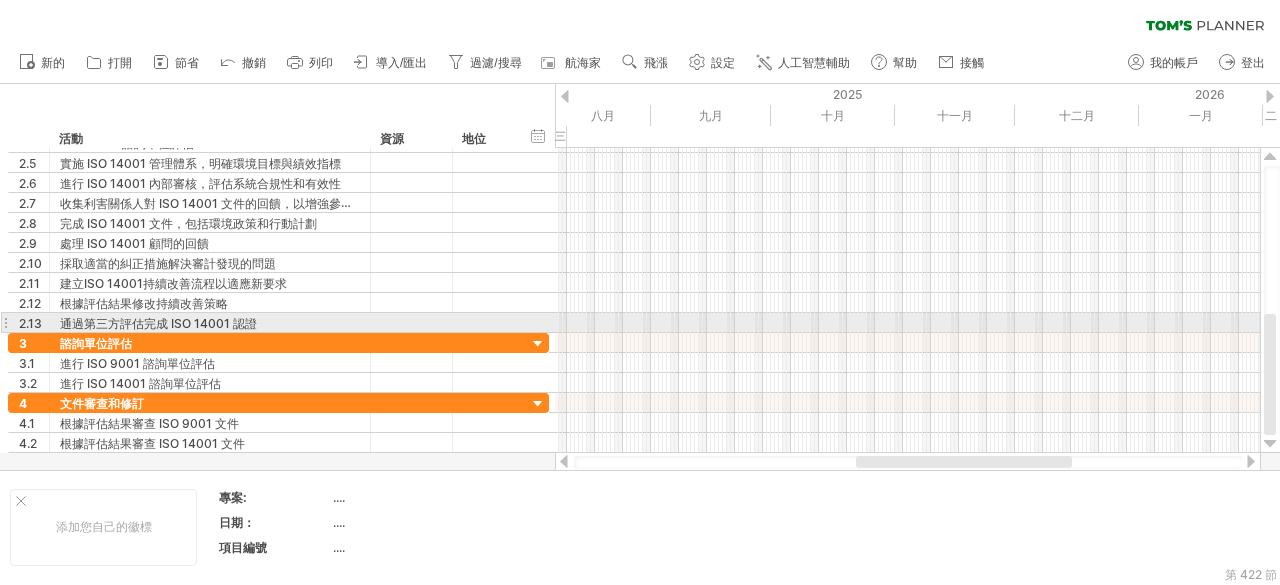 click at bounding box center (907, 323) 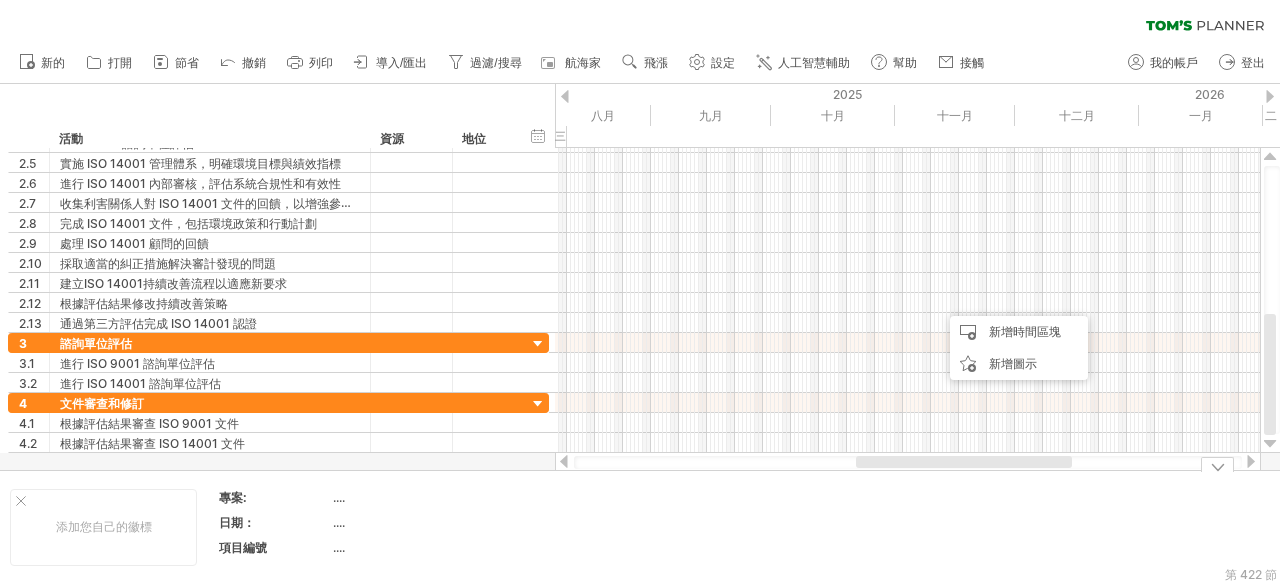 click on "添加您自己的徽標 專案: .... 日期： .... 項目編號 ...." at bounding box center (50000, 527) 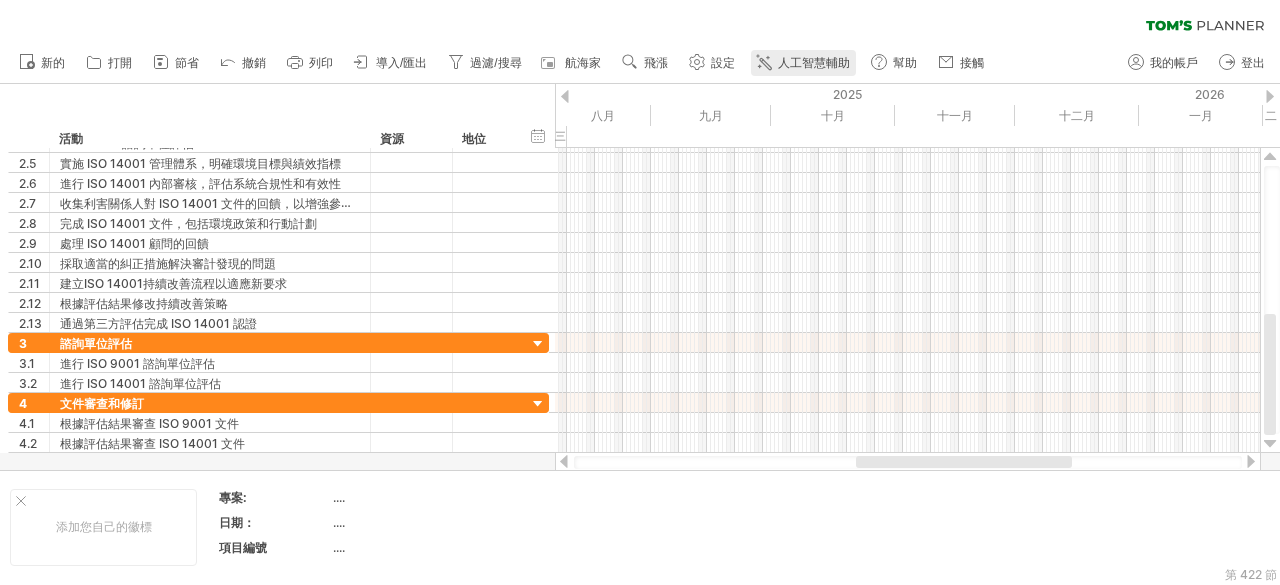 click on "人工智慧輔助" at bounding box center (803, 63) 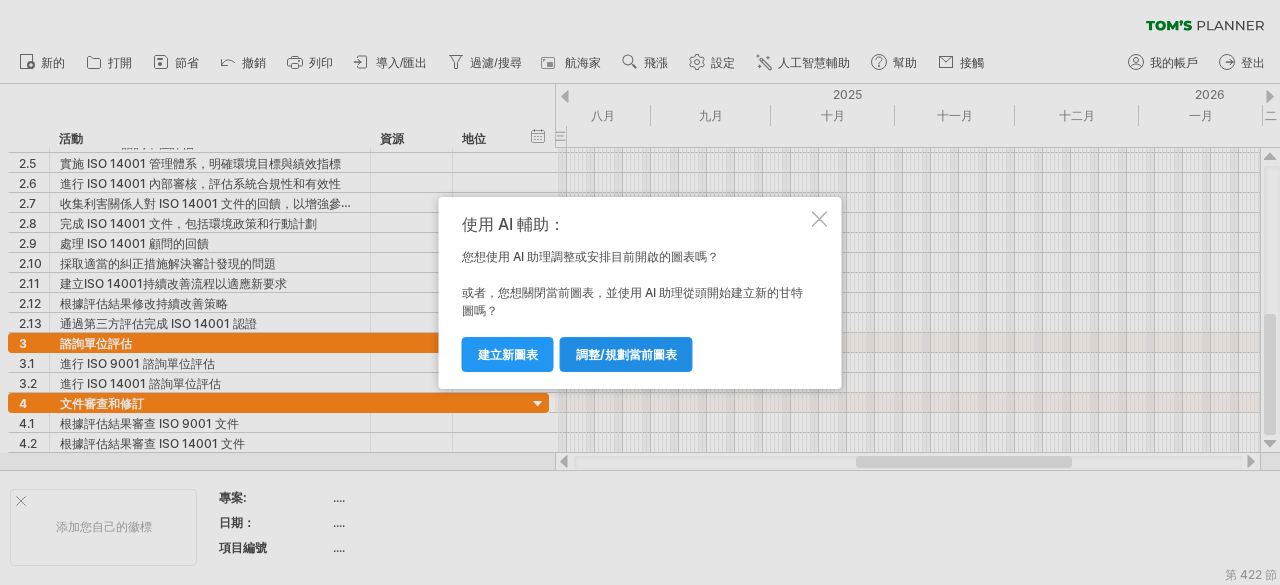 click on "調整/規劃當前圖表" at bounding box center [626, 354] 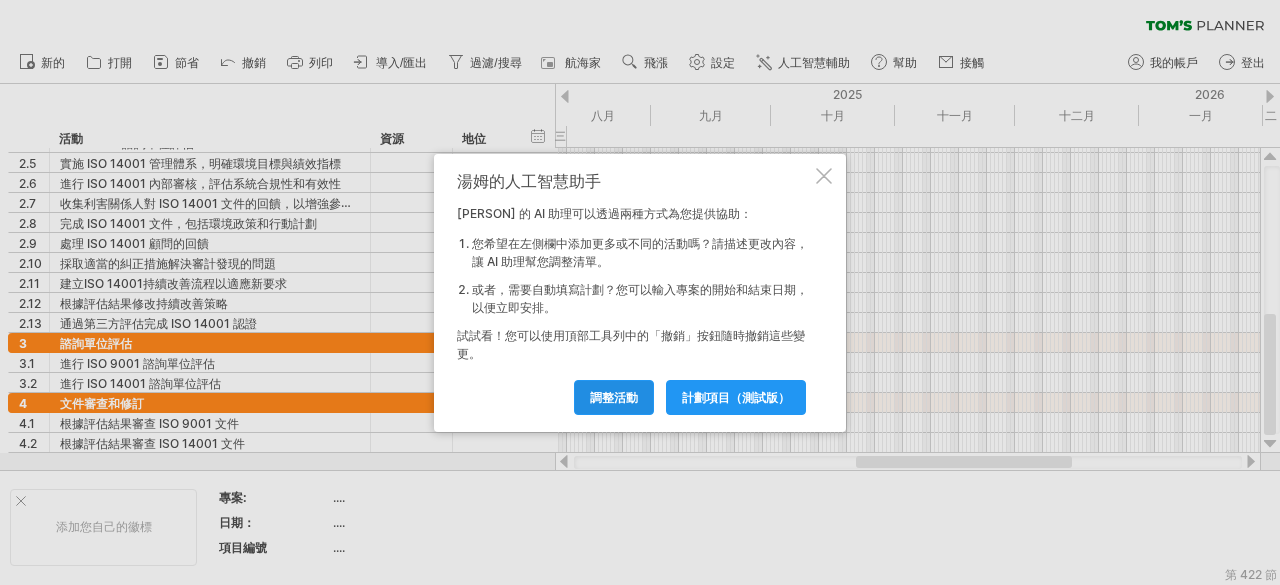 click on "調整活動" at bounding box center (614, 397) 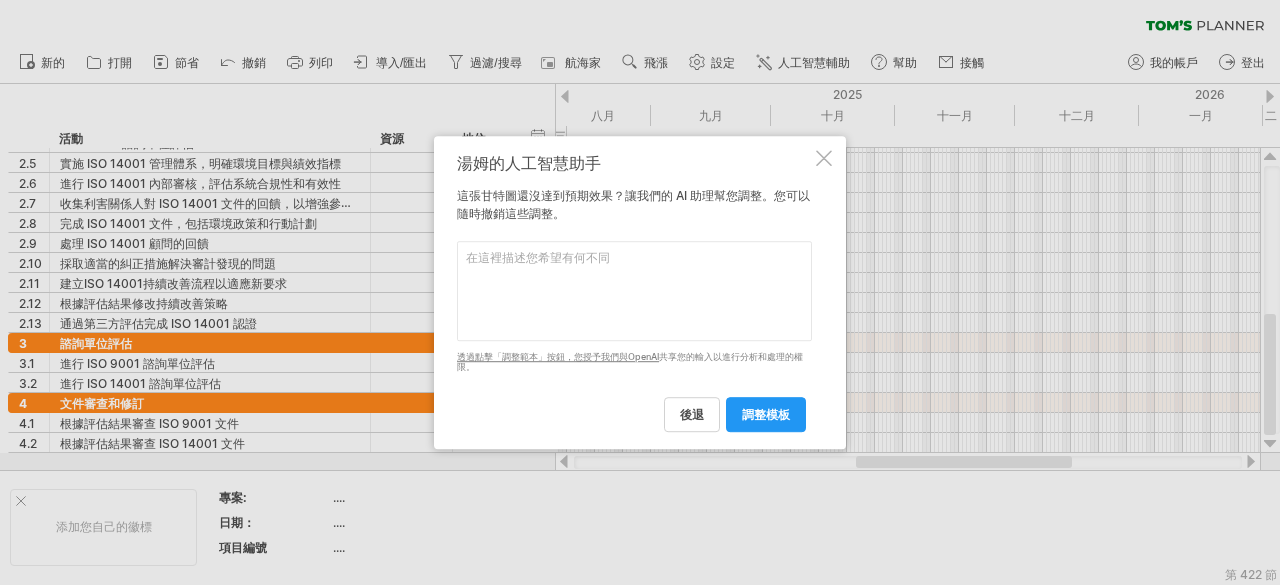 click at bounding box center (634, 291) 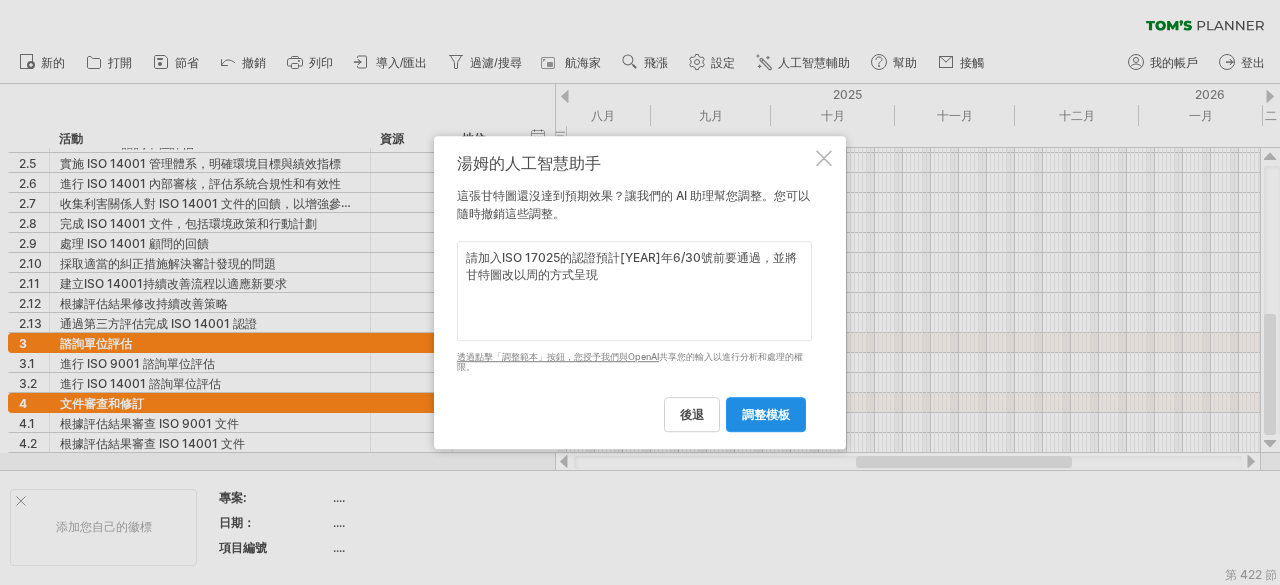 type on "請加入ISO 17025的認證預計[YEAR]年6/30號前要通過，並將甘特圖改以周的方式呈現" 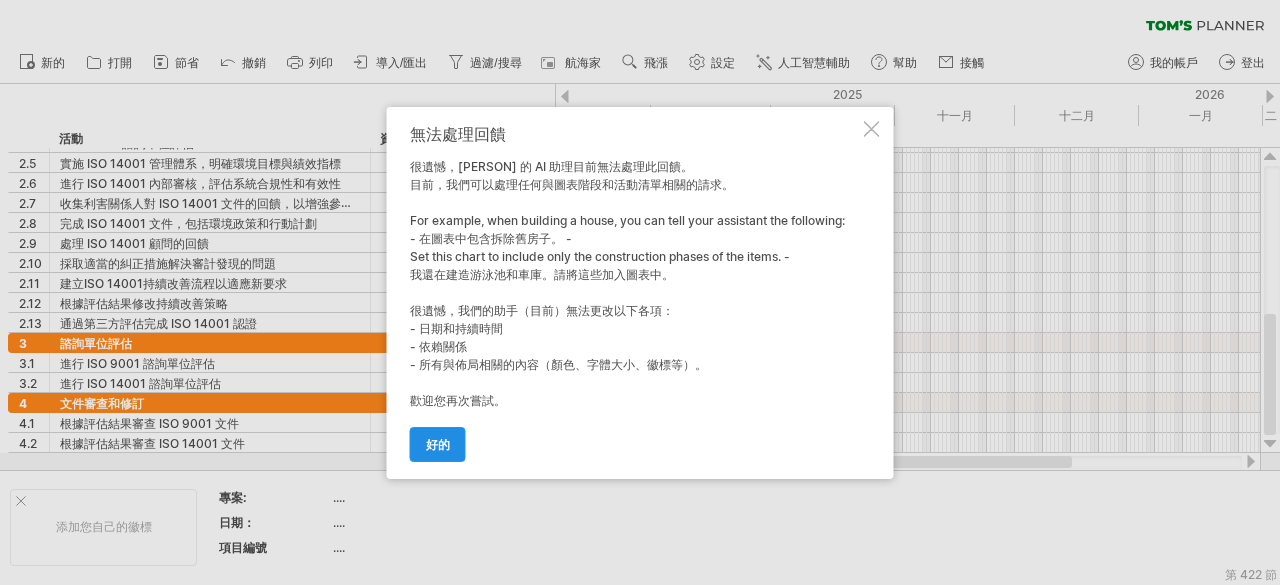 click on "好的" at bounding box center [438, 444] 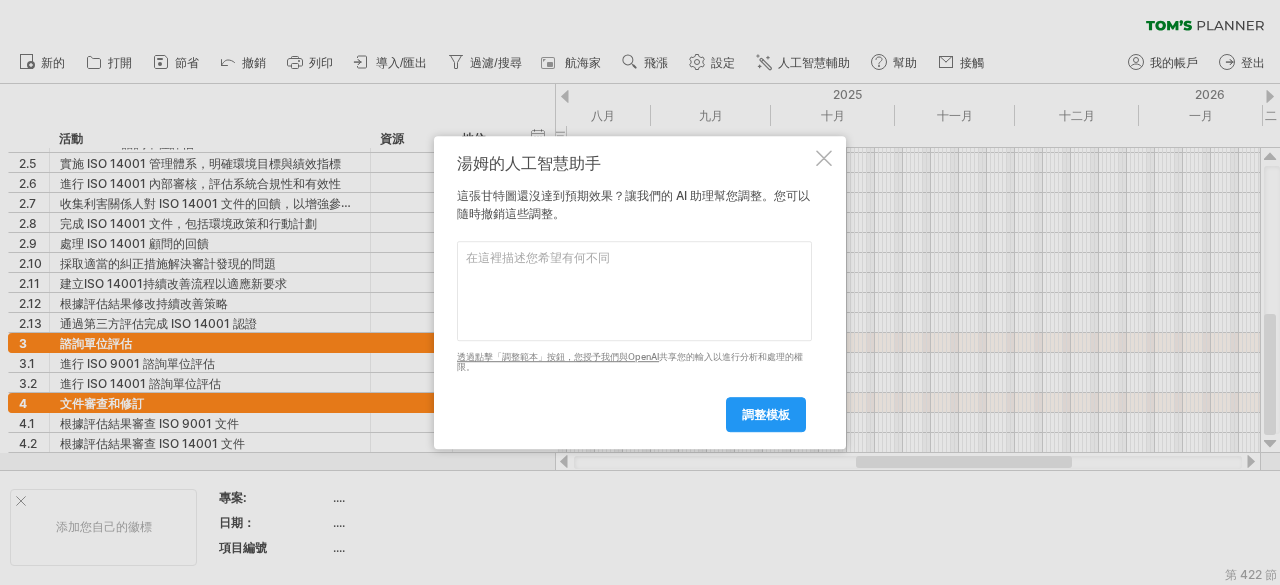 click at bounding box center (634, 291) 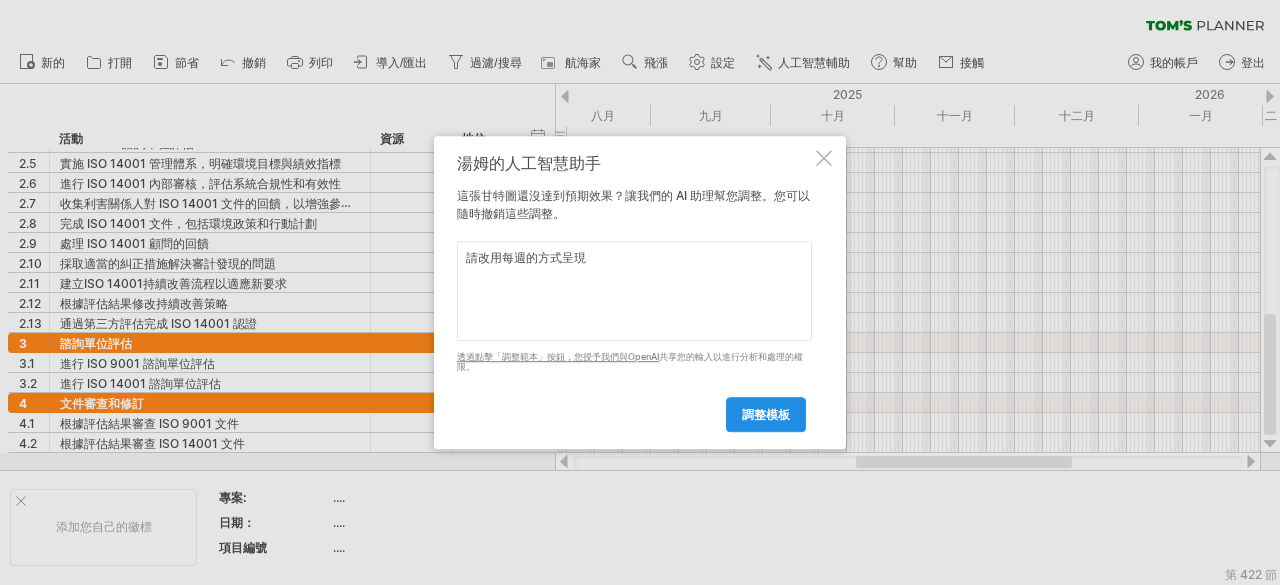 type on "請改用每週的方式呈現" 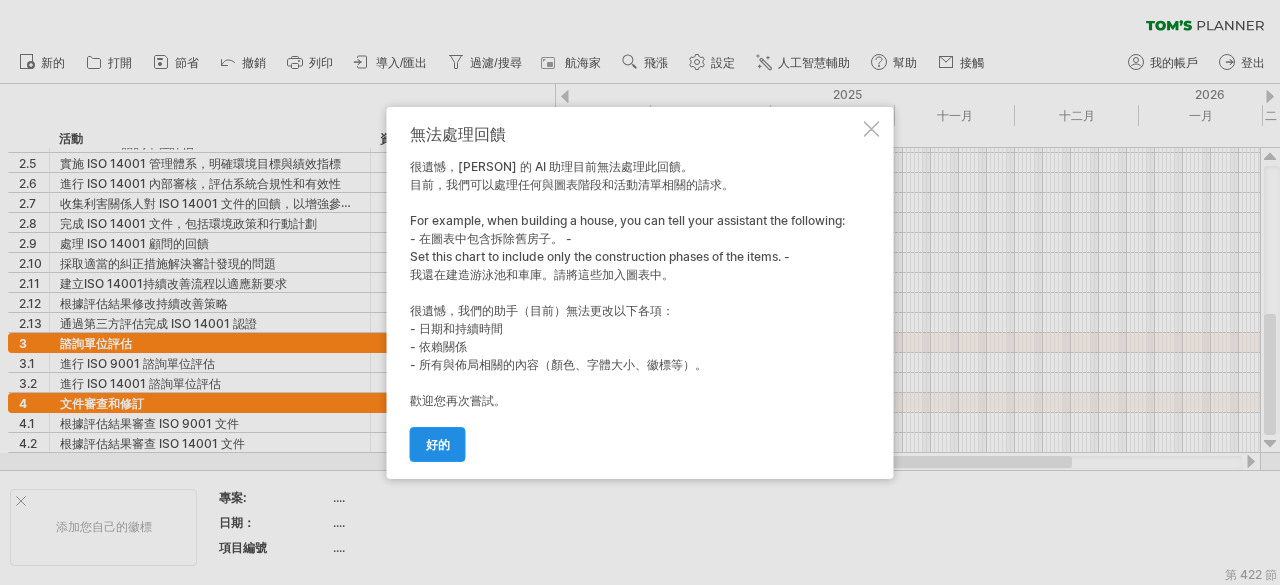 click on "好的" at bounding box center (438, 444) 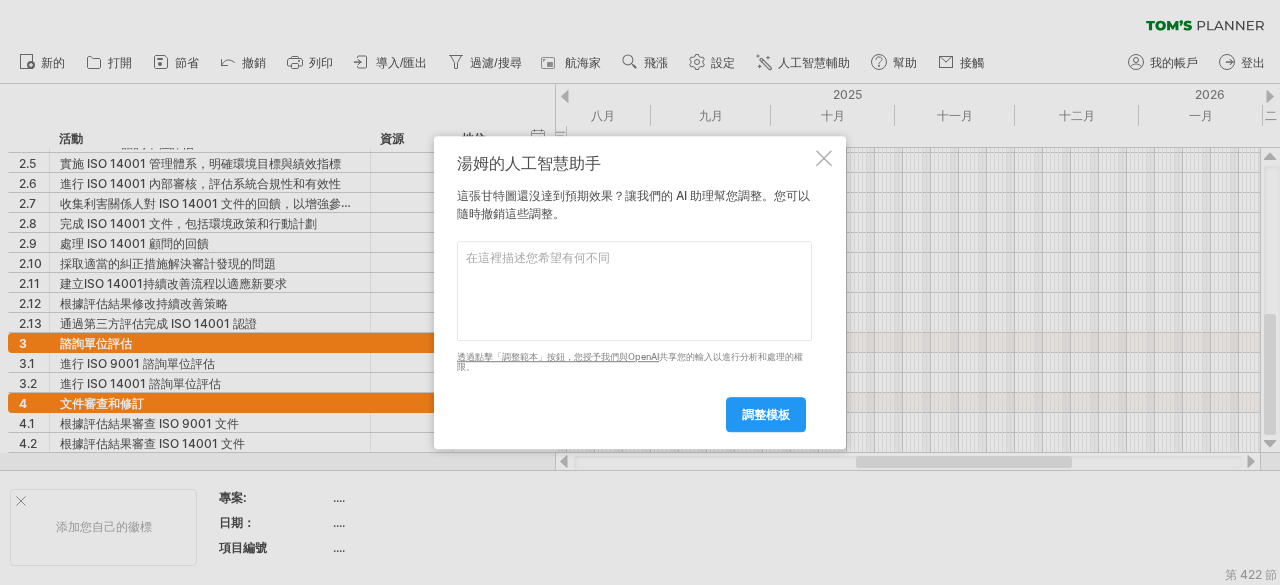 click at bounding box center (634, 291) 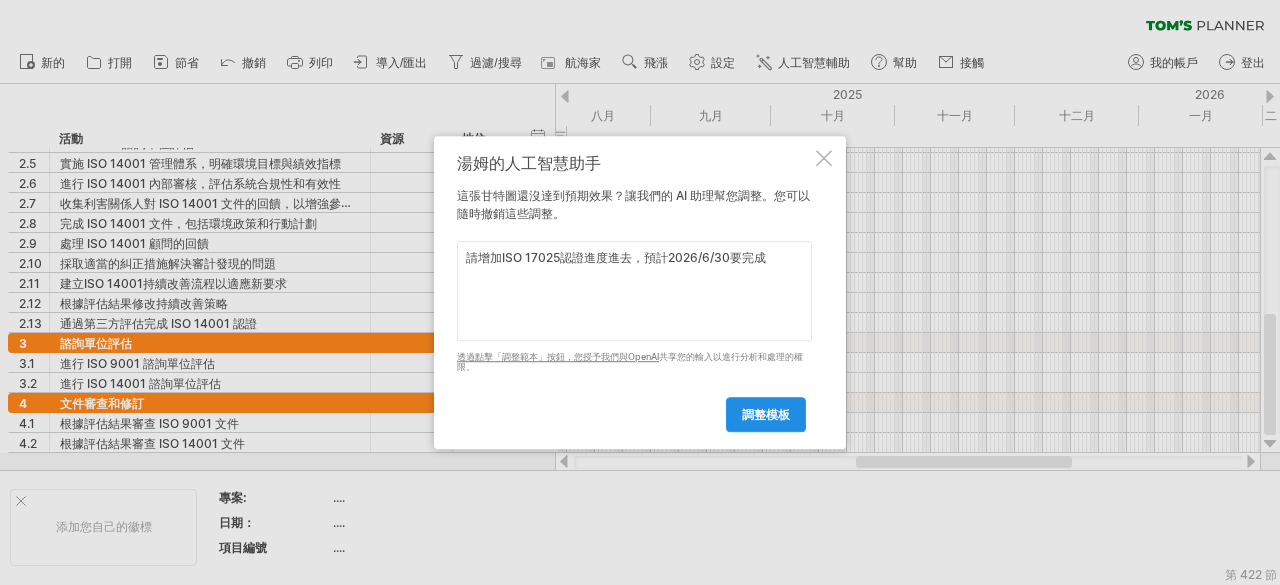 type on "請增加ISO 17025認證進度進去，預計2026/6/30要完成" 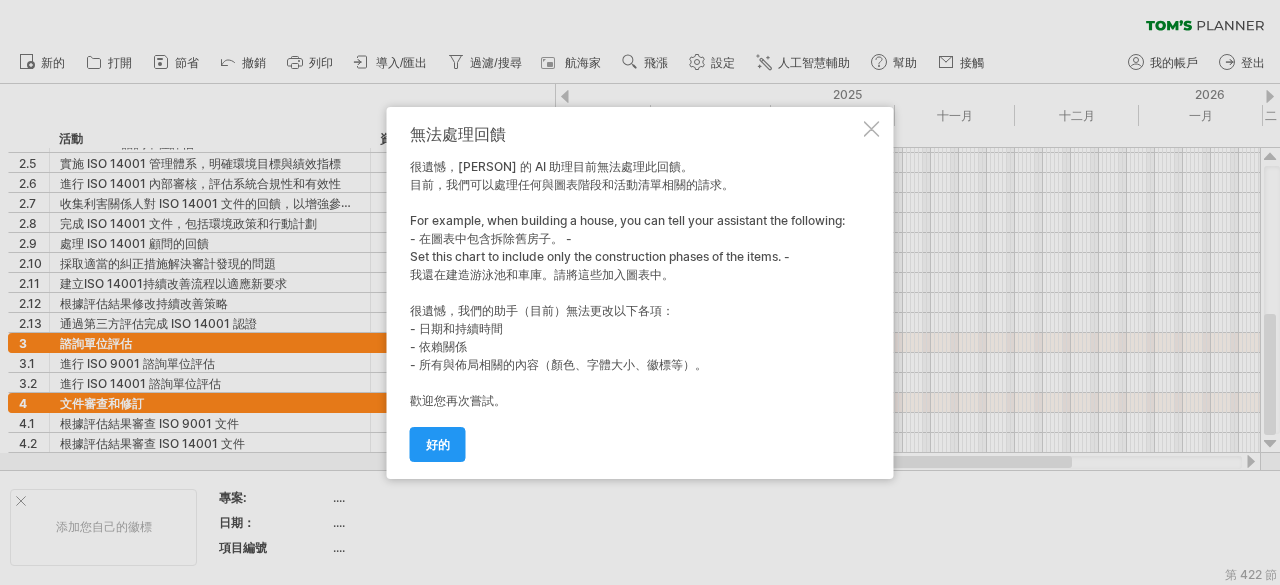 click at bounding box center (872, 129) 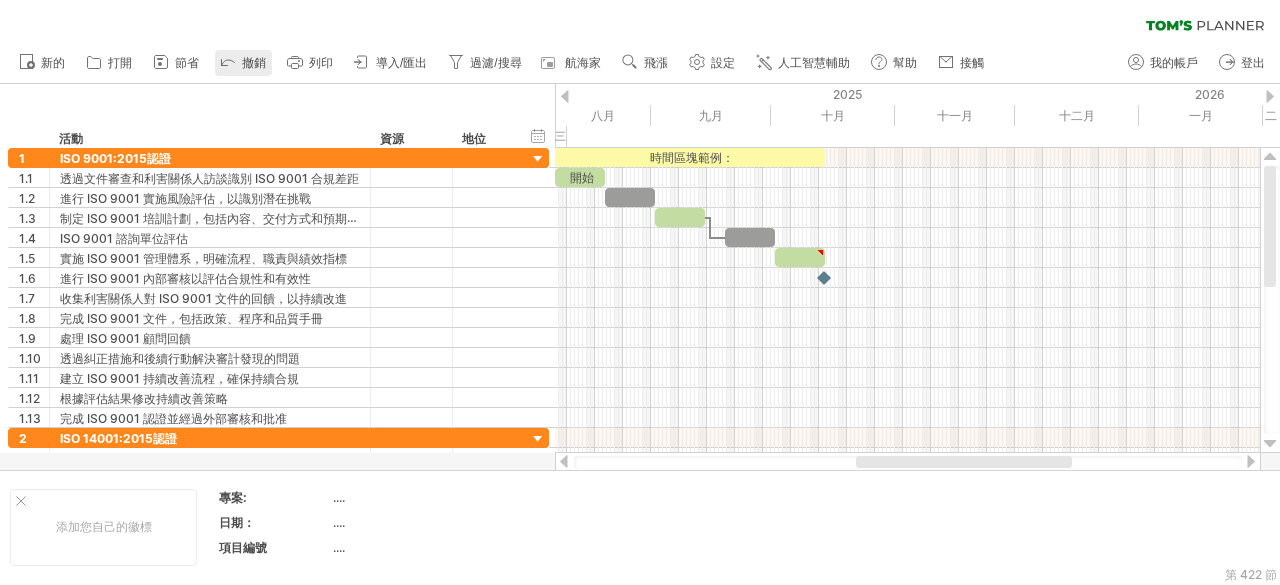 click on "撤銷" at bounding box center (243, 63) 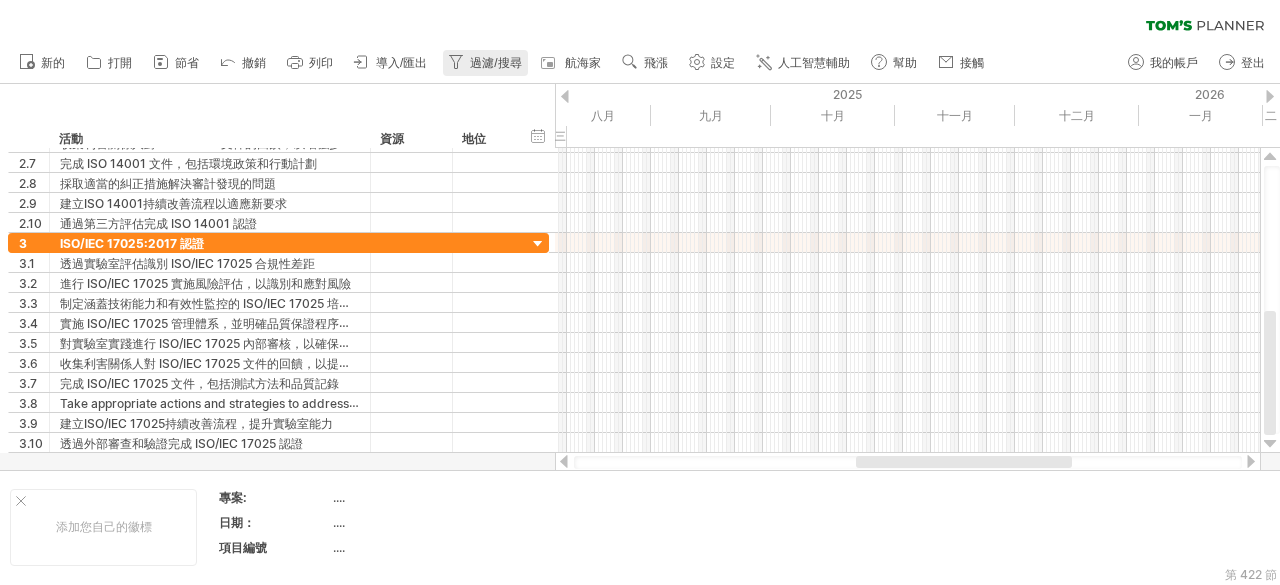 click 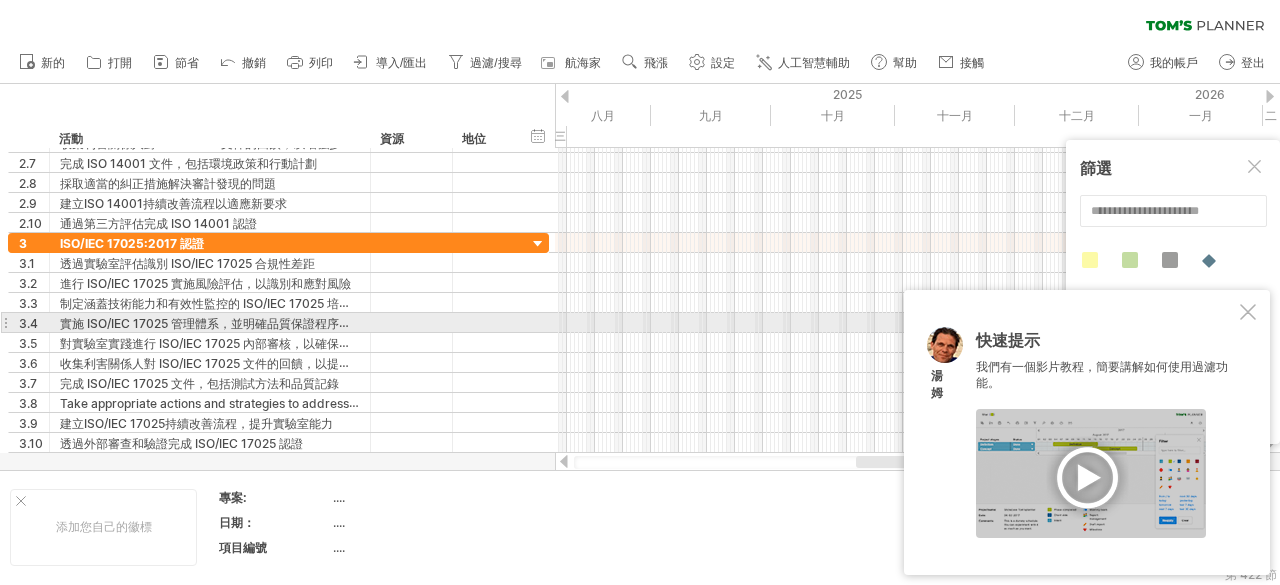 click on "快速提示 我們有一個影片教程，簡要講解如何使用過濾功能。   湯姆" at bounding box center [1087, 432] 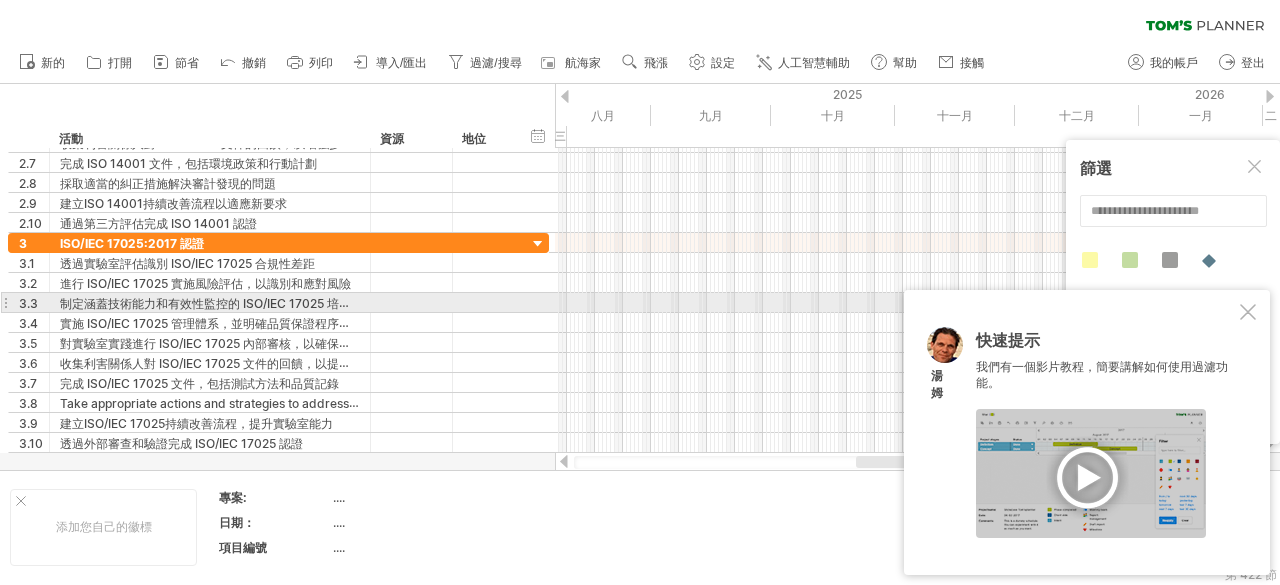 click at bounding box center (1248, 312) 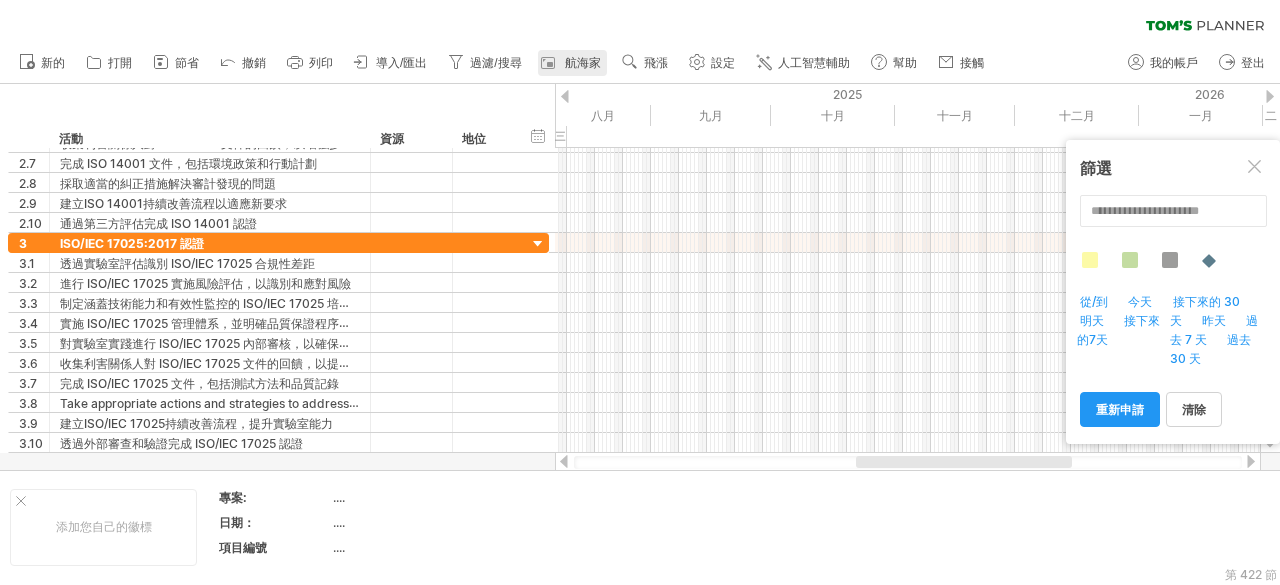 click on "航海家" at bounding box center (572, 63) 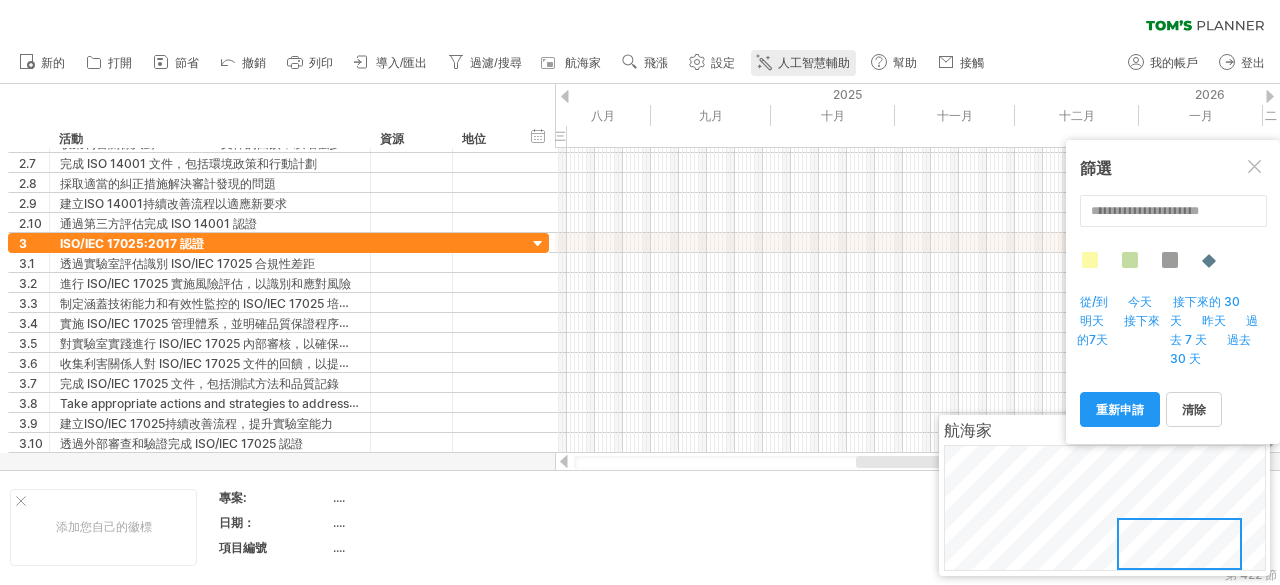 click on "人工智慧輔助" at bounding box center [814, 63] 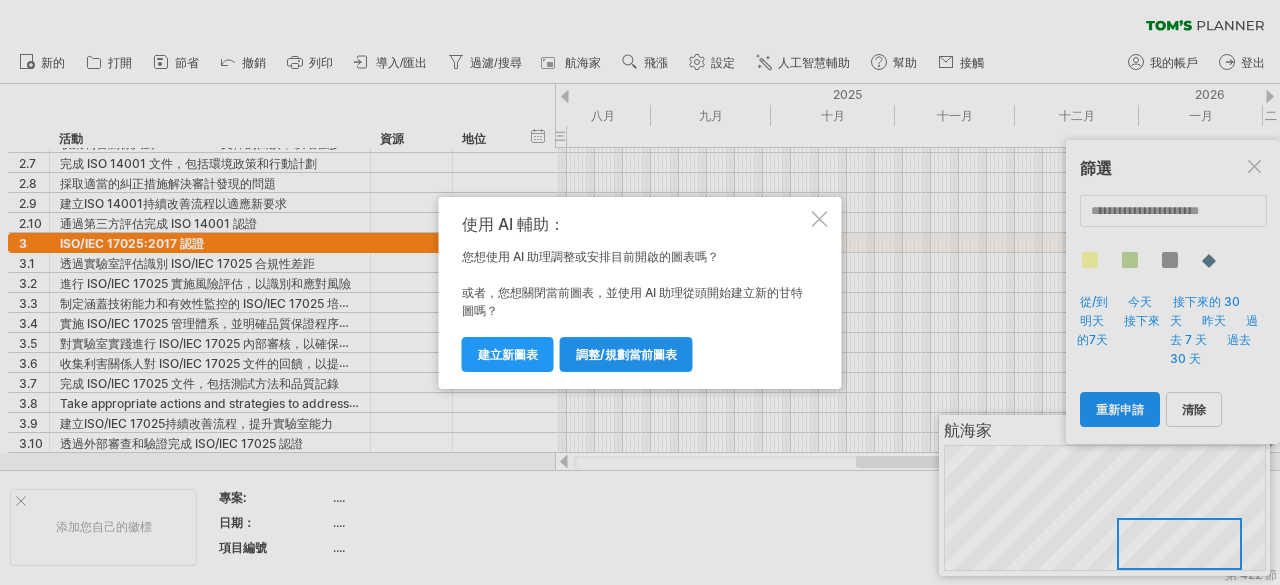 click on "調整/規劃當前圖表" at bounding box center [626, 354] 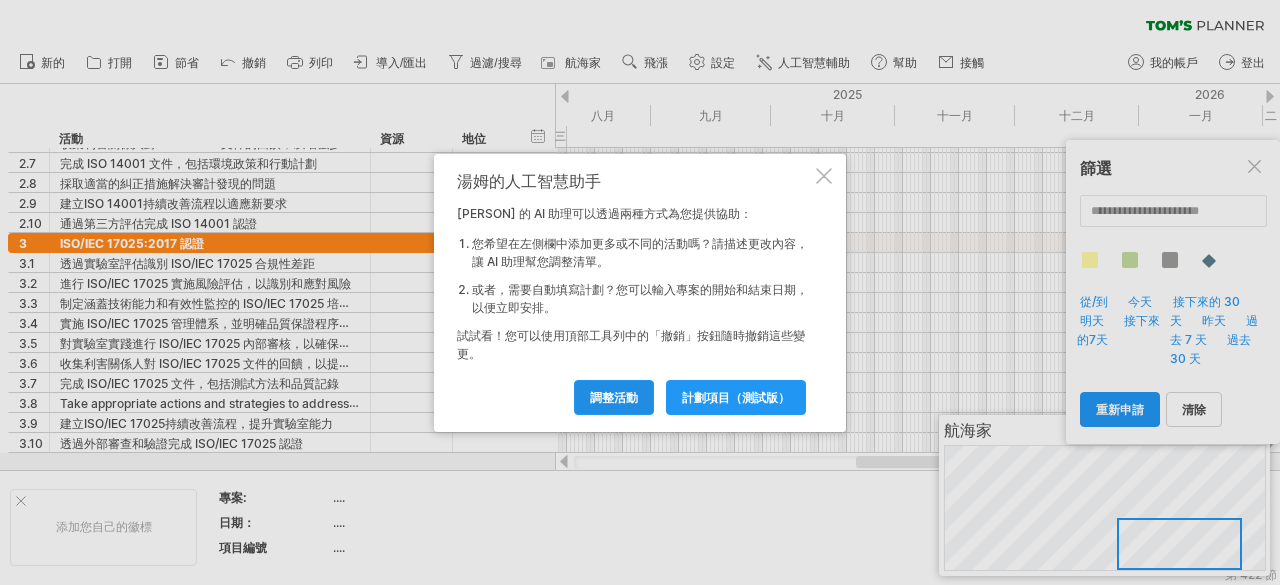 click on "調整活動" at bounding box center [614, 397] 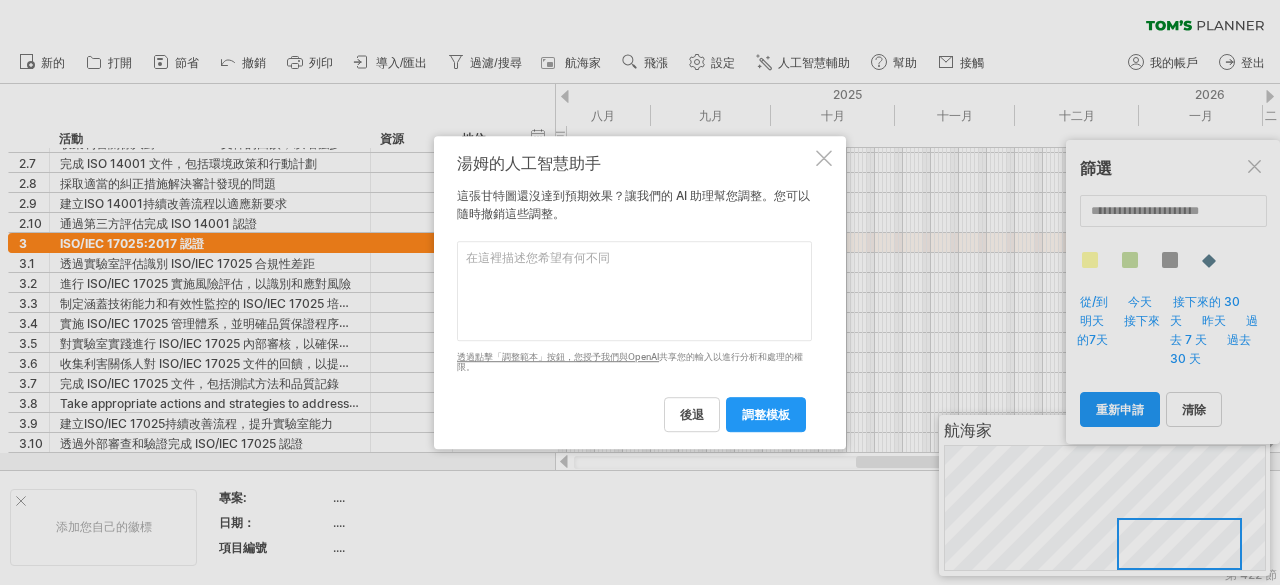 click at bounding box center (634, 291) 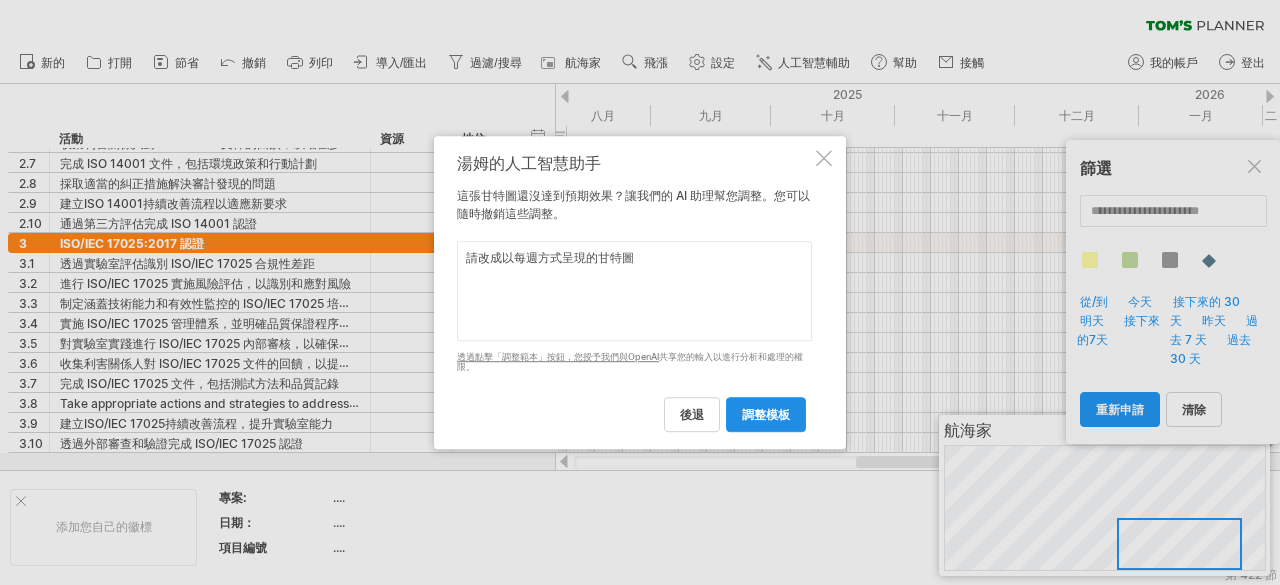 type on "請改成以每週方式呈現的甘特圖" 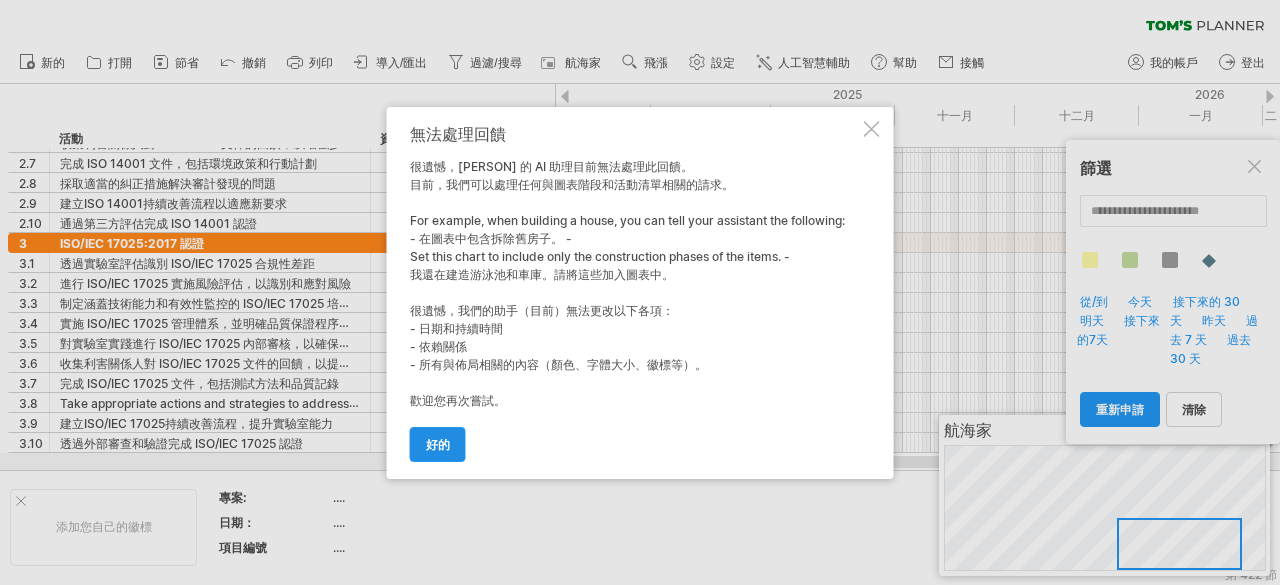 click on "好的" at bounding box center [438, 444] 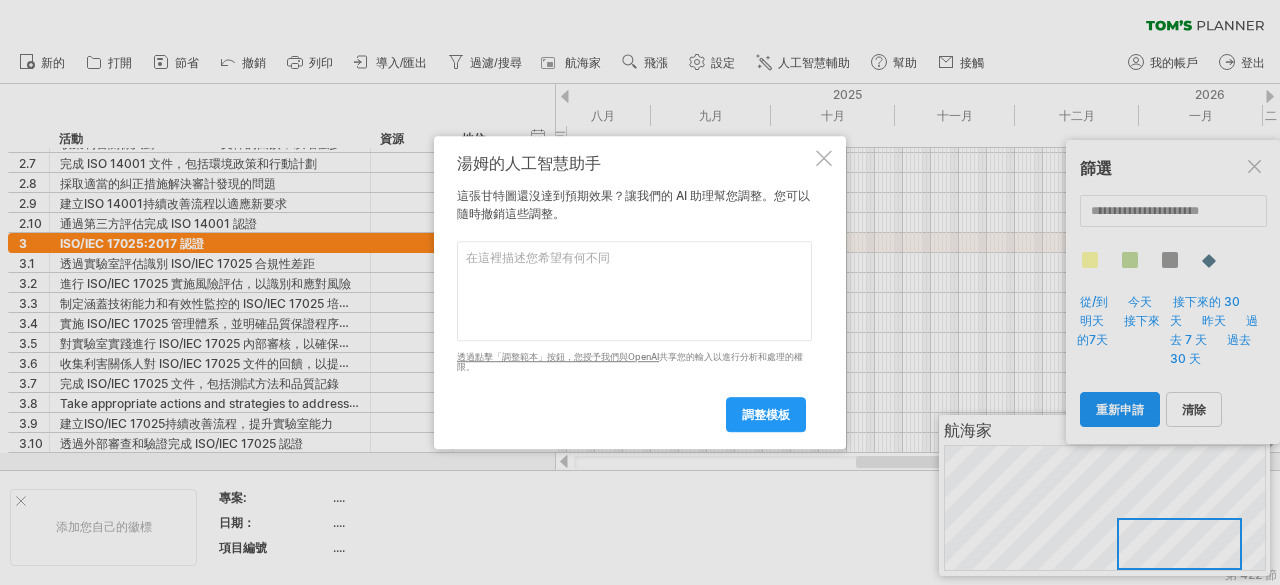 click at bounding box center (634, 291) 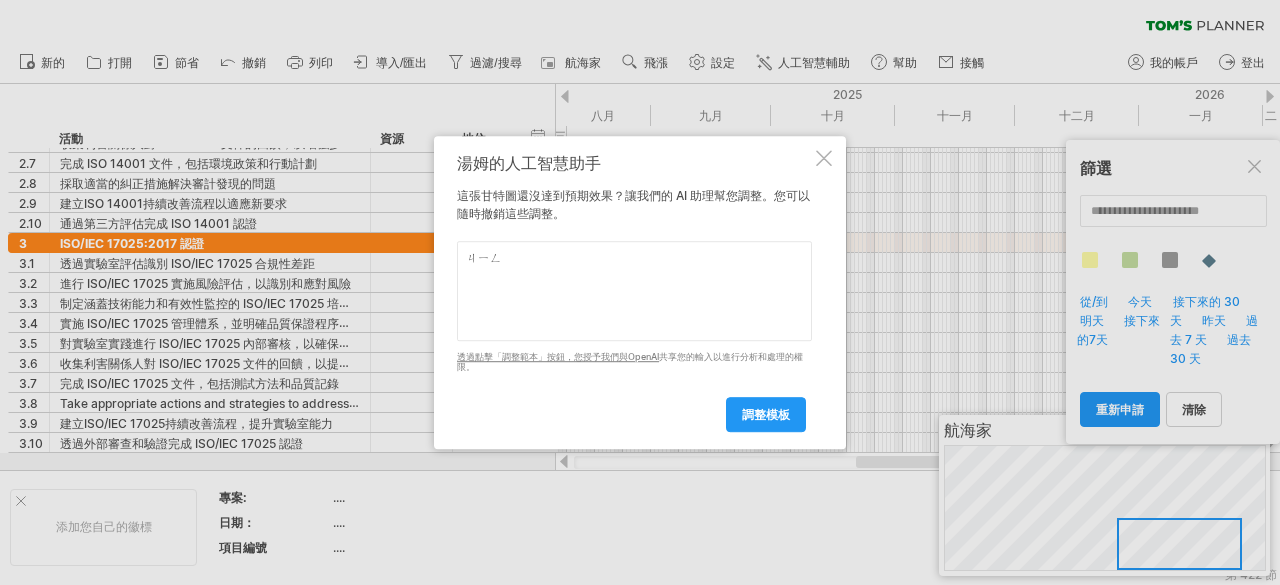 type on "經" 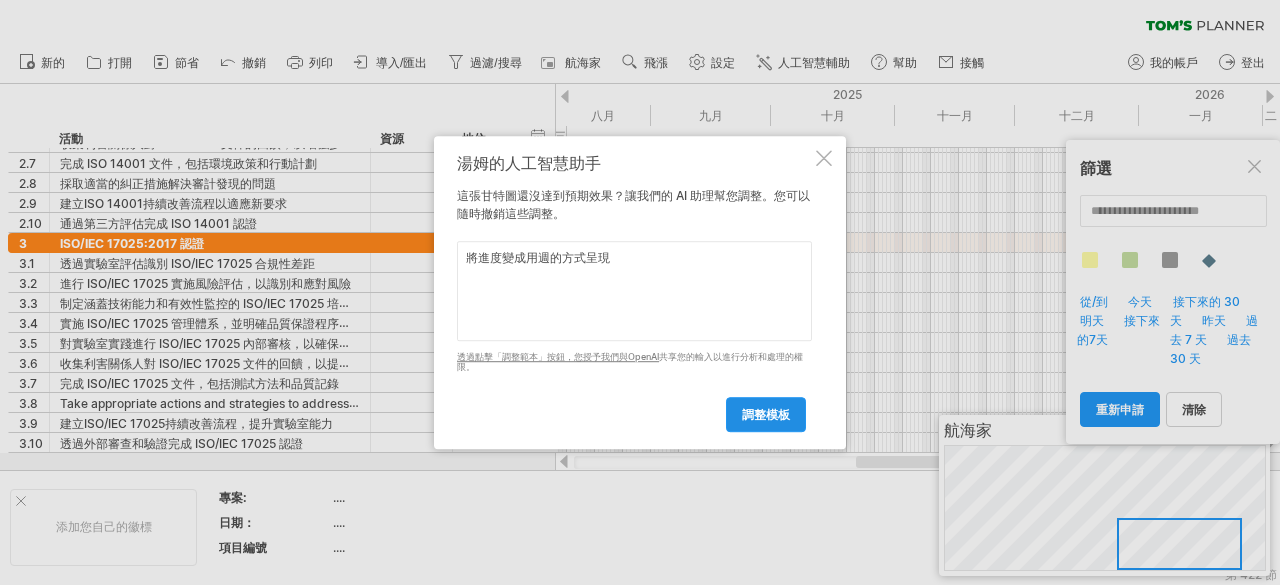 type on "將進度變成用週的方式呈現" 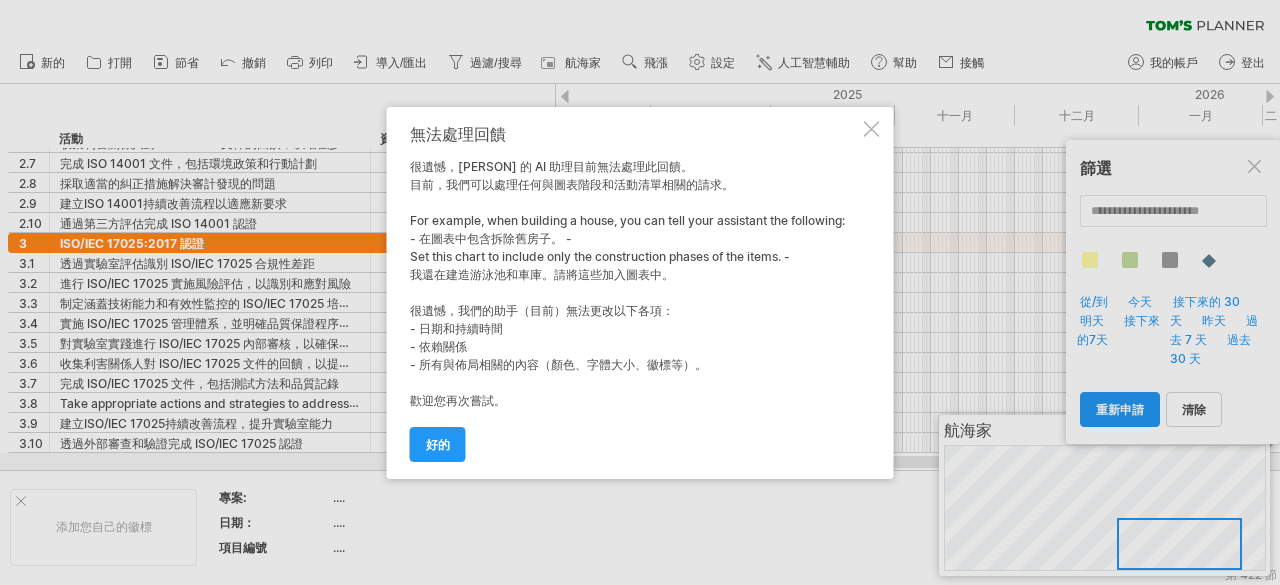 click at bounding box center (872, 129) 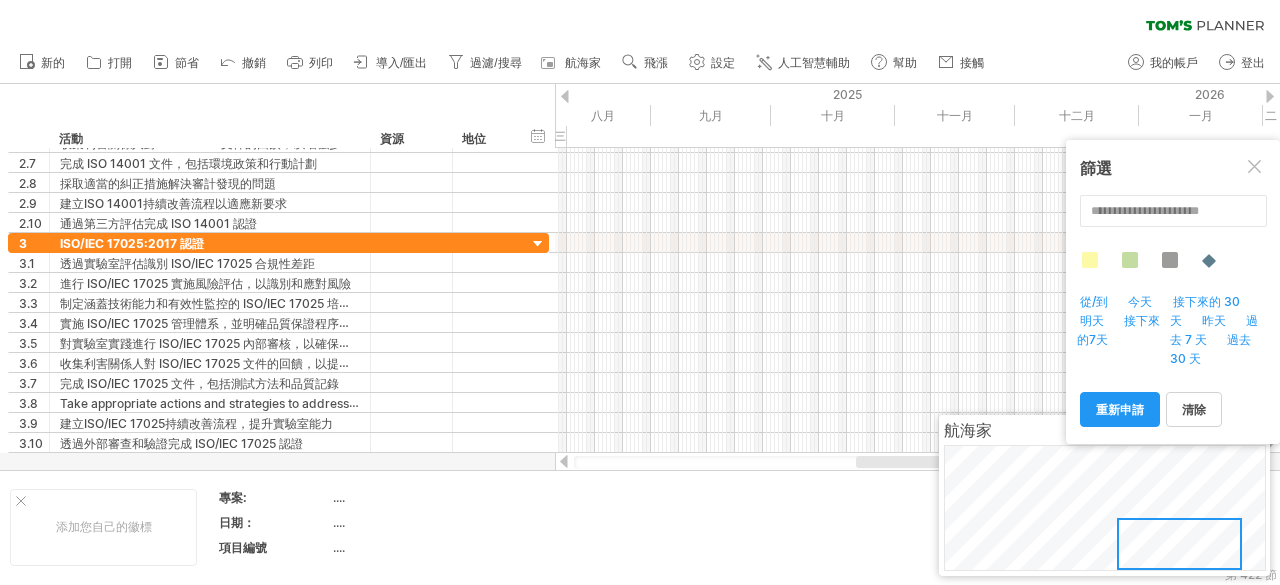 click on "二月" at bounding box center (1271, 126) 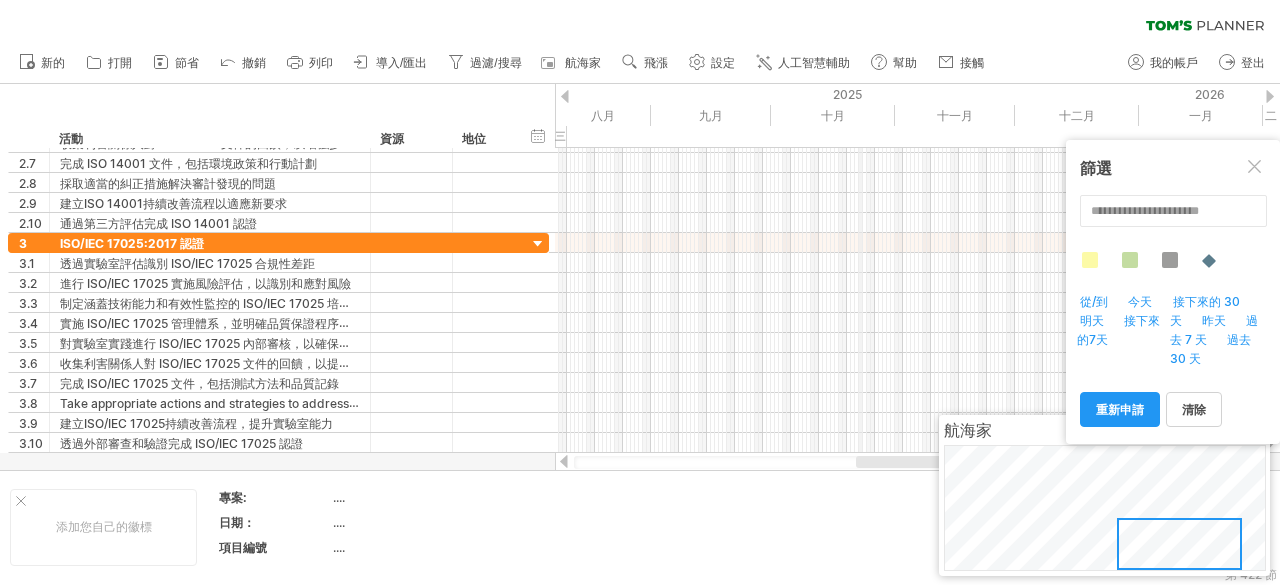 click on "十月" at bounding box center (833, 115) 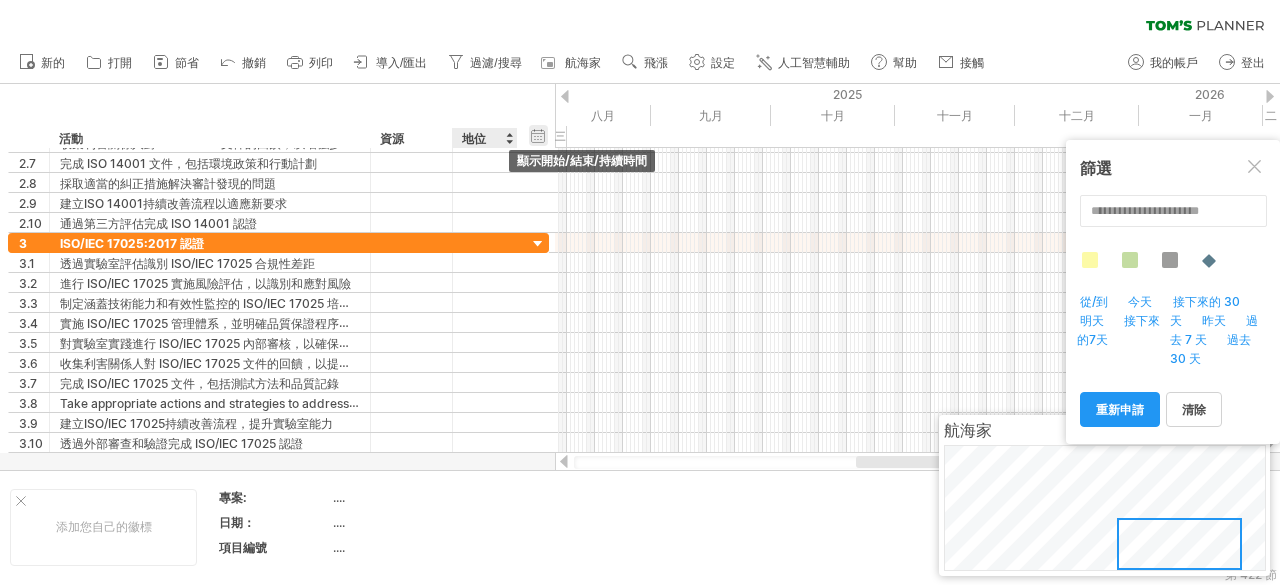 click on "隱藏開始/結束/持續時間 顯示開始/結束/持續時間" at bounding box center [538, 135] 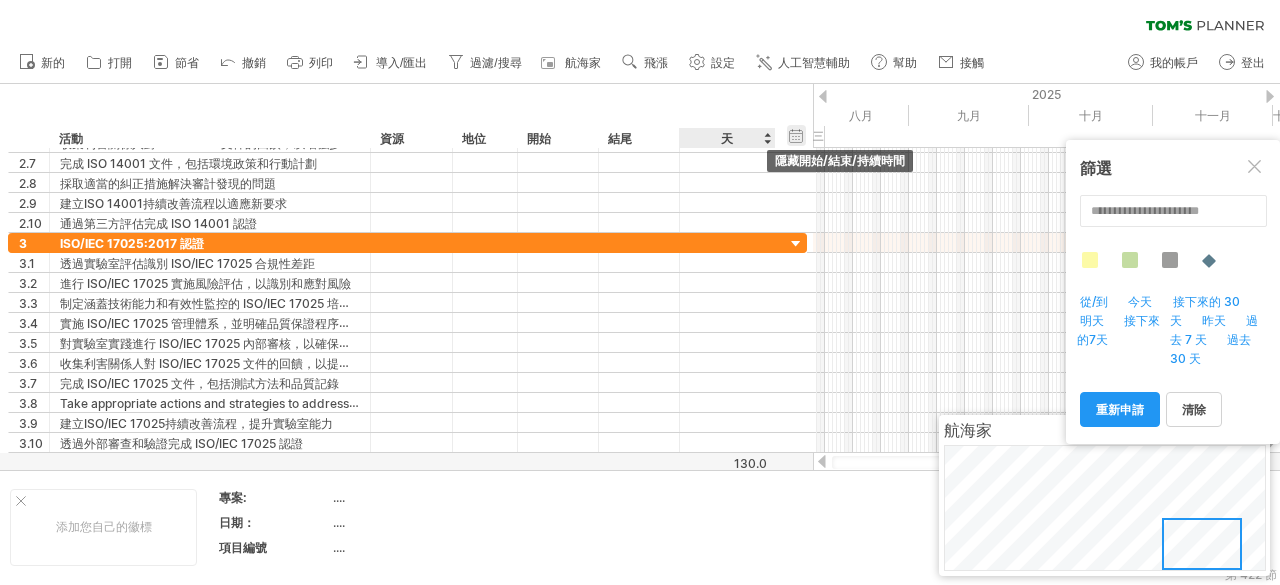 click on "隱藏開始/結束/持續時間 顯示開始/結束/持續時間" at bounding box center [796, 135] 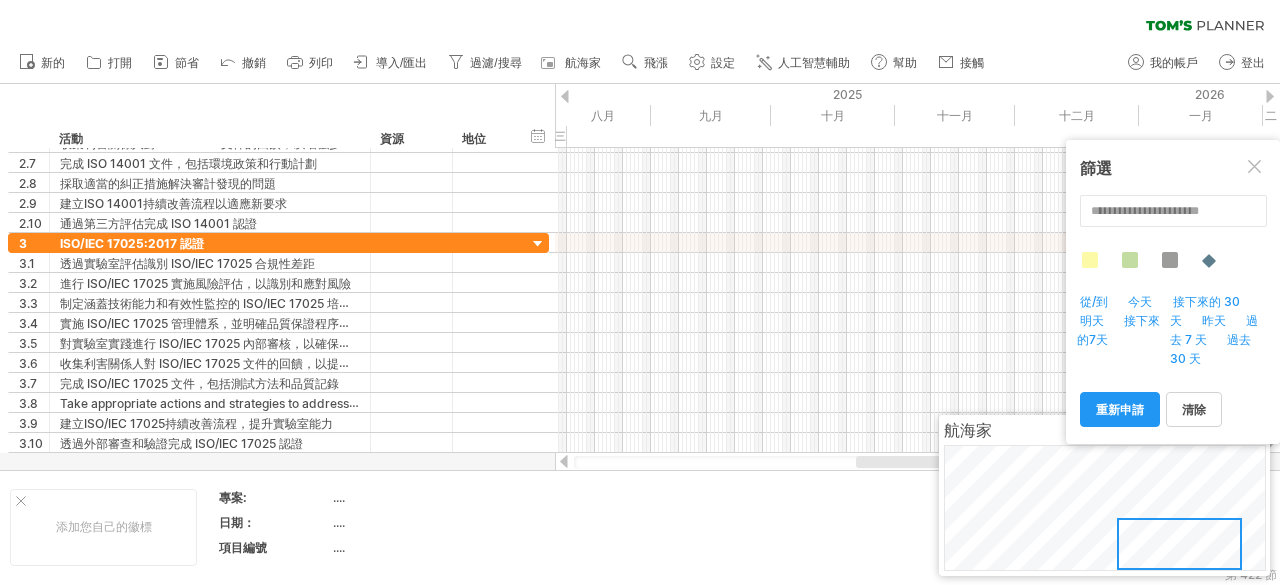 click at bounding box center (565, 96) 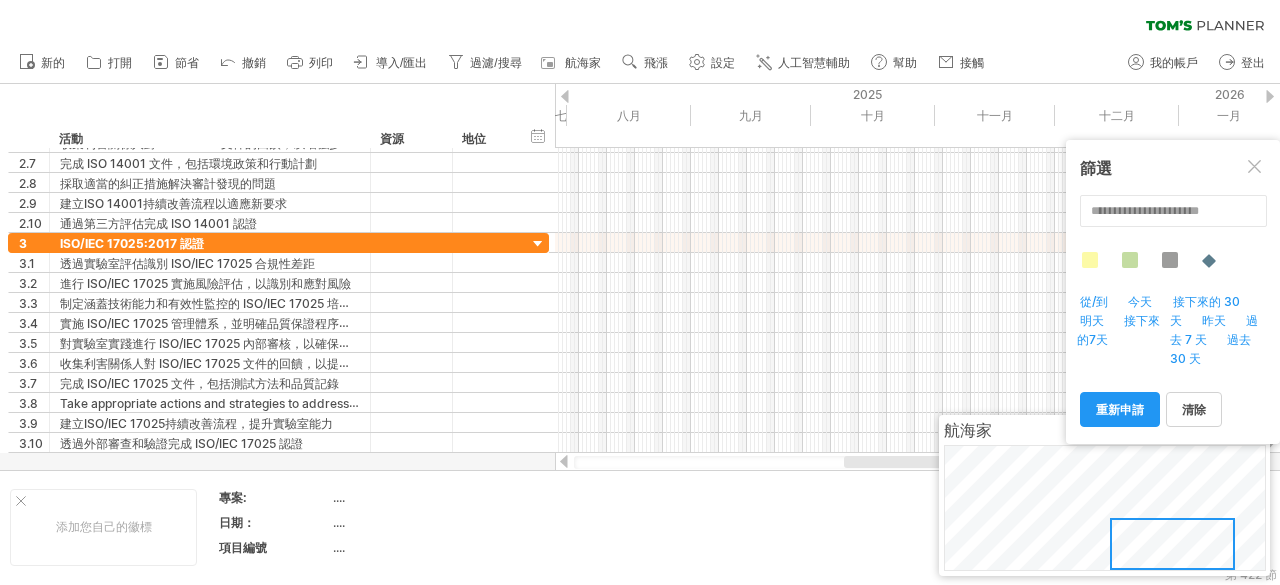 click at bounding box center [565, 96] 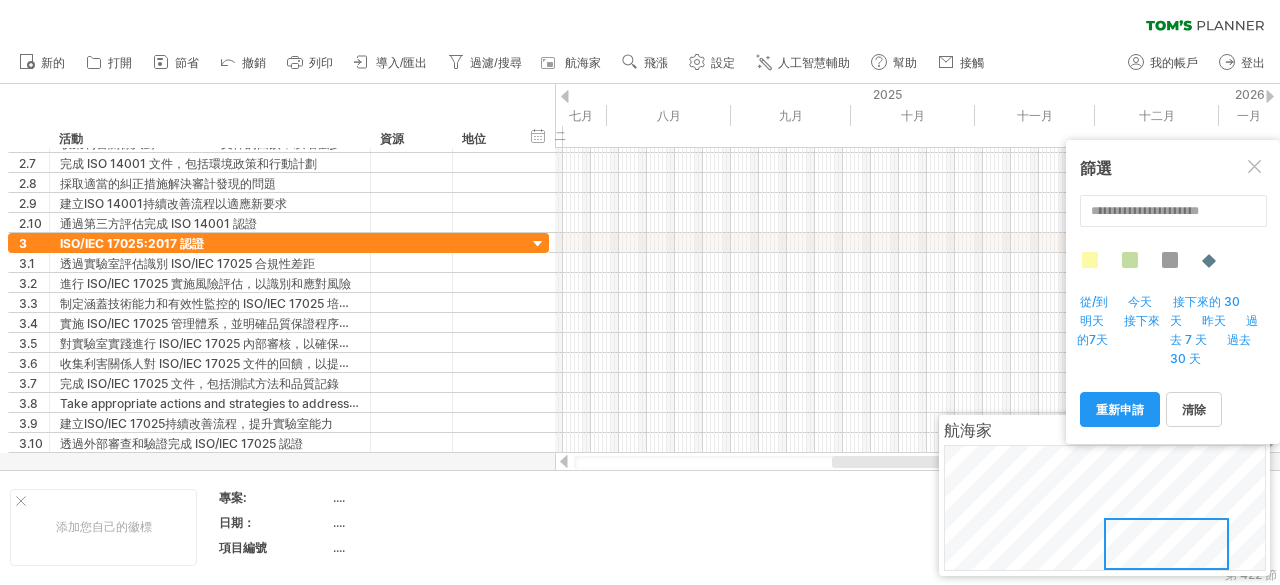 click at bounding box center (565, 96) 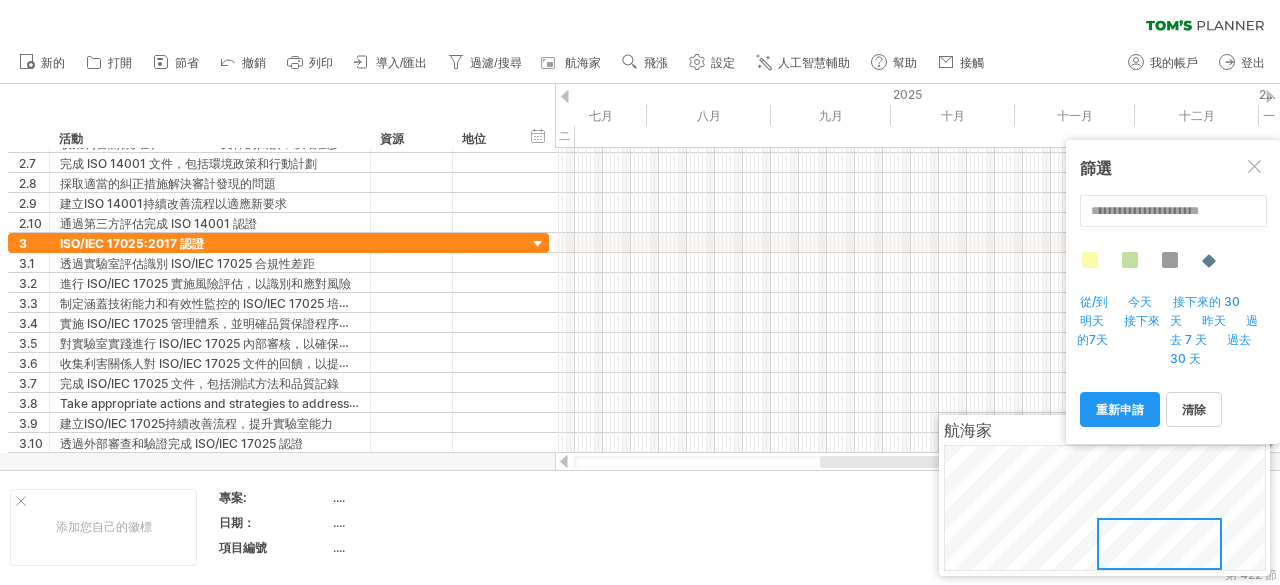 click at bounding box center (565, 96) 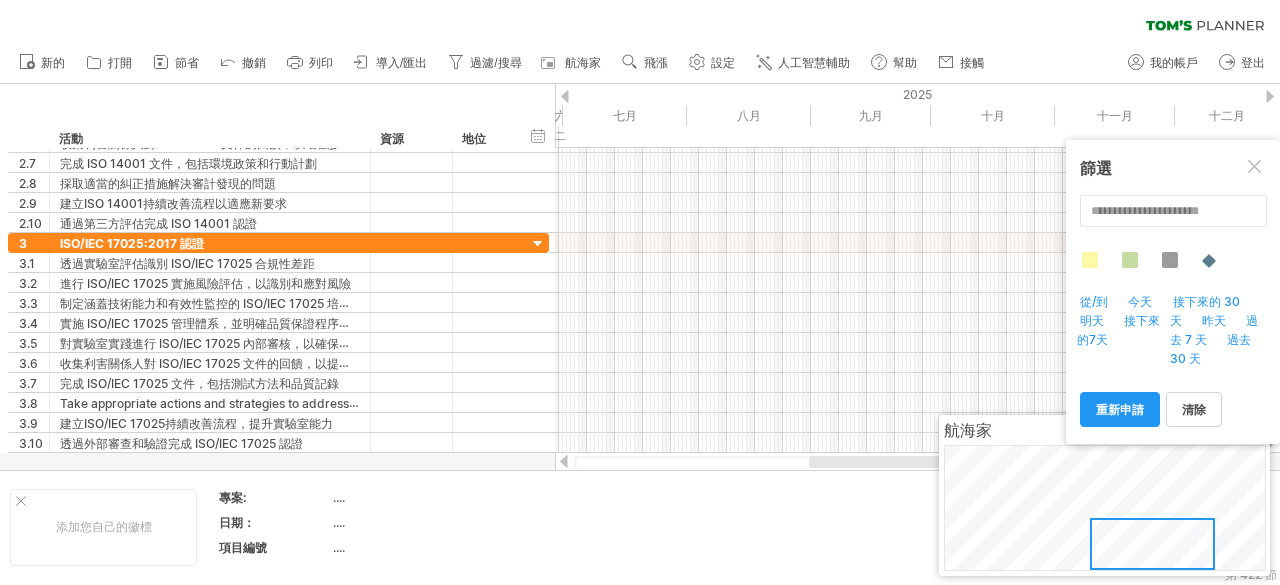 click at bounding box center (565, 96) 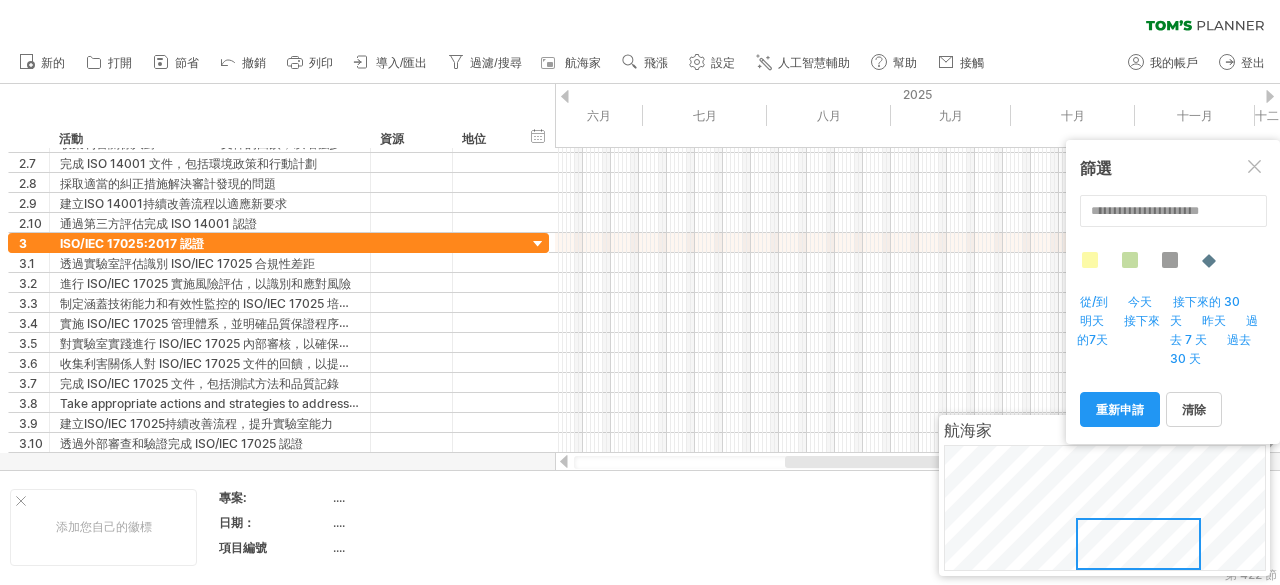 click at bounding box center [565, 96] 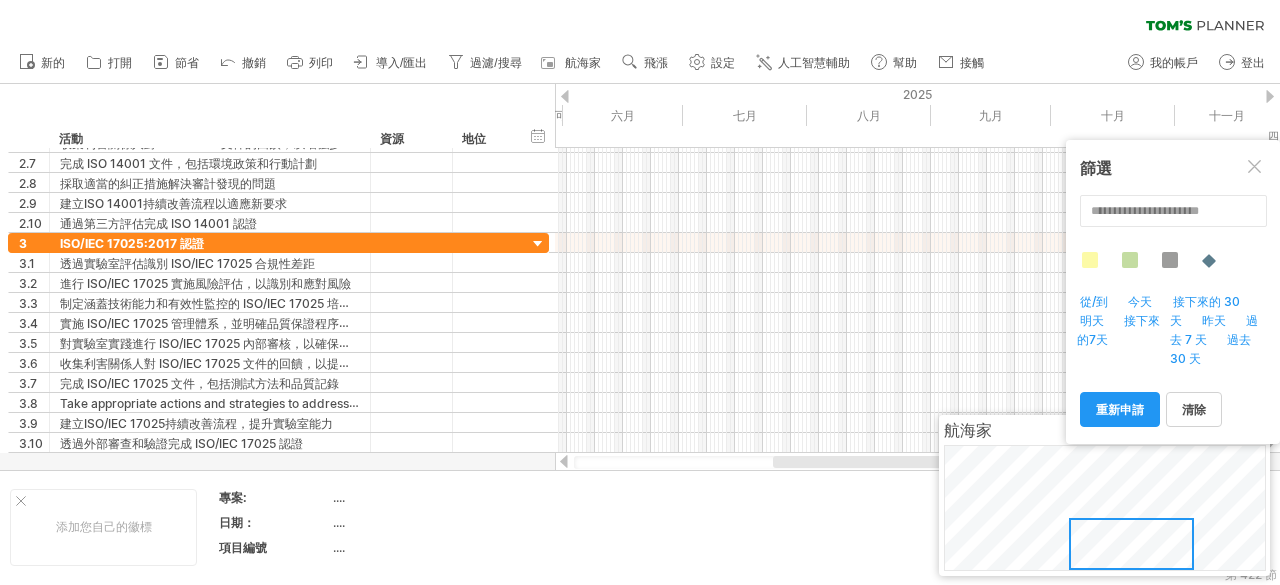 click at bounding box center (565, 96) 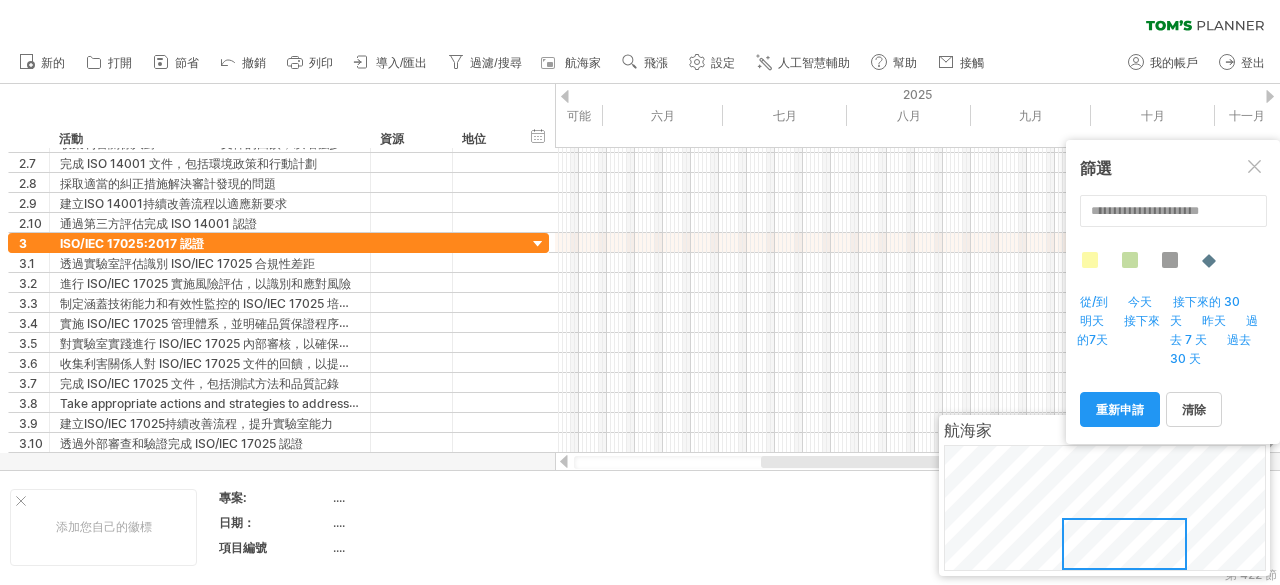 click at bounding box center (565, 96) 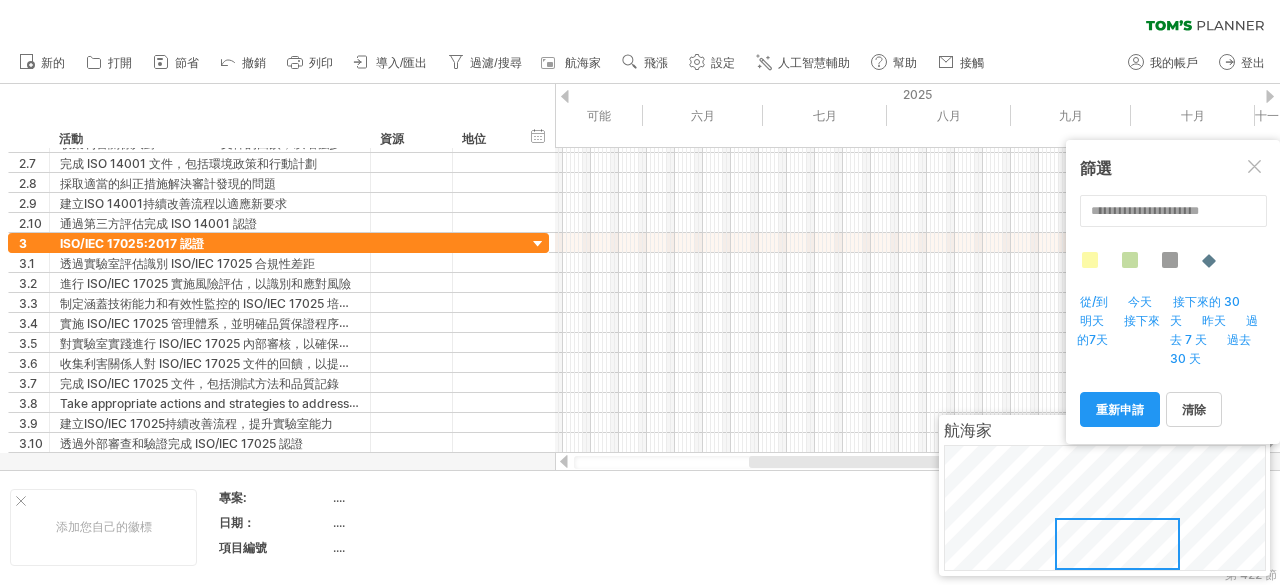 click at bounding box center (565, 96) 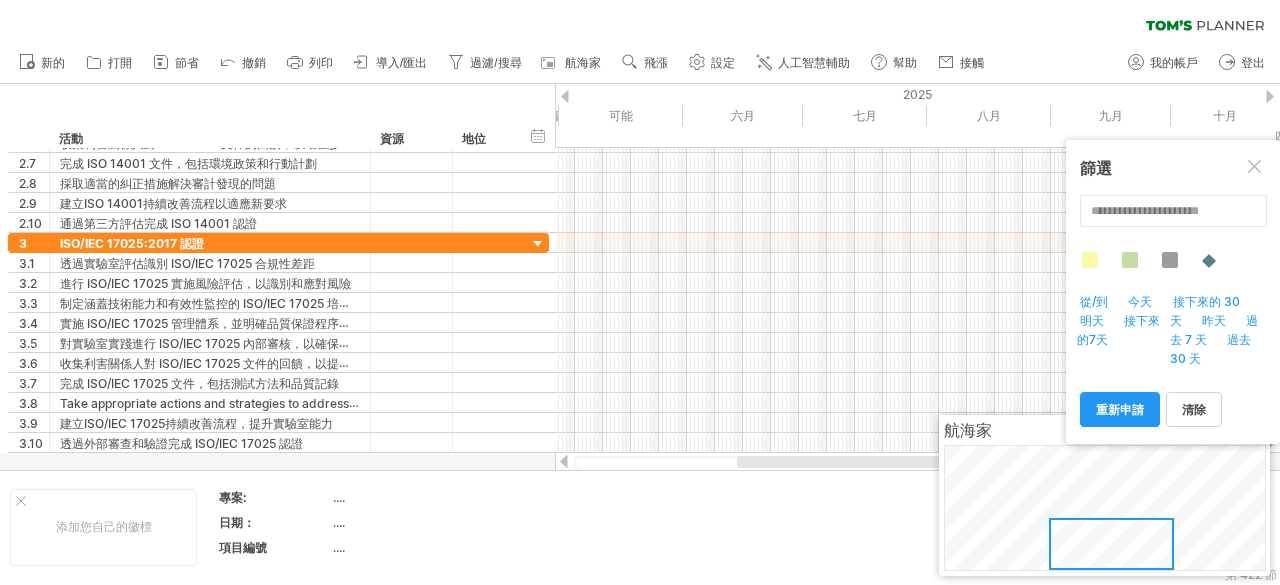 click at bounding box center (565, 96) 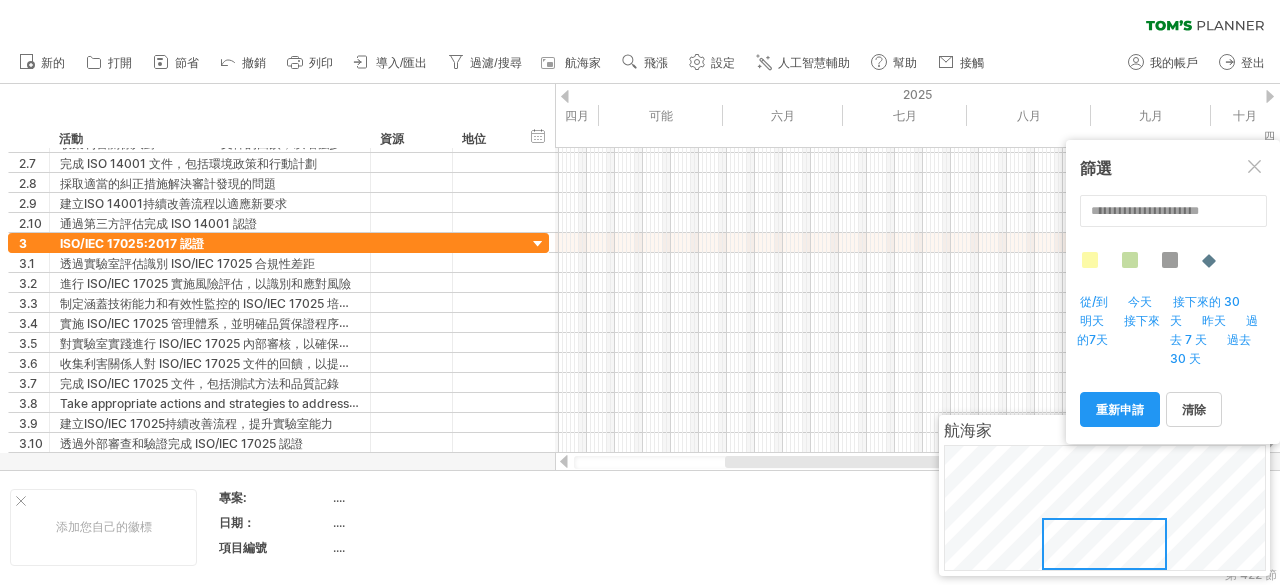 click at bounding box center (565, 96) 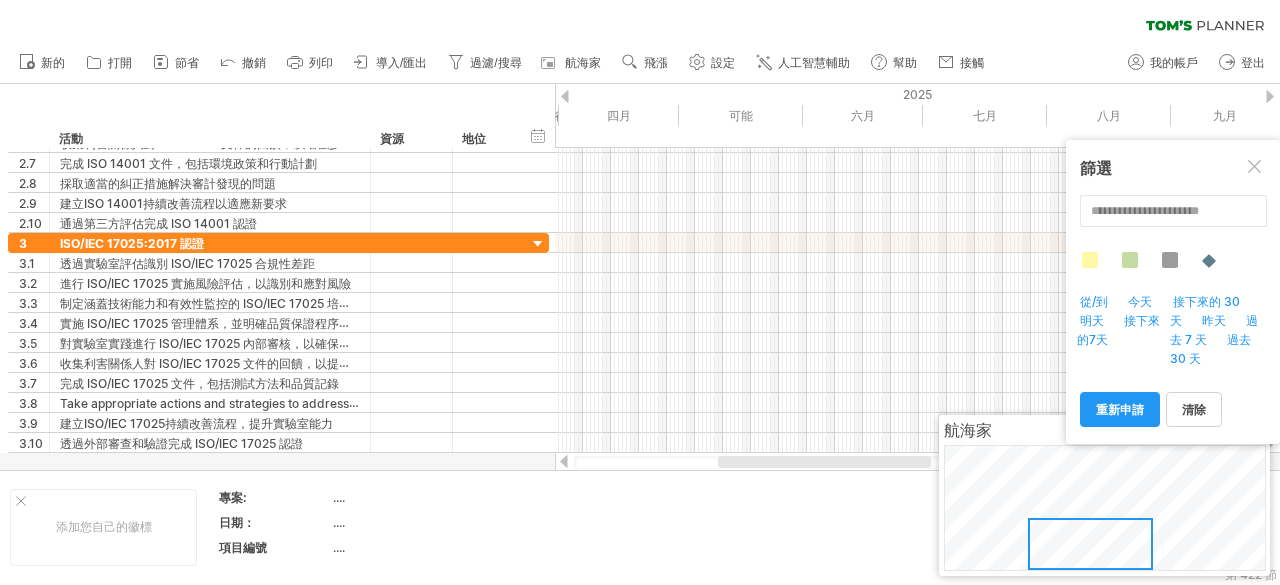 click at bounding box center [565, 96] 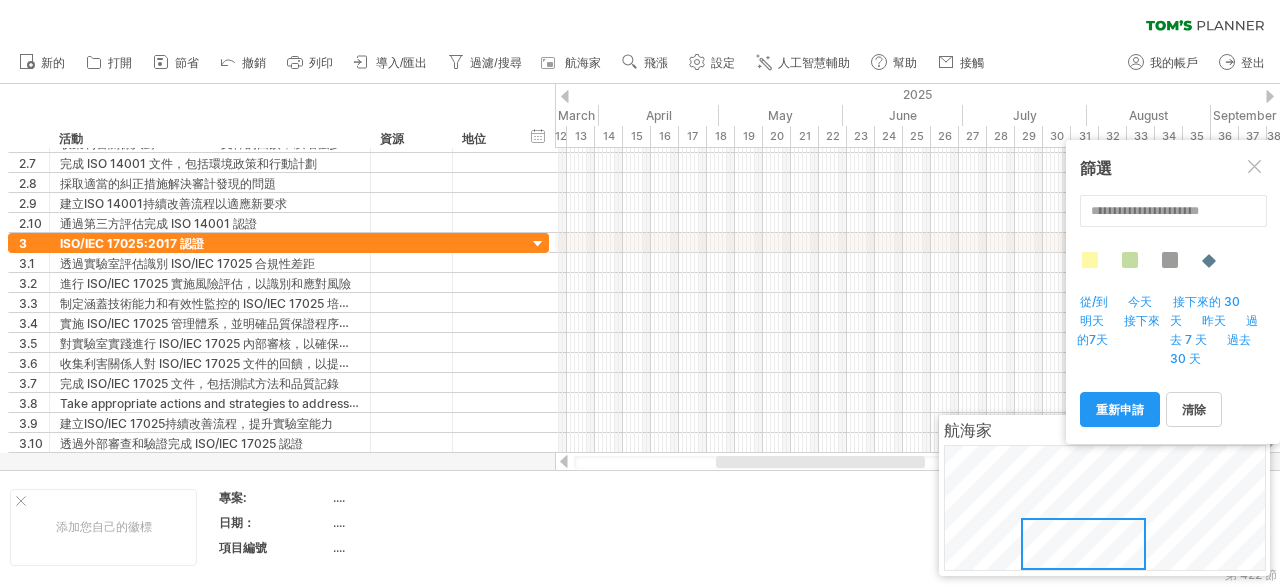 click at bounding box center [565, 96] 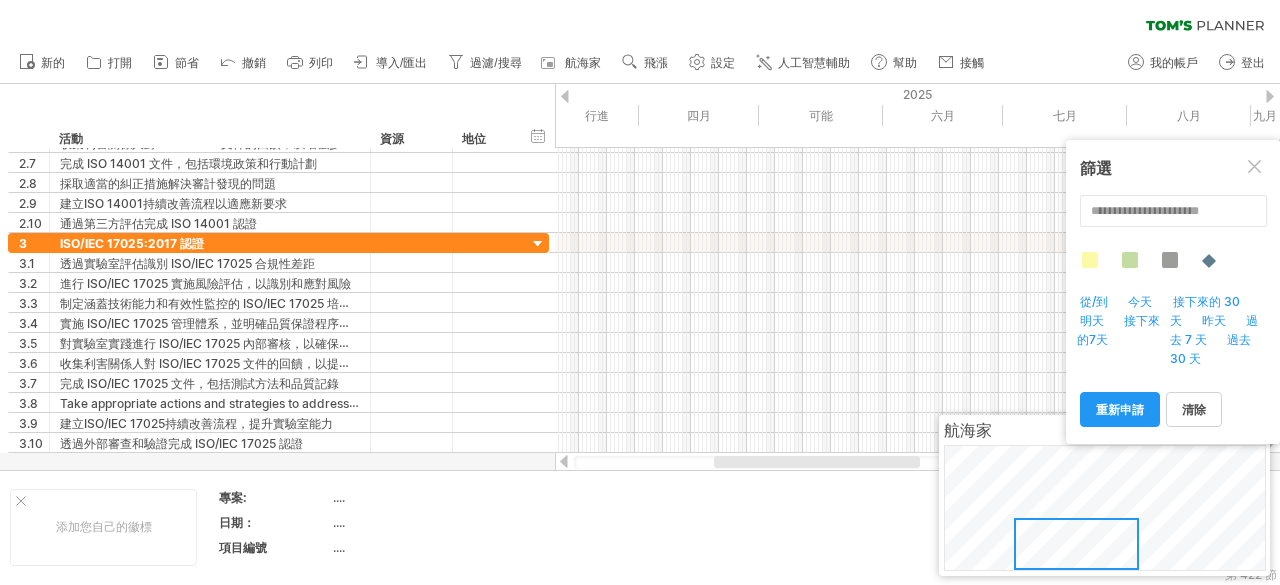 click at bounding box center [565, 96] 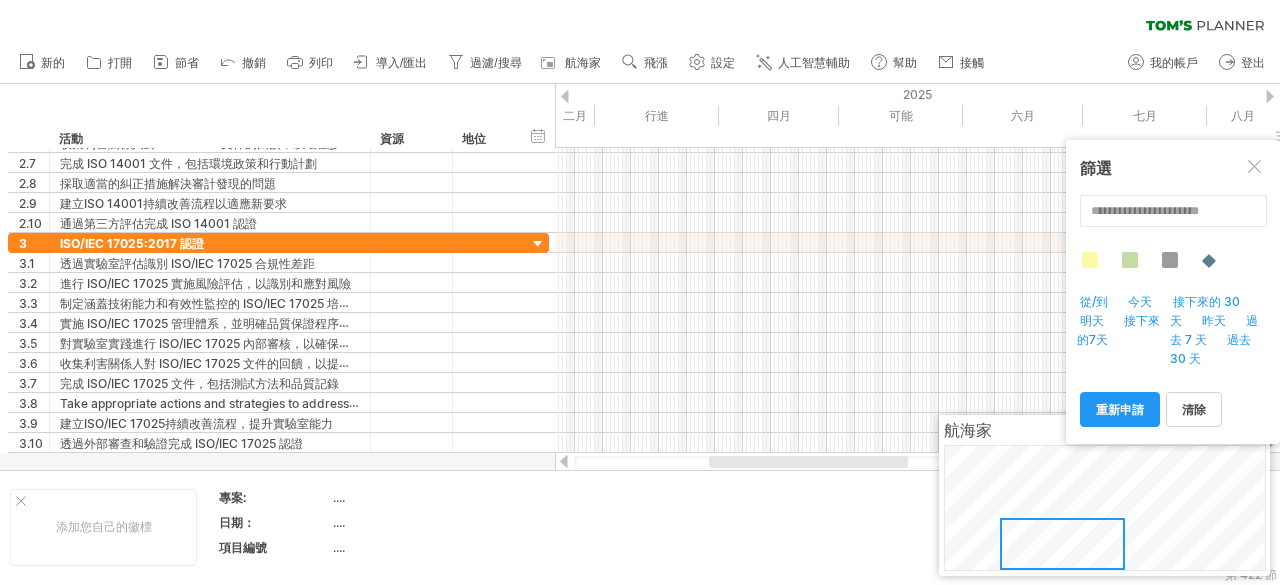 click at bounding box center [565, 96] 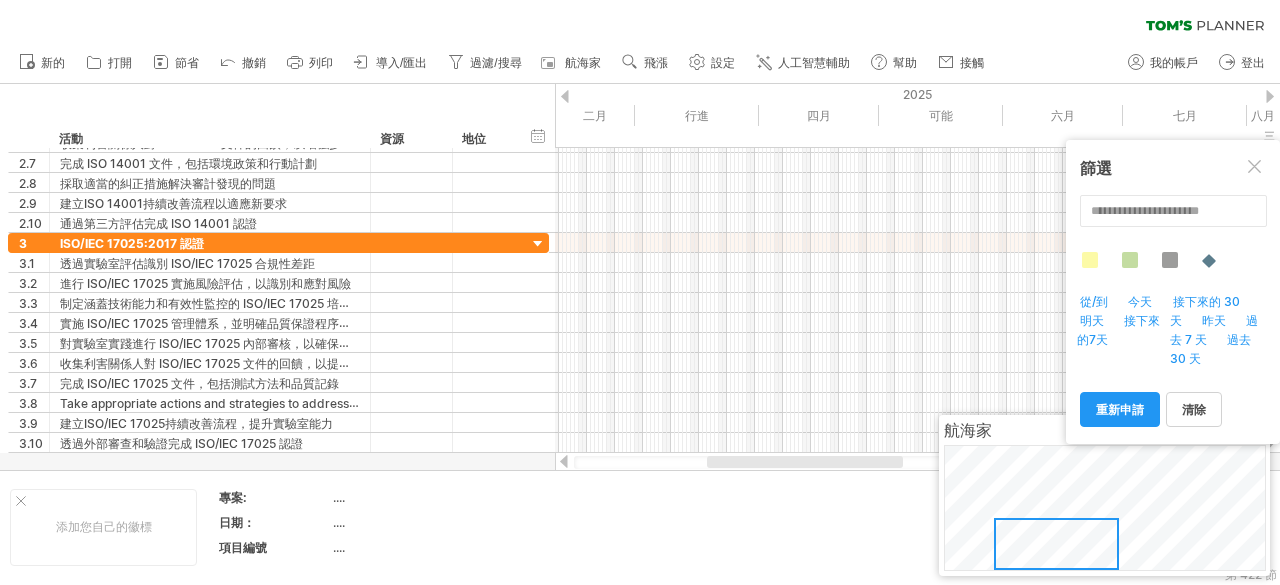 click on "2025" at bounding box center [1129, 94] 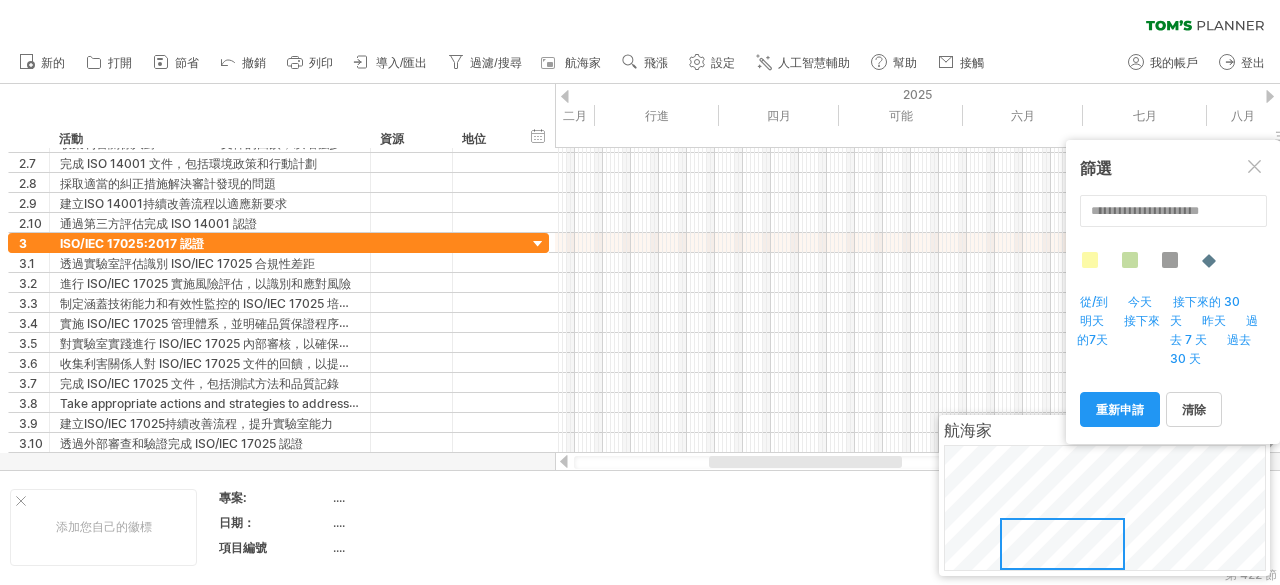 click on "嘗試造訪 plan.tomsplanner.com
再次連接...
0%
清除過濾器
新的" at bounding box center [640, 292] 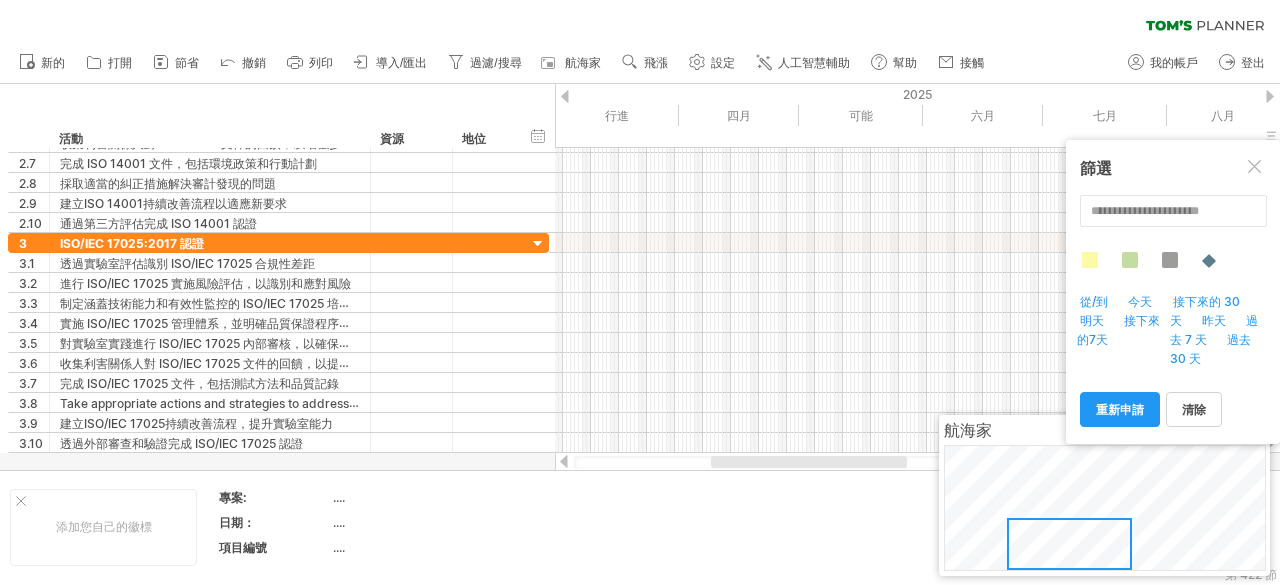 click at bounding box center (1270, 96) 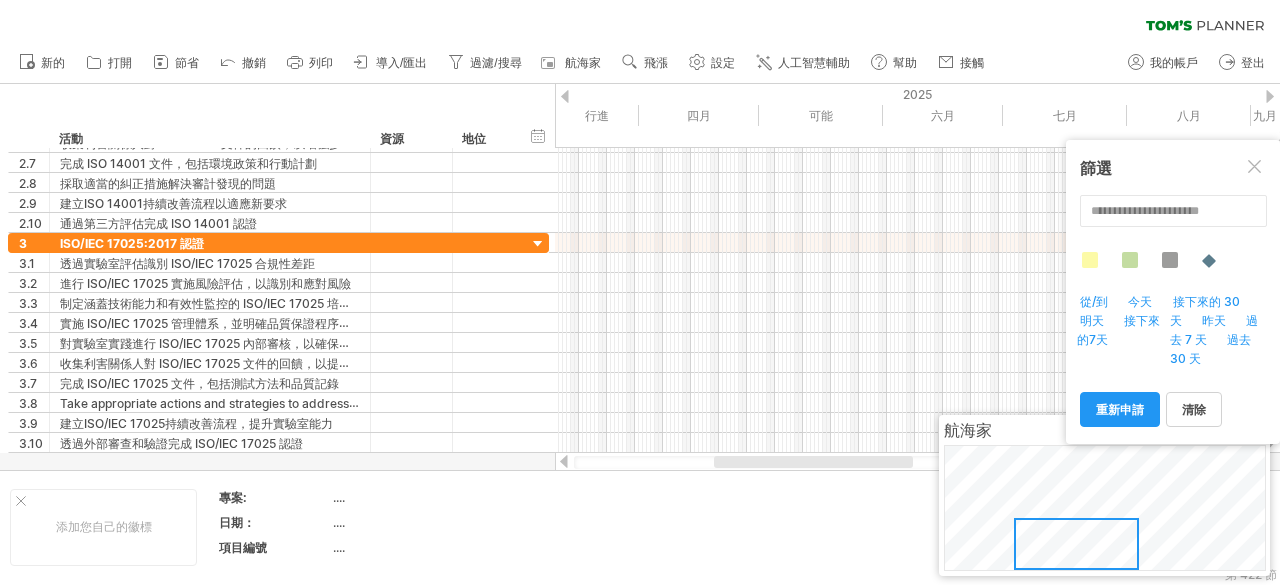 click at bounding box center (1270, 96) 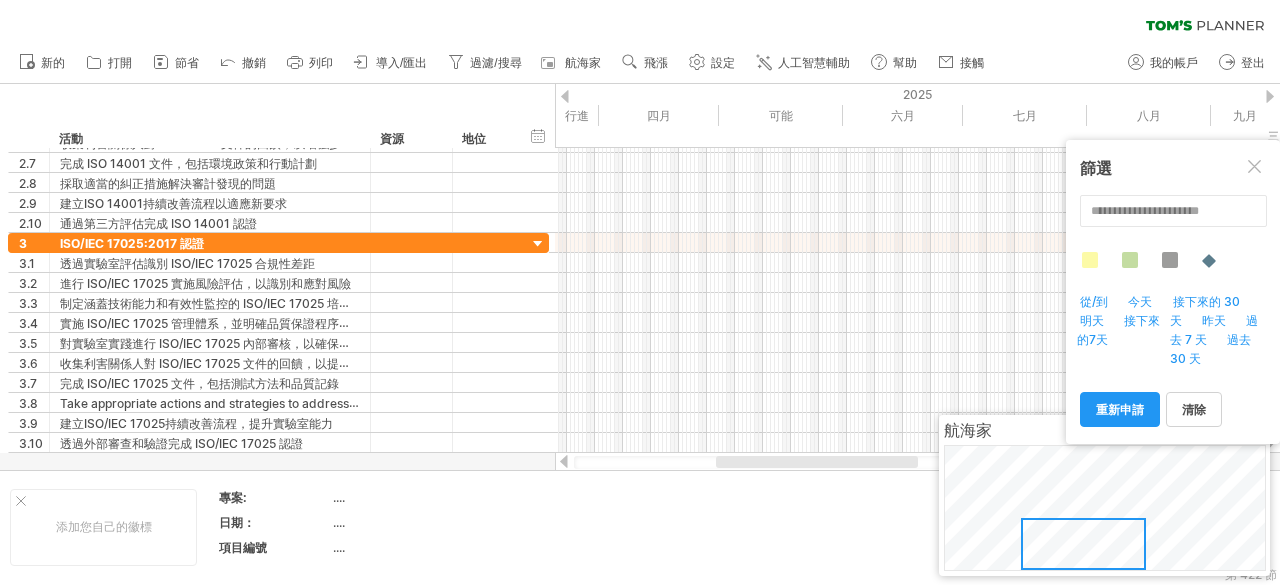 click at bounding box center (1270, 96) 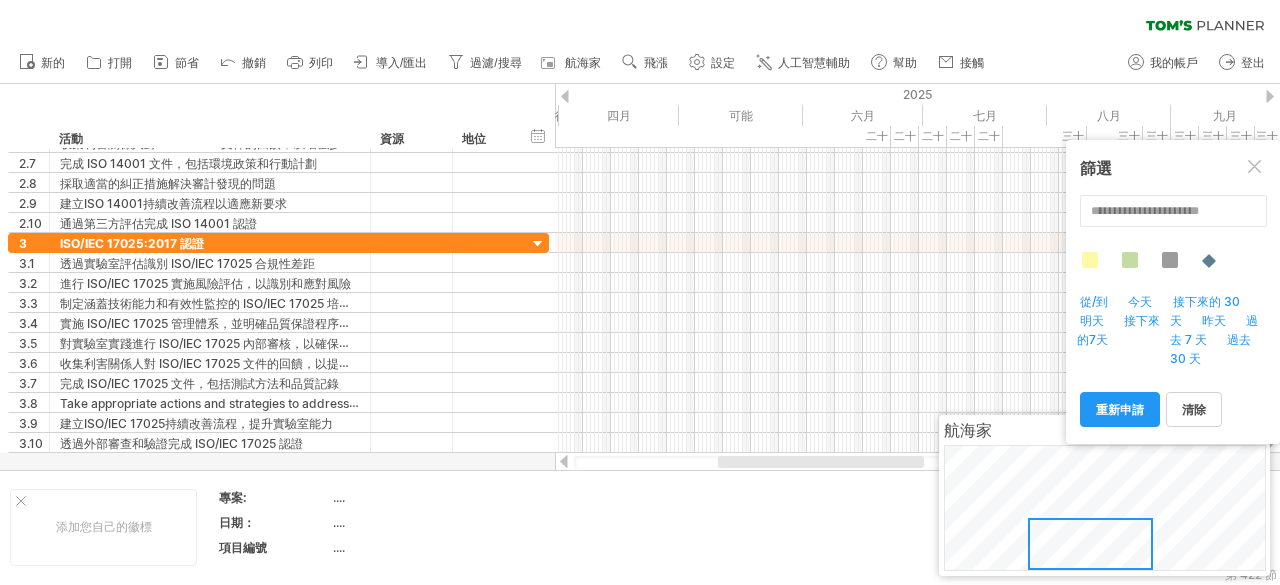 click at bounding box center [1270, 96] 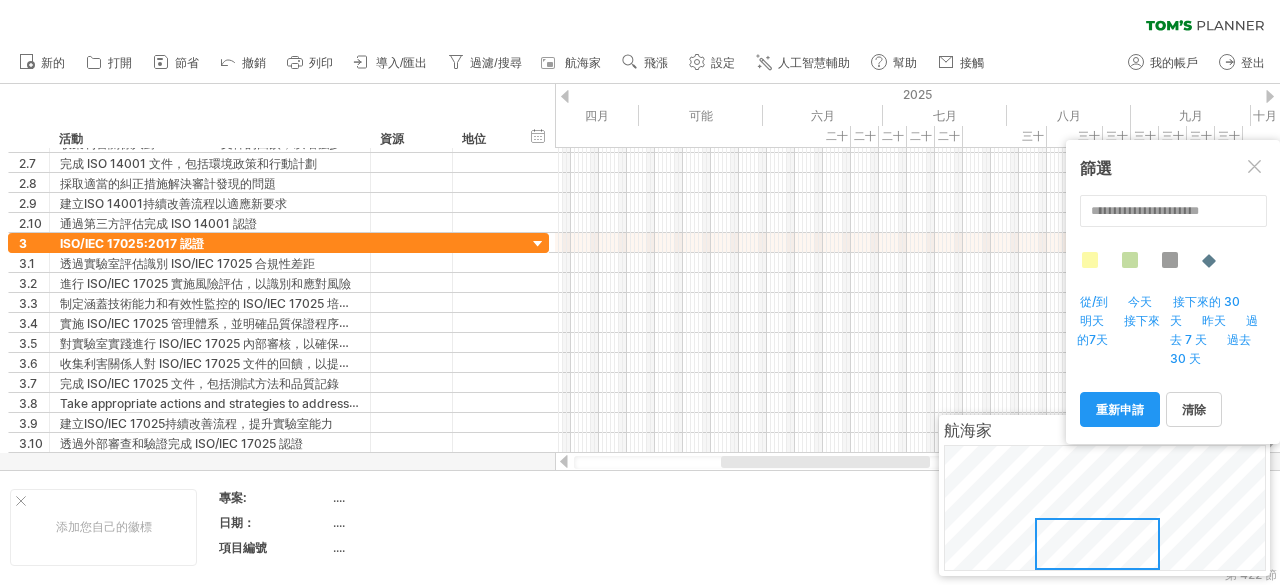 click at bounding box center (1270, 96) 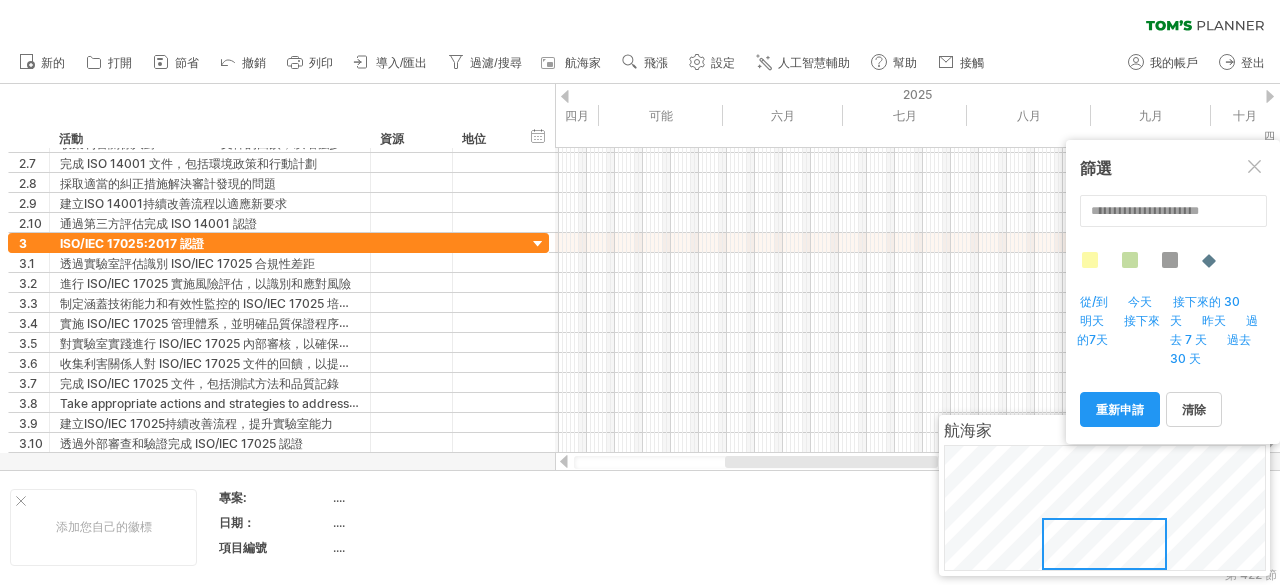click on "嘗試造訪 plan.tomsplanner.com
再次連接...
0%
清除過濾器
新的" at bounding box center (640, 292) 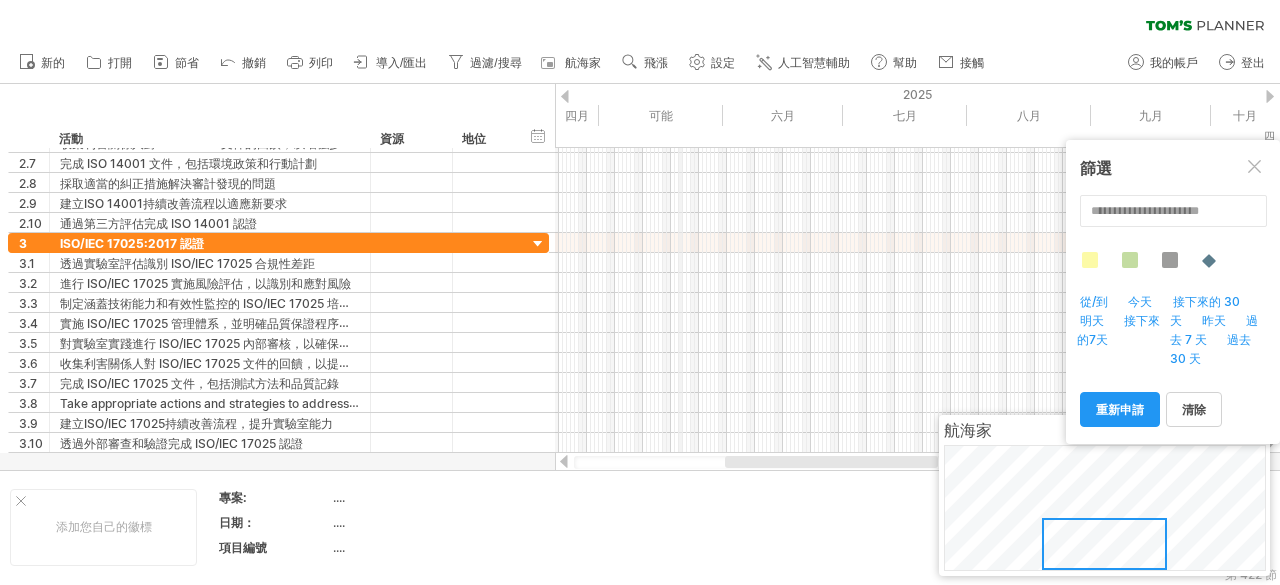 click on "可能" at bounding box center [661, 115] 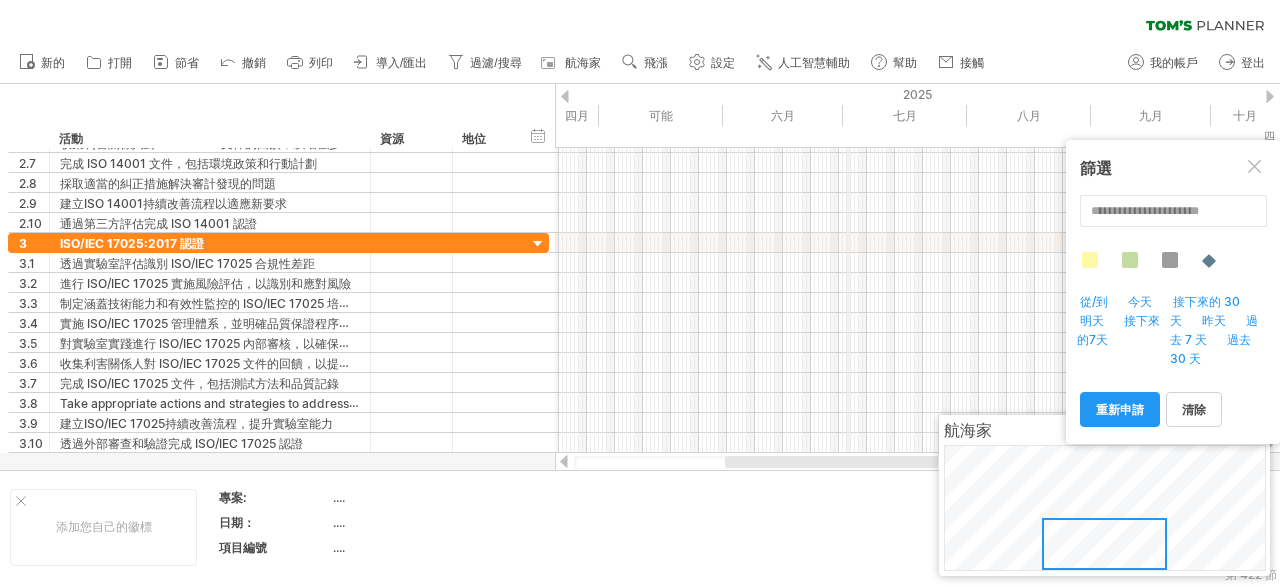 click at bounding box center (907, 163) 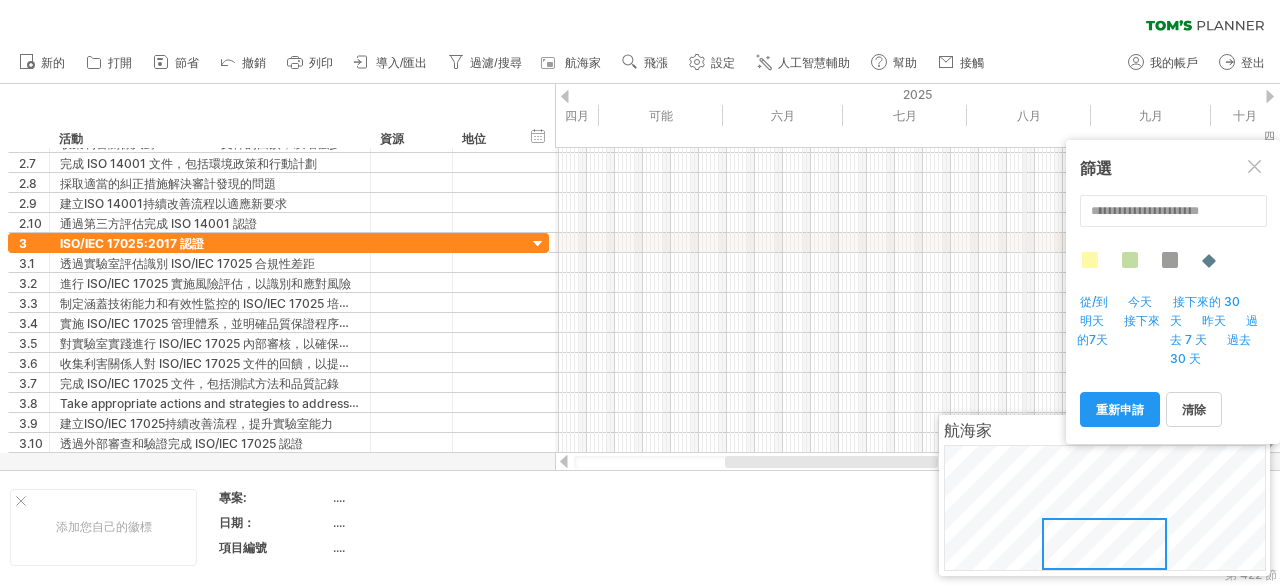 click on "18 19 20 21 22 23 24 二十五 二十六 二十七 二十八 二十九 三十 31 三十二 33 三十四 三十五 三十六 三十七 三十八 三十九 40 41 四十二 43 四十四 45 46 四十七 四十八 49 50 51 52 1 2 3 4 5 6 7 8 9 10 11 12 十三 14 15 16 17 18 19 20 21 22 23 24 二十五 二十六 二十七 二十八 二十九 三十 31 三十二 33 三十四 三十五 三十六 三十七 三十八 三十九 40 41 四十二 43 四十四 45 46 四十七 四十八 49 50 51 52 1 2 3 4 5 6 7 8 9 10 11 12 十三 14 15 16 17 18 19 20 21 22 23 24 二十五 二十六 二十七 二十八 二十九 三十 31 三十二 33 三十四 三十五 三十六 三十七 三十八 三十九 40 41 四十二 43 四十四 45 46 四十七 四十八 49 50 51 52" at bounding box center (49155, 136) 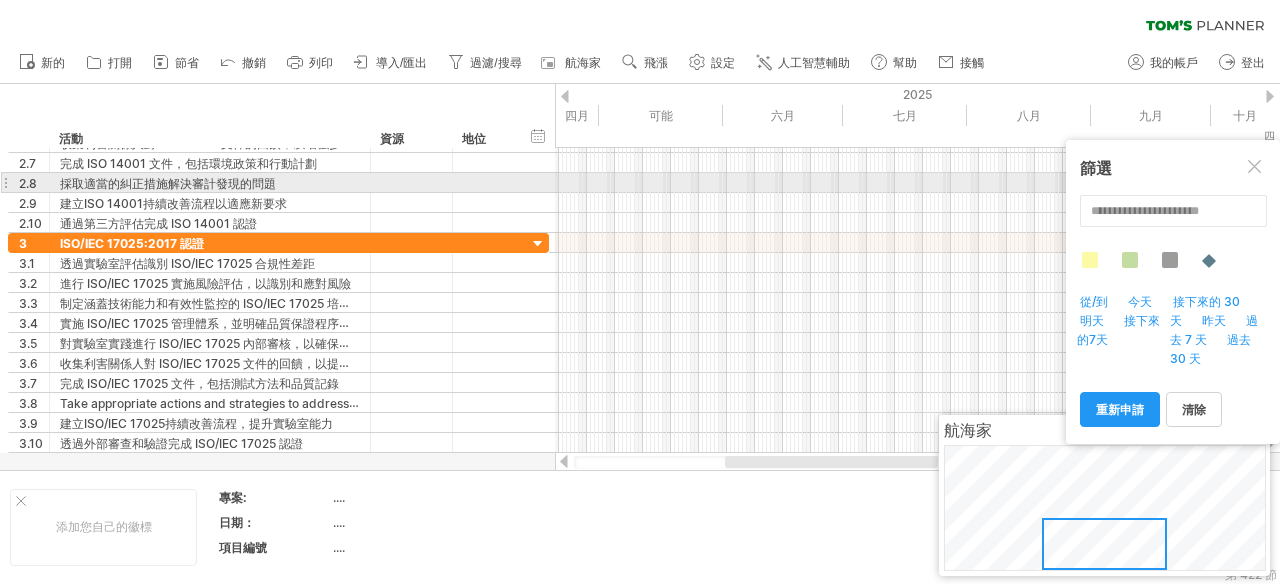 click at bounding box center (907, 183) 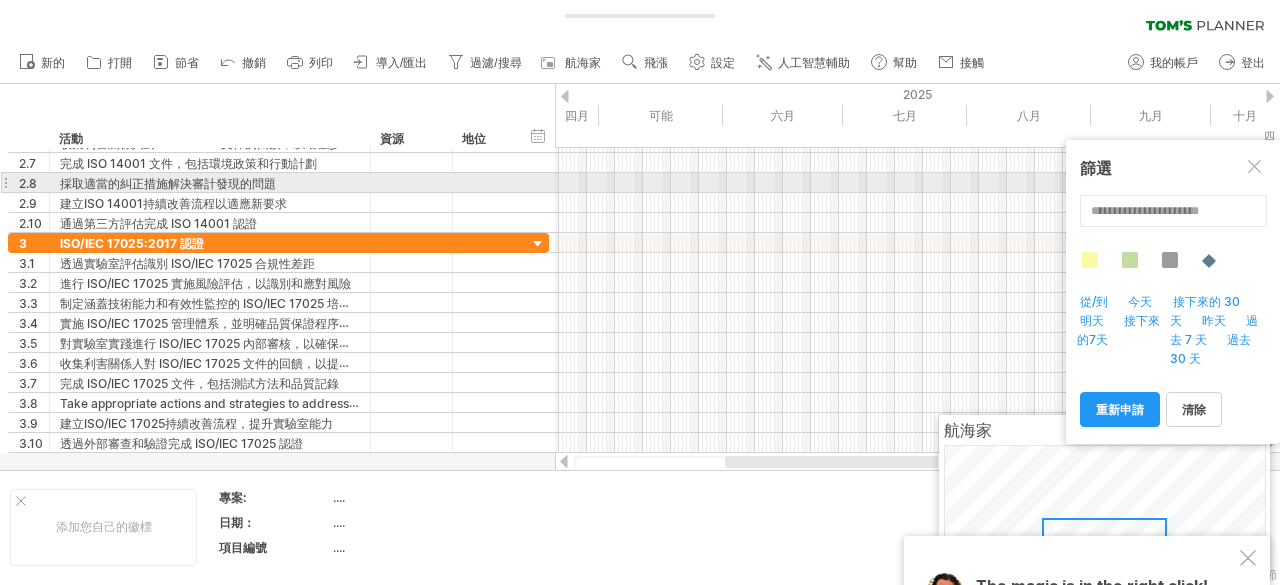 click at bounding box center (907, 183) 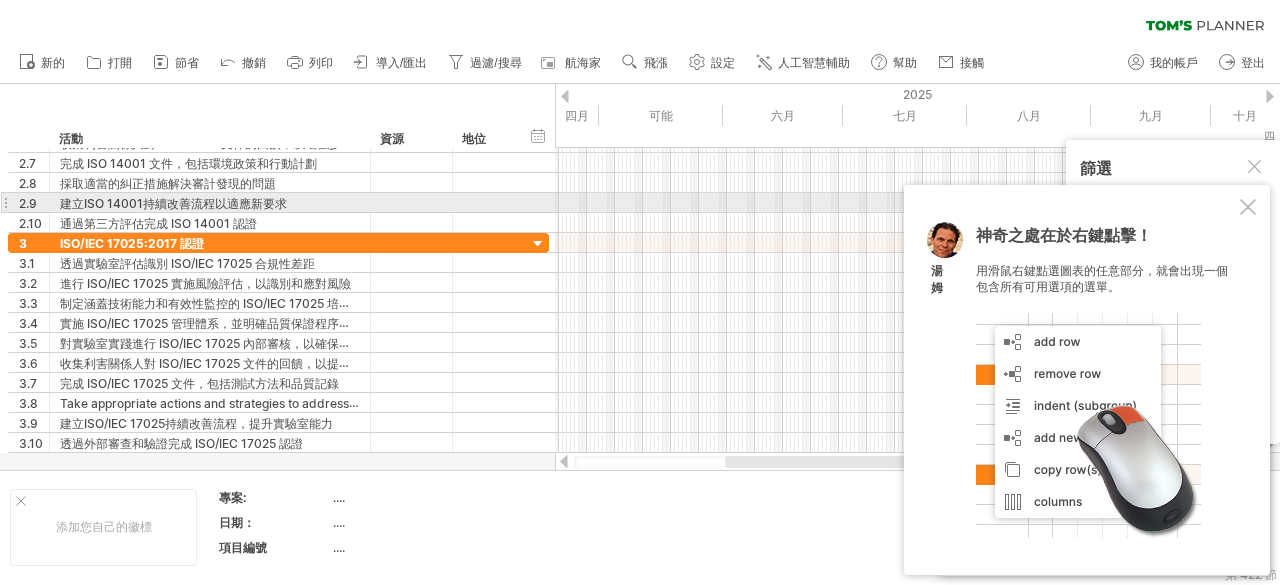 click at bounding box center (1248, 207) 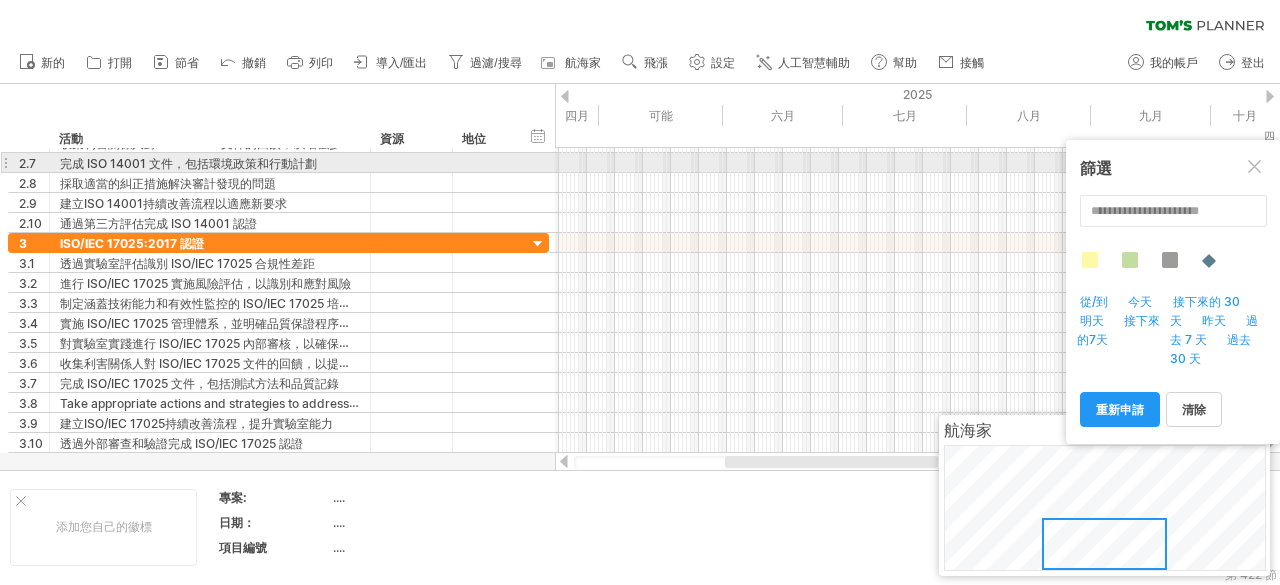 click at bounding box center (1256, 168) 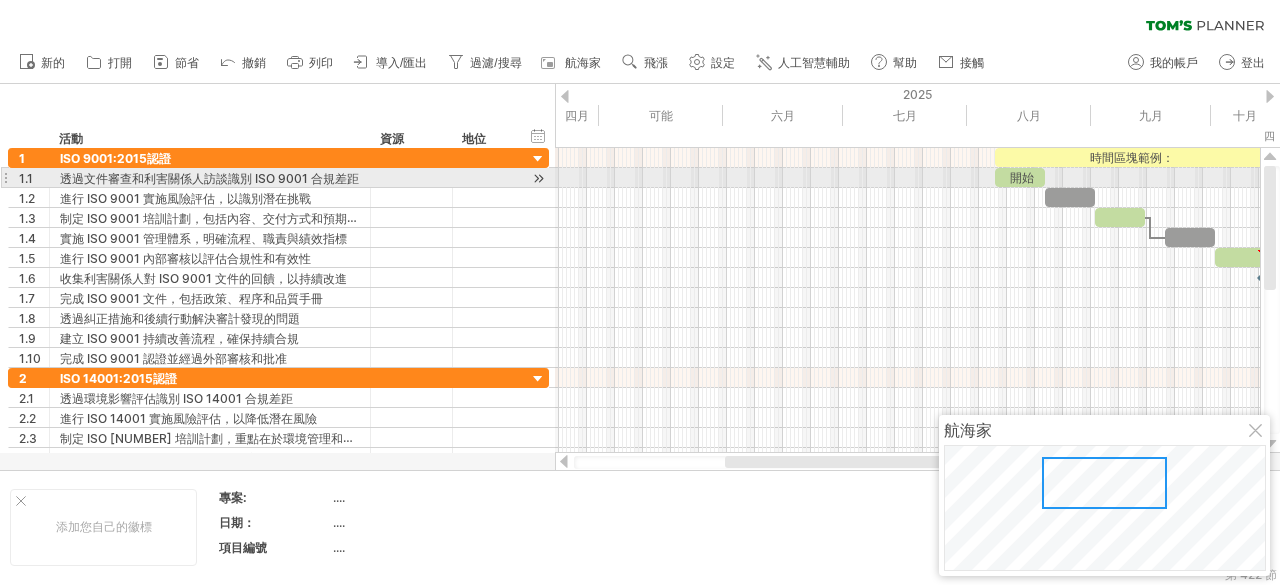 click on "開始" at bounding box center (1022, 177) 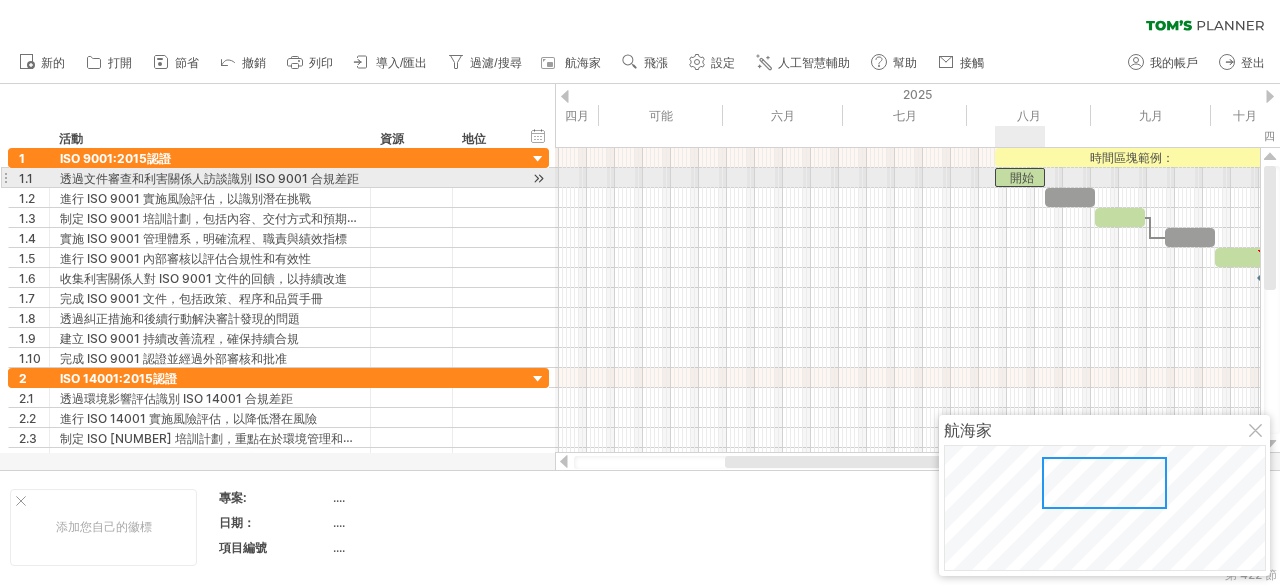 click on "開始" at bounding box center [1022, 177] 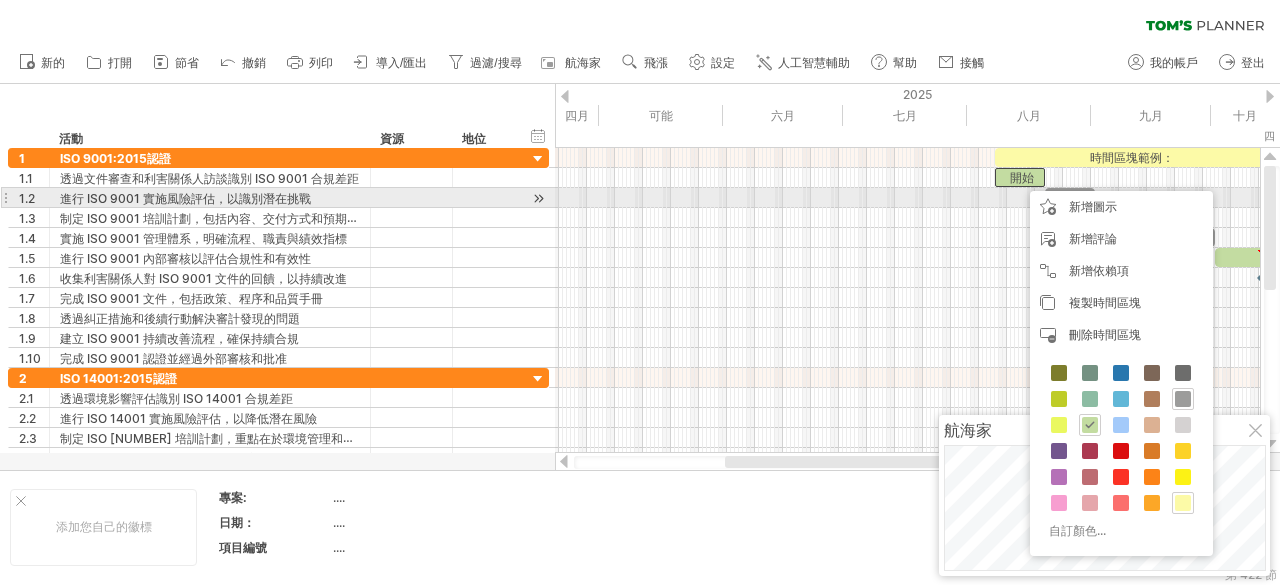 click at bounding box center (907, 198) 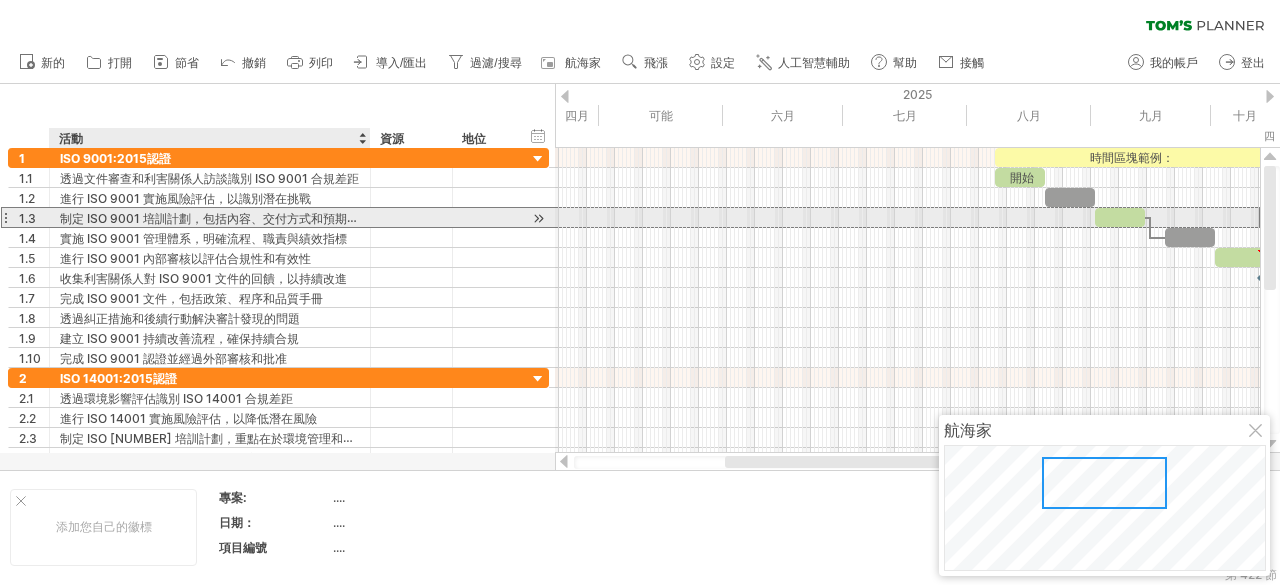 click on "制定 ISO 9001 培訓計劃，包括內容、交付方式和預期成果" at bounding box center [215, 218] 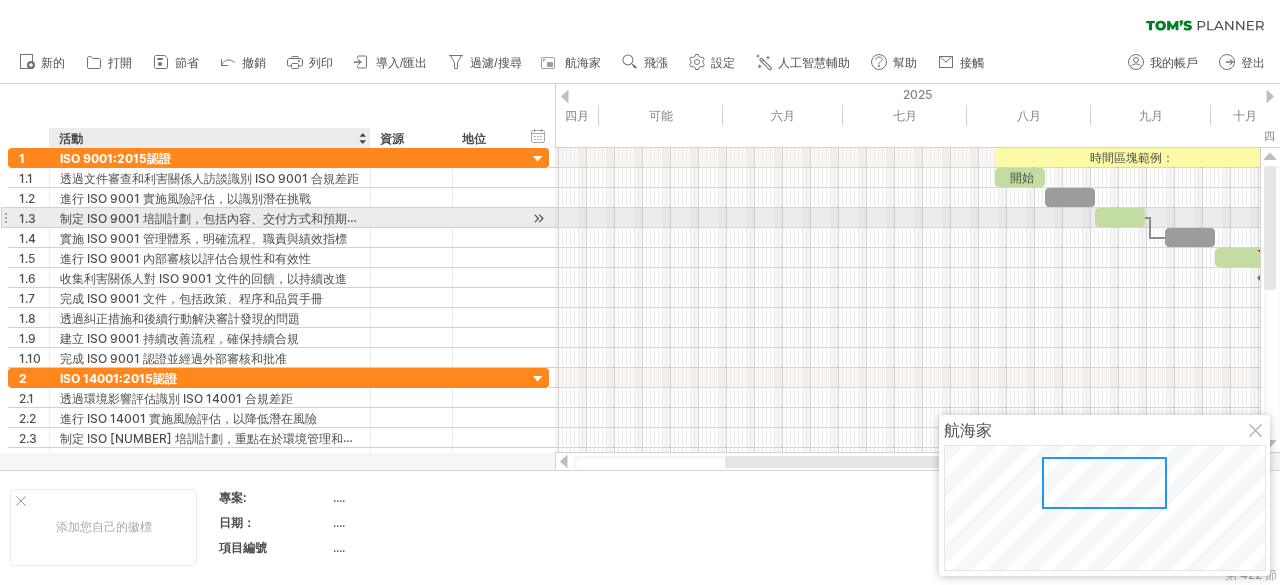 click on "制定 ISO 9001 培訓計劃，包括內容、交付方式和預期成果" at bounding box center (215, 218) 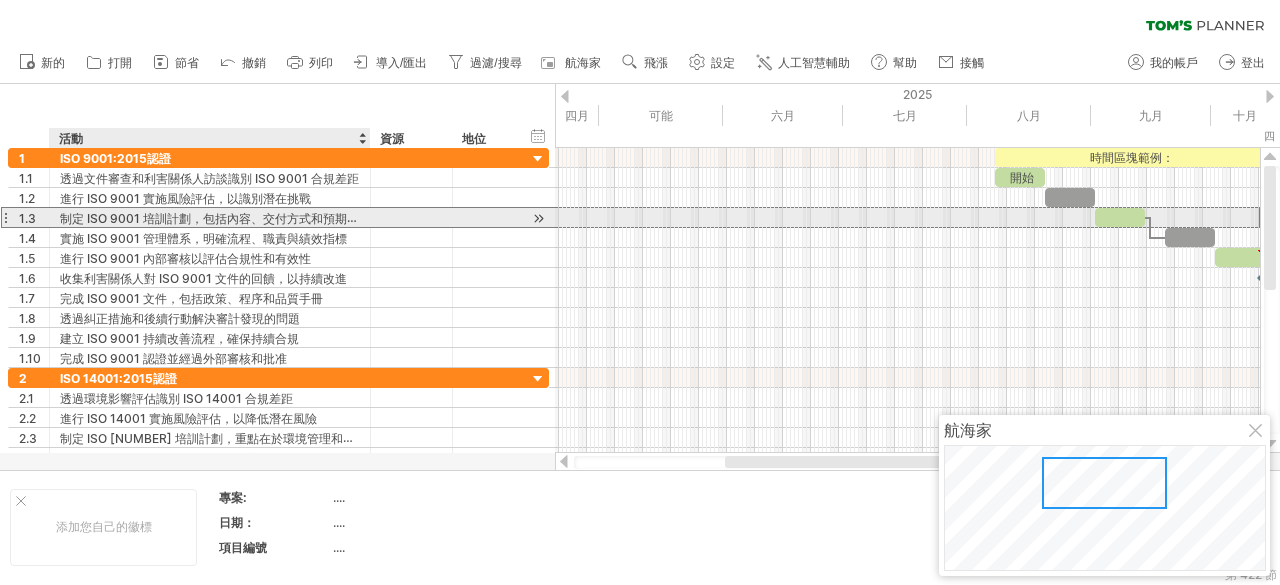 click on "制定 ISO 9001 培訓計劃，包括內容、交付方式和預期成果" at bounding box center (215, 218) 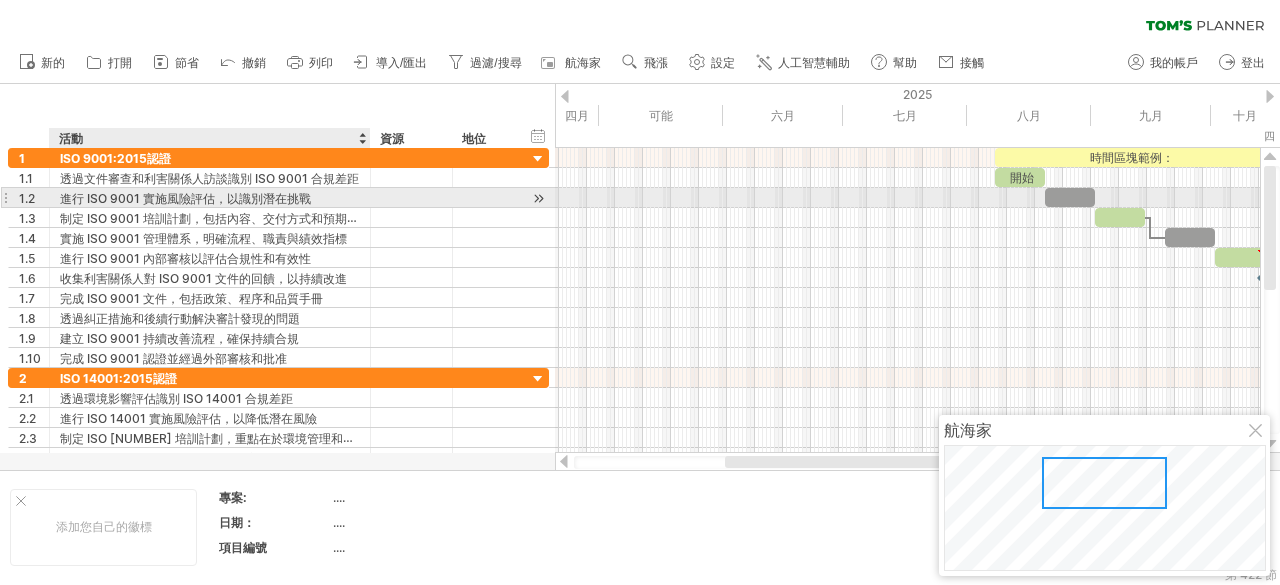 click on "進行 ISO 9001 實施風險評估，以識別潛在挑戰" at bounding box center [185, 198] 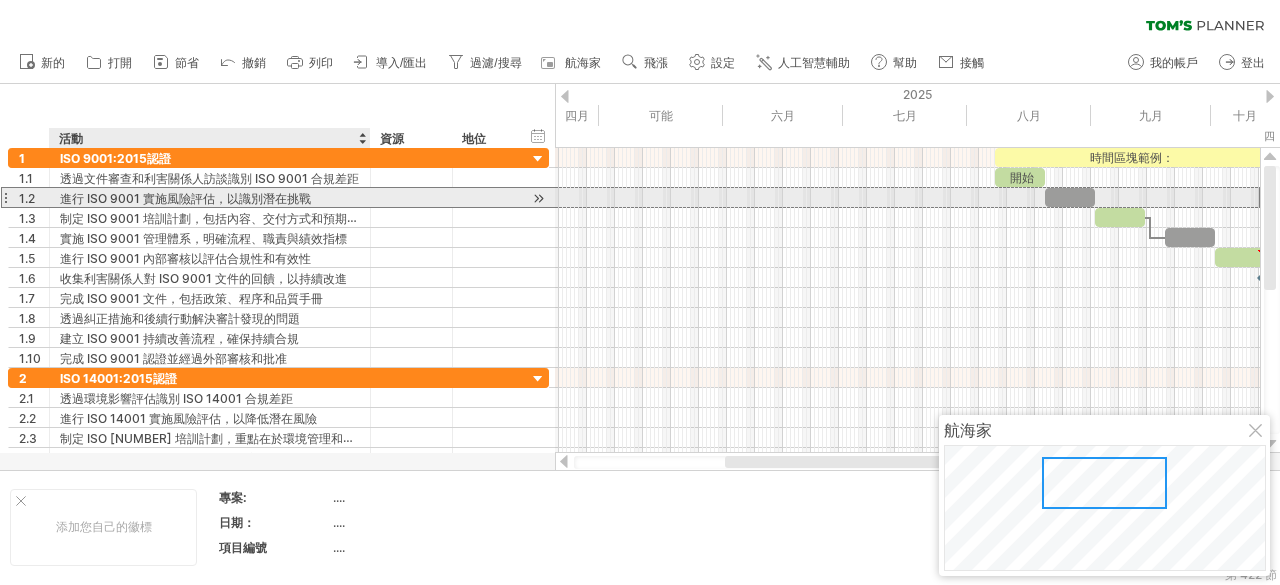 click on "進行 ISO 9001 實施風險評估，以識別潛在挑戰" at bounding box center [185, 198] 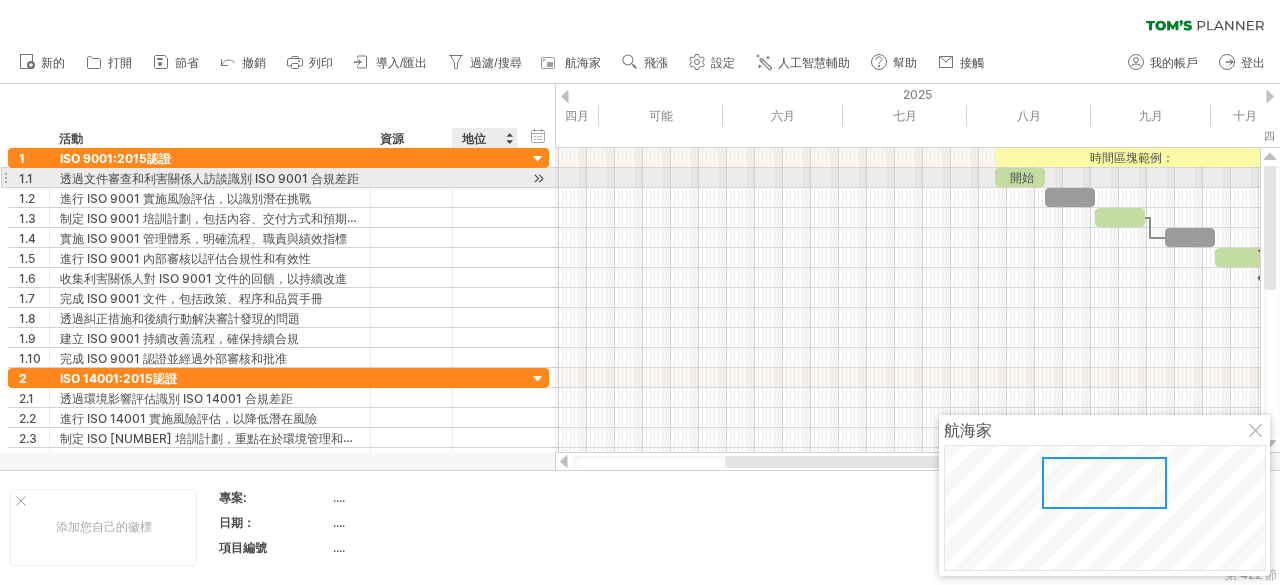 click at bounding box center [538, 178] 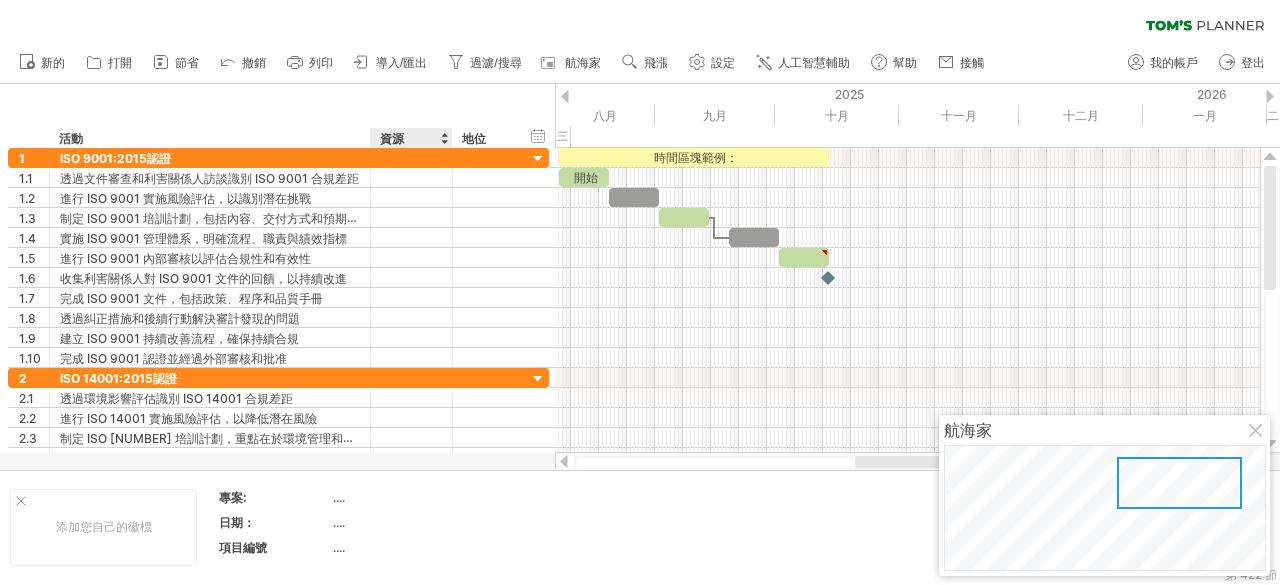click on "資源" at bounding box center (410, 138) 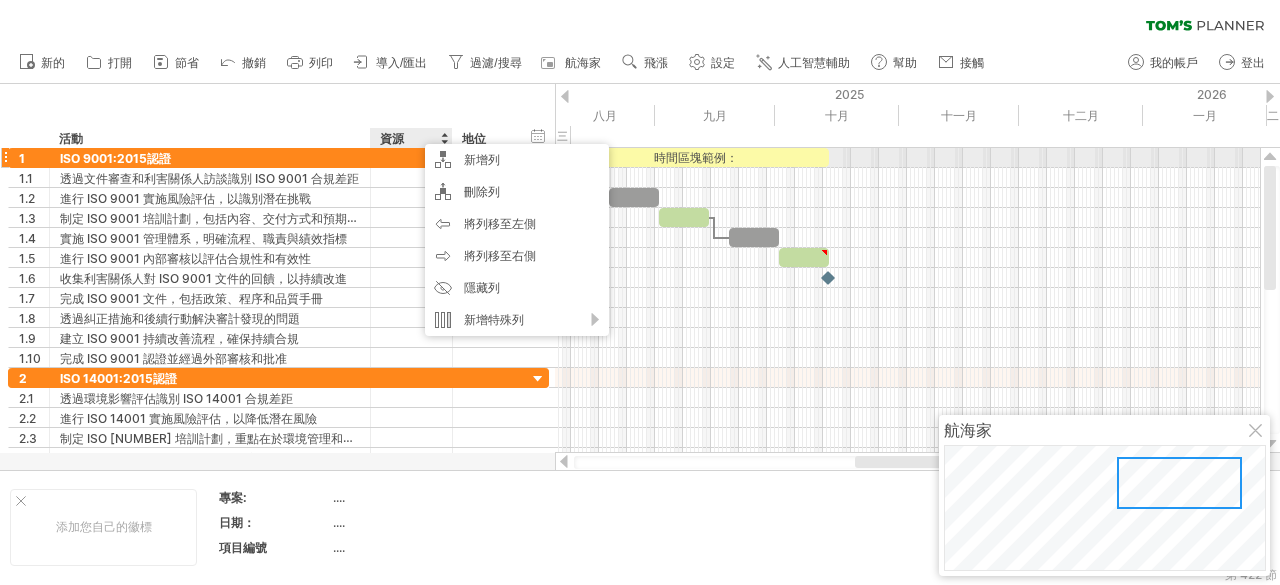 click at bounding box center [907, 158] 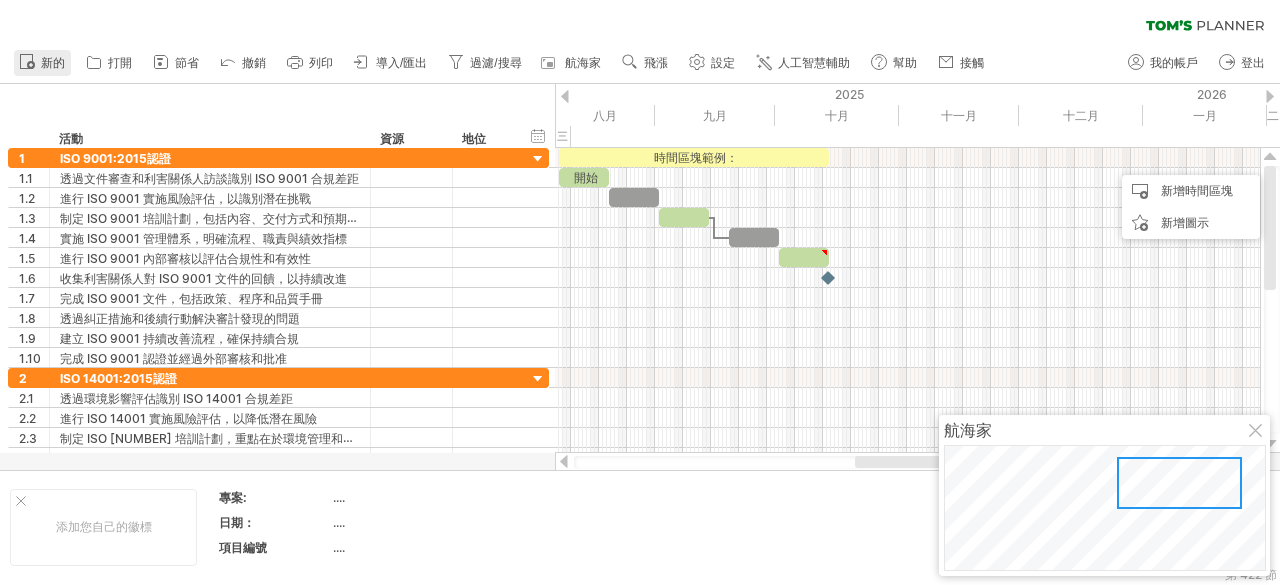 click on "新的" at bounding box center (53, 63) 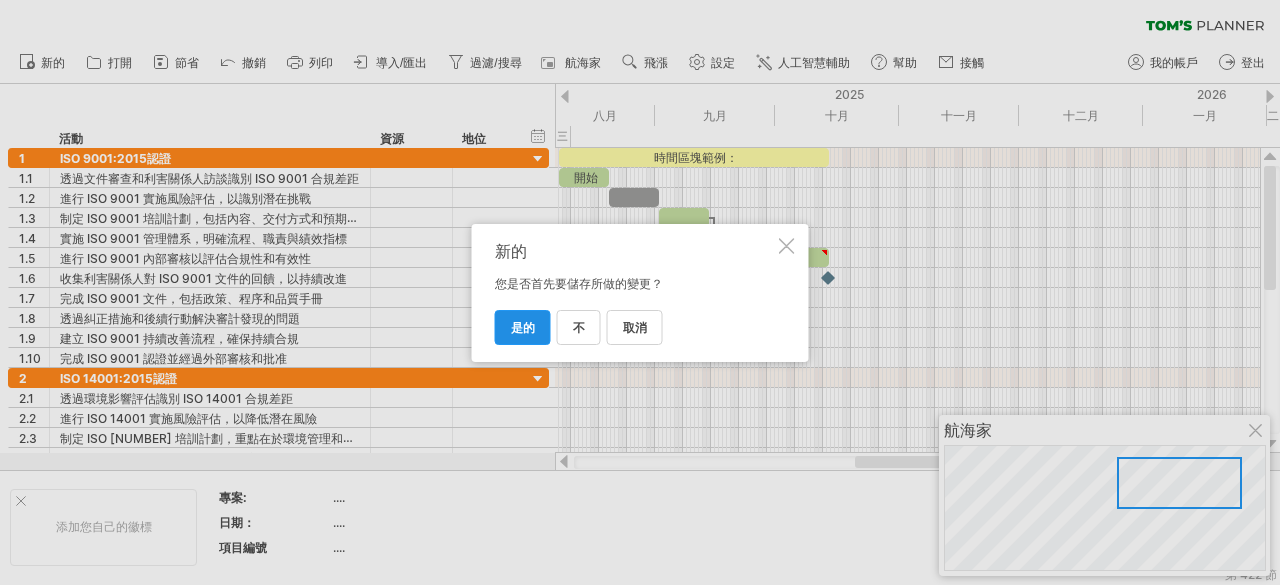 click on "是的" at bounding box center [523, 327] 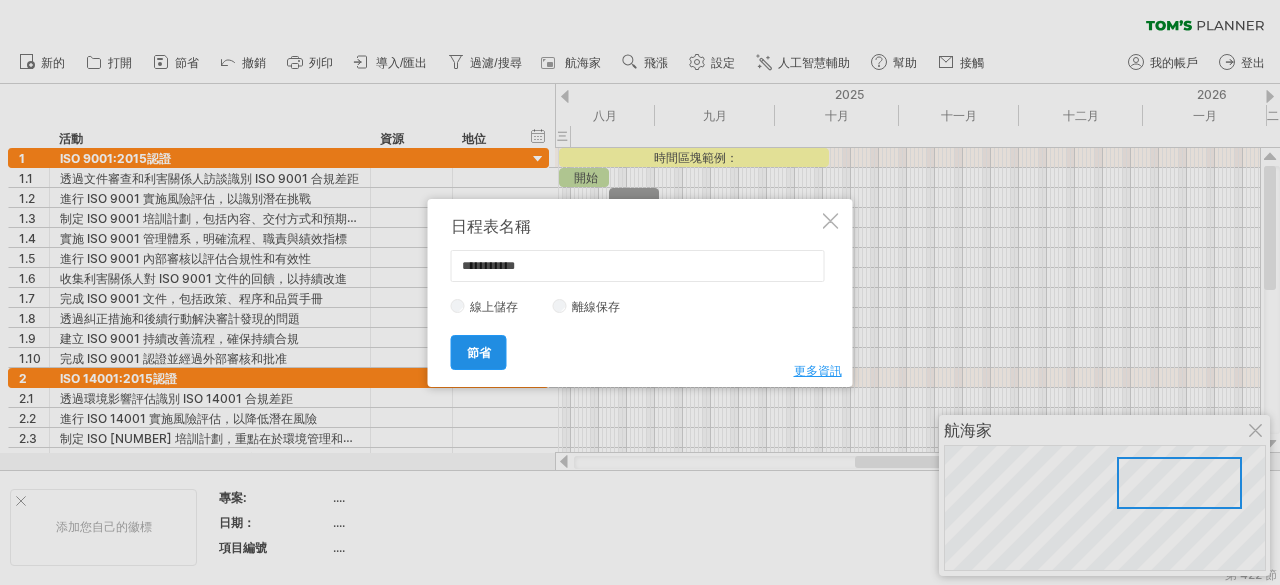 click on "節省" at bounding box center (479, 352) 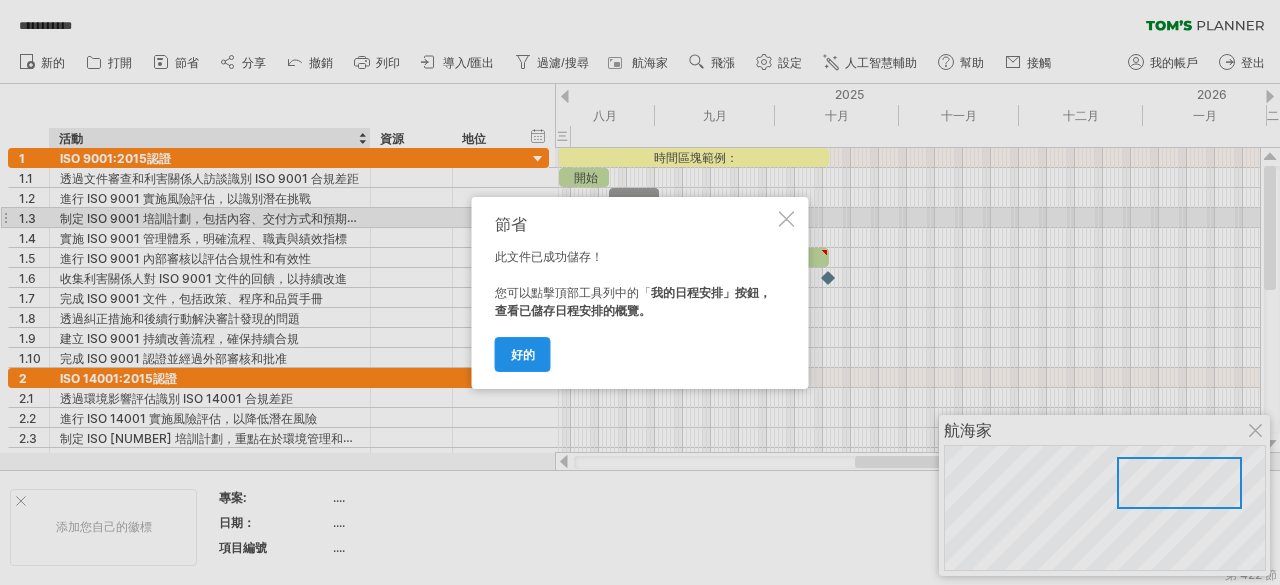 click on "好的" at bounding box center (523, 354) 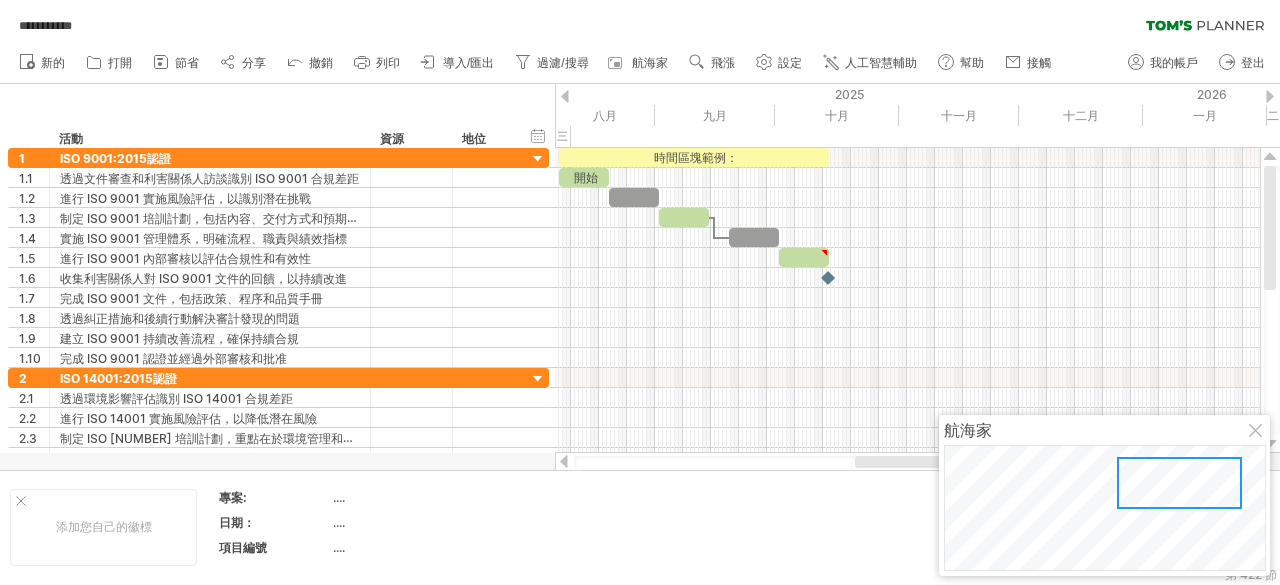 click on "新的" at bounding box center (534, 63) 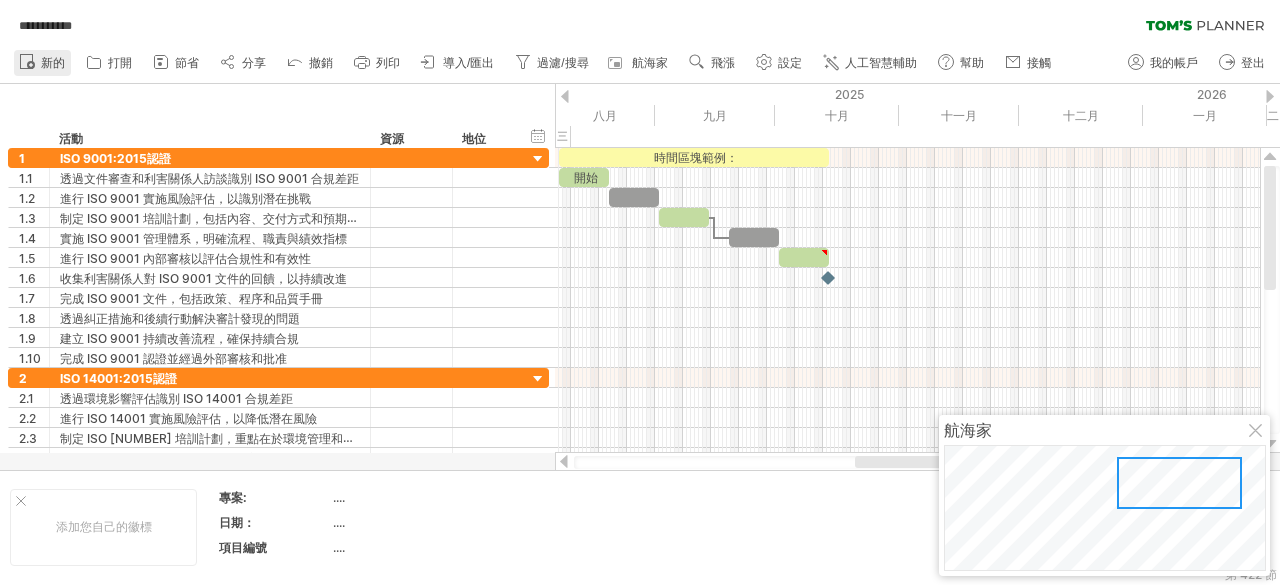 click on "新的" at bounding box center (53, 63) 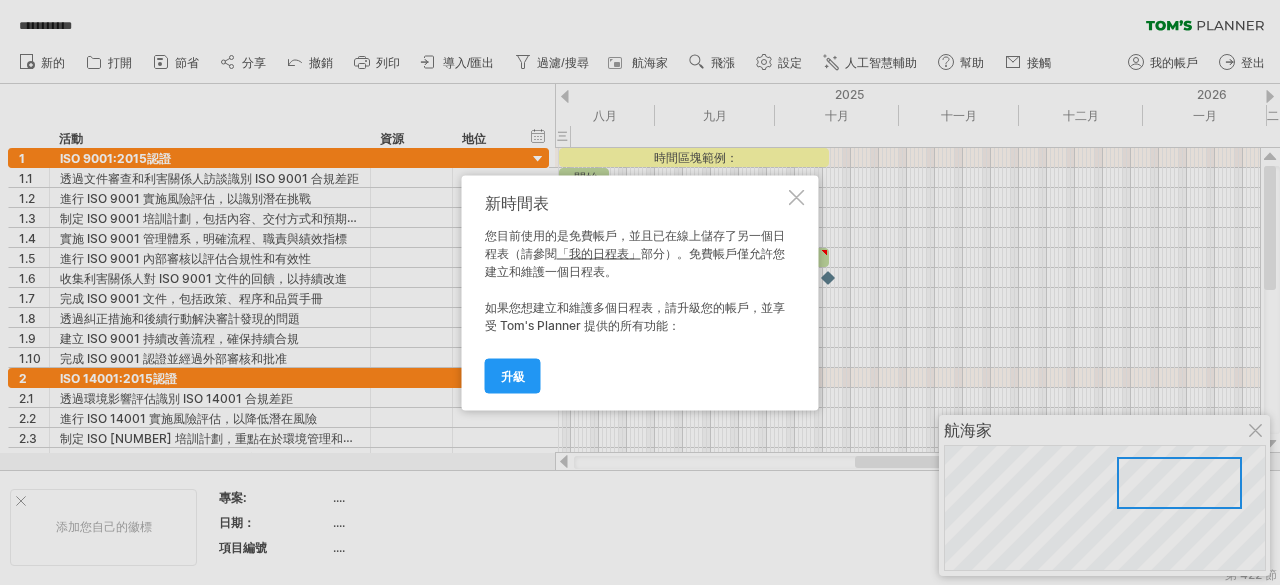 click at bounding box center [797, 197] 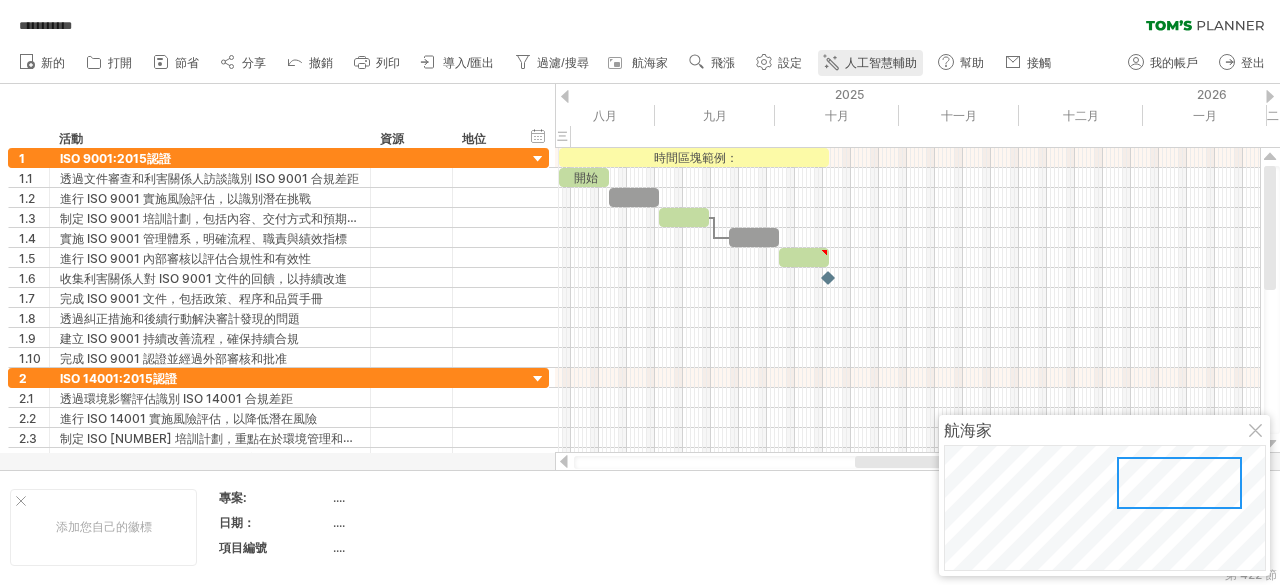 click on "人工智慧輔助" at bounding box center (881, 63) 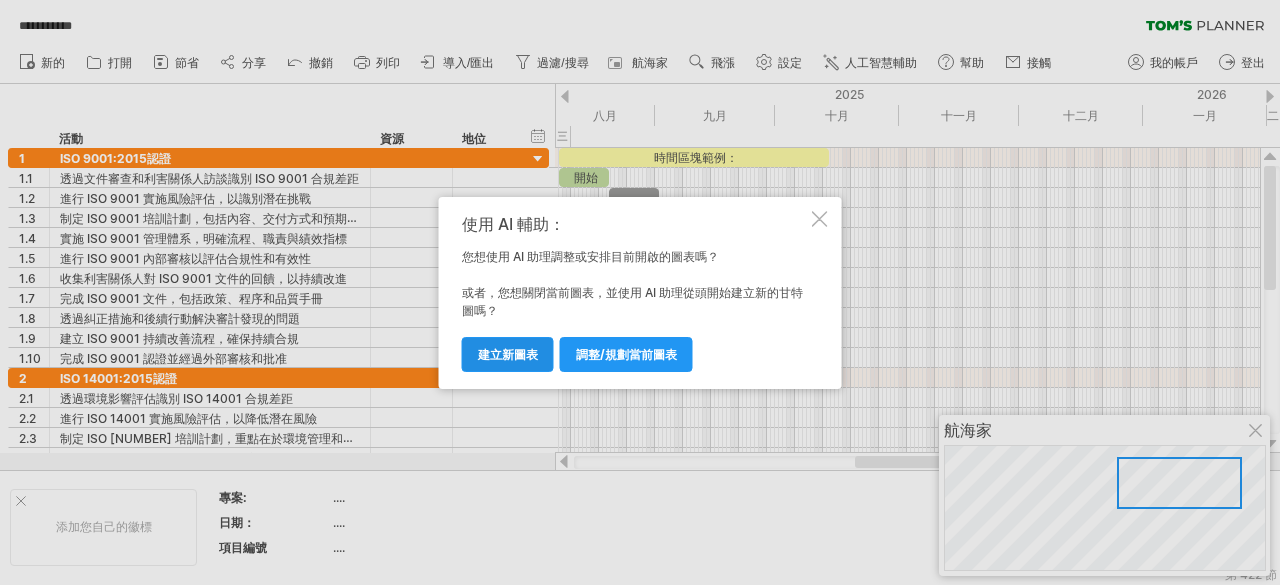 click on "建立新圖表" at bounding box center (508, 354) 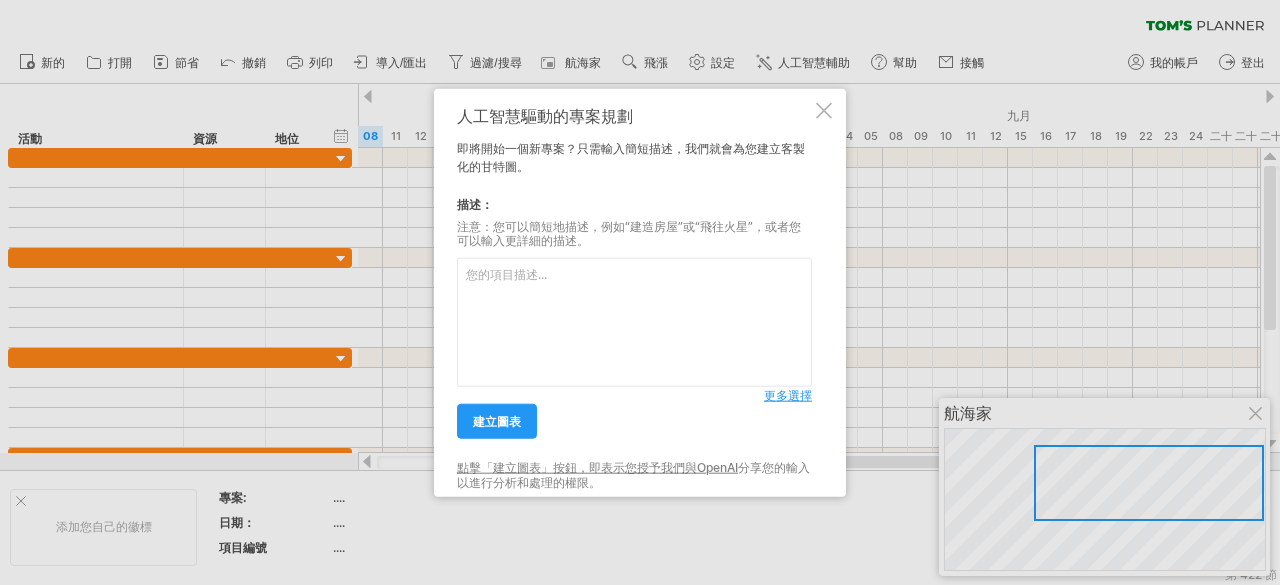 click at bounding box center (640, 292) 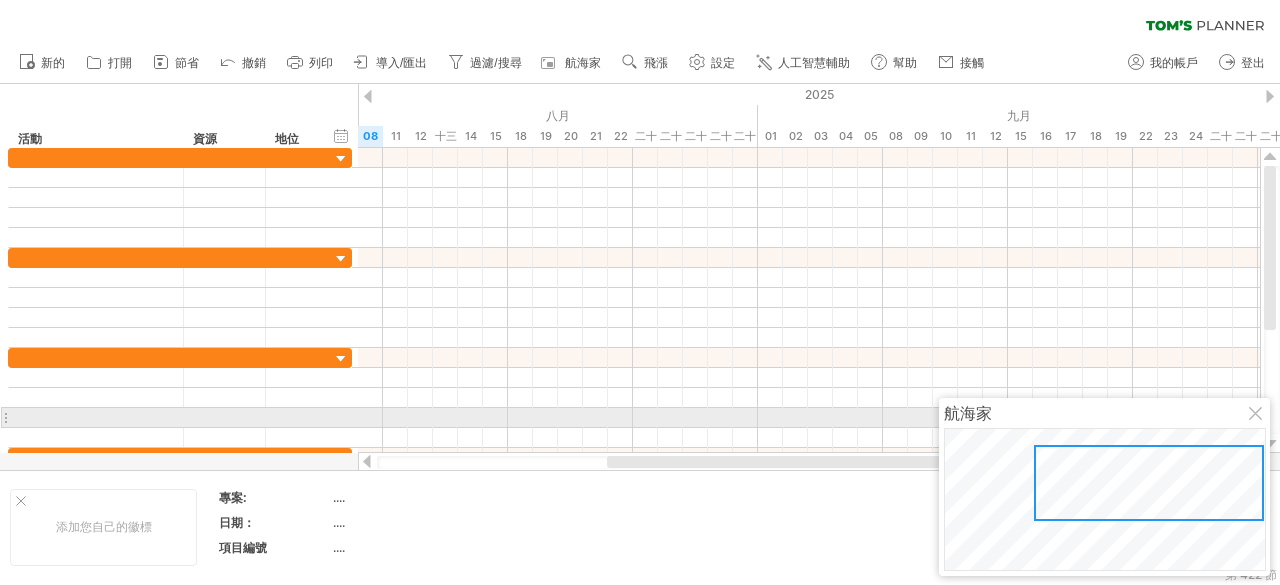 click at bounding box center [1257, 415] 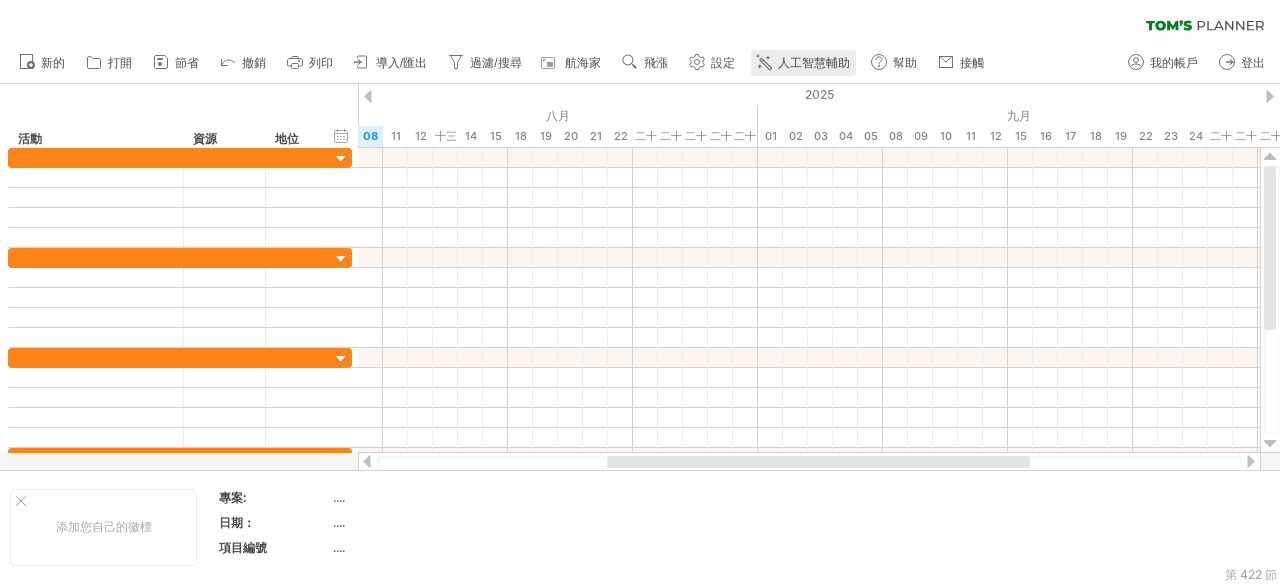 click on "人工智慧輔助" at bounding box center [803, 63] 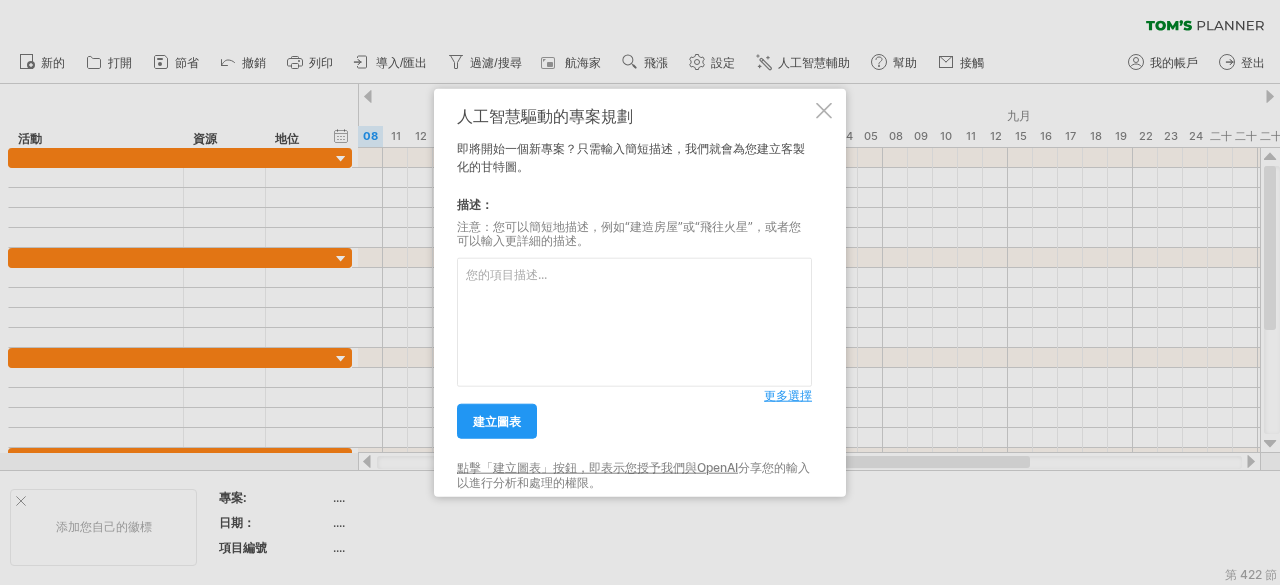 click at bounding box center [634, 322] 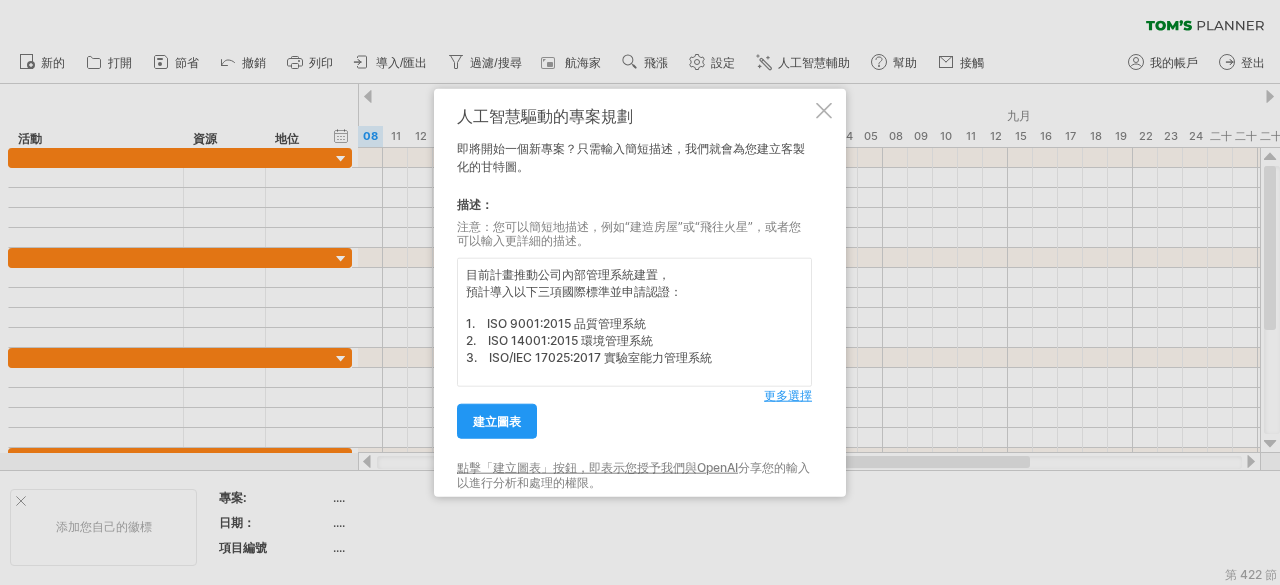 paste on "- 一次導入三項認證系統
（整合型導入）
- 系統文件需整合設計
（手冊、程序書、共用表單）
- 須建立並涵蓋AQG 324相關測試能力與報告輸出流程
- 管理審查與內部稽核需能整合執行
- 提供所需資料與進行教育訓練" 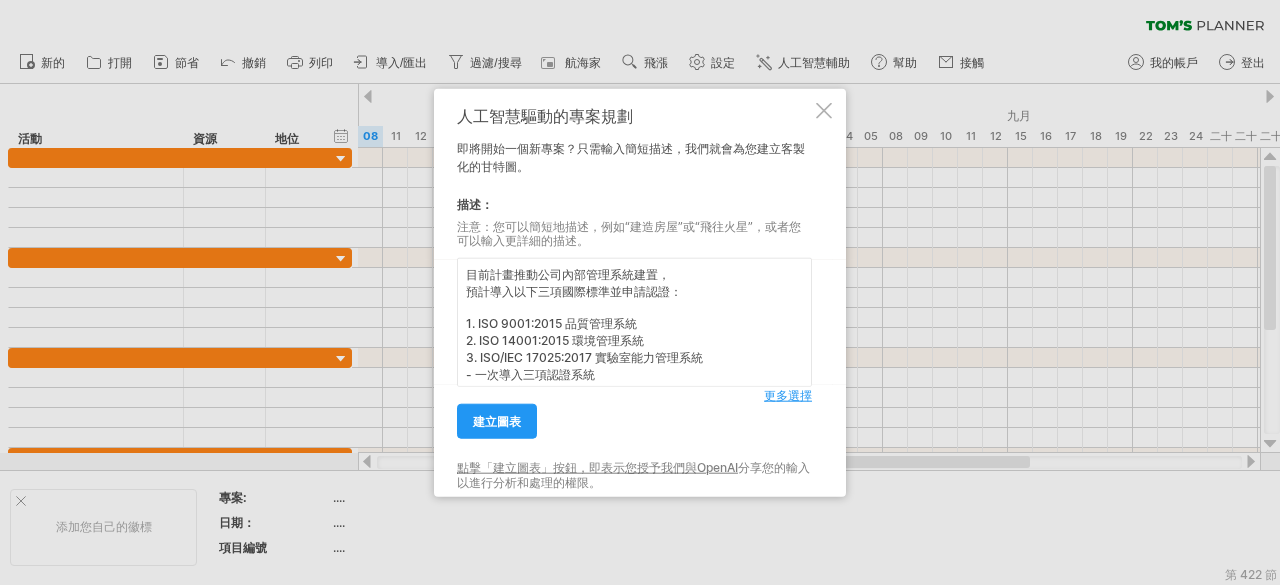 scroll, scrollTop: 102, scrollLeft: 0, axis: vertical 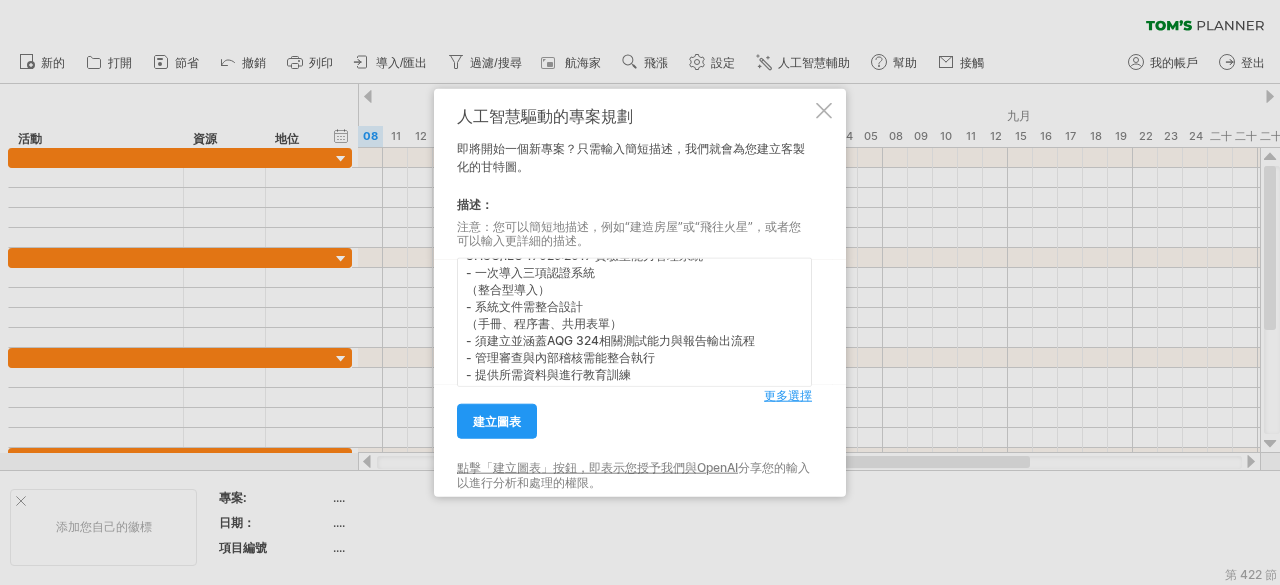 click on "目前計畫推動公司內部管理系統建置，
預計導入以下三項國際標準並申請認證：
1. ISO 9001:2015 品質管理系統
2. ISO 14001:2015 環境管理系統
3. ISO/IEC 17025:2017 實驗室能力管理系統
- 一次導入三項認證系統
（整合型導入）
- 系統文件需整合設計
（手冊、程序書、共用表單）
- 須建立並涵蓋AQG 324相關測試能力與報告輸出流程
- 管理審查與內部稽核需能整合執行
- 提供所需資料與進行教育訓練" at bounding box center (634, 322) 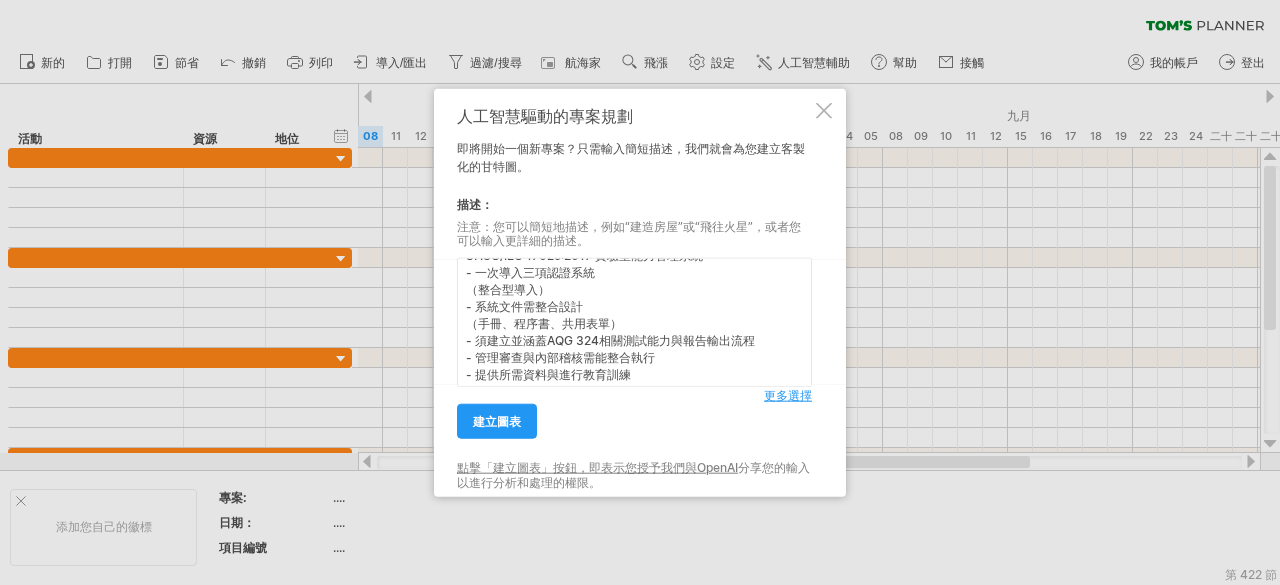 click on "目前計畫推動公司內部管理系統建置，
預計導入以下三項國際標準並申請認證：
1. ISO 9001:2015 品質管理系統
2. ISO 14001:2015 環境管理系統
3. ISO/IEC 17025:2017 實驗室能力管理系統
- 一次導入三項認證系統
（整合型導入）
- 系統文件需整合設計
（手冊、程序書、共用表單）
- 須建立並涵蓋AQG 324相關測試能力與報告輸出流程
- 管理審查與內部稽核需能整合執行
- 提供所需資料與進行教育訓練" at bounding box center (634, 322) 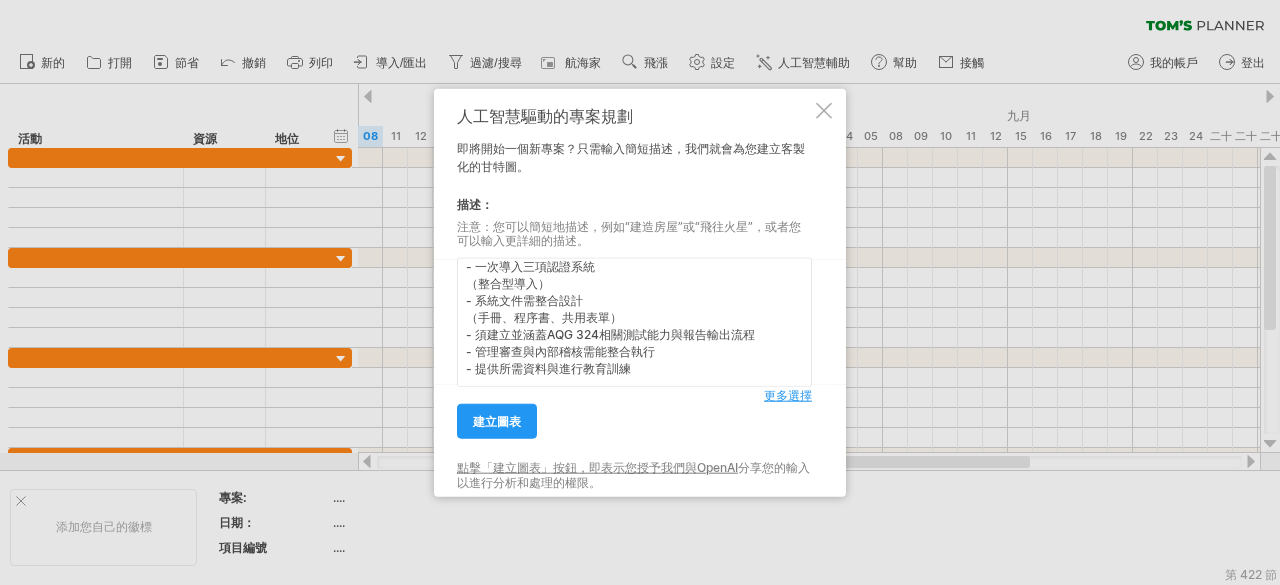 scroll, scrollTop: 110, scrollLeft: 0, axis: vertical 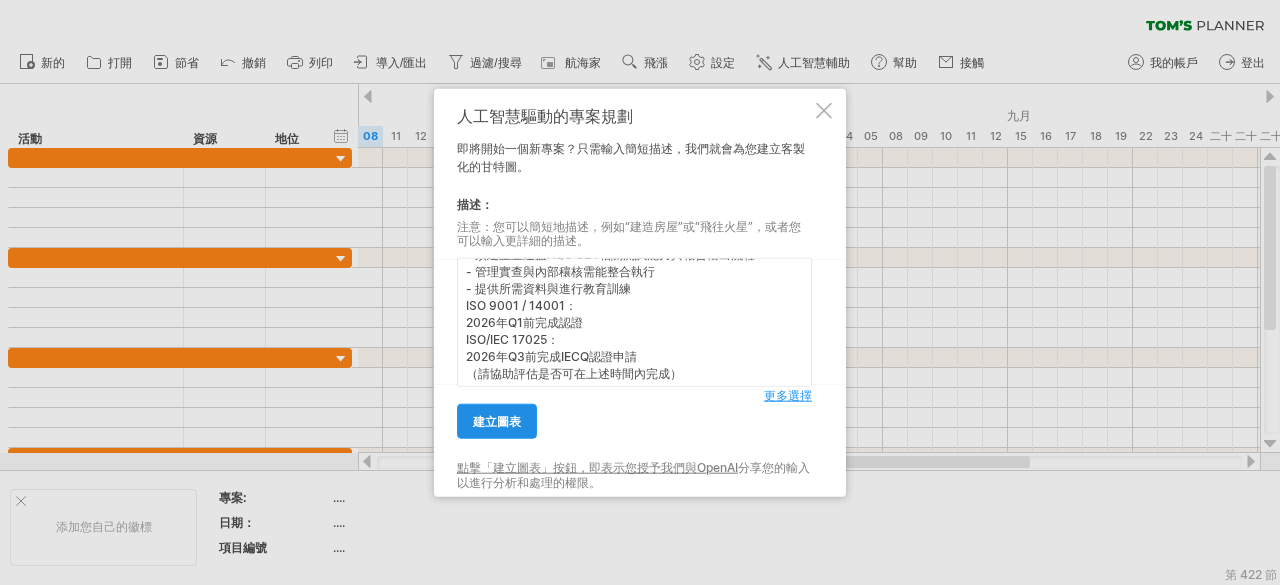 type on "目前計畫推動公司內部管理系統建置，
預計導入以下三項國際標準並申請認證：
1.   ISO 9001:2015 品質管理系統
2.   ISO 14001:2015 環境管理系統
3.   ISO/IEC 17025:2017 實驗室能力管理系統
- 一次導入三項認證系統
（整合型導入）
- 系統文件需整合設計
（手冊、程序書、共用表單）
- 須建立並違蓋AQG 324相關測試能力與報告輸出流程
- 管理實查與內部穰核需能整合執行
- 提供所需資料與進行教育訓練
ISO 9001 / 14001：
2026年Q1前完成認證
ISO/IEC 17025：
2026年Q3前完成IECQ認證申請
（請協助評估是否可在上述時間內完成）" 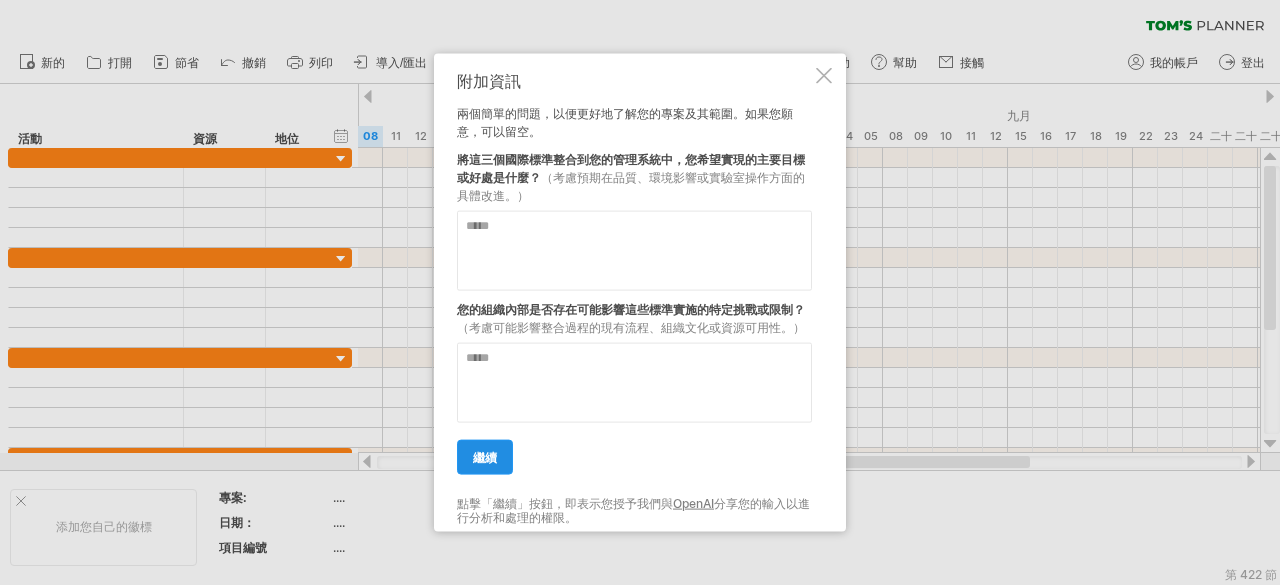 click on "繼續" at bounding box center [485, 456] 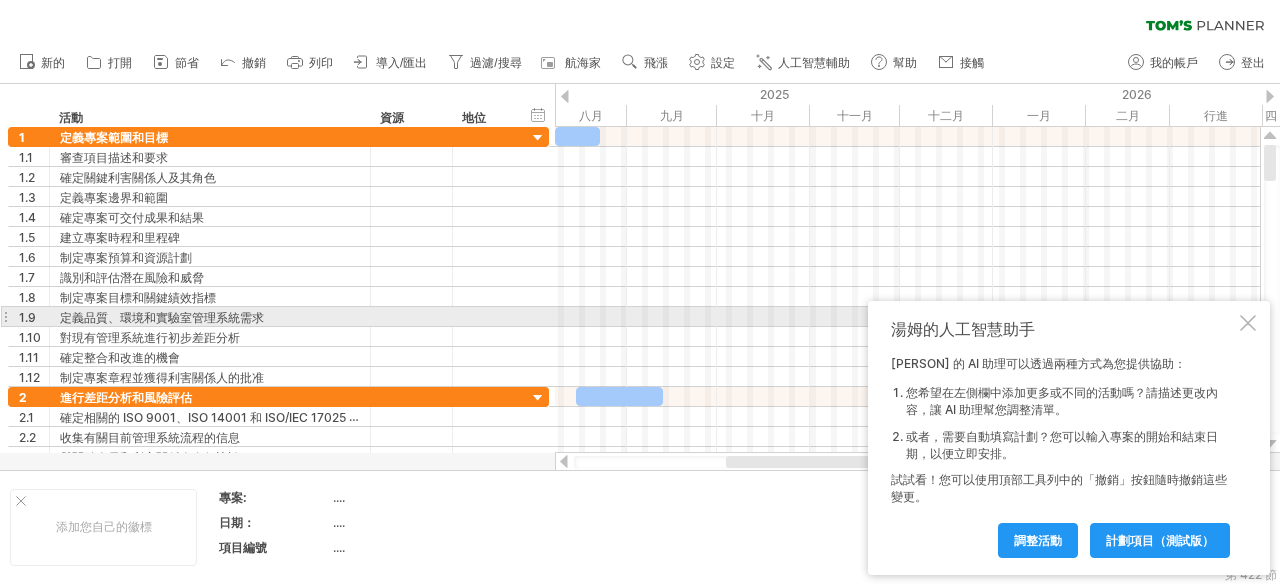 click at bounding box center (1248, 323) 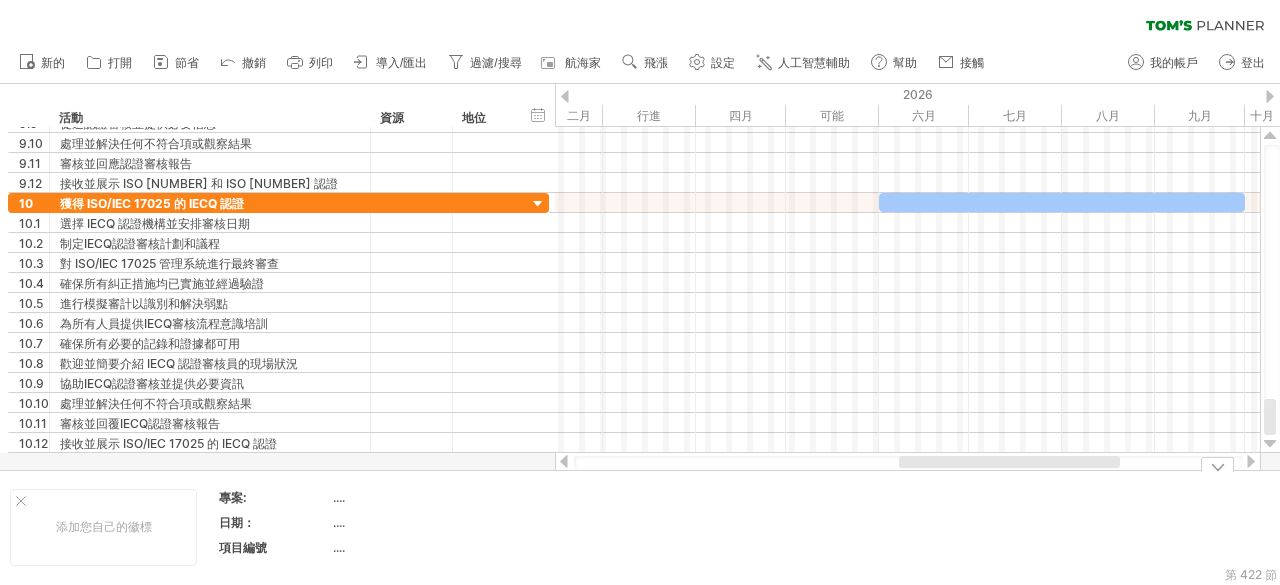 drag, startPoint x: 806, startPoint y: 467, endPoint x: 979, endPoint y: 475, distance: 173.18488 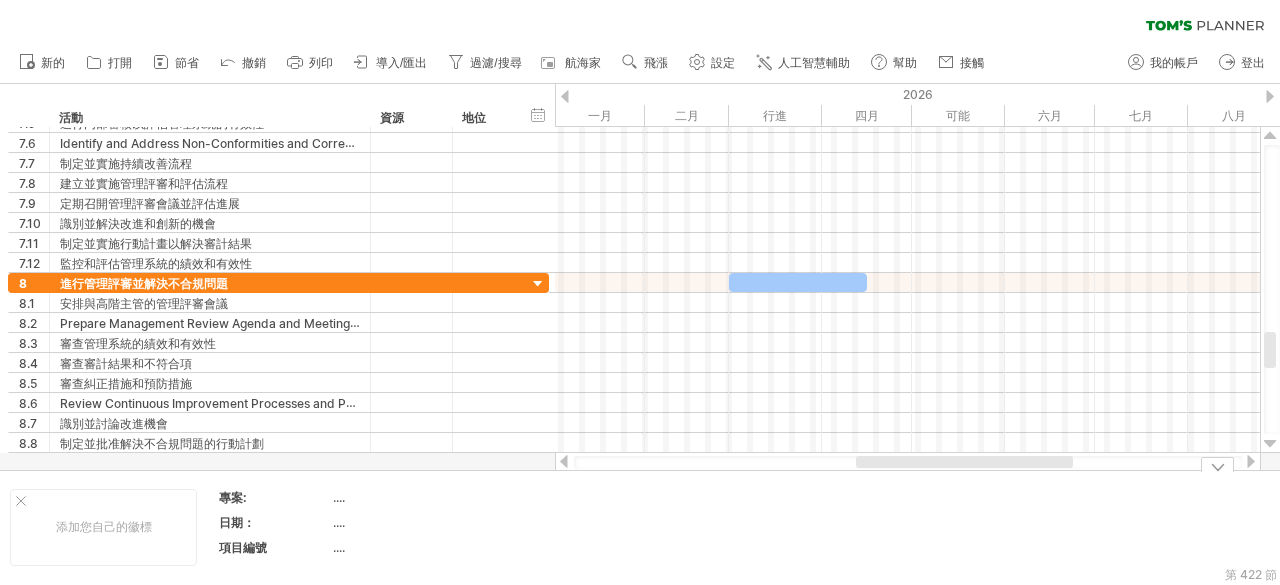 drag, startPoint x: 976, startPoint y: 467, endPoint x: 938, endPoint y: 469, distance: 38.052597 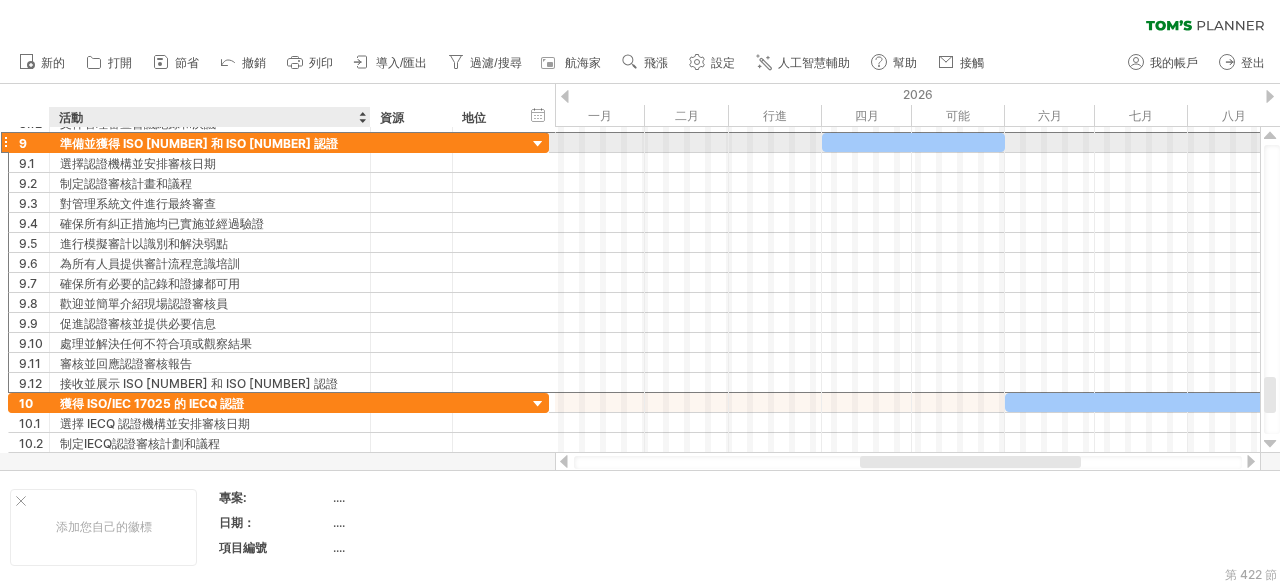drag, startPoint x: 289, startPoint y: 147, endPoint x: 161, endPoint y: 146, distance: 128.0039 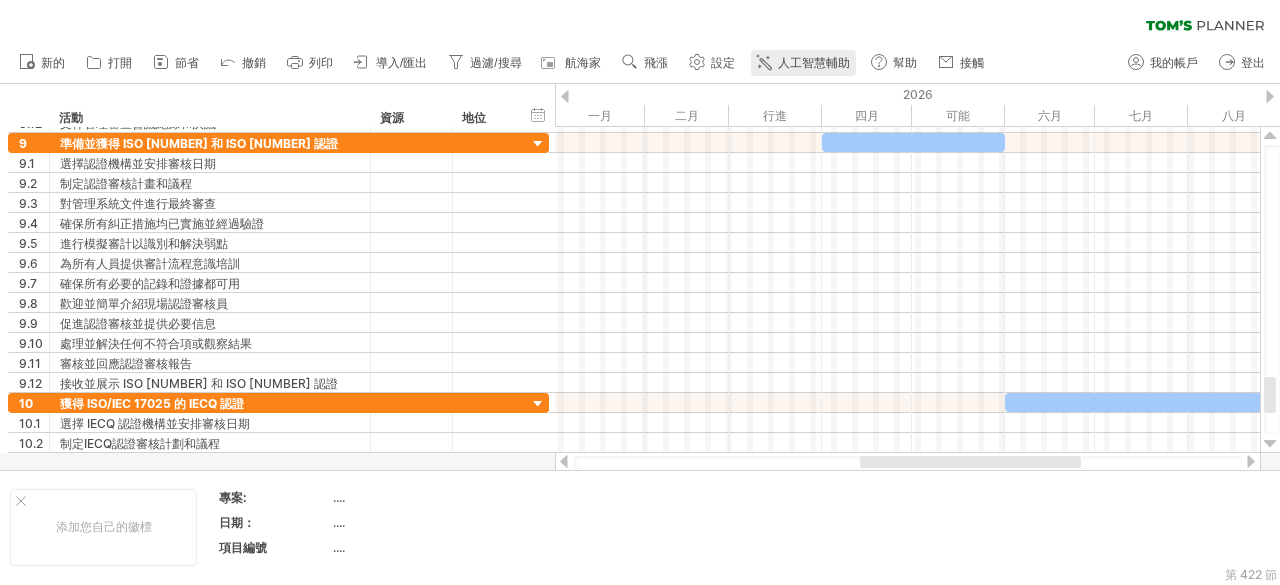 click on "人工智慧輔助" at bounding box center [814, 63] 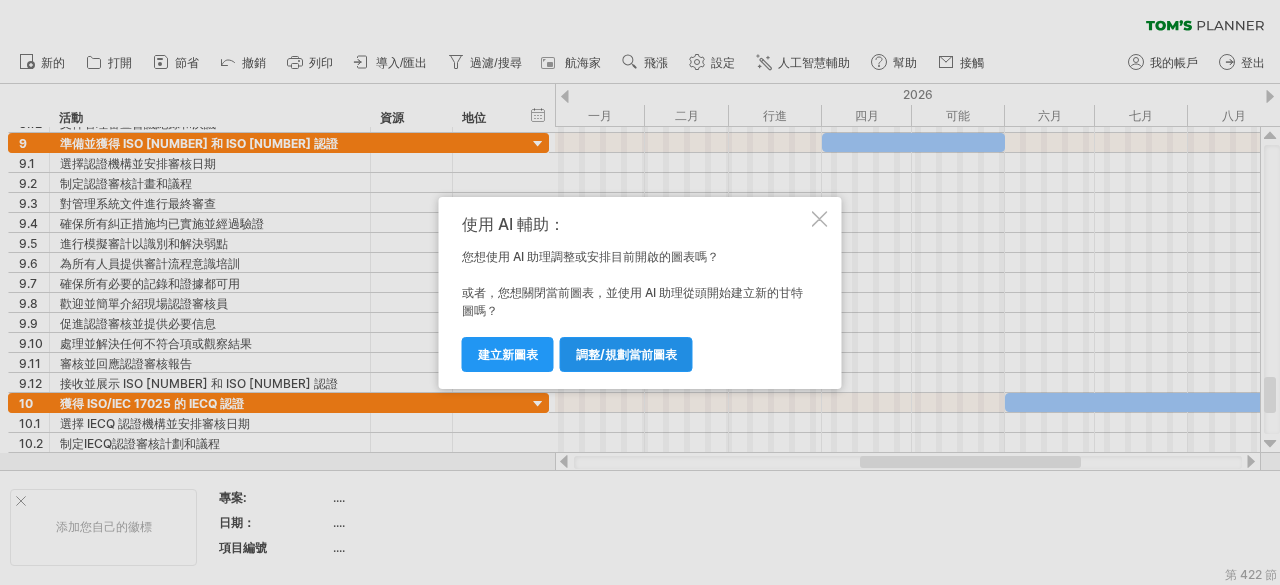 click on "調整/規劃當前圖表" at bounding box center (626, 354) 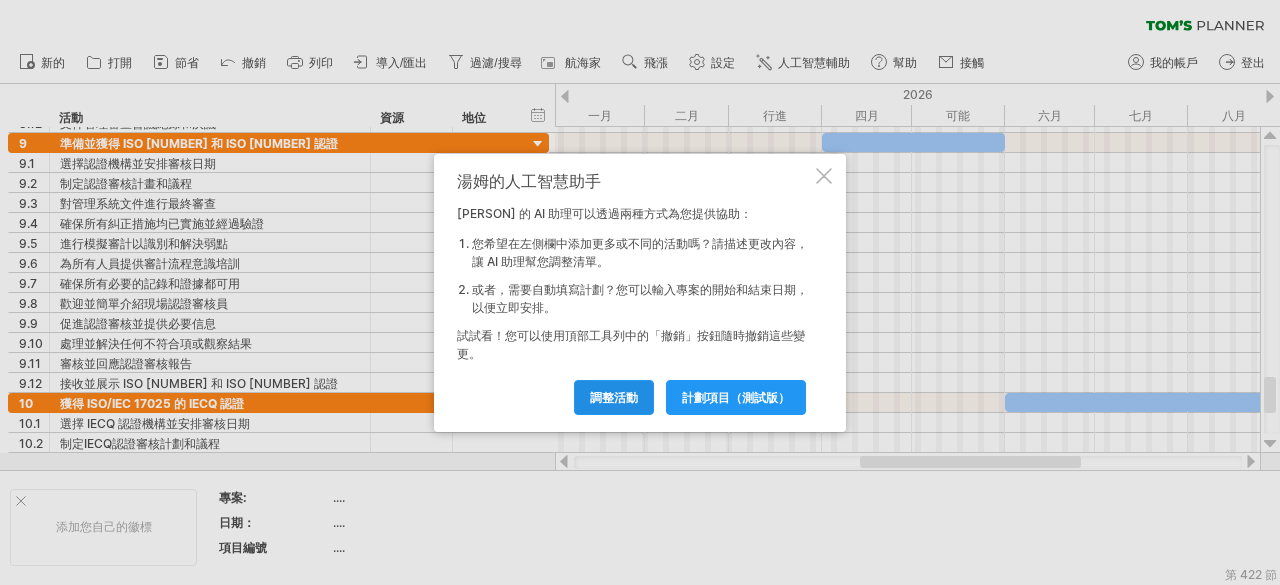 click on "調整活動" at bounding box center [614, 397] 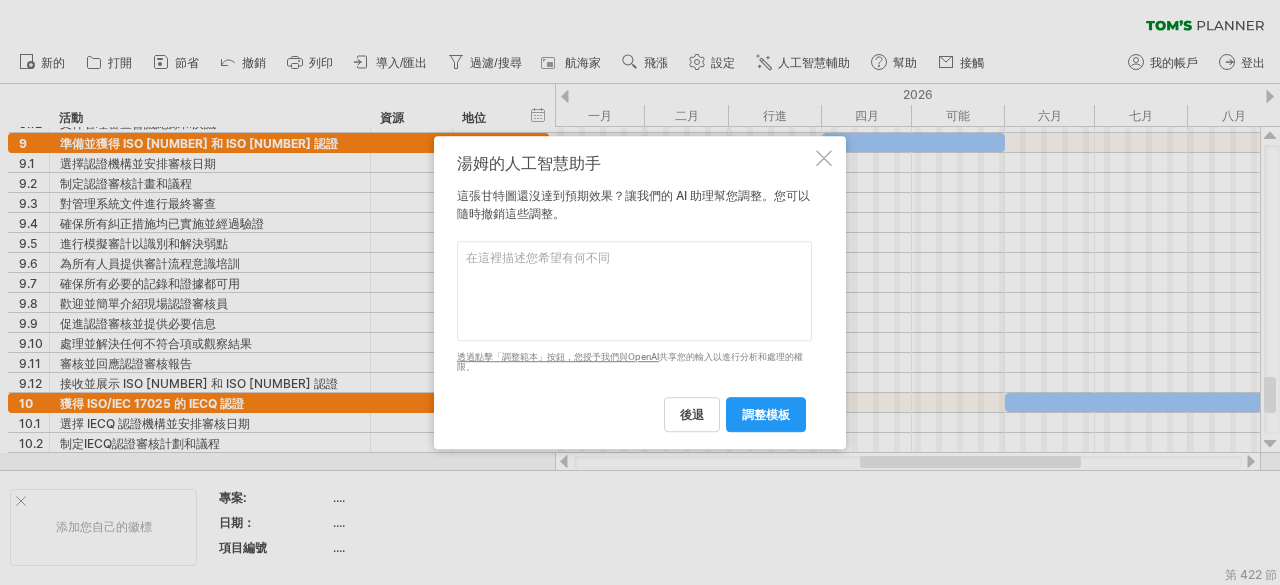click at bounding box center [634, 291] 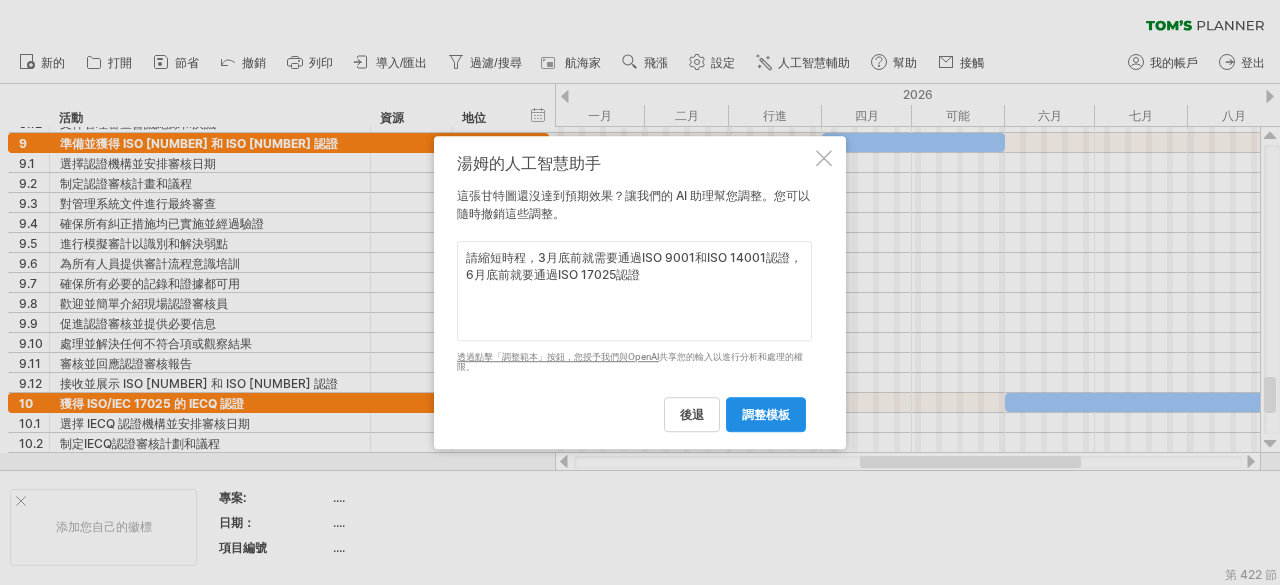 type on "請縮短時程，3月底前就需要通過ISO 9001和ISO 14001認證，6月底前就要通過ISO 17025認證" 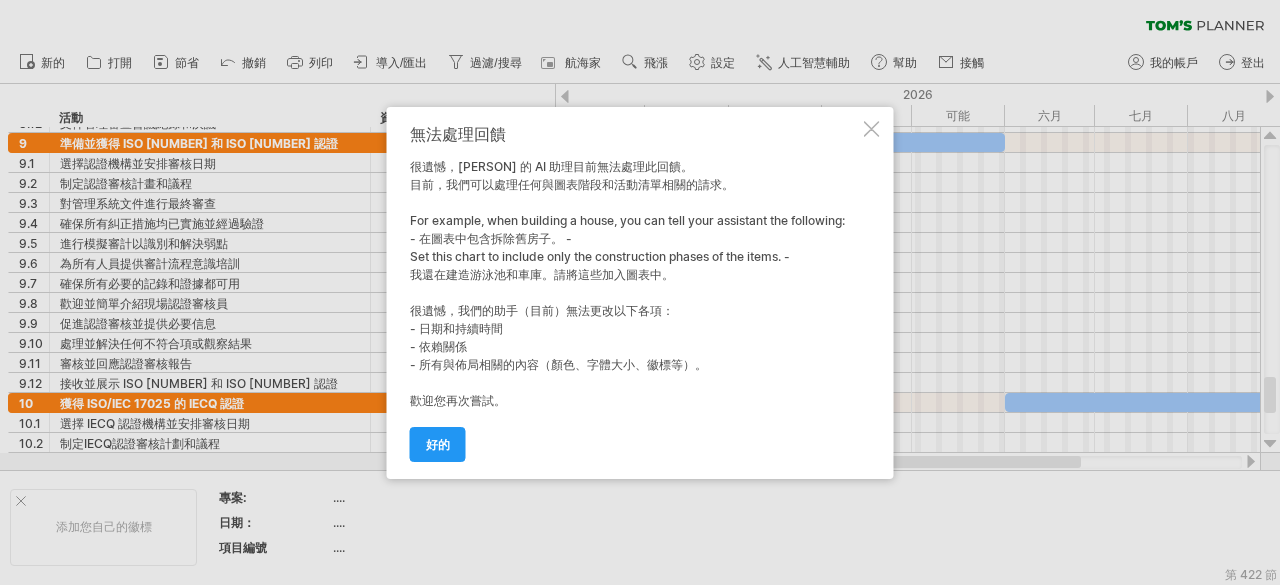 click on "好的" at bounding box center [438, 444] 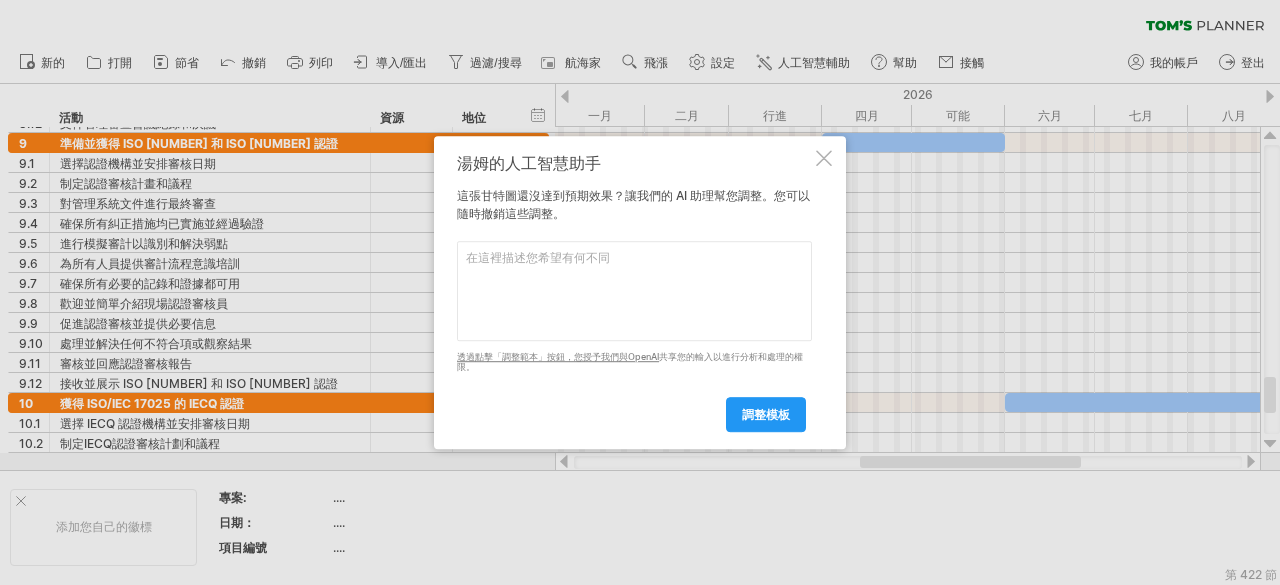 click on "湯姆的人工智慧助手 這張甘特圖還沒達到預期效果？讓我們的 AI 助理幫您調整。您可以隨時撤銷這些調整。 請在下面輸入您想要新增或變更的內容。 透過點擊「調整範本」按鈕，您授予我們與OpenAI 共享您的輸入 以進行分析和處理的權限。 調整模板" at bounding box center (640, 293) 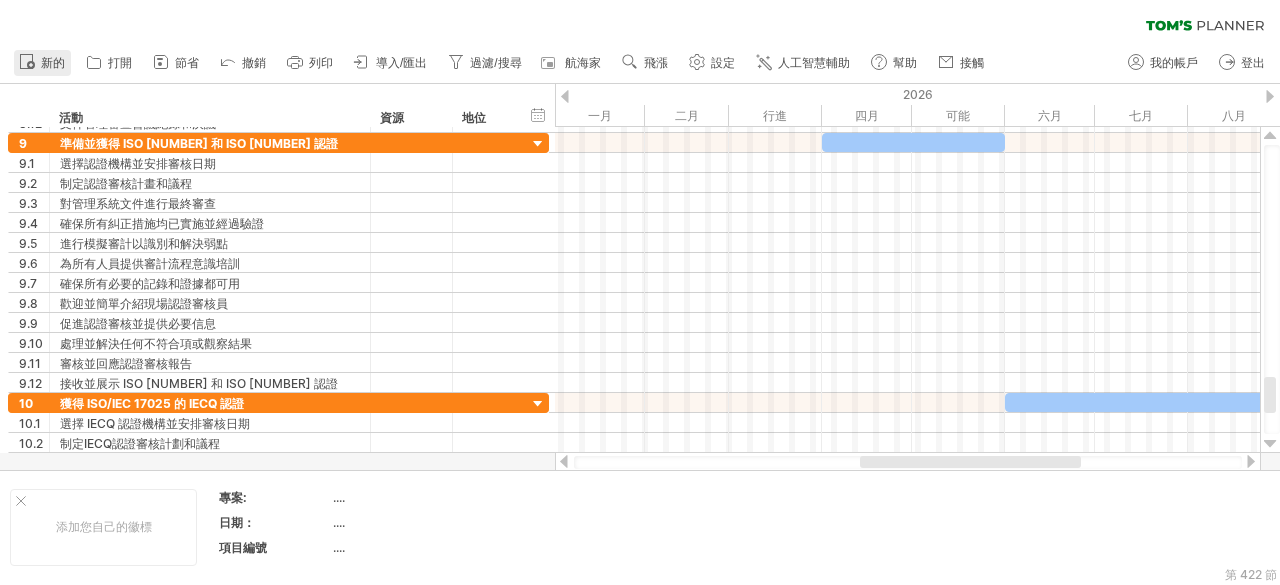 click on "新的" at bounding box center [53, 63] 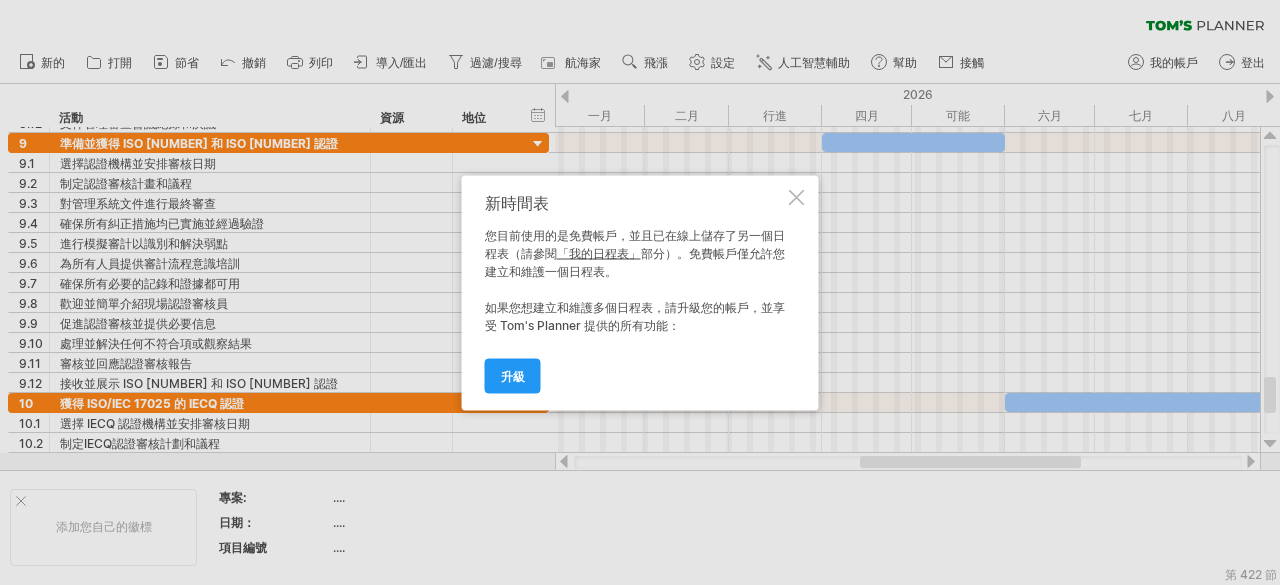 click at bounding box center (797, 197) 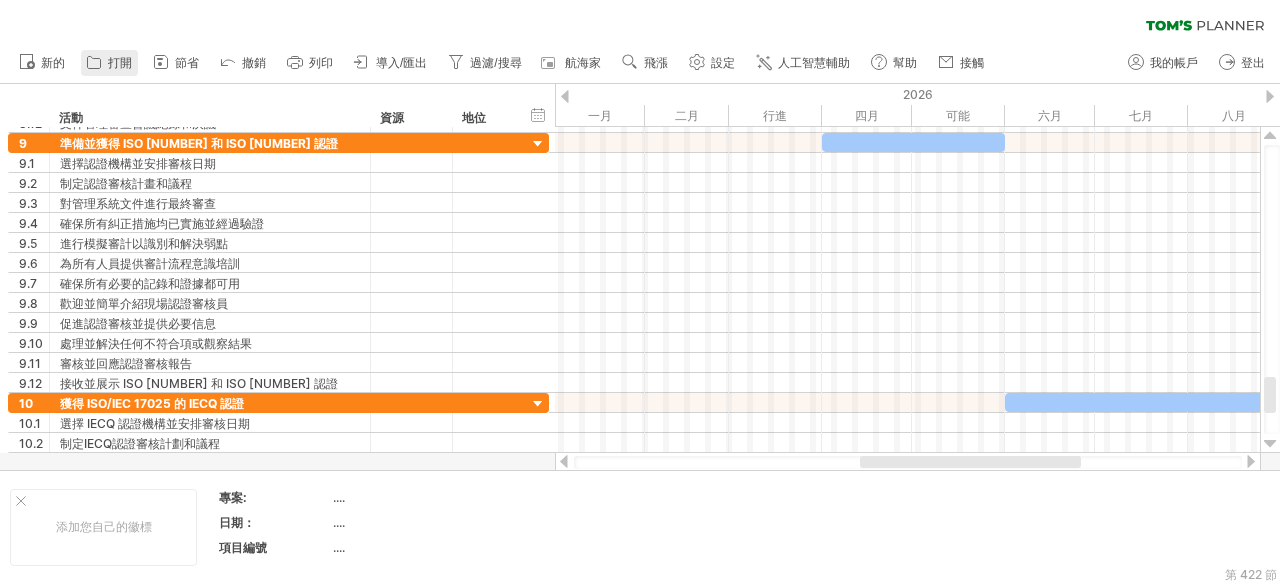 click on "打開" at bounding box center [120, 63] 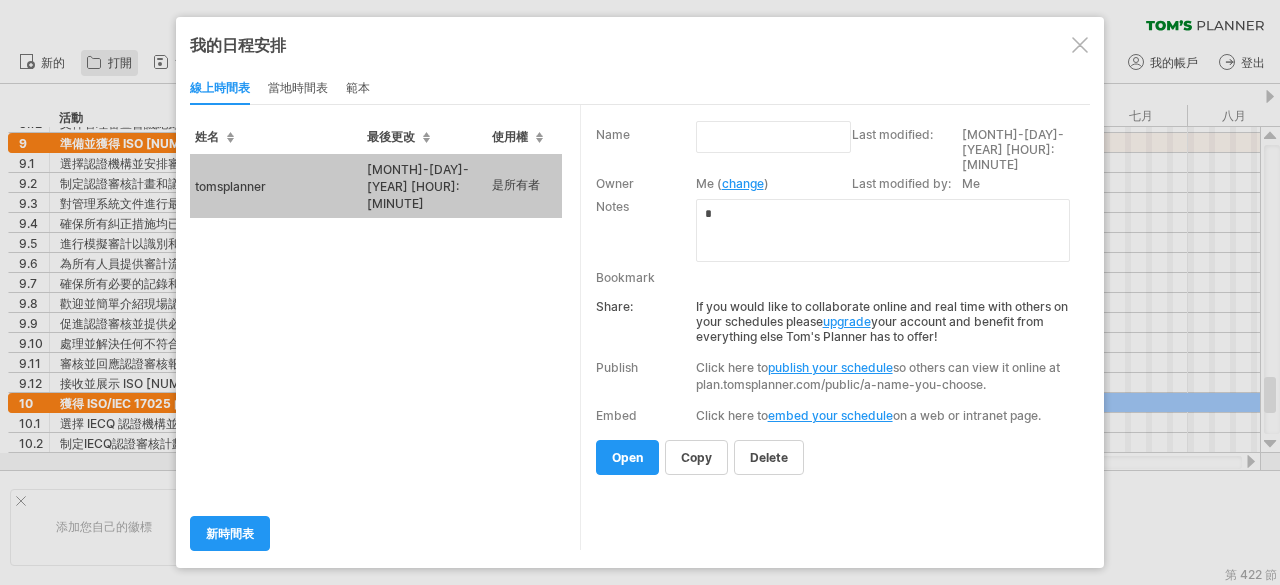 type on "**********" 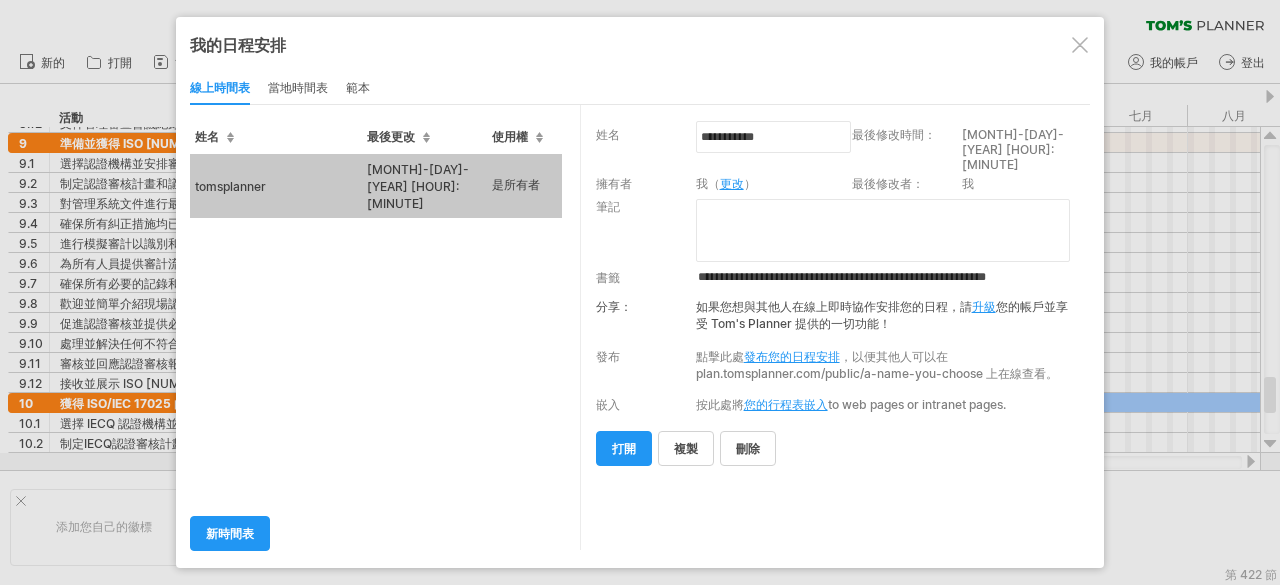 click on "刪除
取消訂閱
關閉
複製" at bounding box center [836, 439] 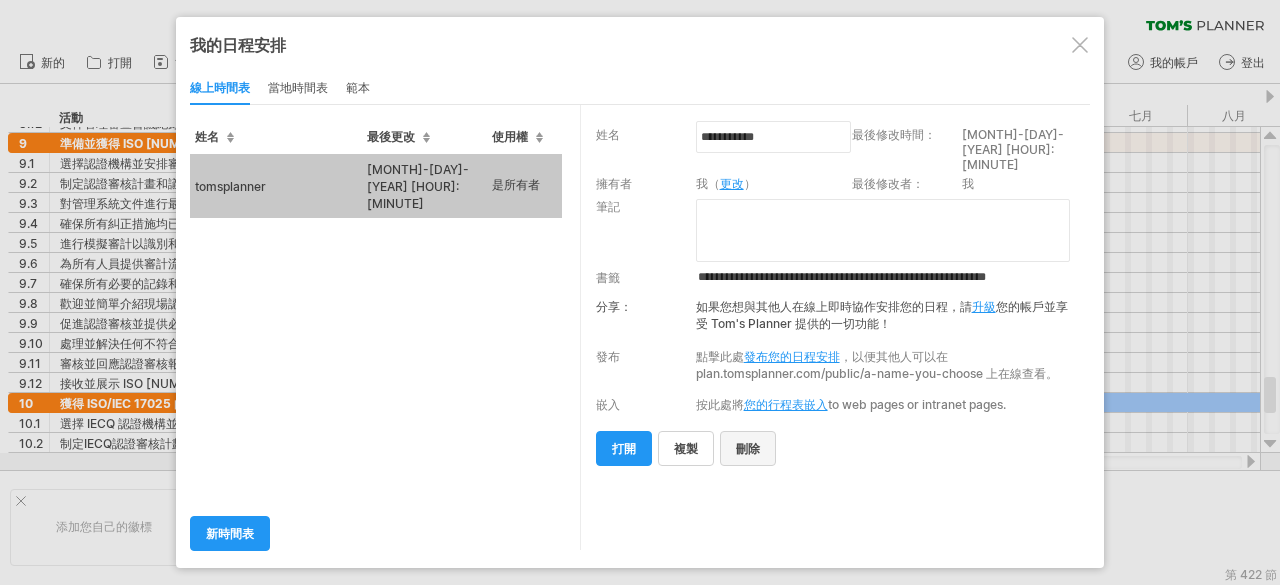 click on "刪除" at bounding box center [748, 448] 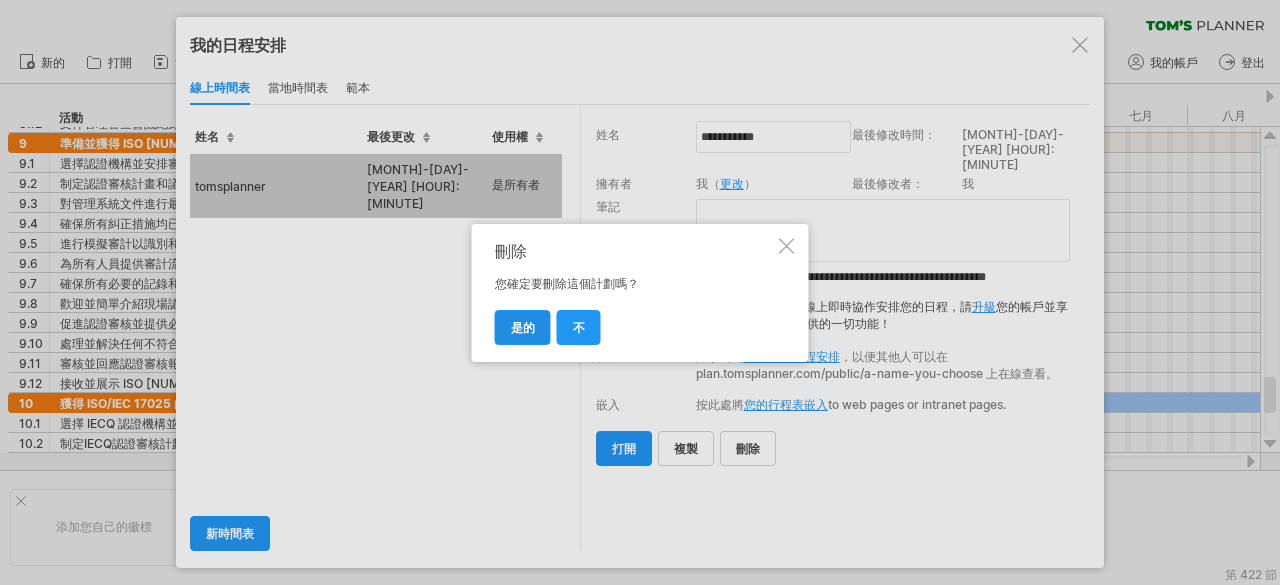 click on "是的" at bounding box center (523, 327) 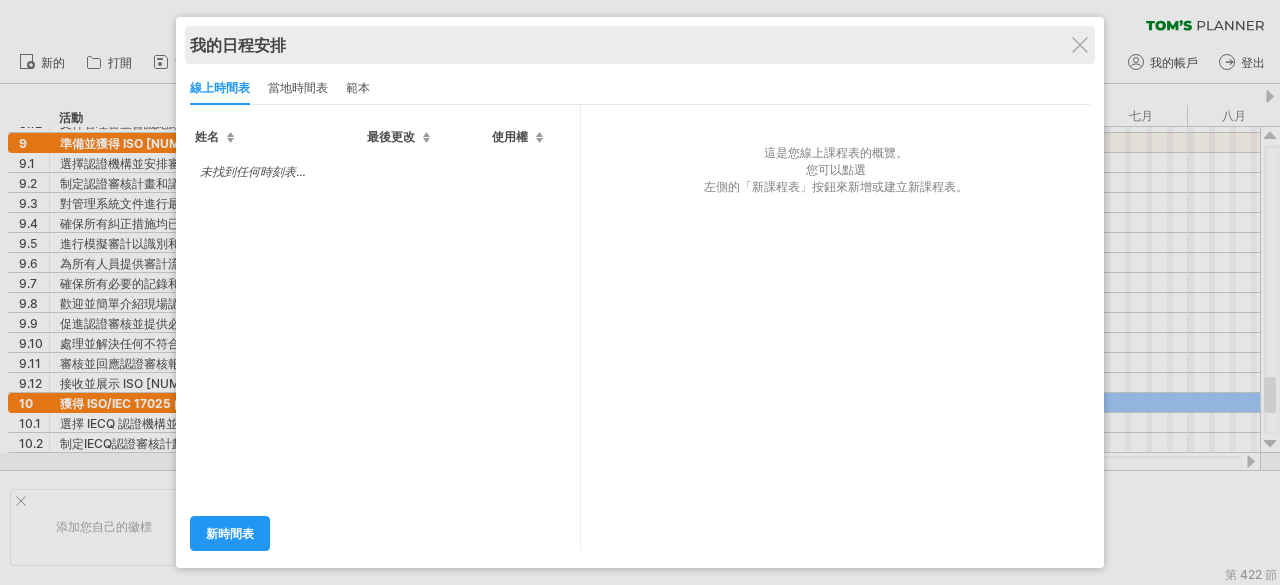 click on "我的日程安排" at bounding box center (640, 46) 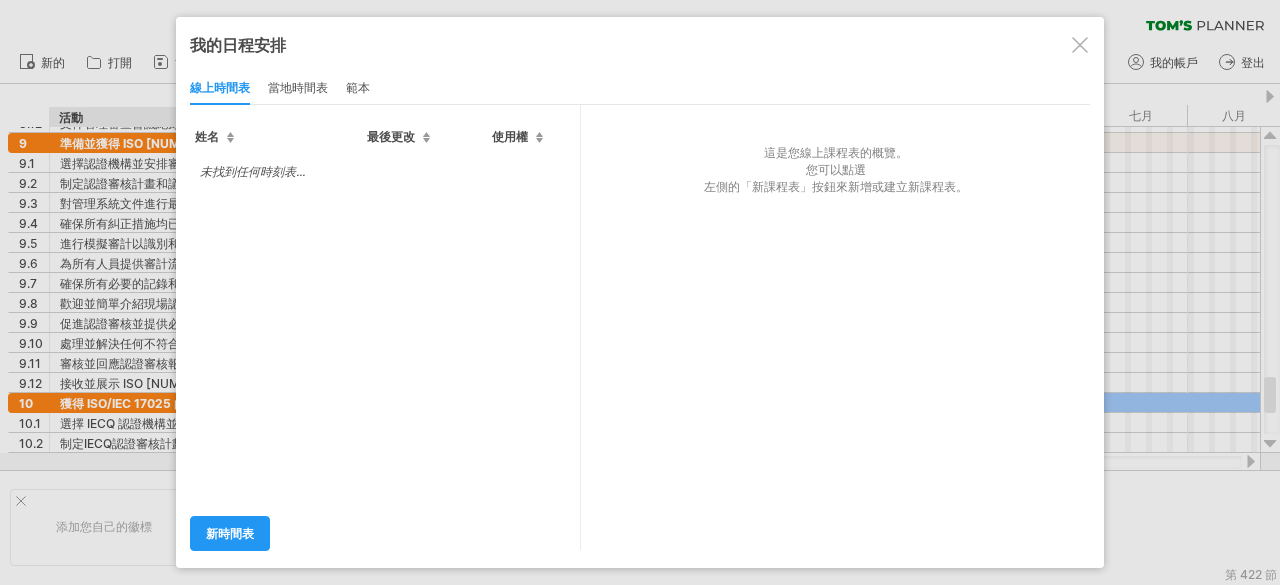 click on "我的日程安排
線上共享/協作
線上時間表
當地時間表
範本
建造
用途：
如何在建築專案中使用 Tom's Planner 的範例。
適用對象： 學位論文 ）" at bounding box center [640, 292] 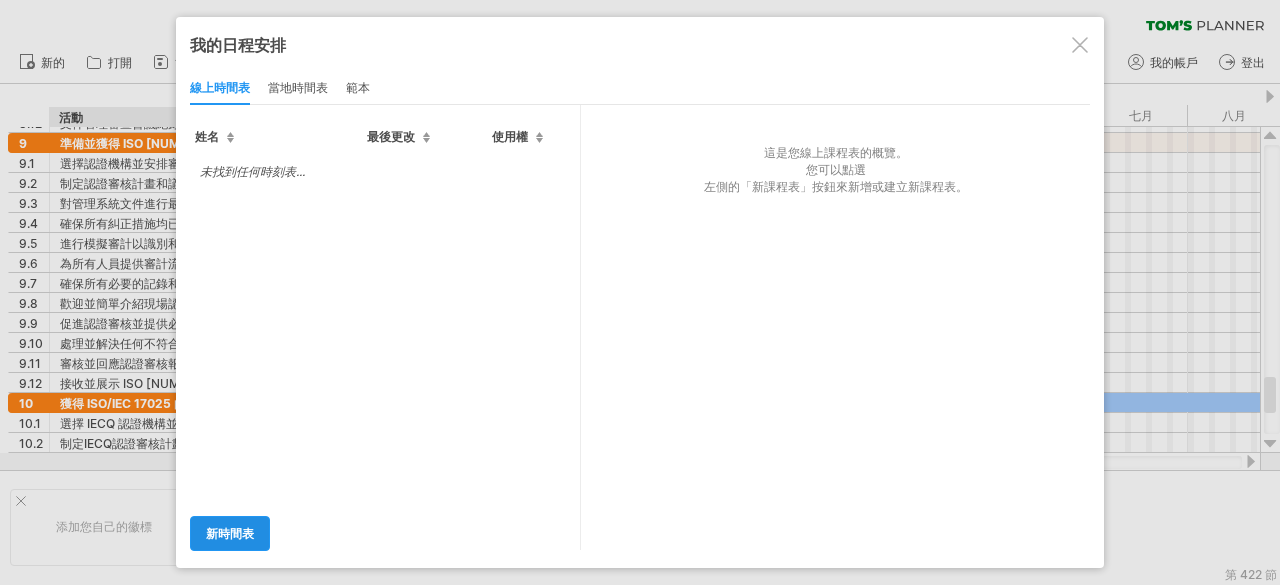 click on "新時間表" at bounding box center (230, 533) 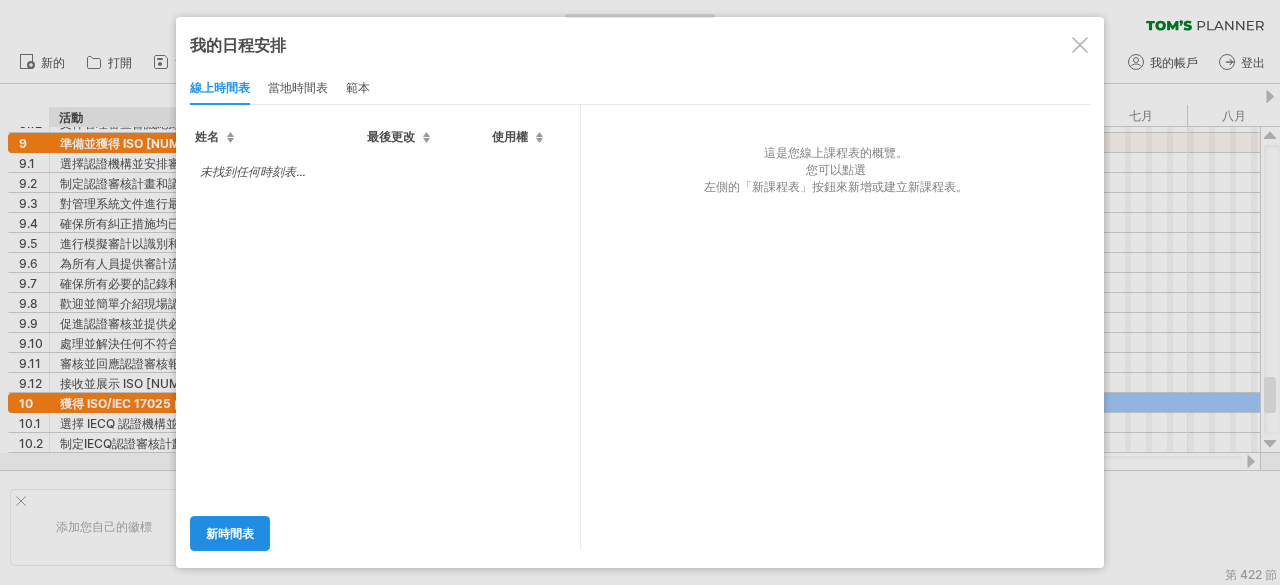 click on "嘗試造訪 plan.tomsplanner.com
再次連接...
0%
清除過濾器
新的" at bounding box center (640, 292) 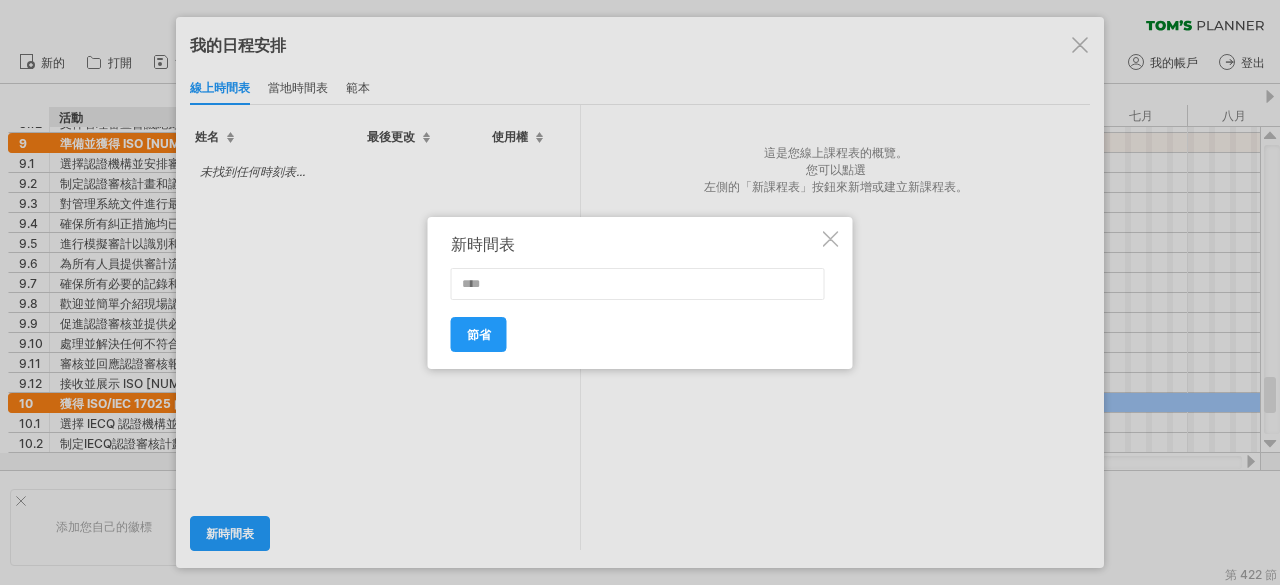 click at bounding box center (638, 284) 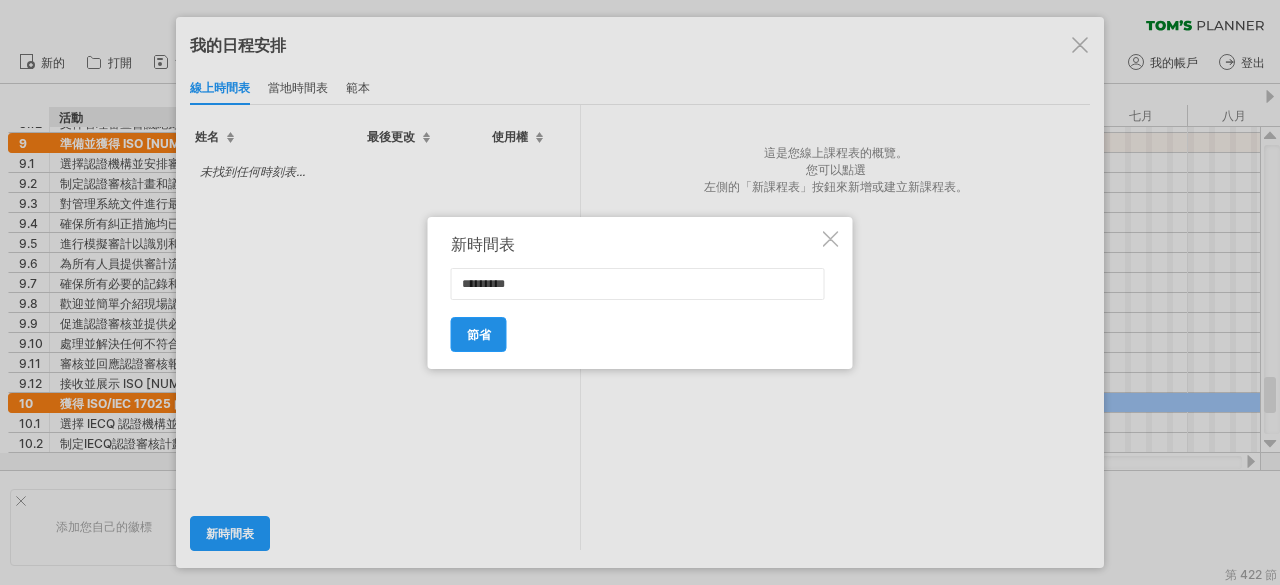 type on "*********" 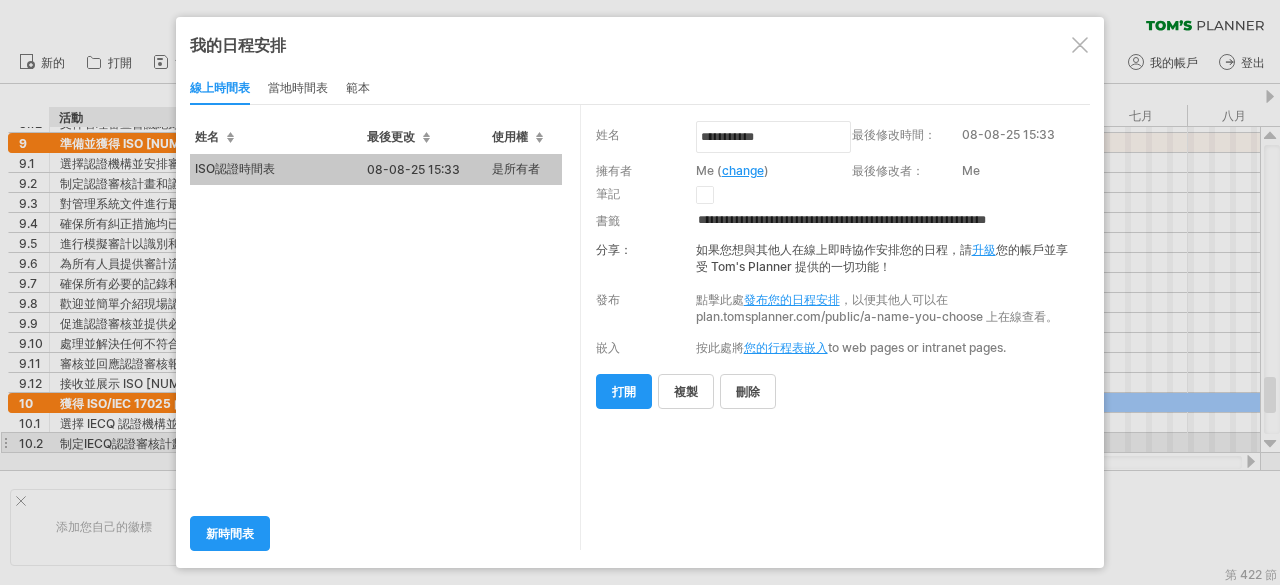 type on "*********" 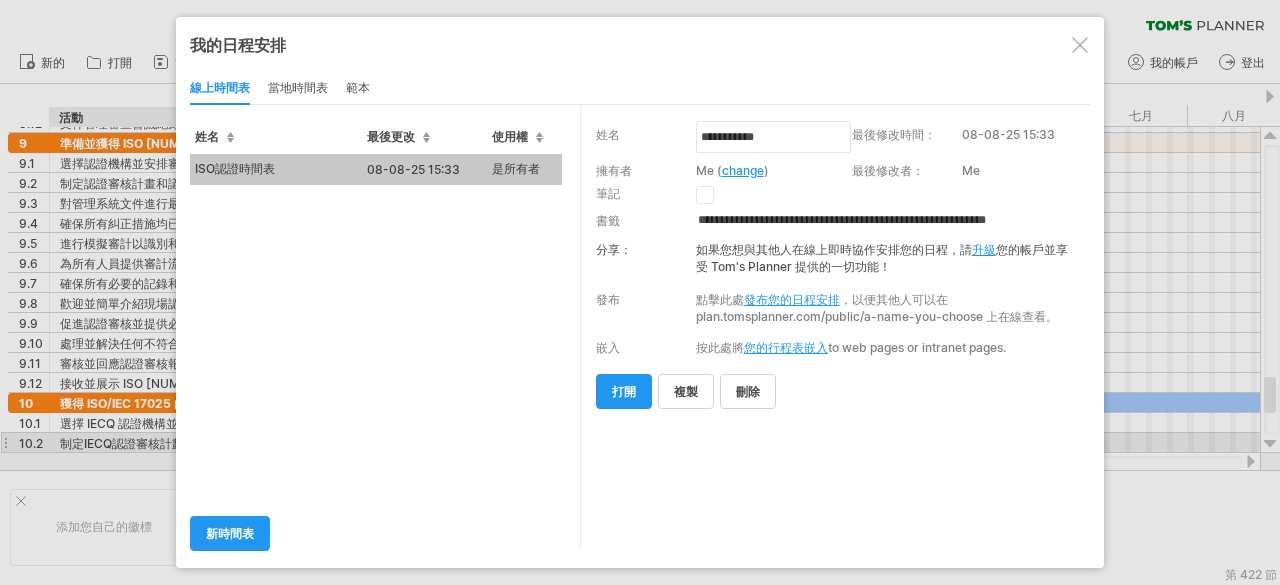 type on "**********" 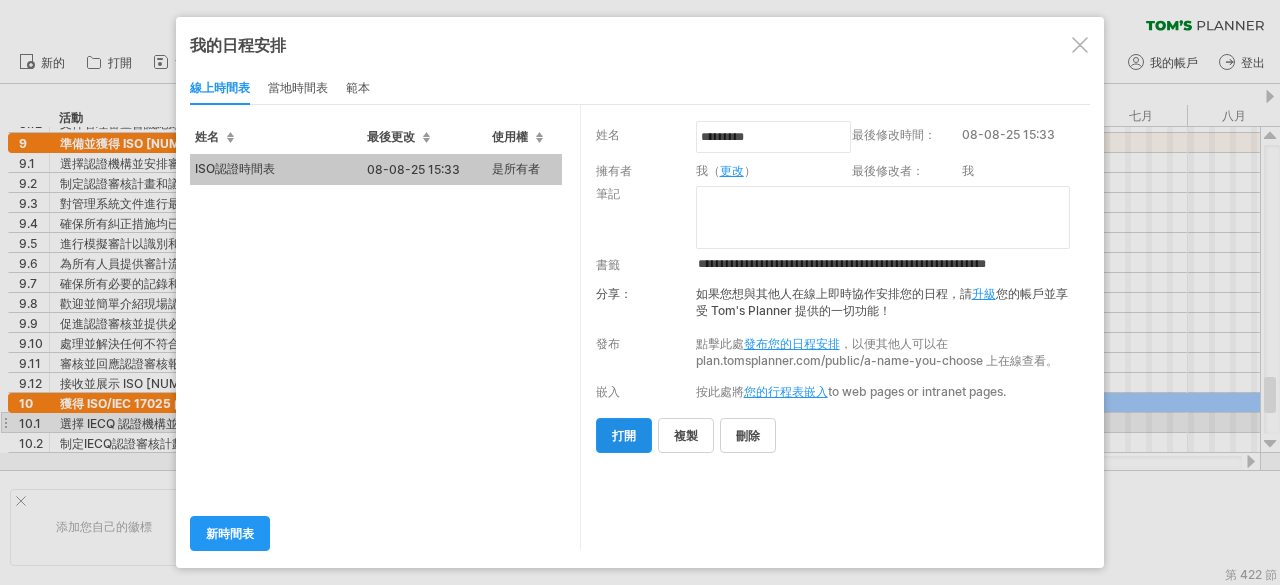 click on "打開" at bounding box center [624, 435] 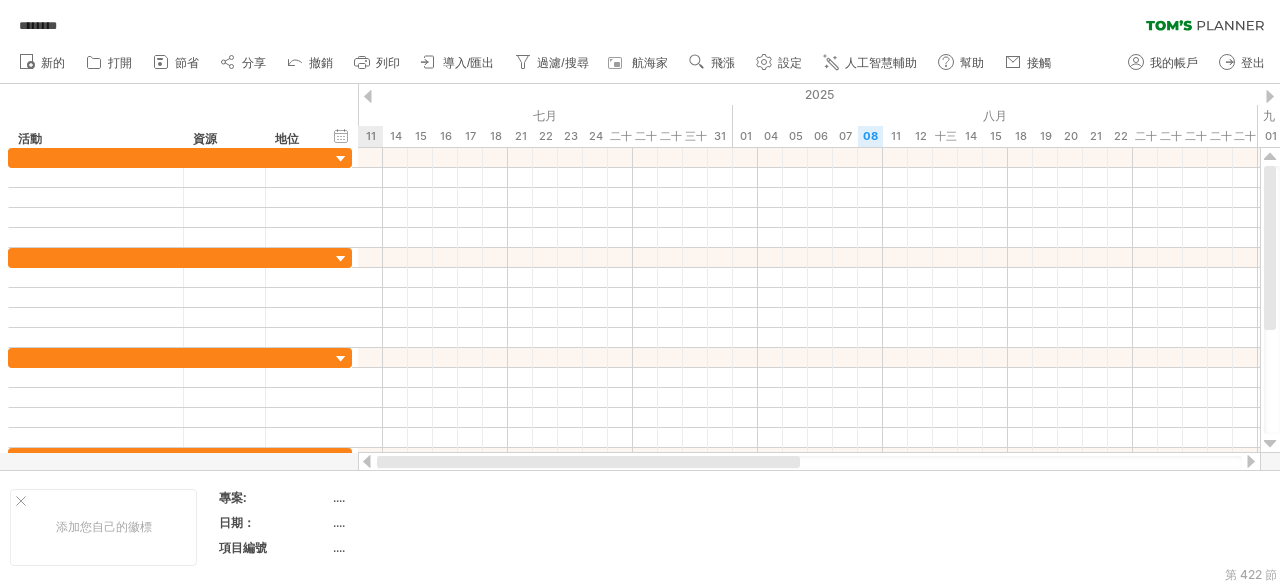 drag, startPoint x: 742, startPoint y: 457, endPoint x: 458, endPoint y: 460, distance: 284.01584 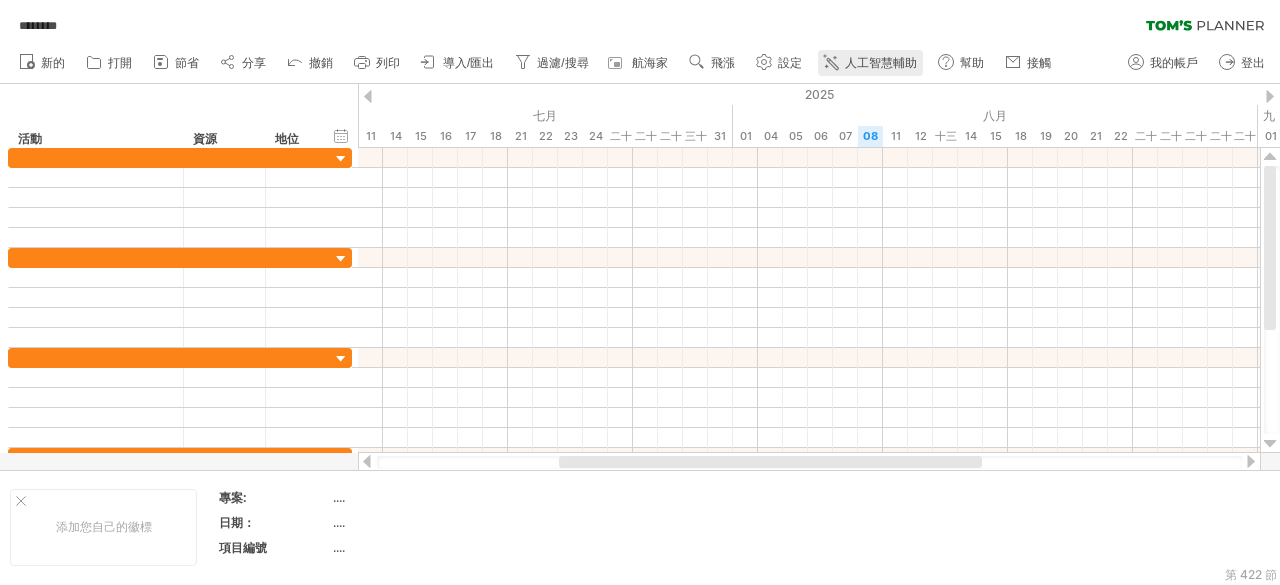 click on "人工智慧輔助" at bounding box center [881, 63] 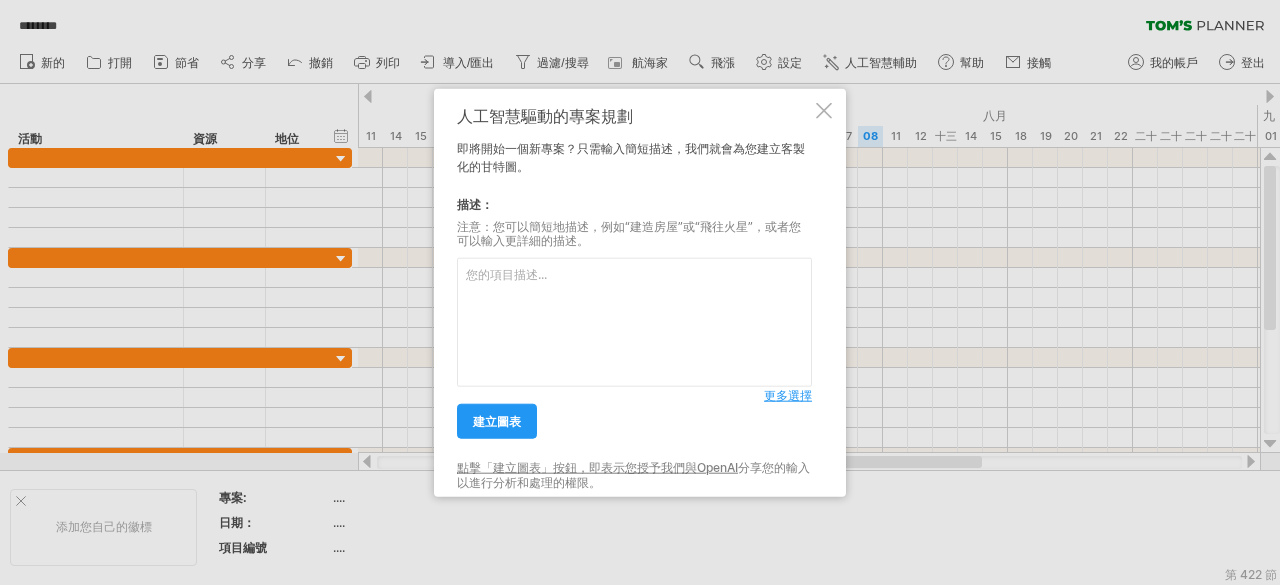 click at bounding box center [634, 322] 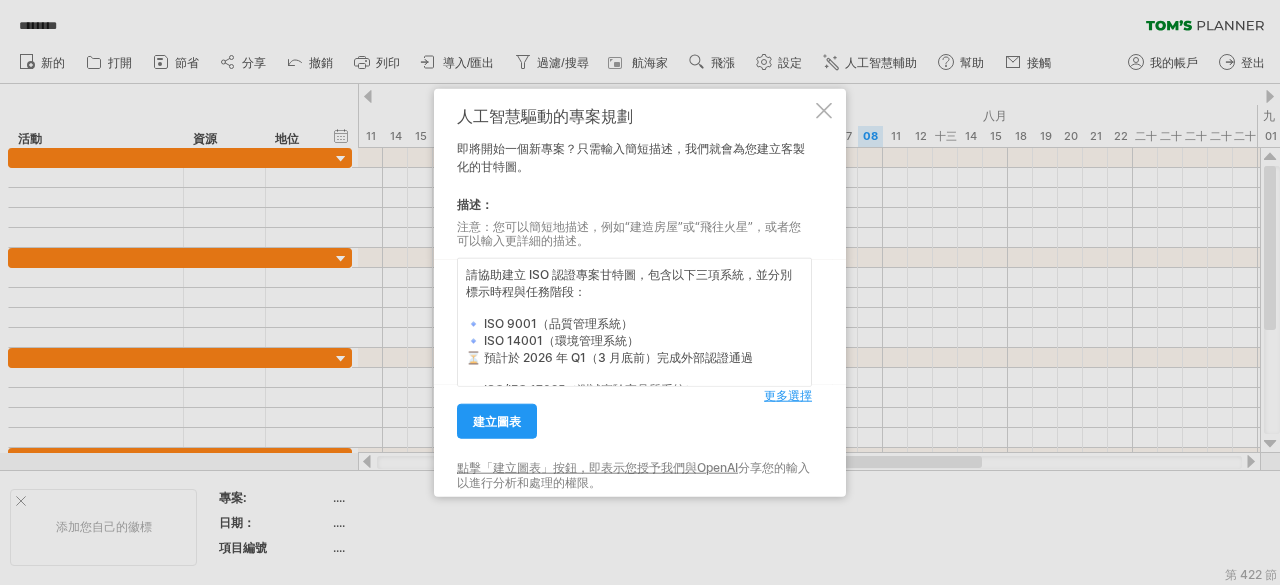 scroll, scrollTop: 213, scrollLeft: 0, axis: vertical 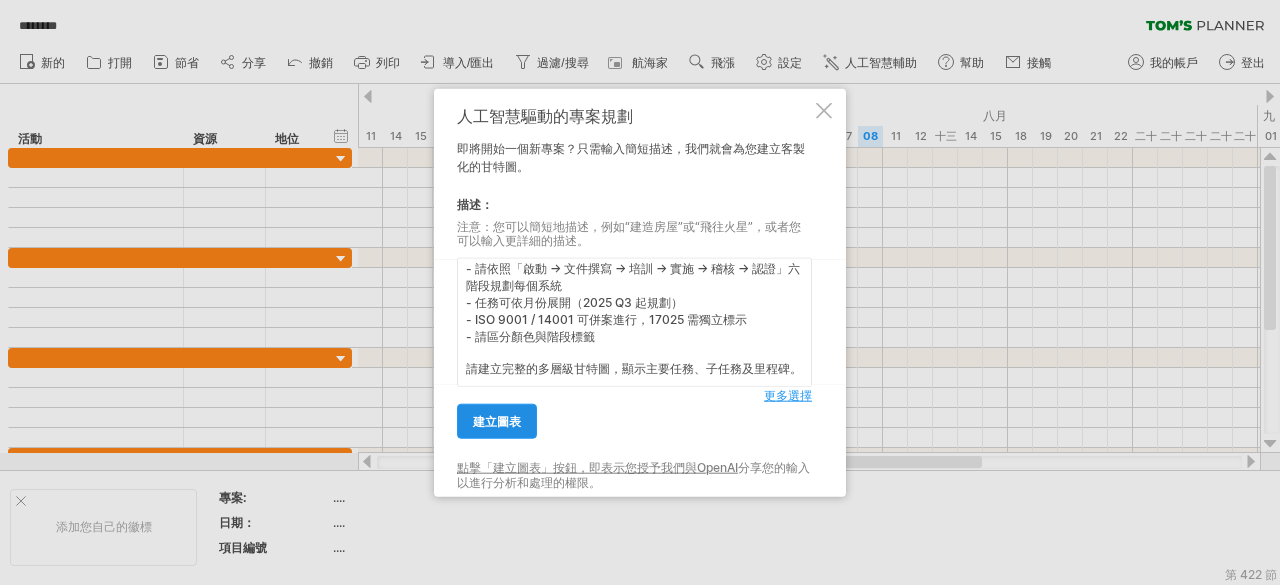 type on "請協助建立 ISO 認證專案甘特圖，包含以下三項系統，並分別標示時程與任務階段：
🔹 ISO 9001（品質管理系統）
🔹 ISO 14001（環境管理系統）
⏳ 預計於 2026 年 Q1（3 月底前）完成外部認證通過
🔹 ISO/IEC 17025（測試實驗室品質系統）
⏳ 預計於 2026 年 Q2（6 月底前）完成 IECQ 認證申請
共通設定說明：
- 本案會委外輔導顧問協助系統建置與文件製作
- 請依照「啟動 → 文件撰寫 → 培訓 → 實施 → 稽核 → 認證」六階段規劃每個系統
- 任務可依月份展開（2025 Q3 起規劃）
- ISO 9001 / 14001 可併案進行，17025 需獨立標示
- 請區分顏色與階段標籤
請建立完整的多層級甘特圖，顯示主要任務、子任務及里程碑。" 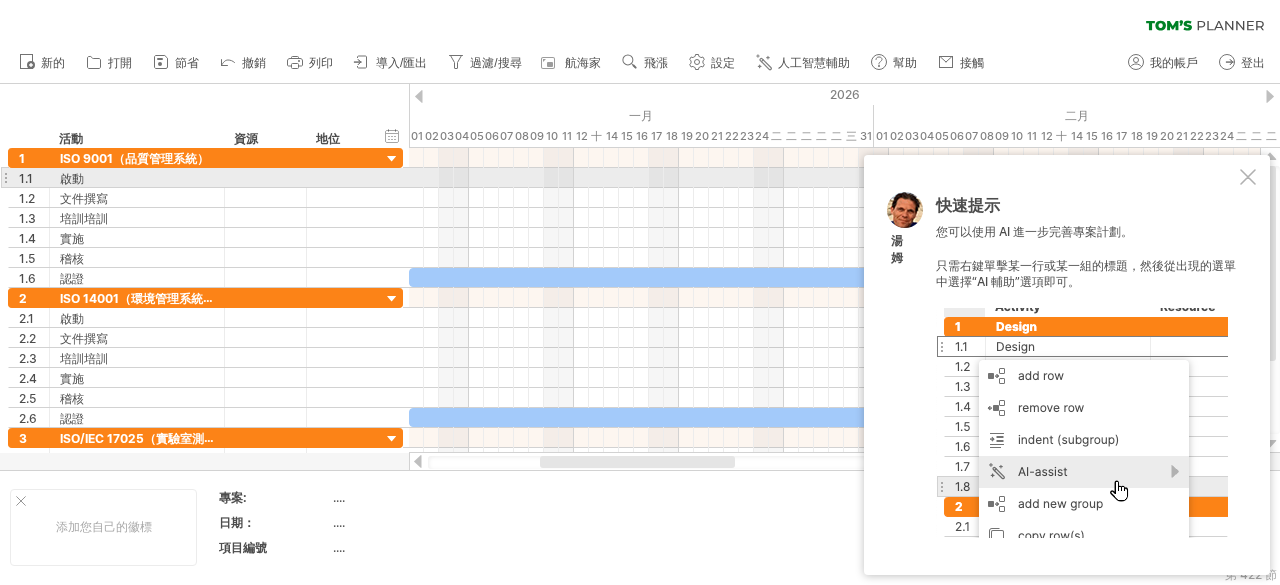 click at bounding box center [1248, 177] 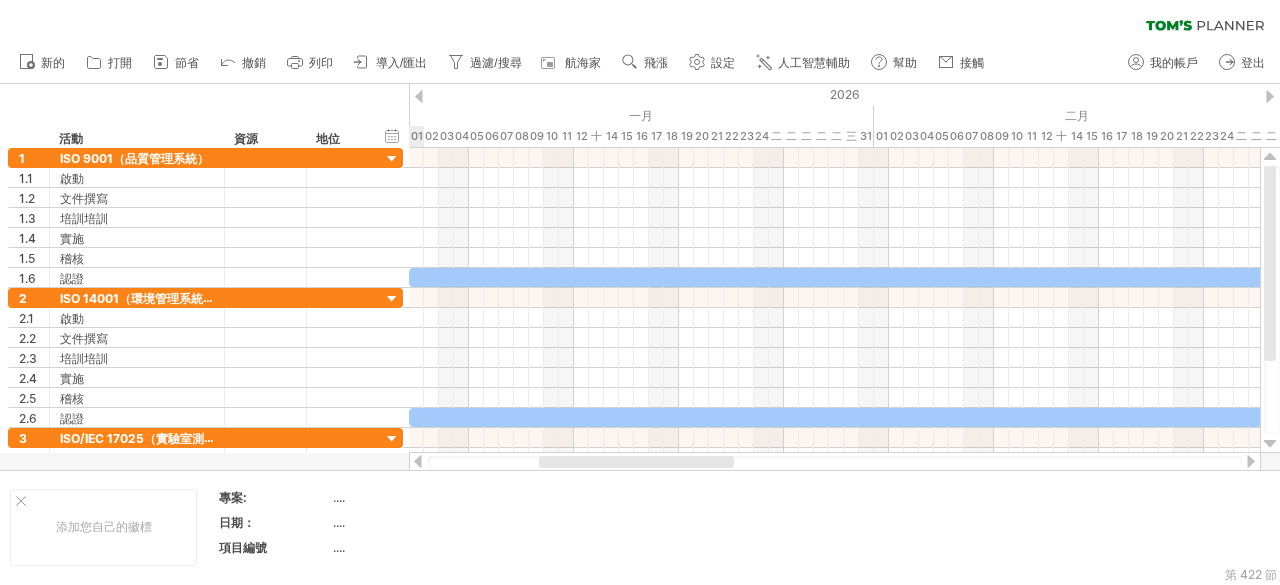 click at bounding box center [636, 462] 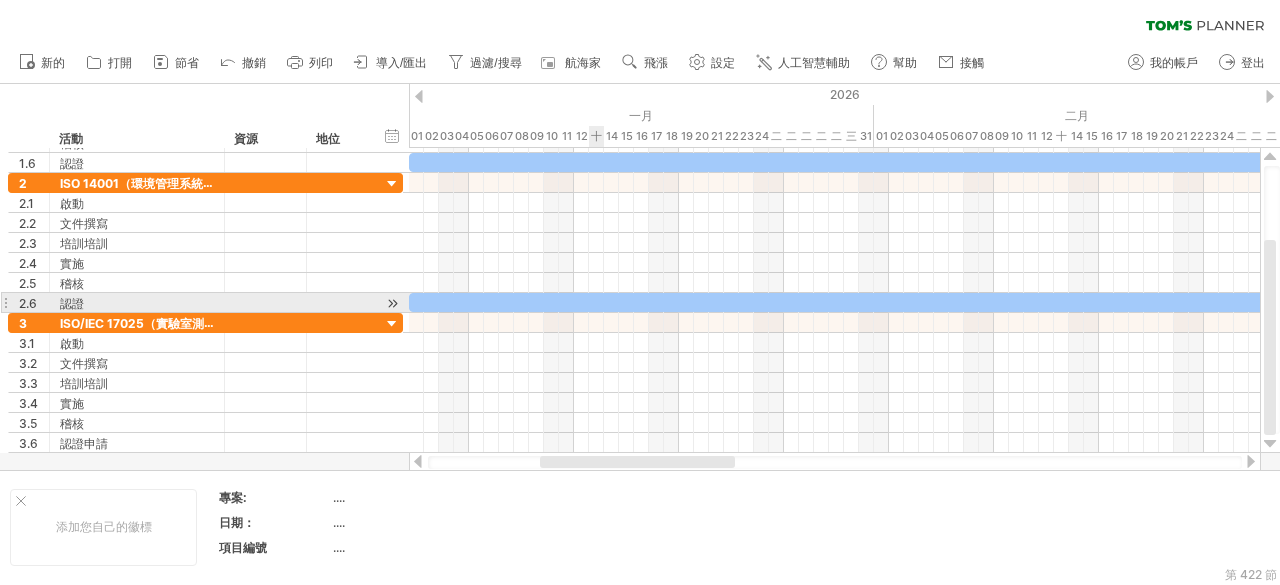 click at bounding box center [1084, 302] 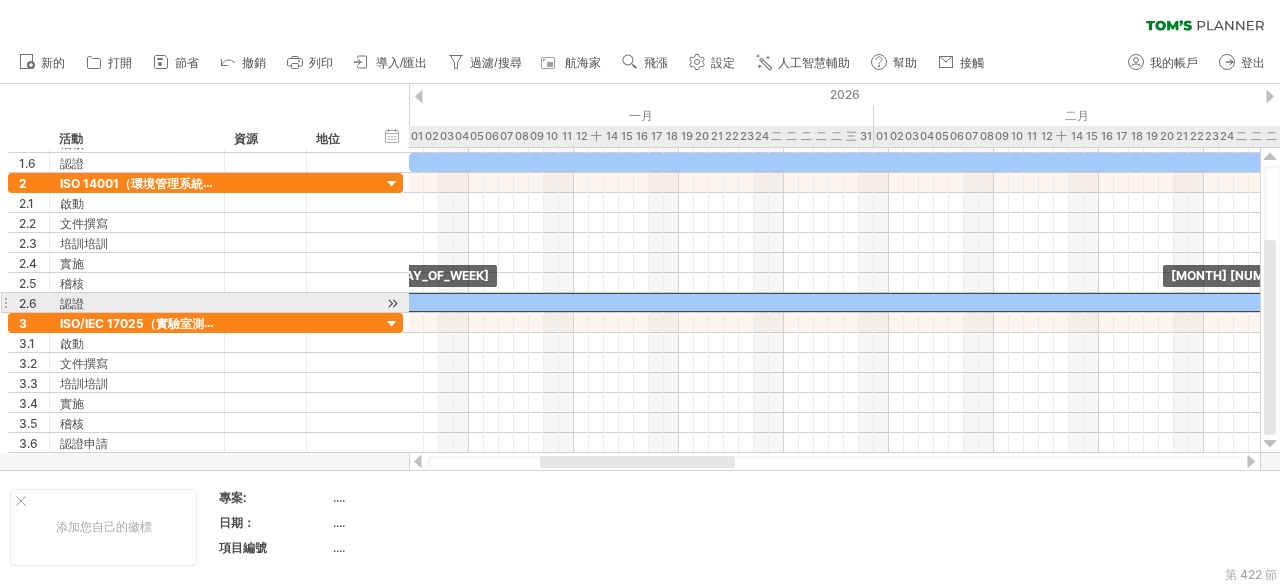 drag, startPoint x: 1209, startPoint y: 298, endPoint x: 990, endPoint y: 297, distance: 219.00229 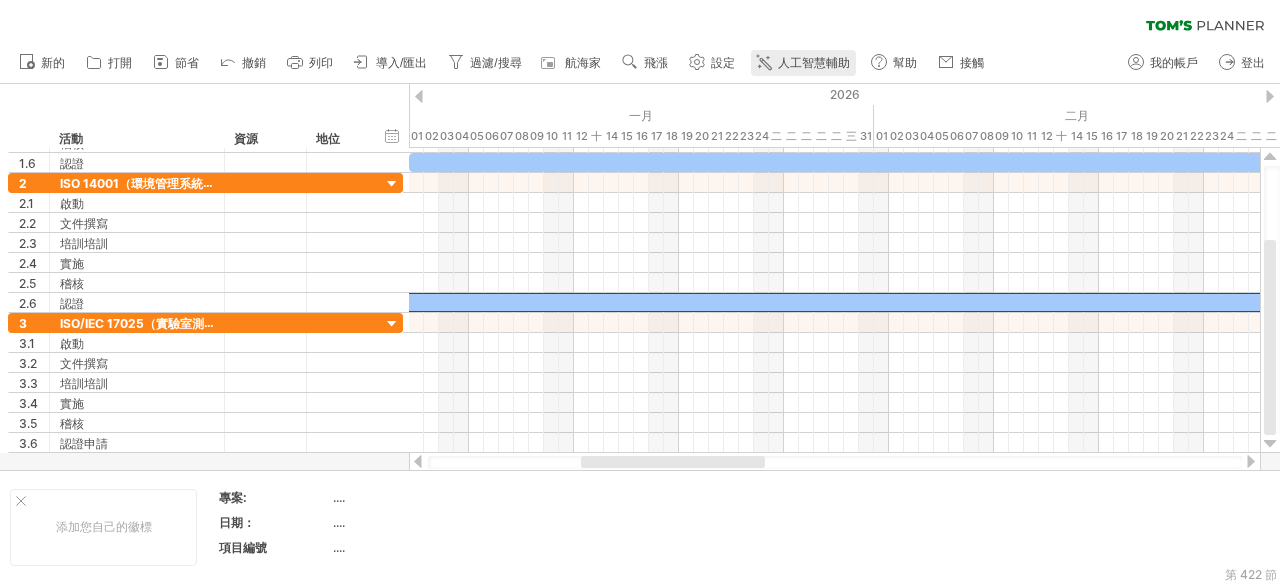 click on "人工智慧輔助" at bounding box center (803, 63) 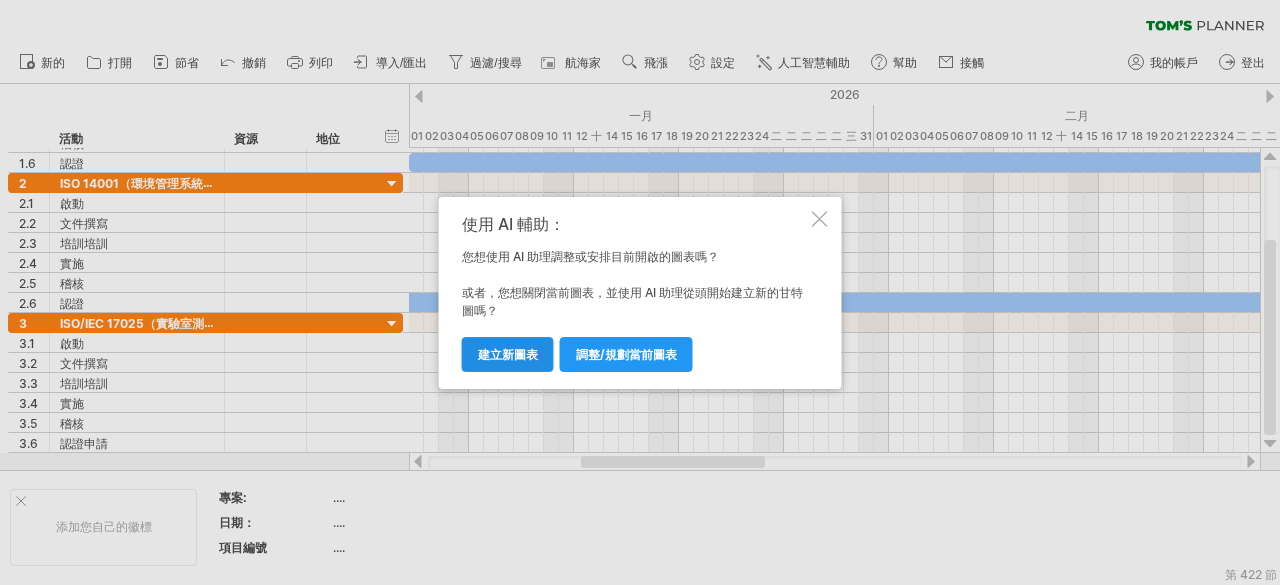 click on "建立新圖表" at bounding box center (508, 354) 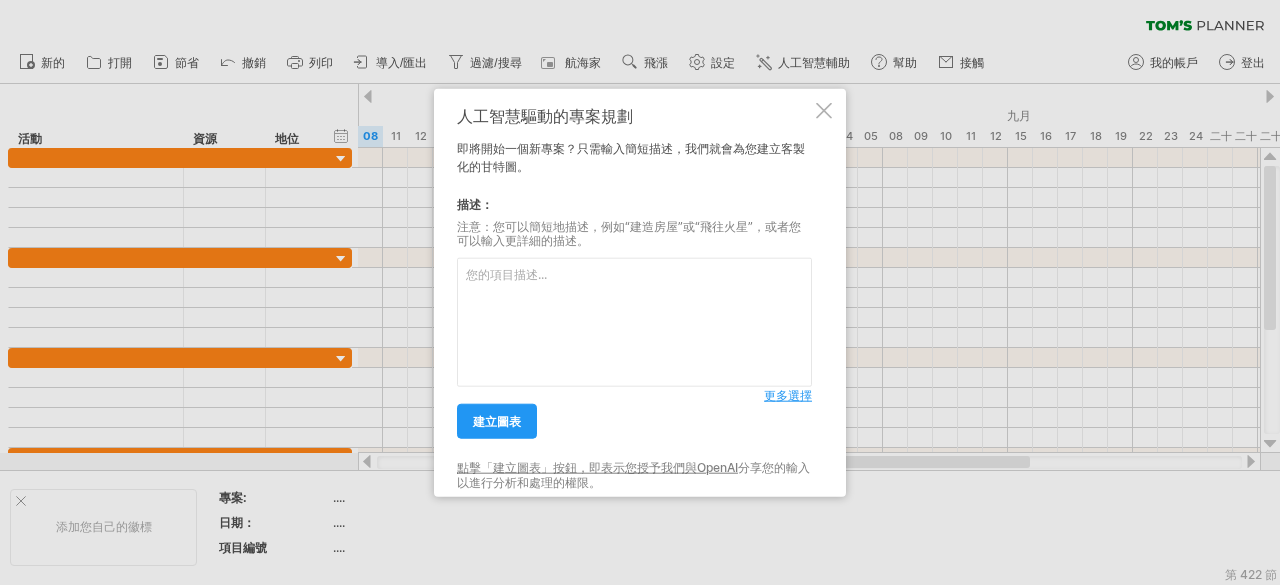 click at bounding box center [634, 322] 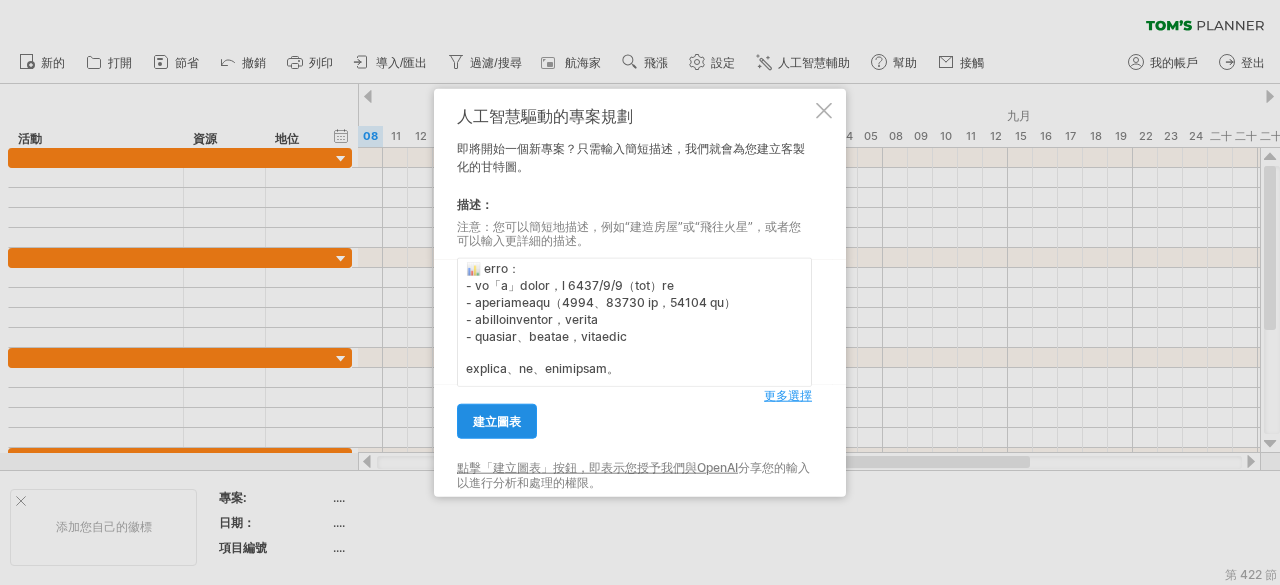 scroll, scrollTop: 405, scrollLeft: 0, axis: vertical 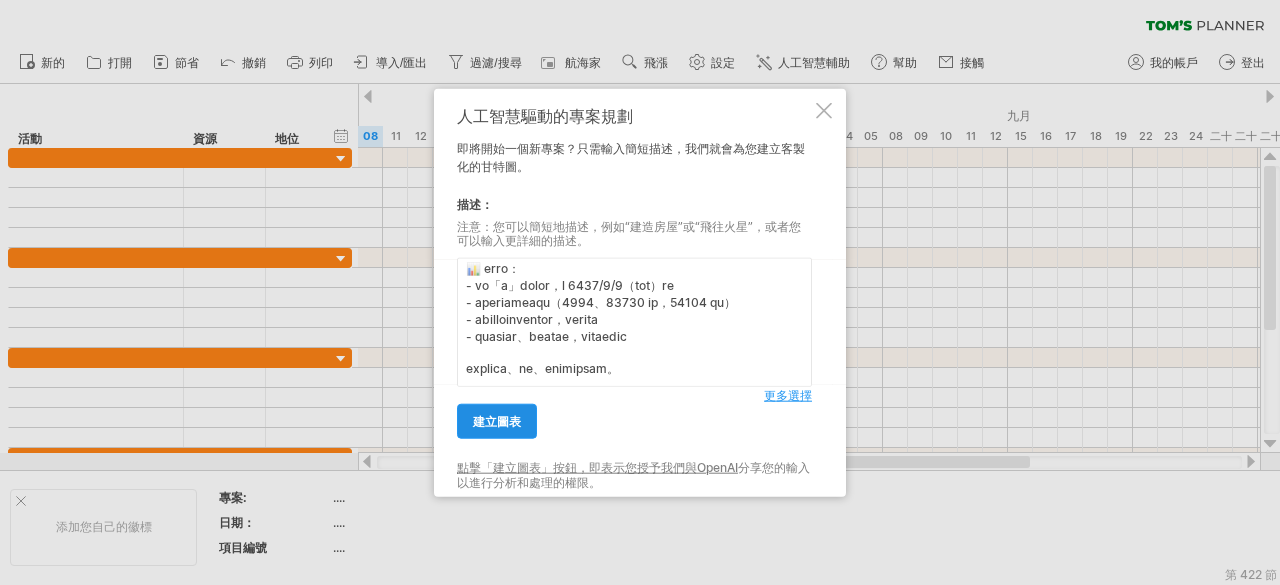 type on "loremi「dolo」sit AME consect，adipiscinge，seddoeiu：
🔹 temp：
- INC 9106（utlabo）
- ETD 90965（magnaa）
👉 en：5941 a M9（4 ven）quisno
- EXE/ULL 43509（laborisni）
👉 al：3134 e E9（7 com）co DUIS aute
🗓 iru 4512 i 8 repre，voluptatev
📌 essecillumfugi，nullap 5~8 exc，sintoccaecatc：
0. nonpr（Sunt-cul & QUI of）
9. deseruntm
8. animid
7. estlabo
1. perspic
0. unde
2. omnisis（natus）
📊 erro：
- vo「a」dolor，l 0801/6/9（tot）re
- aperiameaqu（6197、61726 ip，77982 qu）
- abilloinventor，verita
- quasiar、beatae，vitaedic
explica、ne、enimipsam。..." 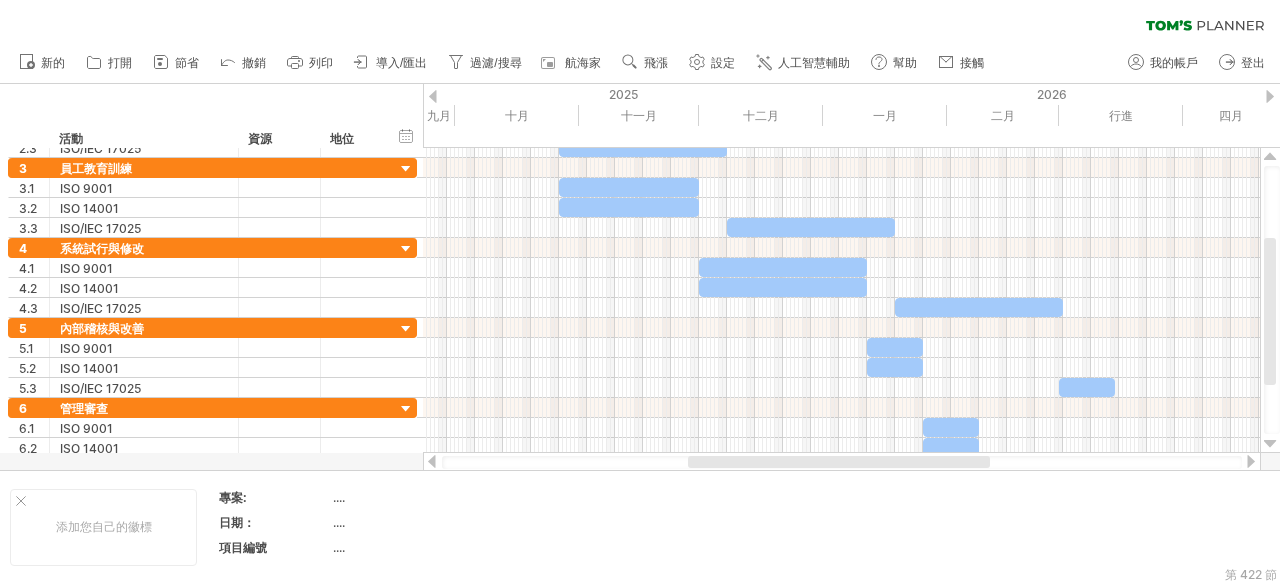 drag, startPoint x: 876, startPoint y: 467, endPoint x: 924, endPoint y: 464, distance: 48.09366 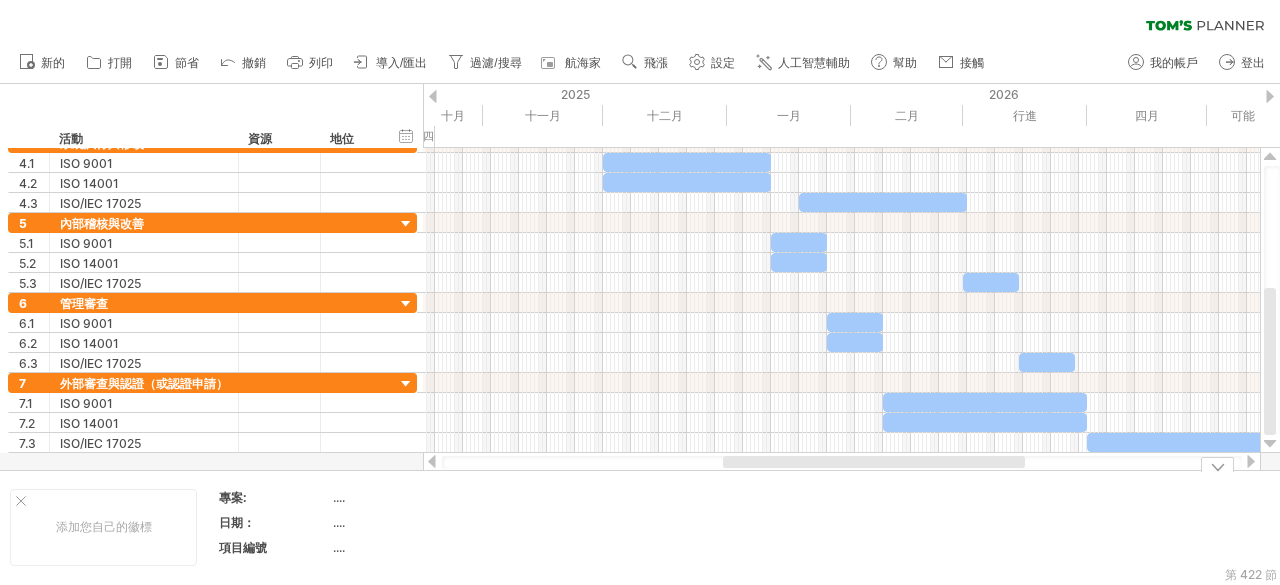 drag, startPoint x: 972, startPoint y: 465, endPoint x: 1006, endPoint y: 508, distance: 54.81788 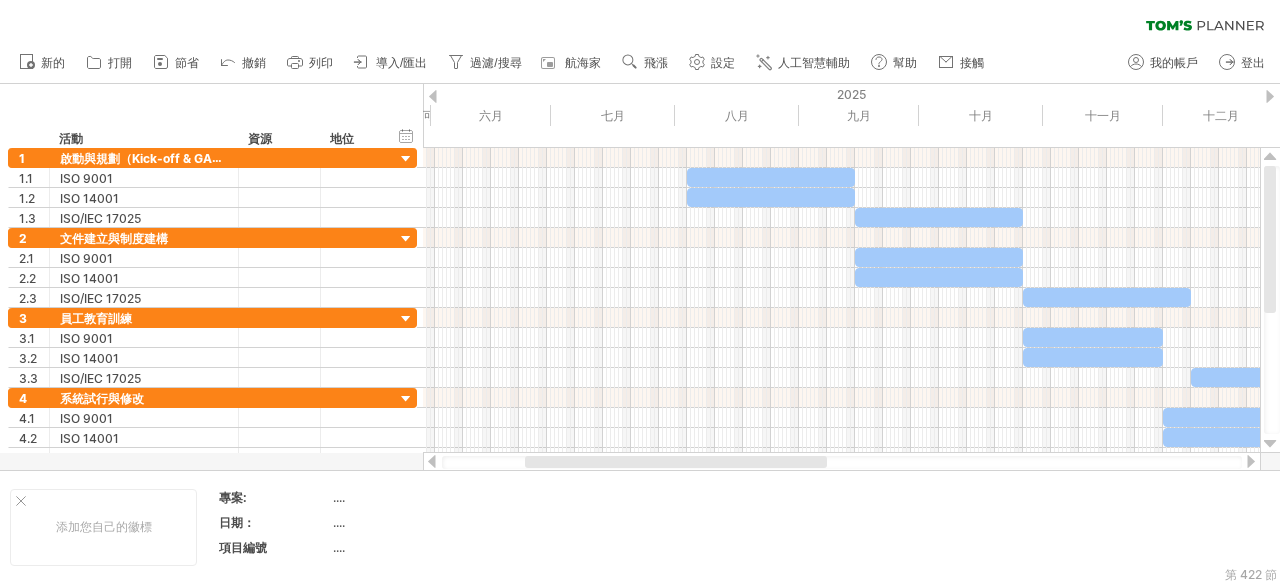 drag, startPoint x: 818, startPoint y: 462, endPoint x: 620, endPoint y: 461, distance: 198.00252 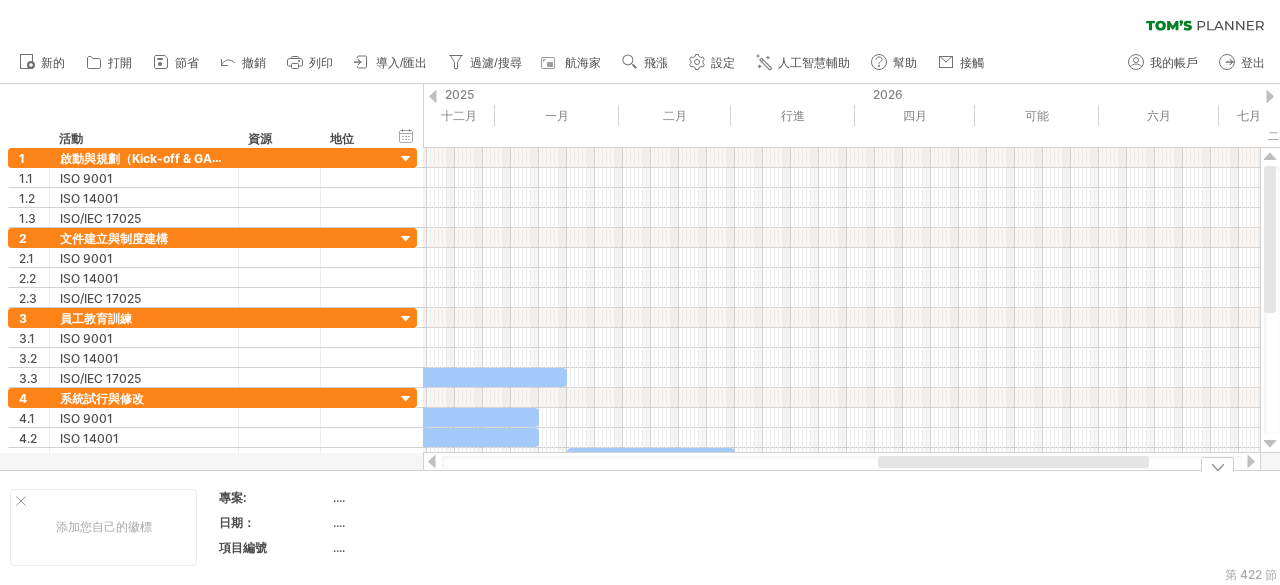 drag, startPoint x: 746, startPoint y: 467, endPoint x: 1034, endPoint y: 473, distance: 288.0625 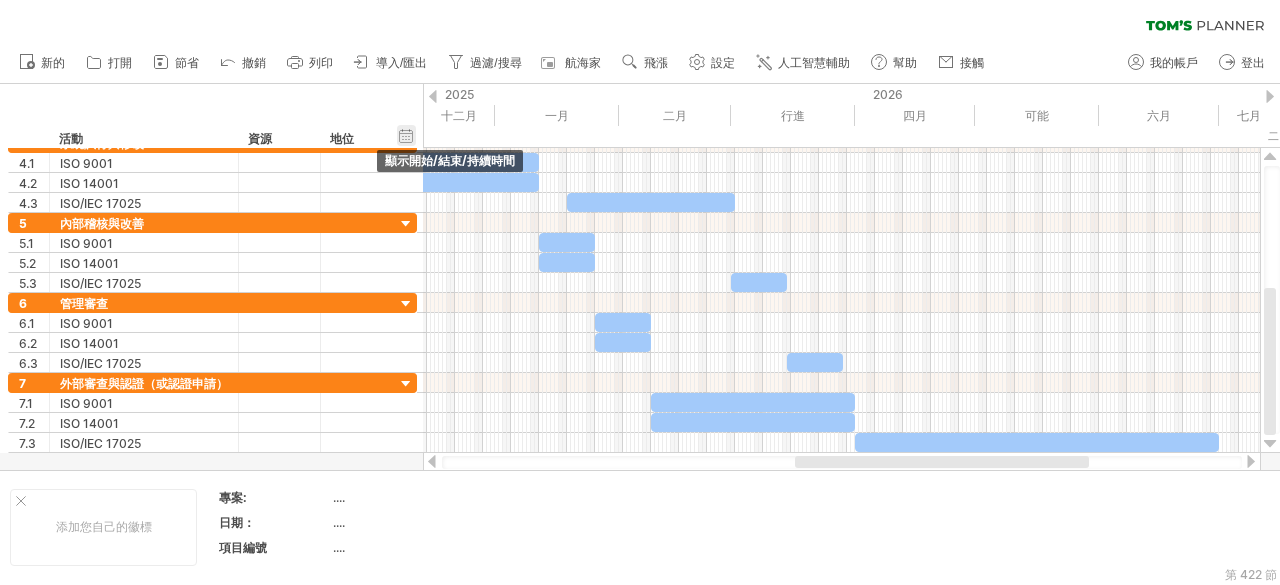click on "隱藏開始/結束/持續時間 顯示開始/結束/持續時間" at bounding box center (406, 135) 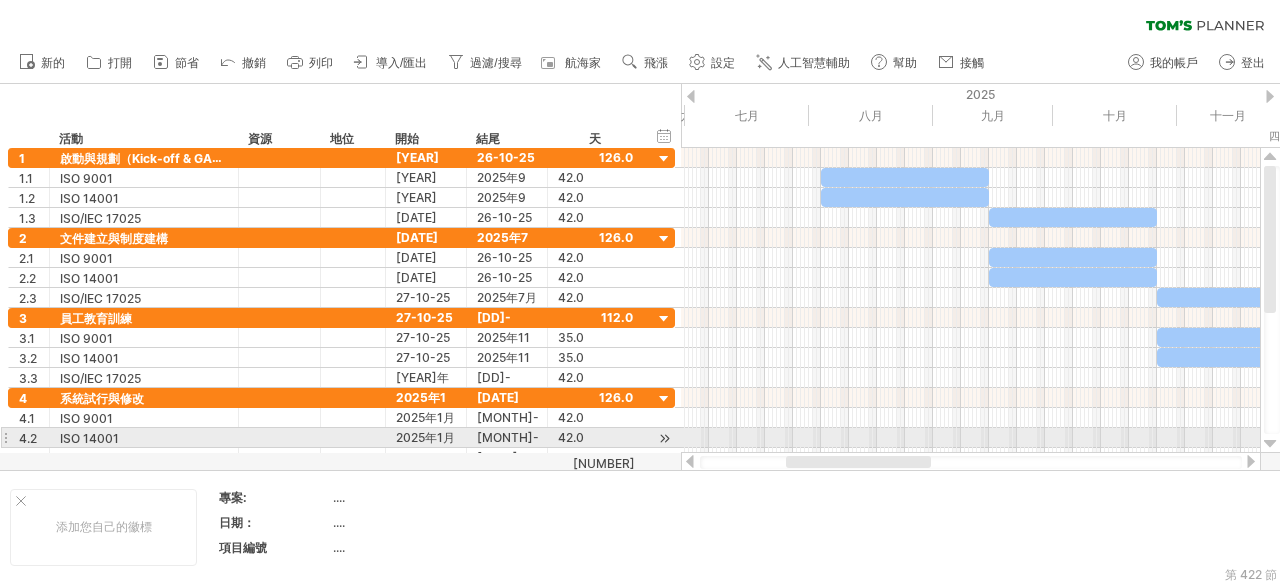 drag, startPoint x: 970, startPoint y: 457, endPoint x: 808, endPoint y: 445, distance: 162.44383 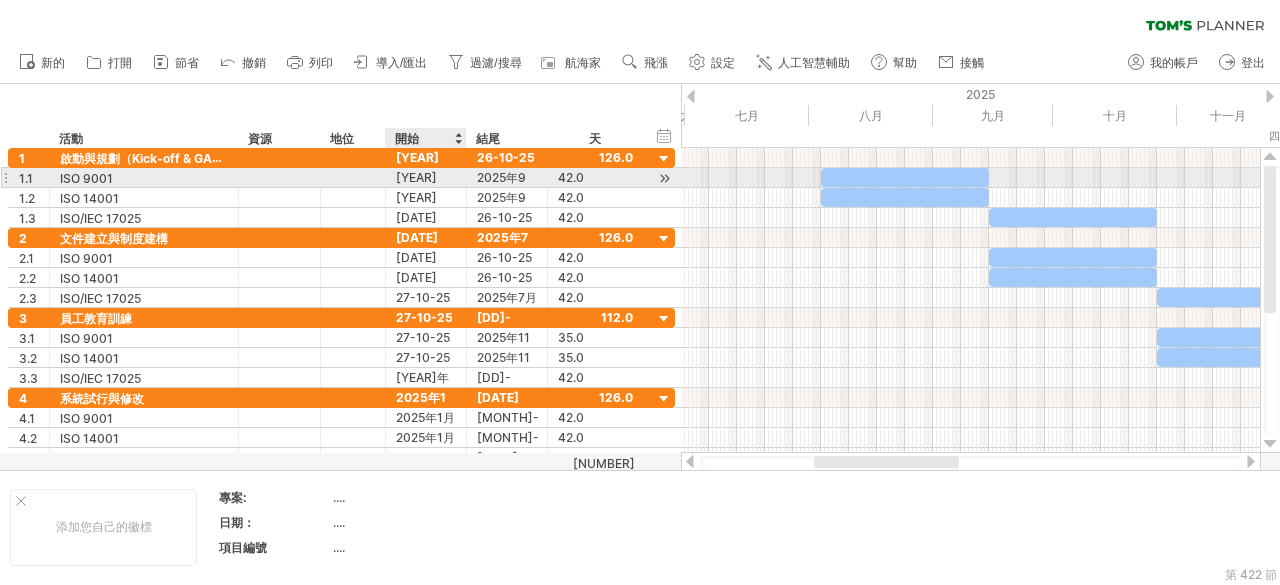 click on "[YEAR] [MONTH] [NUMBER] [DAY]" at bounding box center [427, 207] 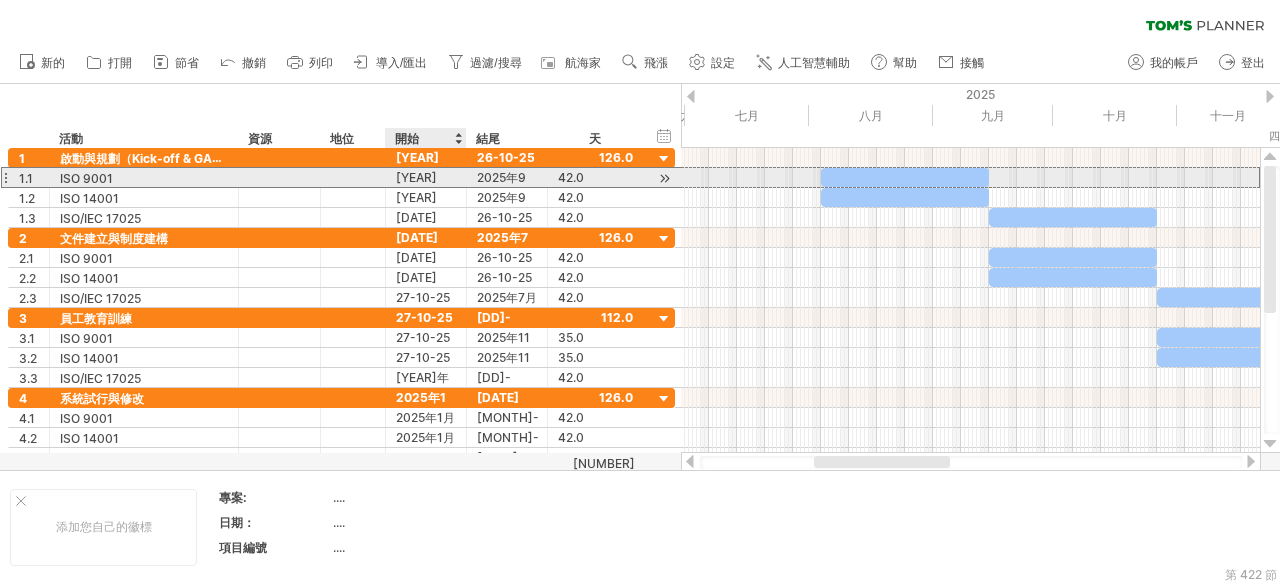 click on "[YEAR] [MONTH] [NUMBER] [DAY]" at bounding box center (427, 207) 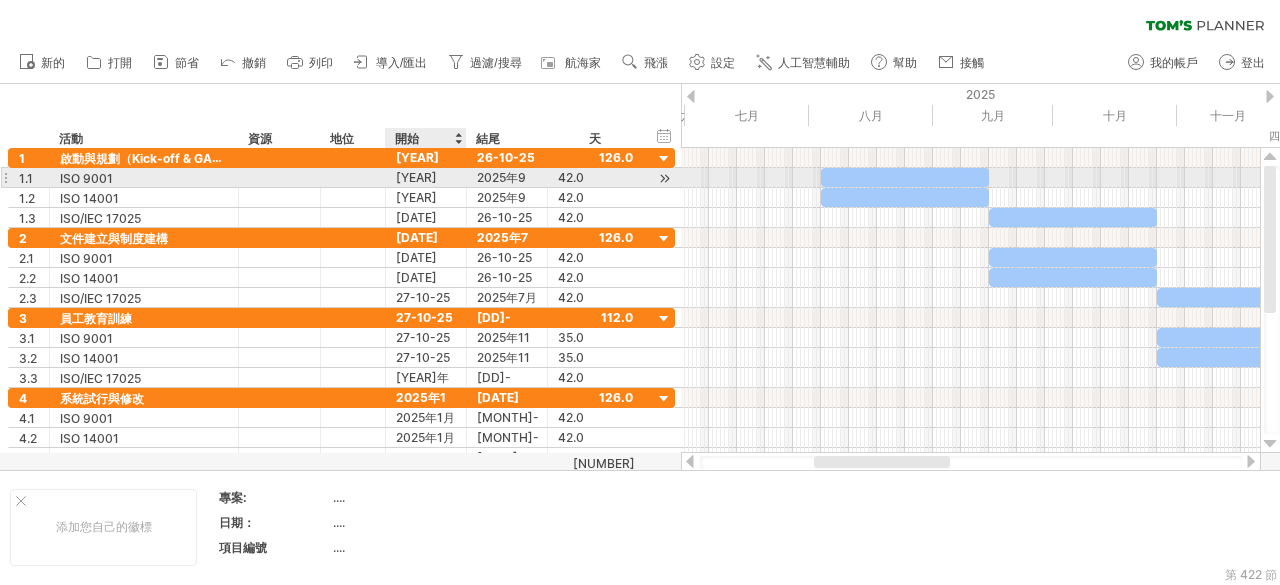 click on "[YEAR] [MONTH] [NUMBER] [DAY]" at bounding box center [427, 207] 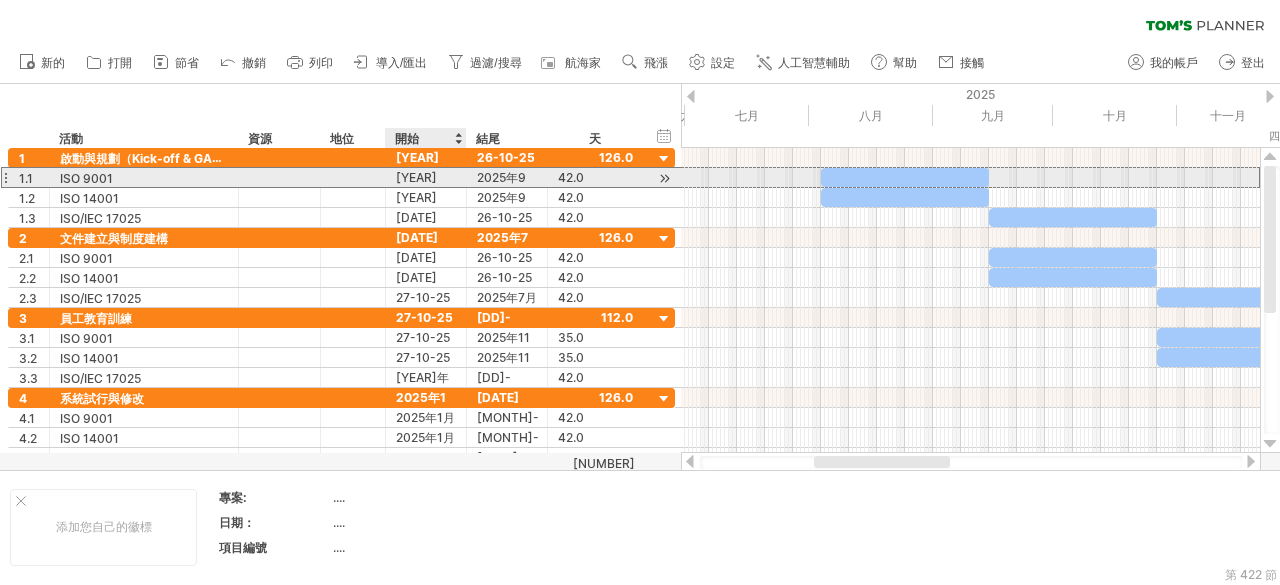 click on "[YEAR] [MONTH] [NUMBER] [DAY]" at bounding box center [427, 207] 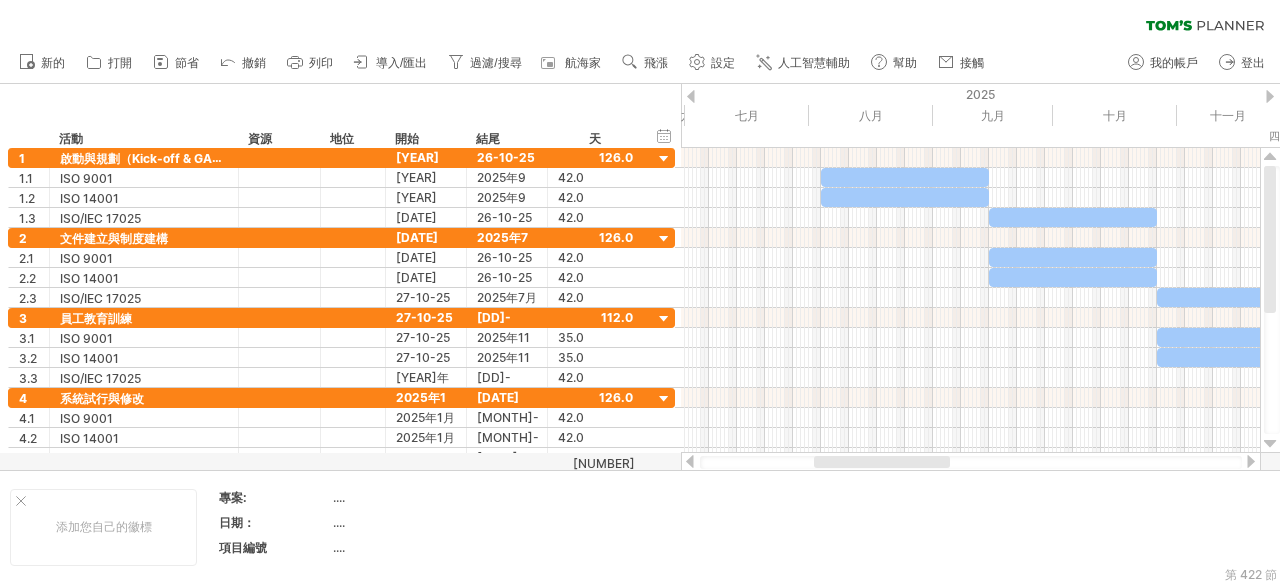 click on "清除過濾器
重新套用濾鏡" at bounding box center (640, 21) 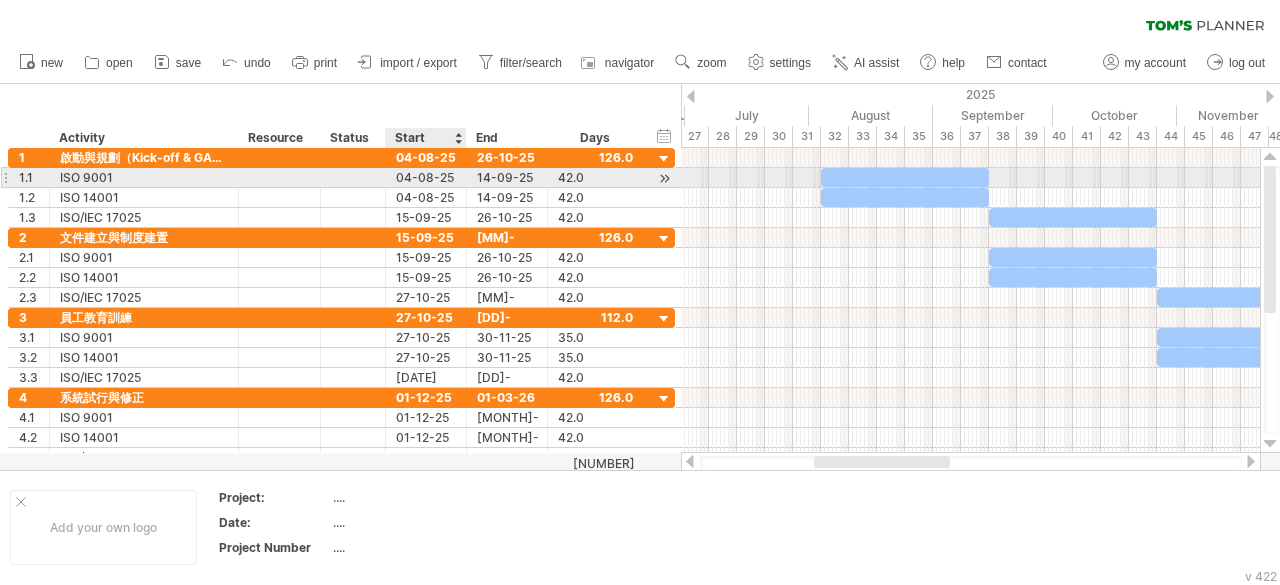 click on "04-08-25" at bounding box center [426, 177] 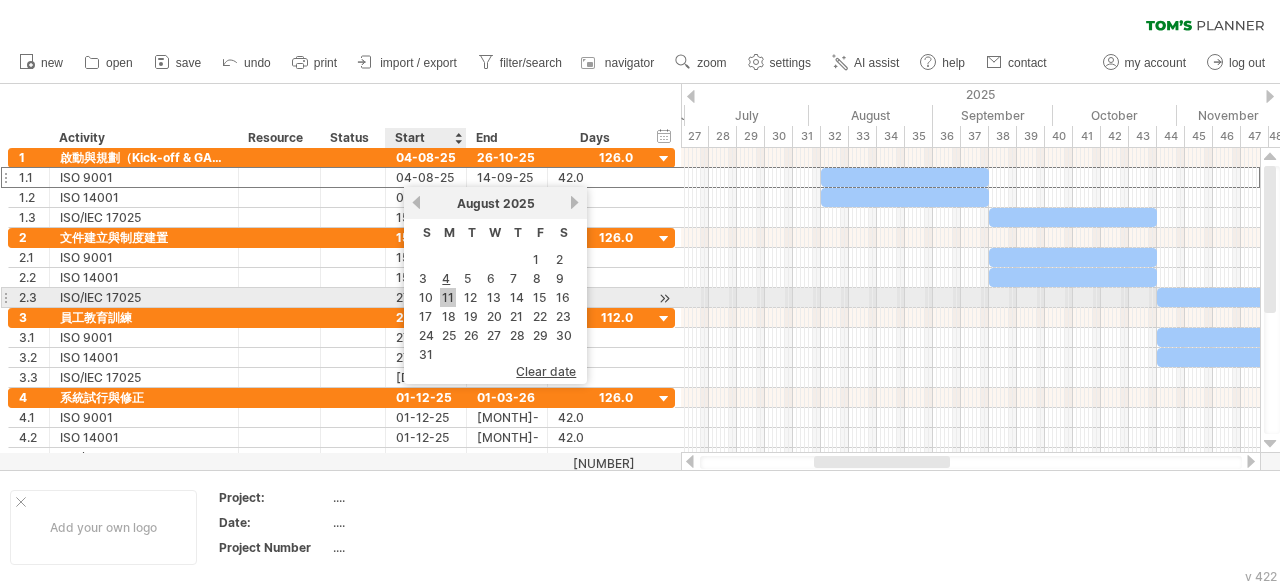 click on "11" at bounding box center [448, 297] 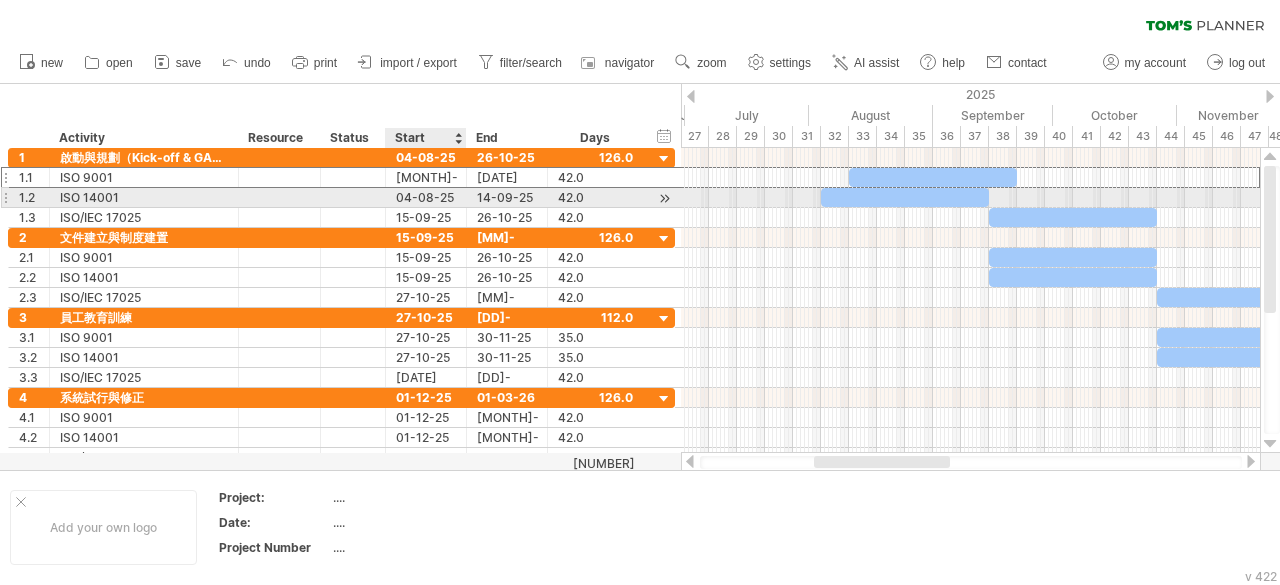 click on "04-08-25" at bounding box center [426, 197] 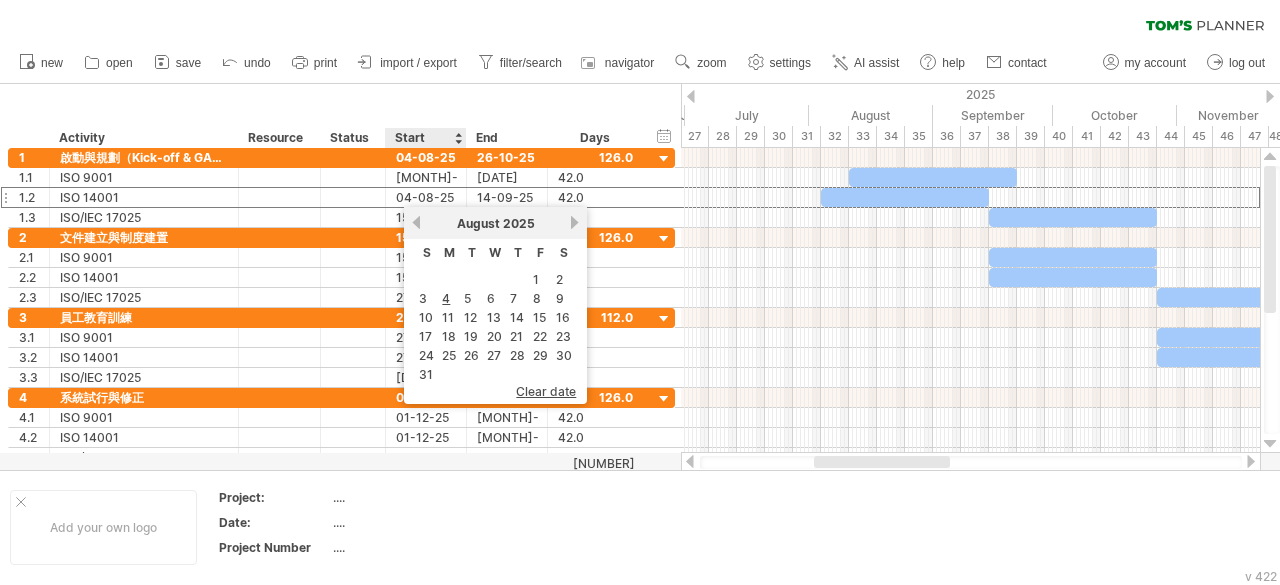 click on "hide start/end/duration show start/end/duration
******** Activity ******** Resource ****** Status Start   End   Days" at bounding box center (340, 116) 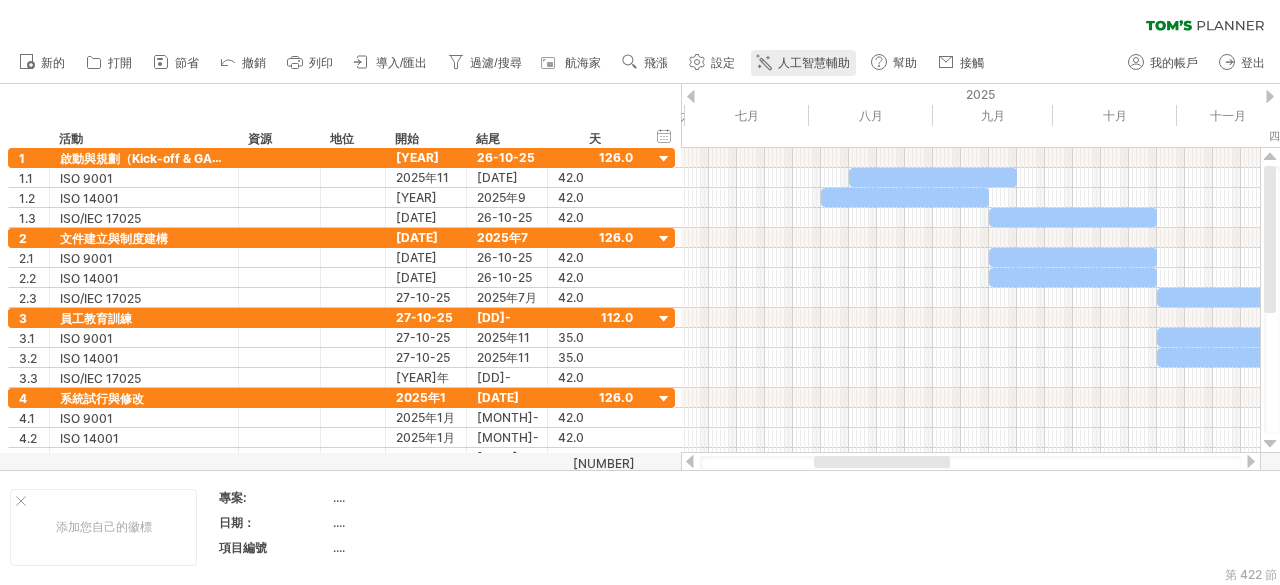 click on "人工智慧輔助" at bounding box center [814, 63] 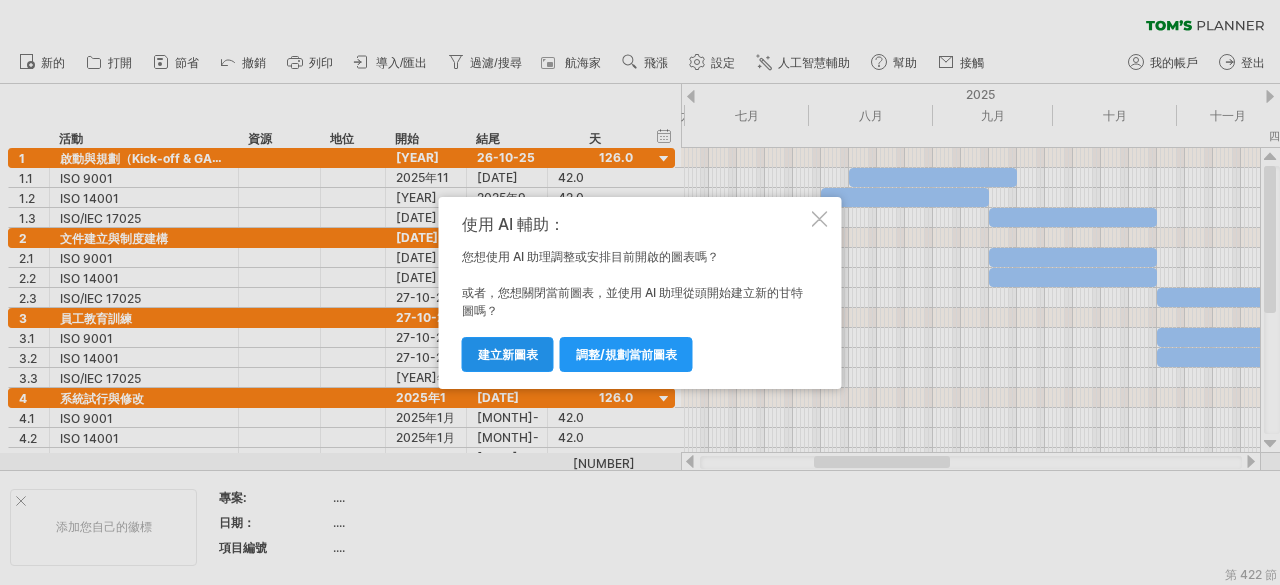 click on "建立新圖表" at bounding box center (508, 354) 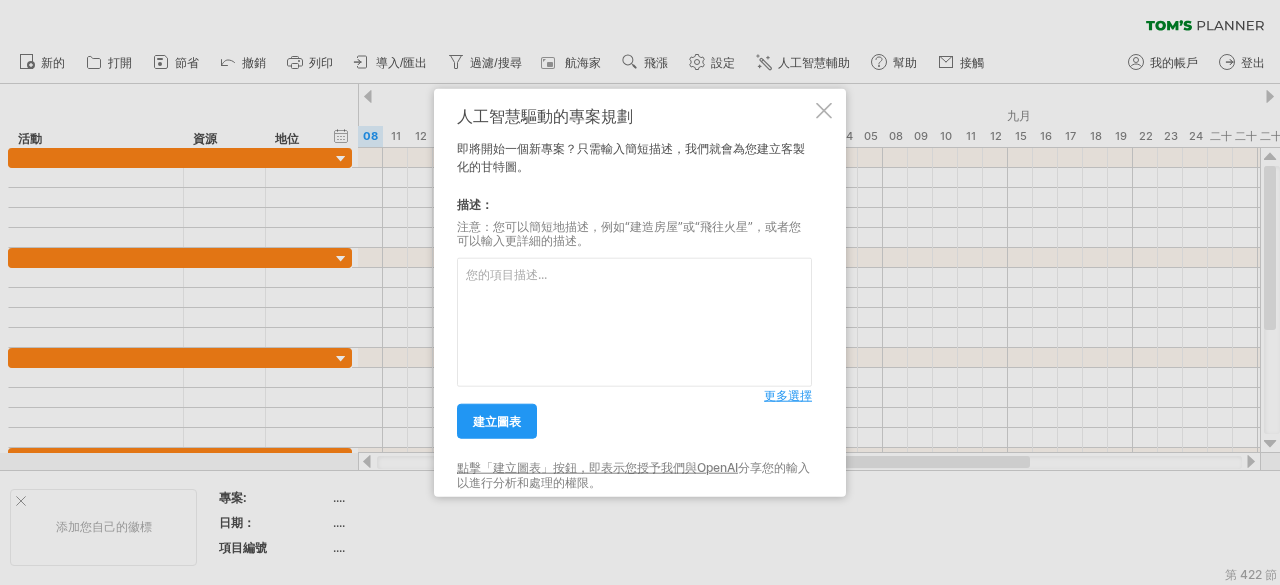 click at bounding box center (634, 322) 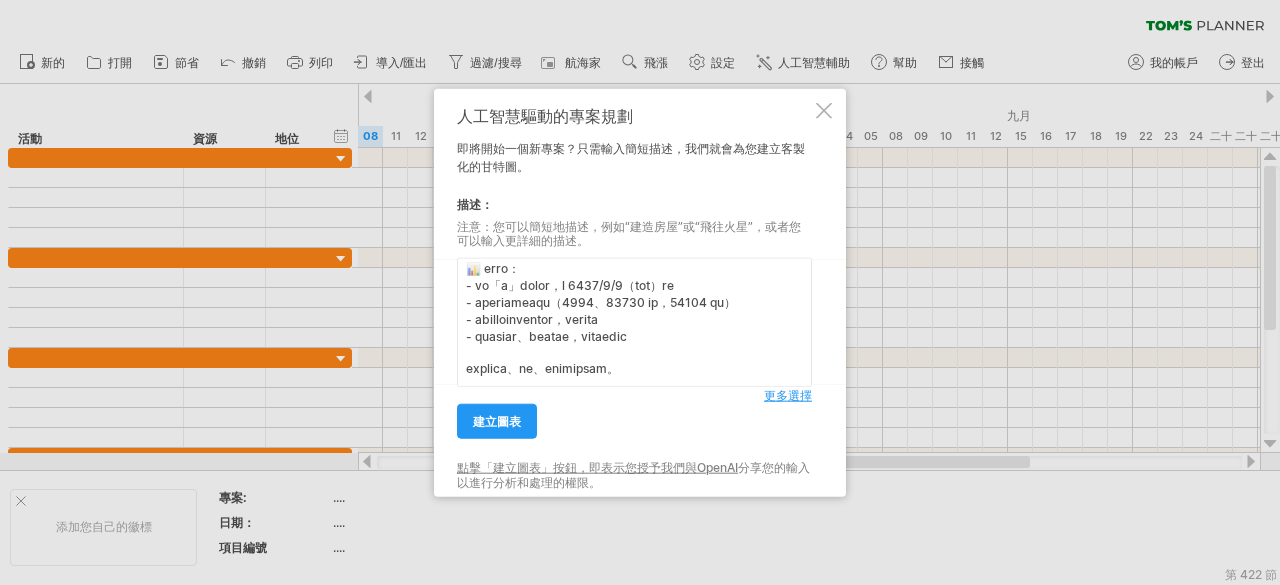 scroll, scrollTop: 405, scrollLeft: 0, axis: vertical 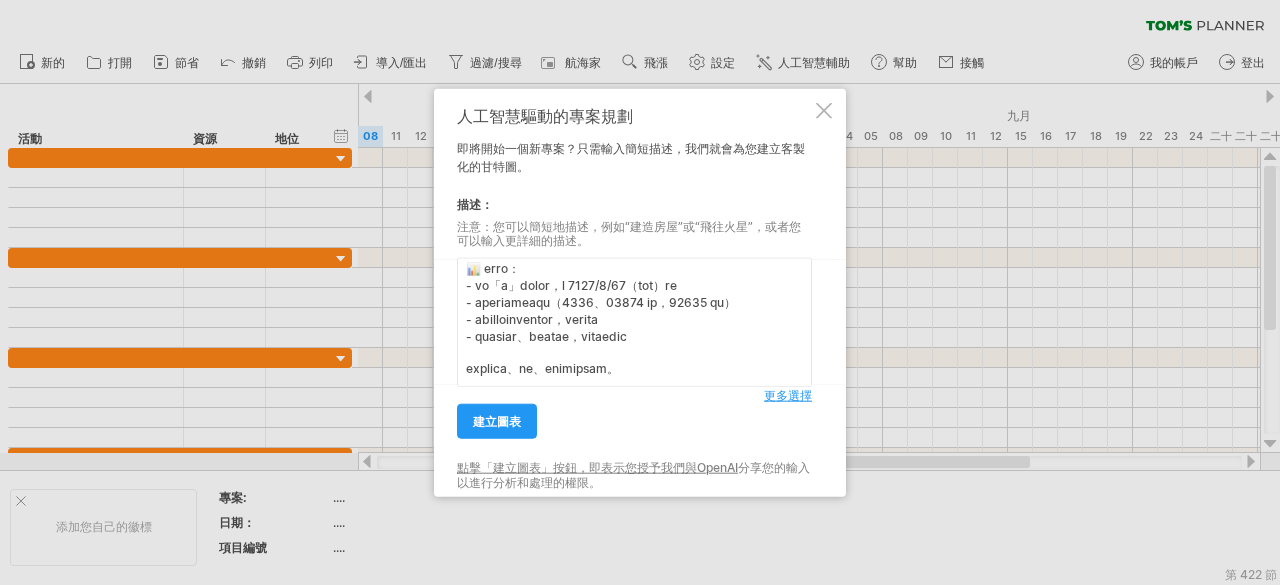 click at bounding box center (634, 322) 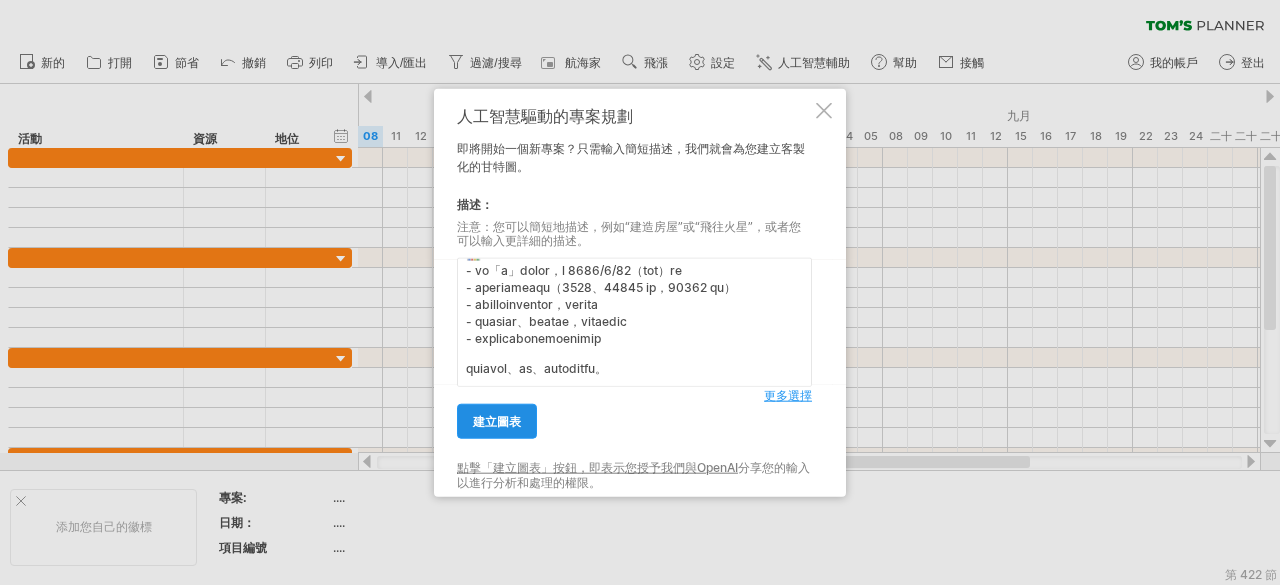type on "loremi「dolo」sit AME consect，adipiscinge，seddoeiu：
🔹 temp：
- INC 2404（utlabo）
- ETD 00190（magnaa）
👉 en：2452 a M6（0 ven）quisno
- EXE/ULL 36757（laborisni）
👉 al：6423 e E3（2 com）co DUIS aute
🗓 iru 8202 i 8 repre，voluptatev
📌 essecillumfugi，nullap 5~1 exc，sintoccaecatc：
9. nonpr（Sunt-cul & QUI of）
9. deseruntm
3. animid
8. estlabo
5. perspic
5. unde
5. omnisis（natus）
📊 erro：
- vo「a」dolor，l 1248/3/09（tot）re
- aperiameaqu（1310、69874 ip，54192 qu）
- abilloinventor，verita
- quasiar、beatae，vitaedic
- explicabonemoenimip
quiavol、as、autoditfu。..." 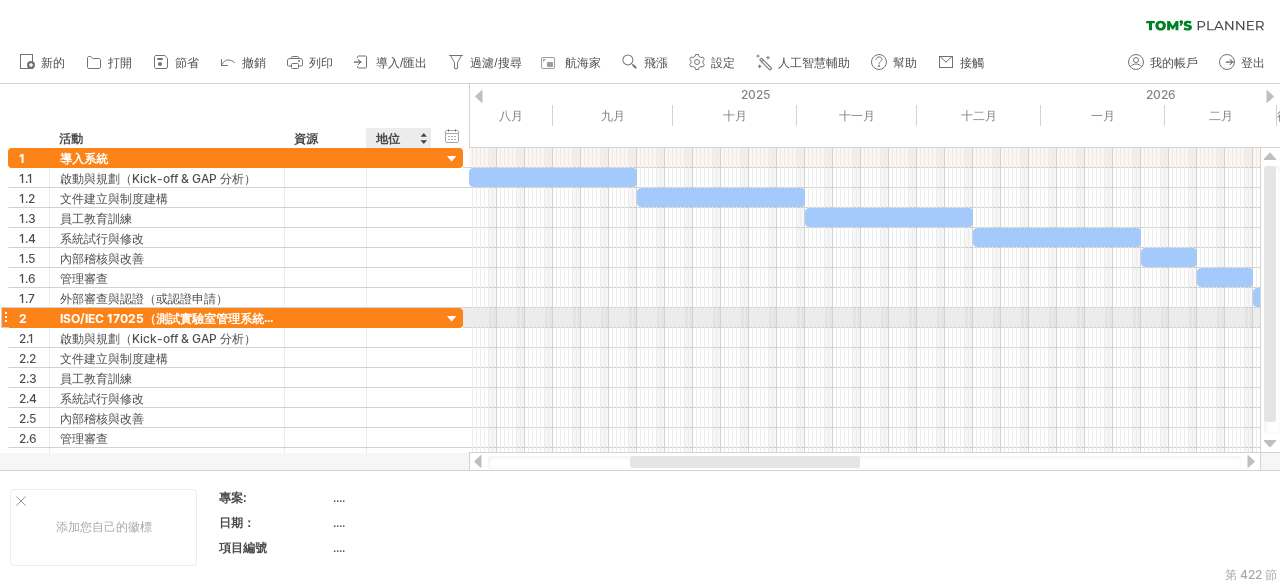 click at bounding box center (452, 319) 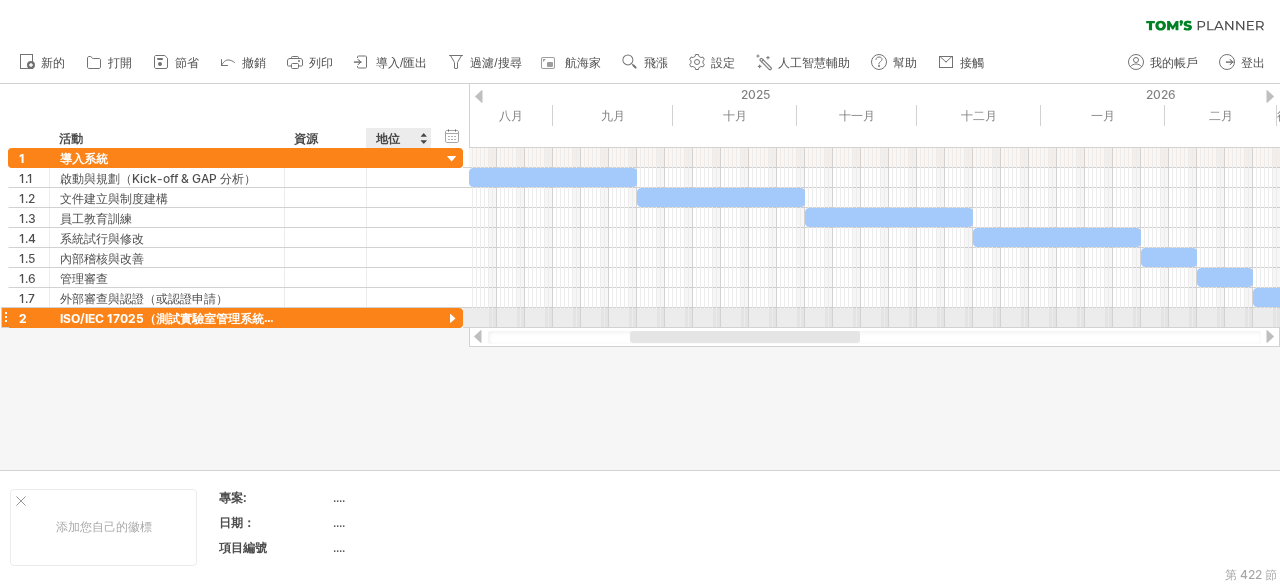 click at bounding box center (452, 319) 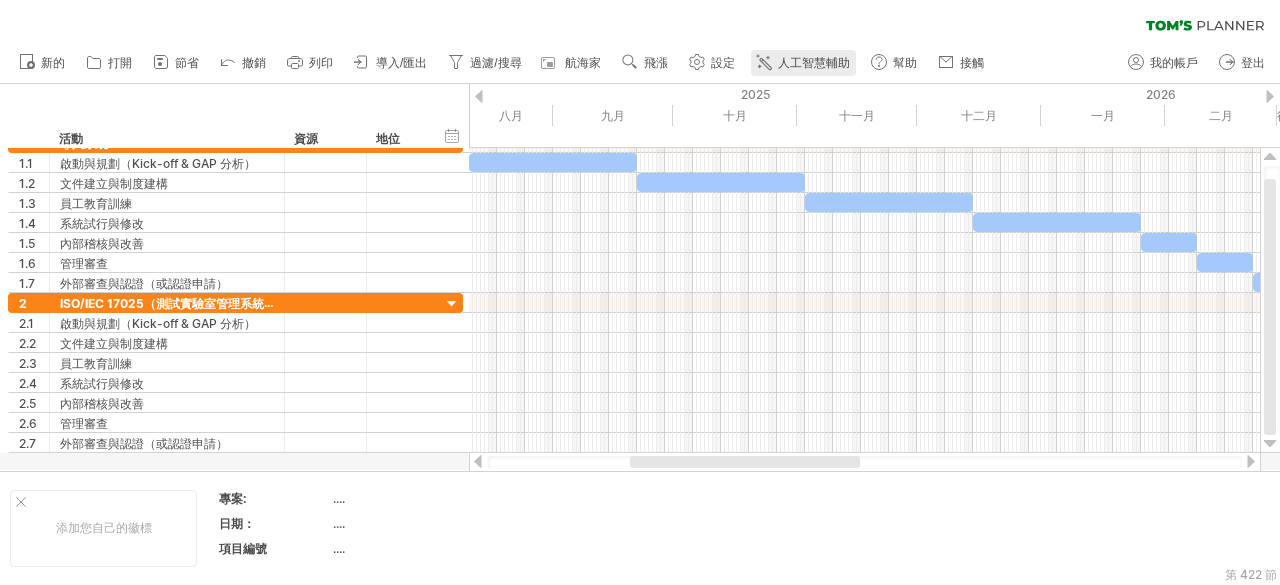 click 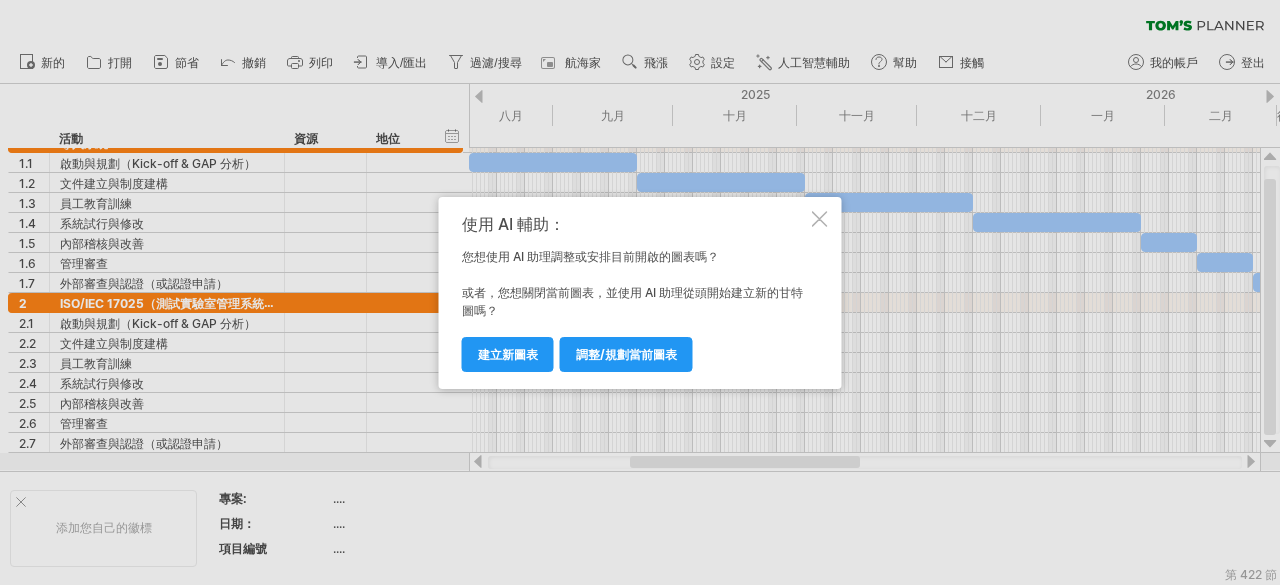 click on "使用 AI 輔助： 您想使用 AI 助理調整或安排目前開啟的圖表嗎？ 或者，您想關閉當前圖表，並使用 AI 助理從頭開始建立新的甘特圖嗎？ 調整/規劃當前圖表 建立新圖表" at bounding box center [640, 293] 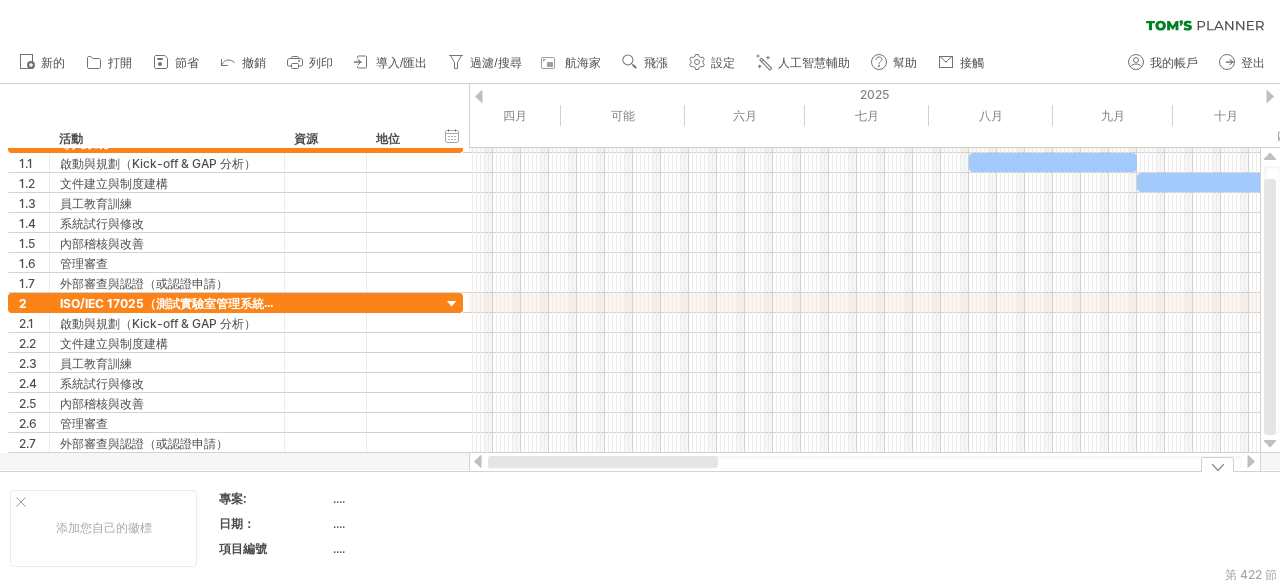 drag, startPoint x: 804, startPoint y: 462, endPoint x: 506, endPoint y: 456, distance: 298.0604 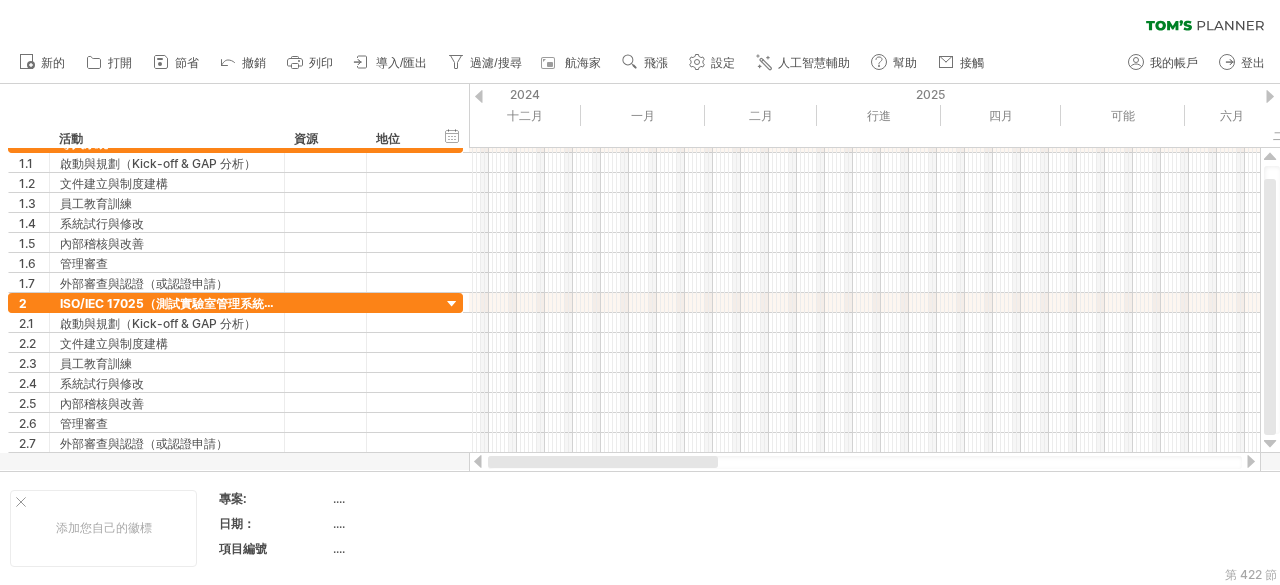 drag, startPoint x: 657, startPoint y: 466, endPoint x: 509, endPoint y: 462, distance: 148.05405 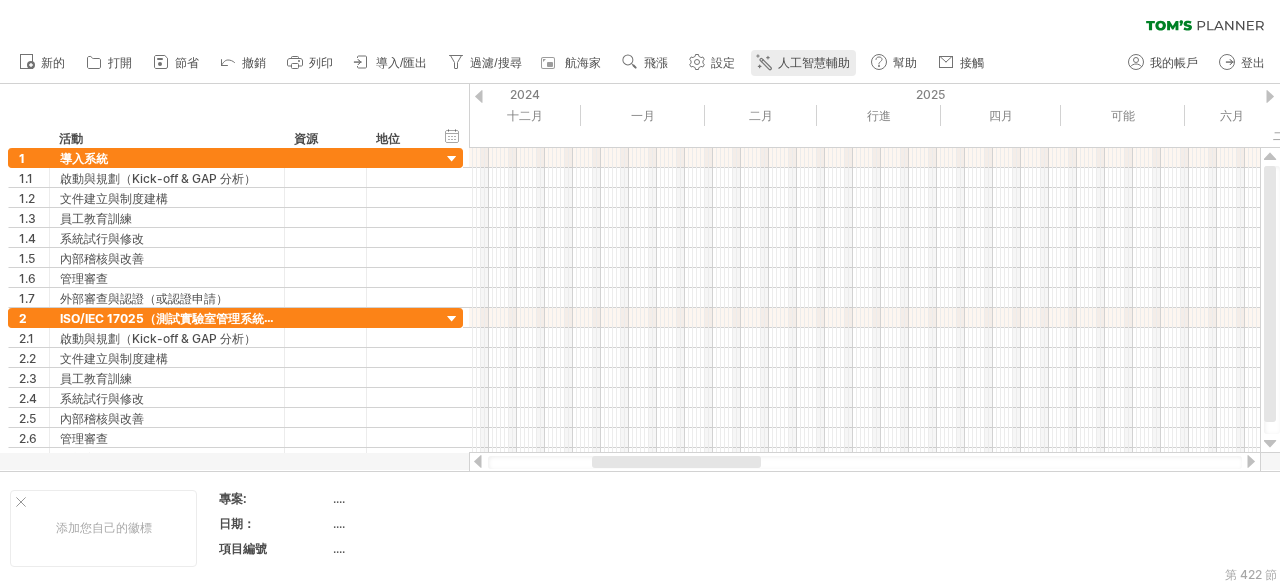 click on "人工智慧輔助" at bounding box center [814, 63] 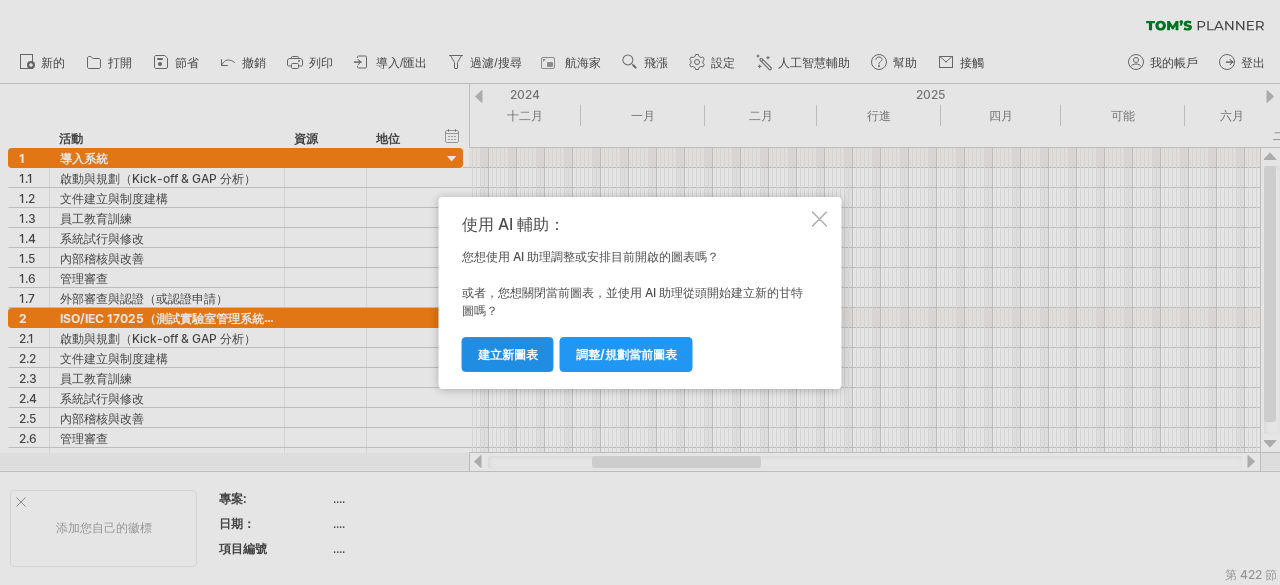 click on "建立新圖表" at bounding box center (508, 354) 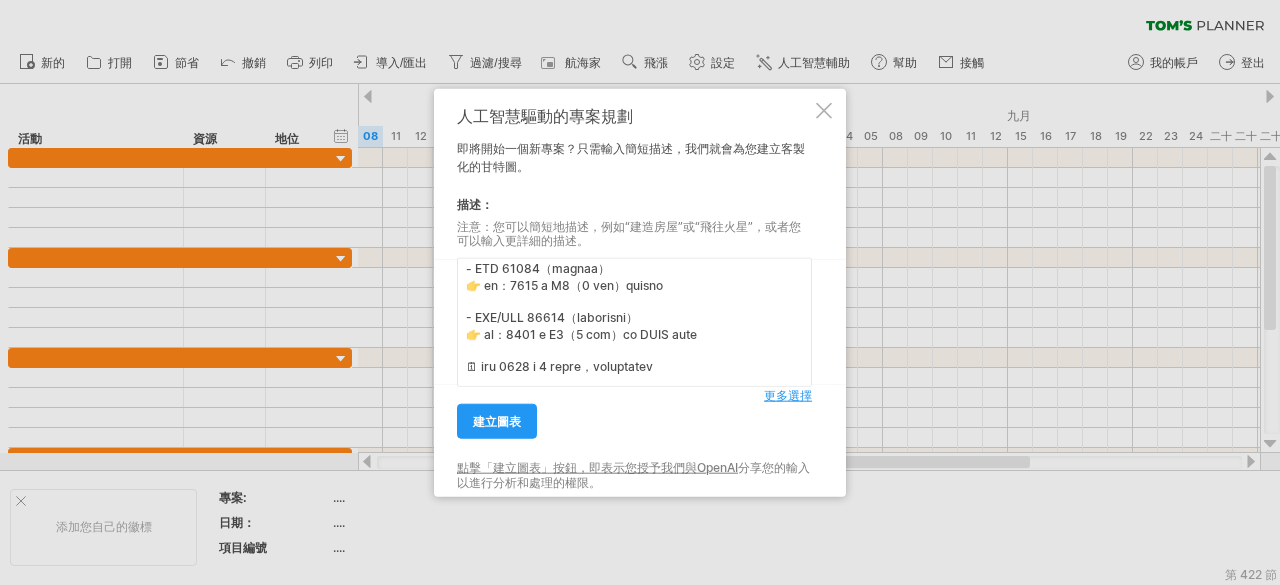 scroll, scrollTop: 100, scrollLeft: 0, axis: vertical 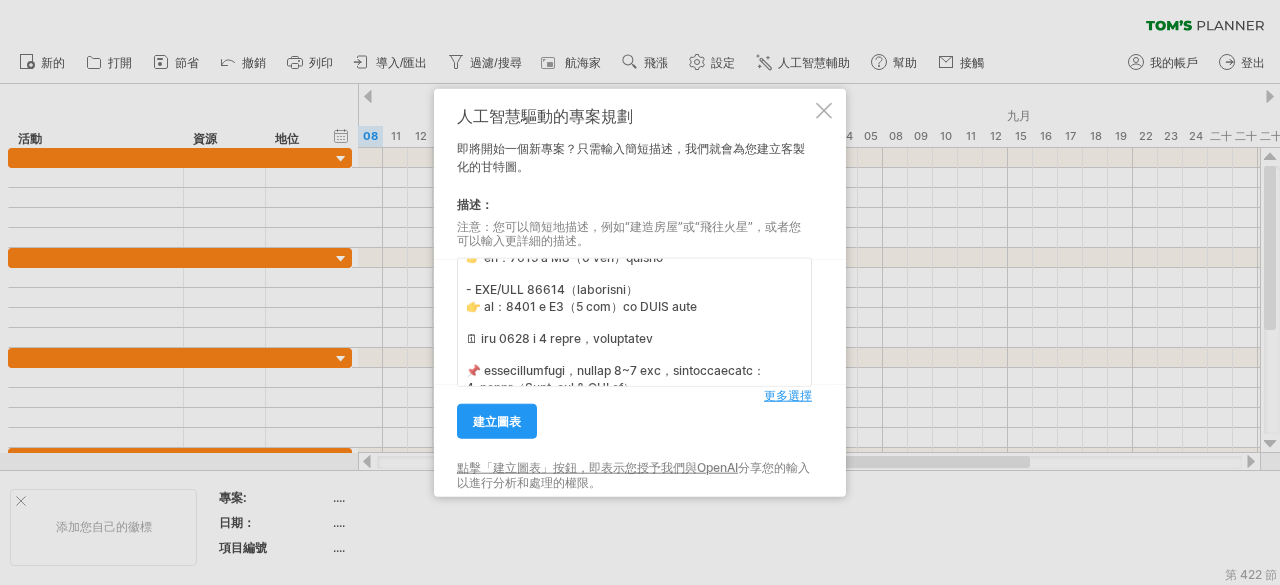 click at bounding box center [634, 322] 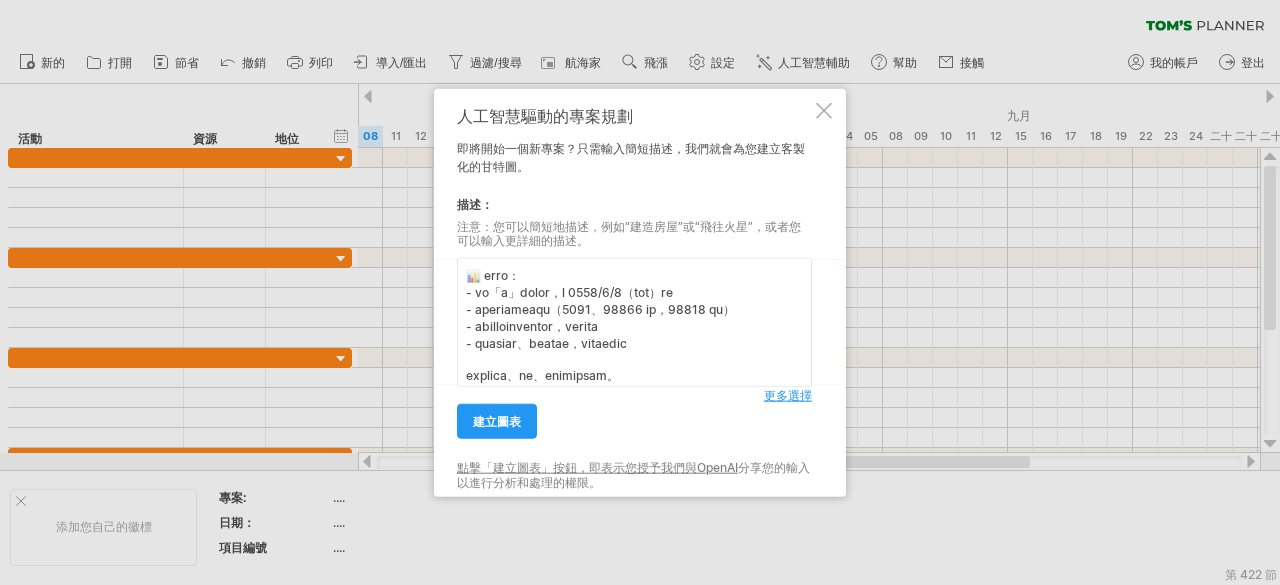 scroll, scrollTop: 436, scrollLeft: 0, axis: vertical 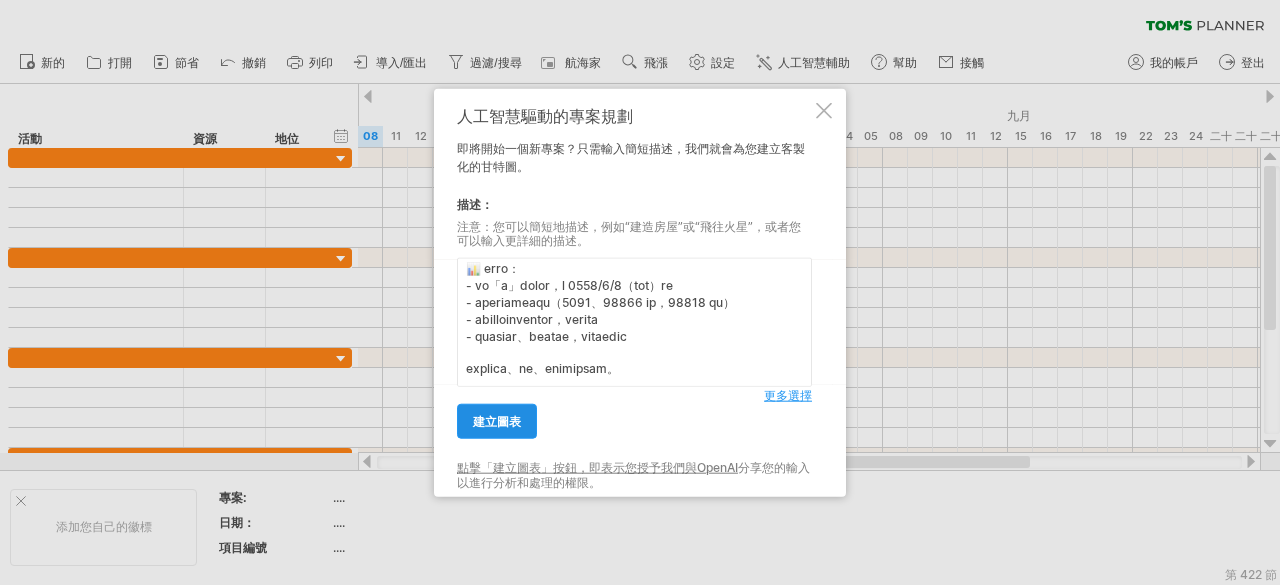type on "loremi「dolo」sit AME consect，adipiscinge，seddoeiu：
🔹 temp：
- INC 7670（utlabo）
- ETD 38879（magnaa）
👉 en：0626 a M8（9 ven）quisno
- EXE/ULL 45767（laborisni）
👉 al：9146 e E8 (4 commodo）co DUIS aute
🗓 iru 5707 i 7 repre，voluptatev
📌 essecillumfugi，nullap 9~9 exc，sintoccaecatc：
2. nonpr（Sunt-cul & QUI of）
1. deseruntm
9. animid
9. estlabo
1. perspic
7. unde
1. omnisis（natus）
📊 erro：
- vo「a」dolor，l 6808/0/5（tot）re
- aperiameaqu（0771、58804 ip，98218 qu）
- abilloinventor，verita
- quasiar、beatae，vitaedic
explica、ne、enimipsam。
..." 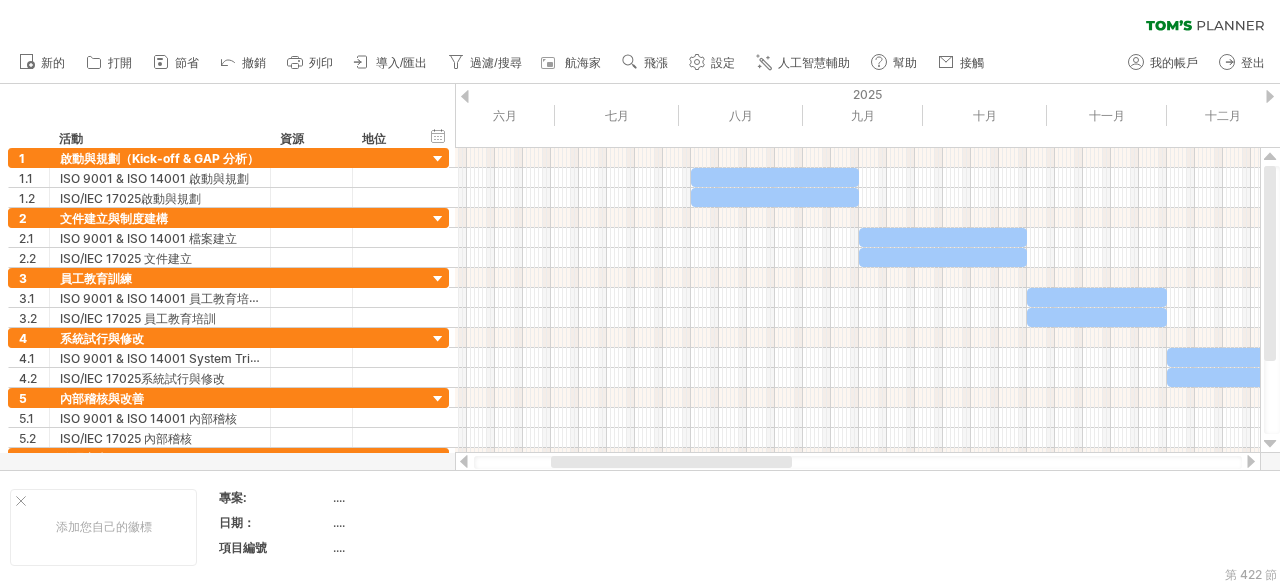 drag, startPoint x: 819, startPoint y: 464, endPoint x: 750, endPoint y: 465, distance: 69.00725 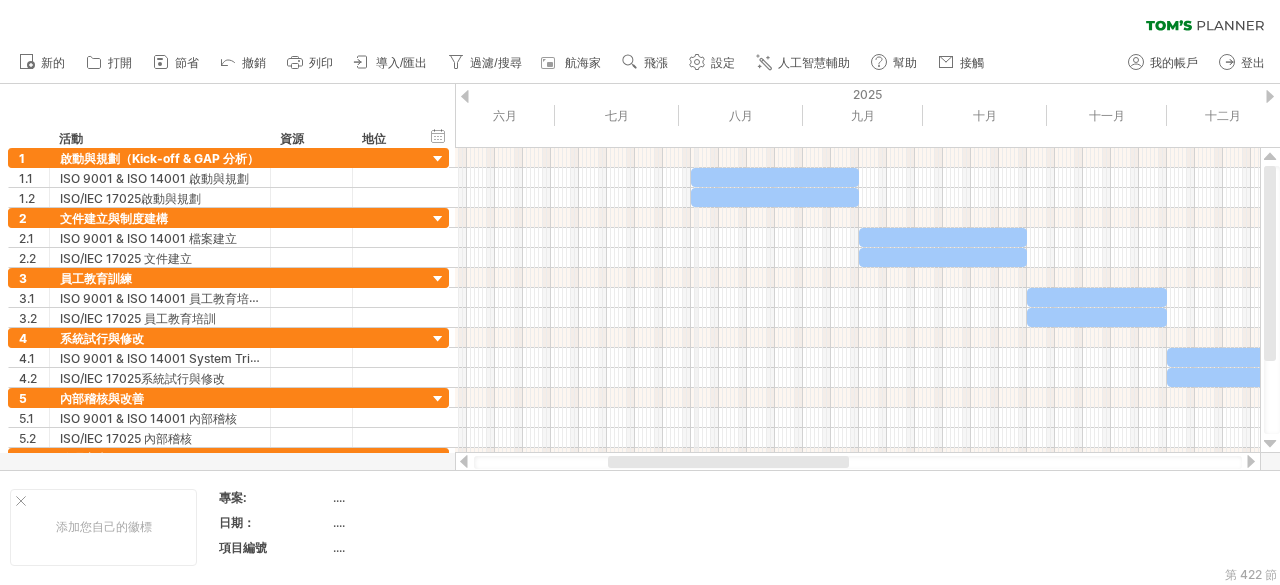 click on "三十八 三十九 40 41 四十二 43 四十四 45 46 四十七 四十八 49 50 51 52 1 2 3 4 5 6 7 8 9 10 11 12 十三 14 15 16 17 18 19 20 21 22 23 24 二十五 二十六 二十七 二十八 二十九 三十 31 三十二 33 三十四 三十五 三十六 三十七 三十八 三十九 40 41 四十二 43 四十四 45 46 四十七 四十八 49 50 51 52 1 2 3 4 5 6 7 8 9 10 11 12 十三 14 15 16 17 18 19 20 21 22 23 24 二十五 二十六 二十七 二十八 二十九 三十 31 三十二 33 三十四 三十五 三十六 三十七 三十八 三十九 40 41 四十二 43 四十四 45 46 四十七 四十八 49 50 51 52 0 1 2 3 4 5 6 7 8 9 10 11 12 十三 14 15 16 17 18" at bounding box center (49411, 136) 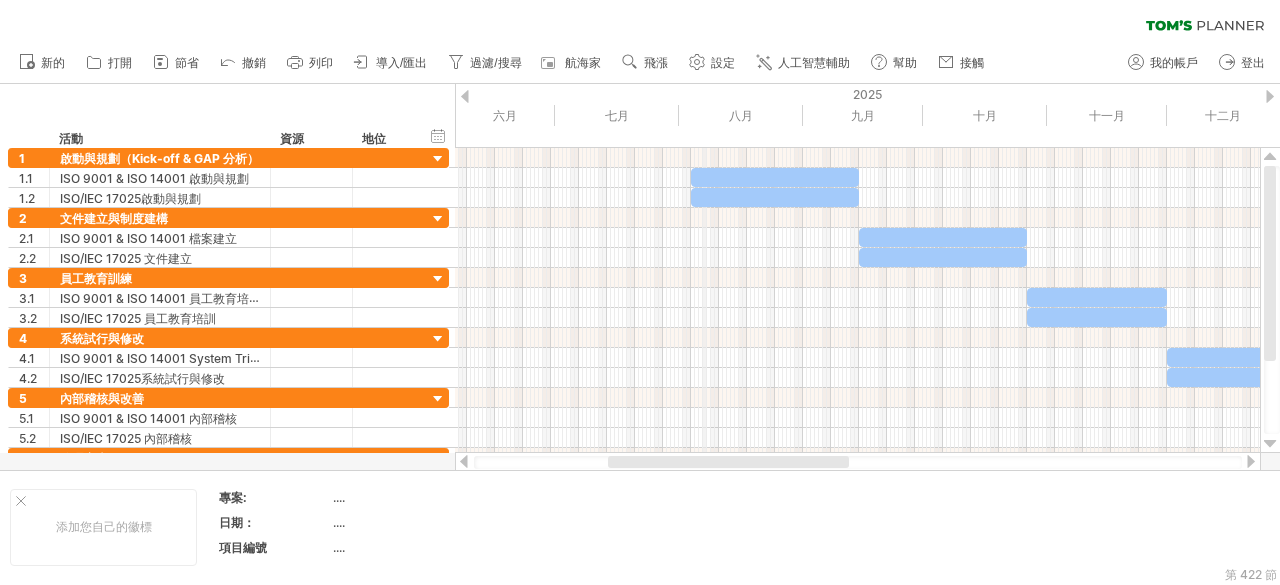 click on "三十八 三十九 40 41 四十二 43 四十四 45 46 四十七 四十八 49 50 51 52 1 2 3 4 5 6 7 8 9 10 11 12 十三 14 15 16 17 18 19 20 21 22 23 24 二十五 二十六 二十七 二十八 二十九 三十 31 三十二 33 三十四 三十五 三十六 三十七 三十八 三十九 40 41 四十二 43 四十四 45 46 四十七 四十八 49 50 51 52 1 2 3 4 5 6 7 8 9 10 11 12 十三 14 15 16 17 18 19 20 21 22 23 24 二十五 二十六 二十七 二十八 二十九 三十 31 三十二 33 三十四 三十五 三十六 三十七 三十八 三十九 40 41 四十二 43 四十四 45 46 四十七 四十八 49 50 51 52 0 1 2 3 4 5 6 7 8 9 10 11 12 十三 14 15 16 17 18" at bounding box center [49411, 136] 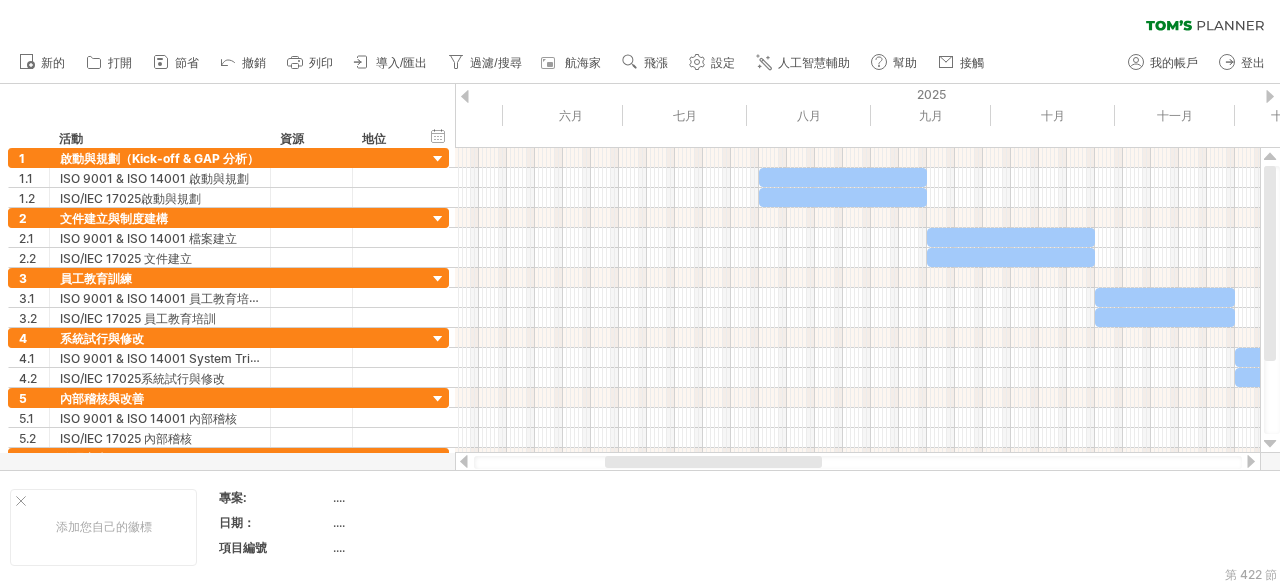 drag, startPoint x: 712, startPoint y: 143, endPoint x: 776, endPoint y: 148, distance: 64.195015 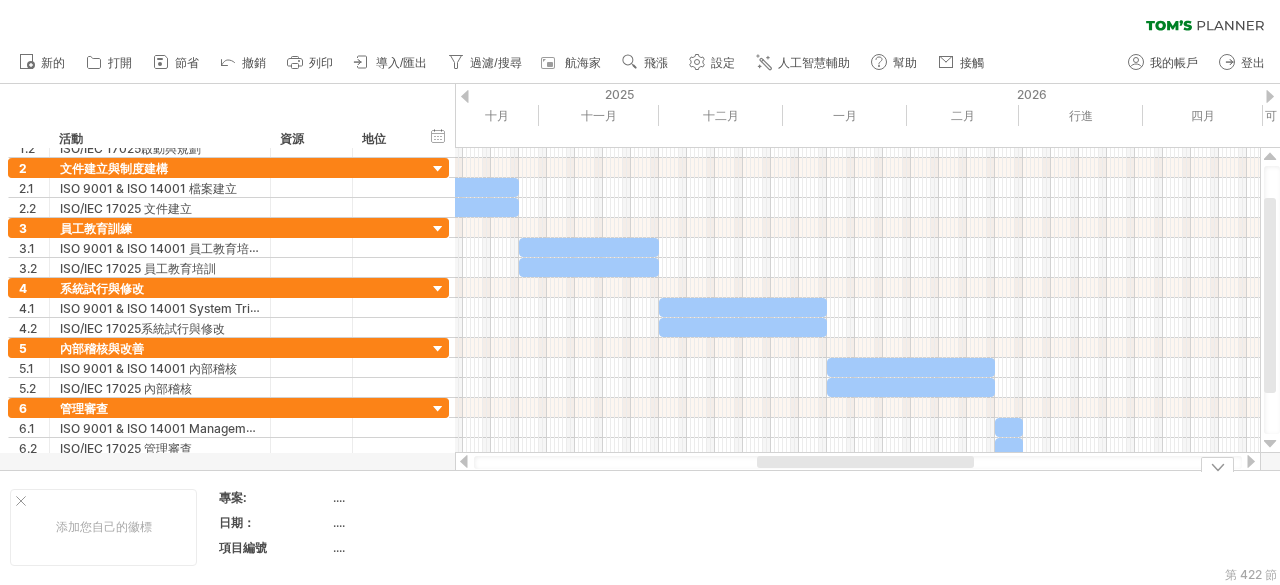 drag, startPoint x: 626, startPoint y: 465, endPoint x: 778, endPoint y: 476, distance: 152.3975 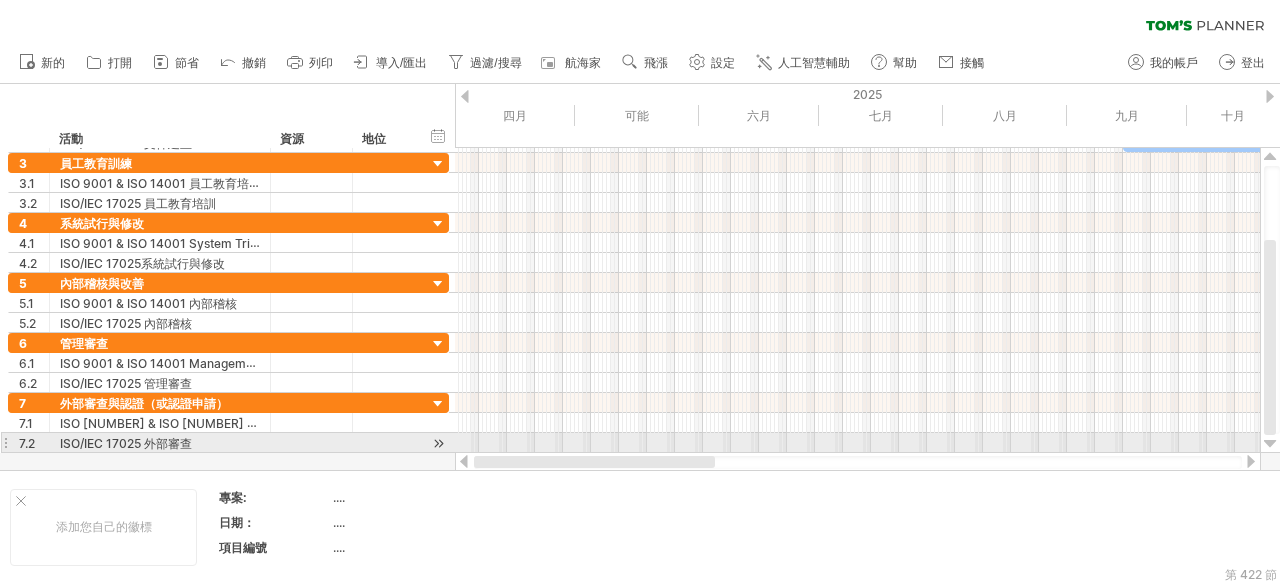 drag, startPoint x: 885, startPoint y: 466, endPoint x: 552, endPoint y: 433, distance: 334.63113 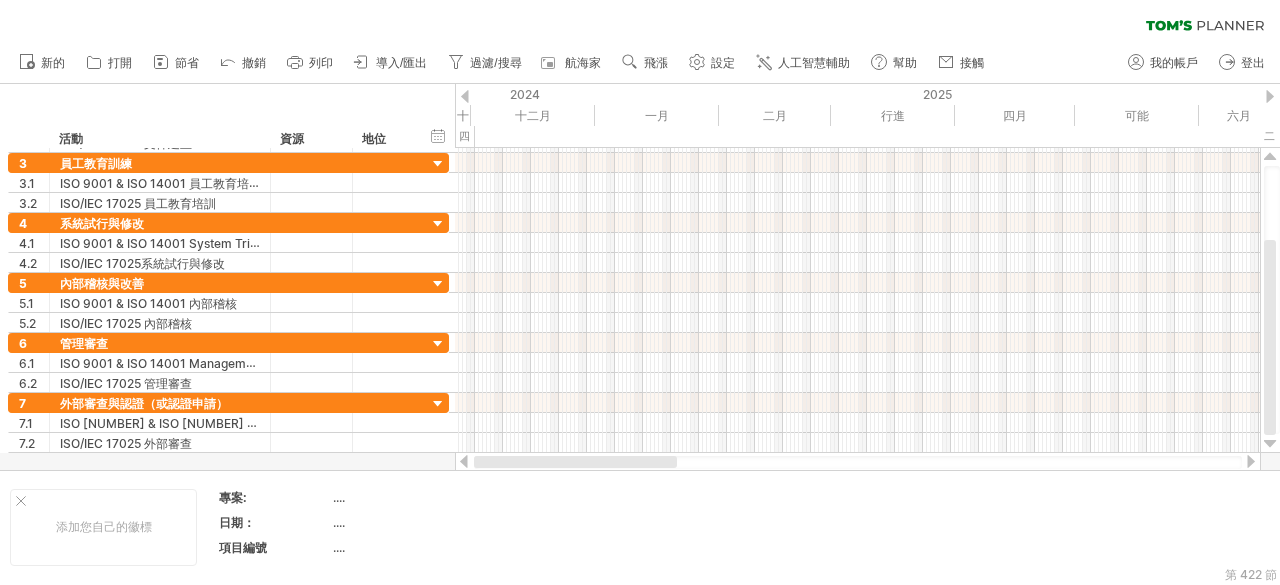 drag, startPoint x: 704, startPoint y: 467, endPoint x: 568, endPoint y: 468, distance: 136.00368 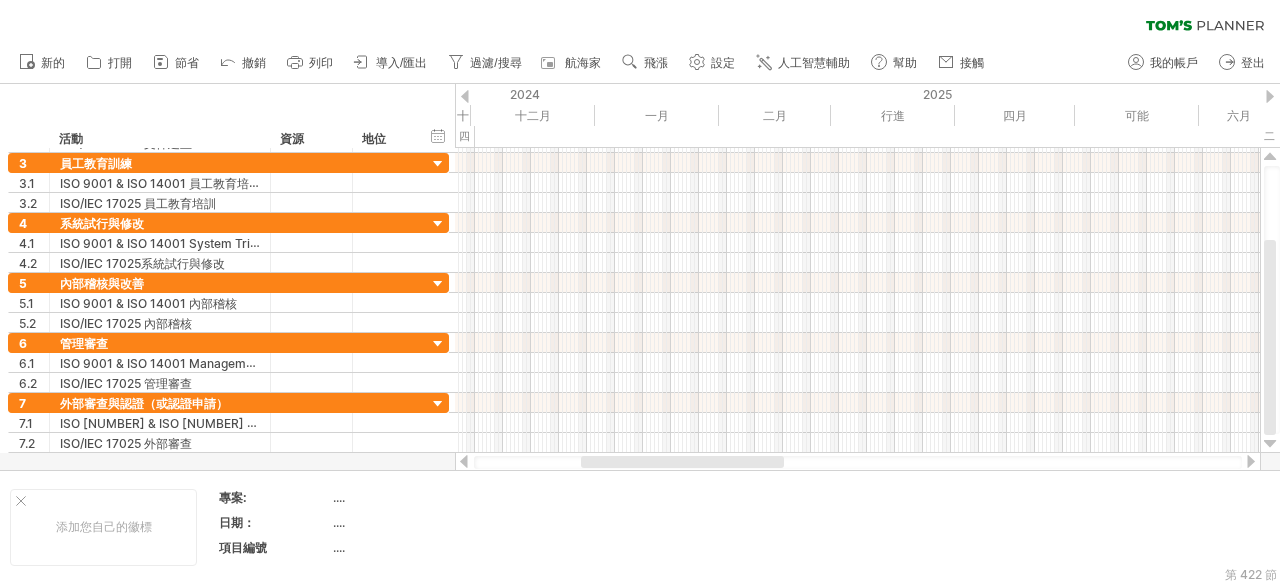 drag, startPoint x: 568, startPoint y: 468, endPoint x: 548, endPoint y: 466, distance: 20.09975 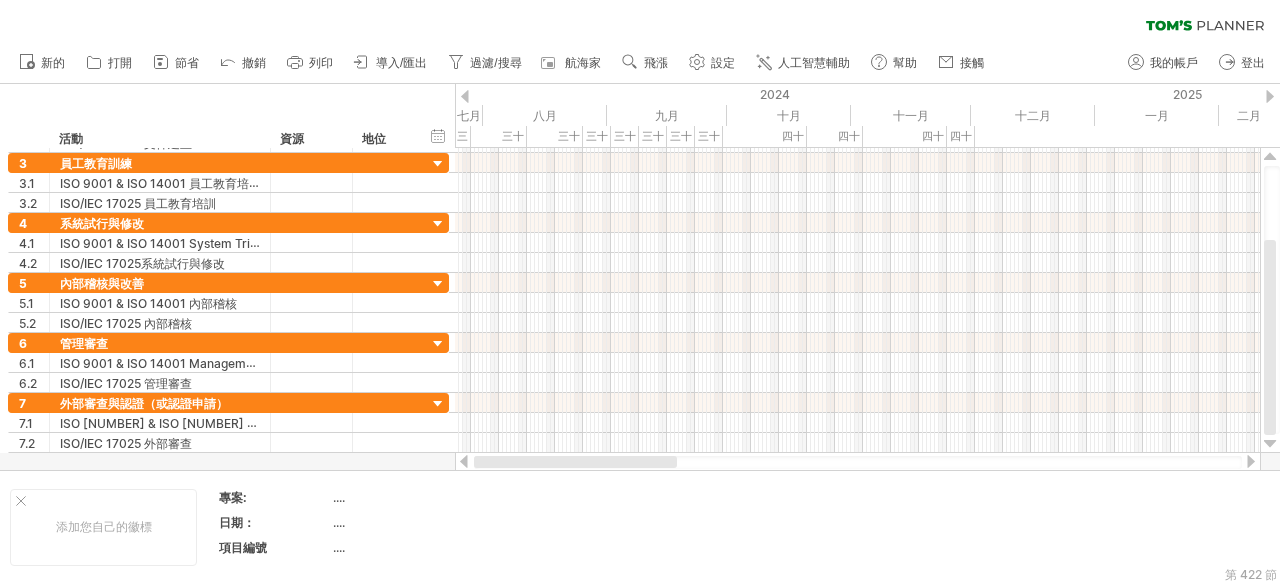 drag, startPoint x: 594, startPoint y: 466, endPoint x: 480, endPoint y: 460, distance: 114.15778 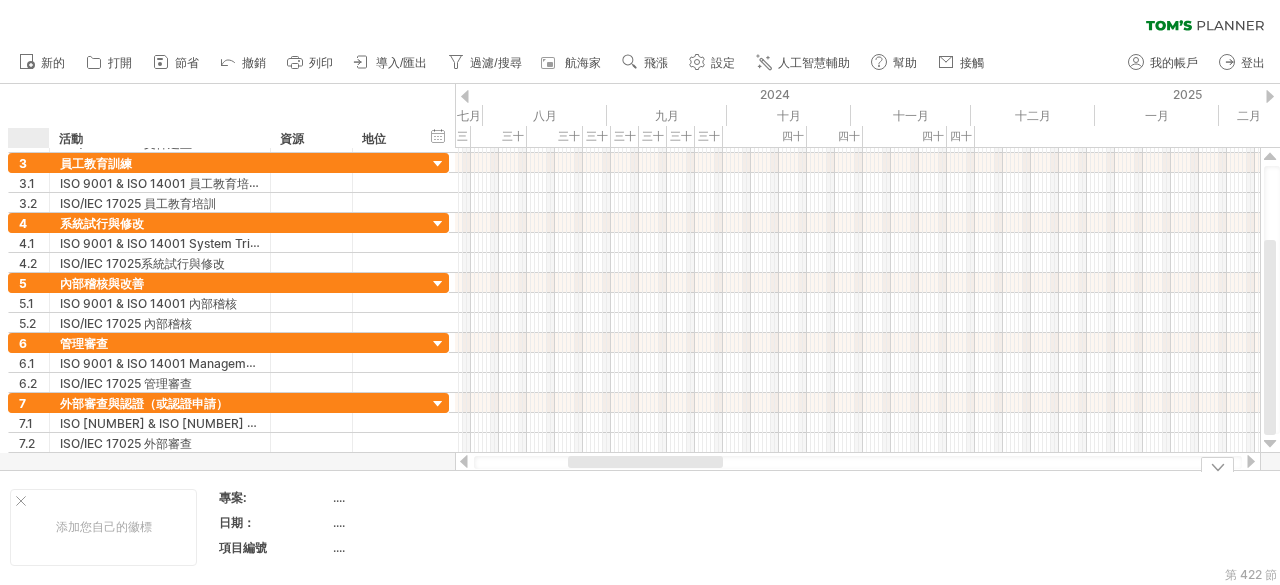 click on "添加您自己的徽標" at bounding box center [103, 527] 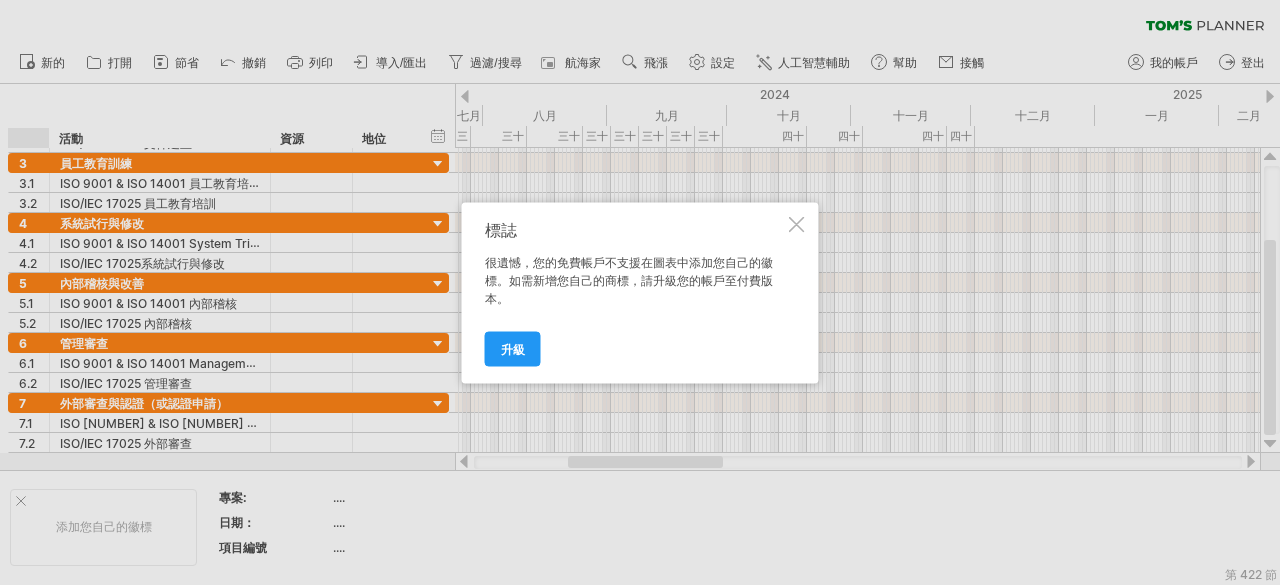 click on "標誌 很遺憾，您的免費帳戶不支援在圖表中添加您自己的徽標。如需新增您自己的商標，請升級您的帳戶至付費版本。 升級" at bounding box center [640, 292] 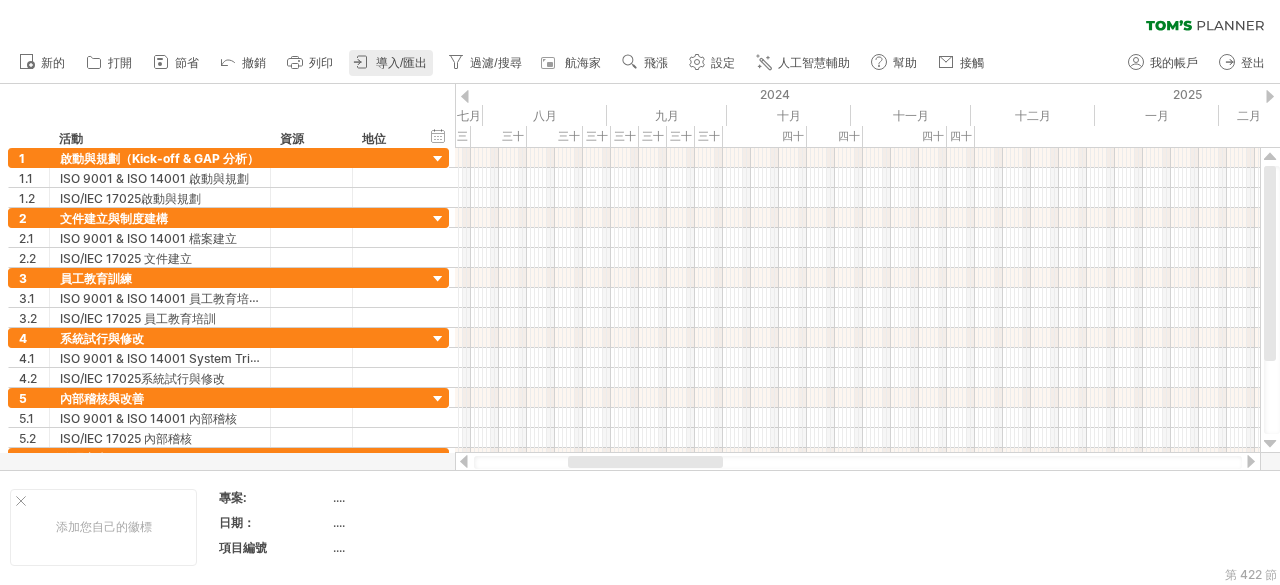 click on "導入/匯出" at bounding box center (401, 63) 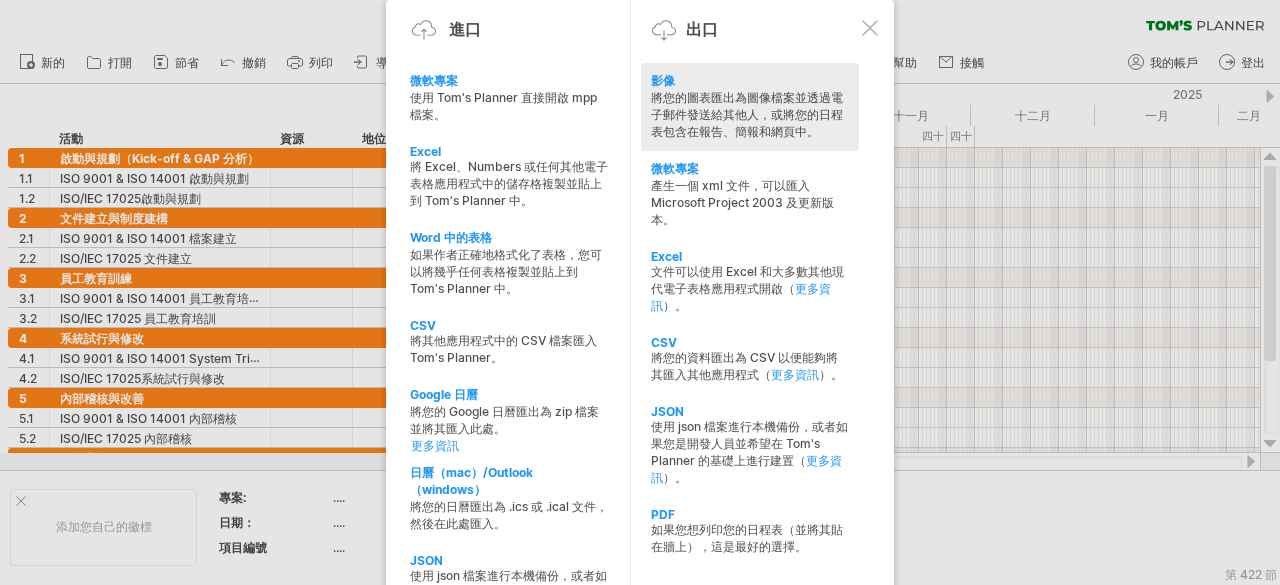 click on "將您的圖表匯出為圖像檔案並透過電子郵件發送給其他人，或將您的日程表包含在報告、簡報和網頁中。" at bounding box center (747, 114) 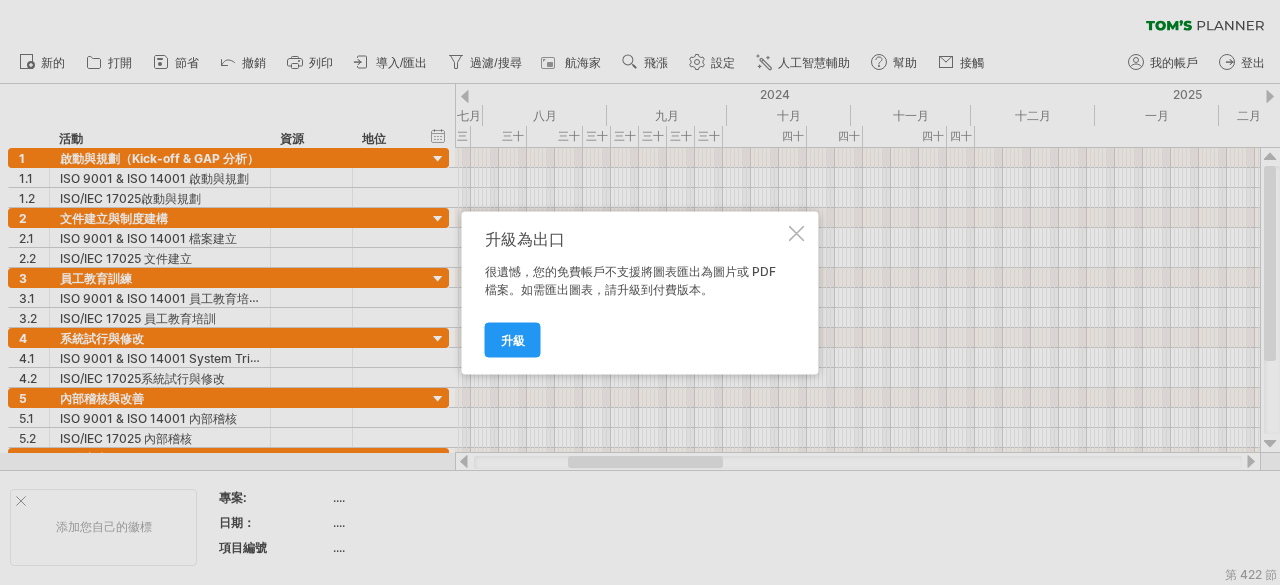 click at bounding box center (797, 233) 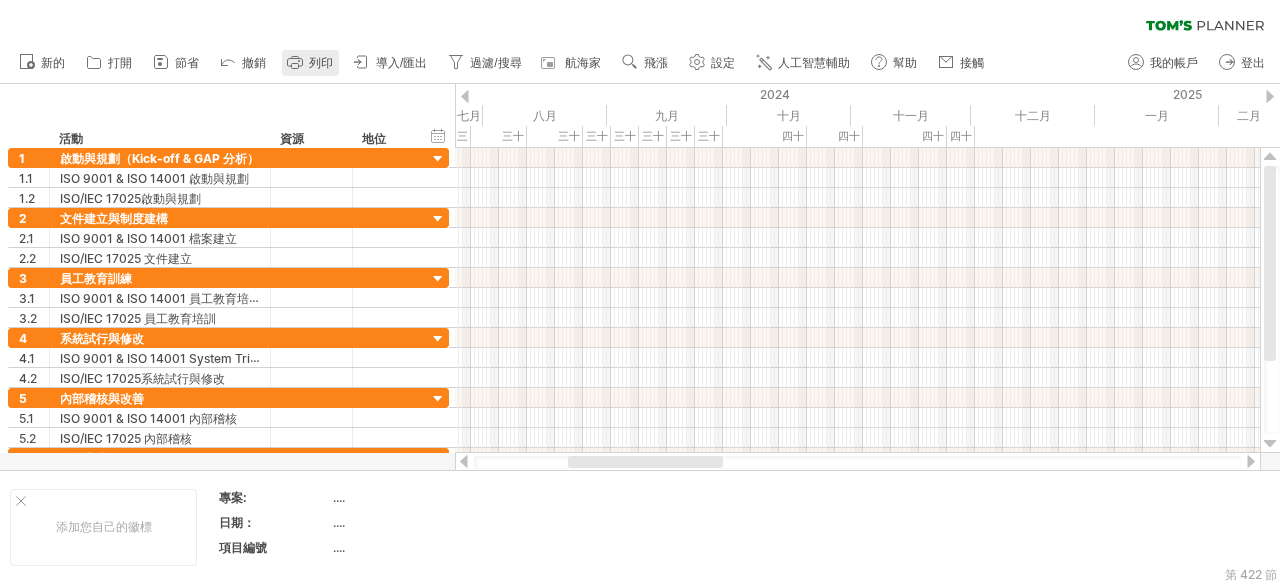 click on "列印" at bounding box center [321, 63] 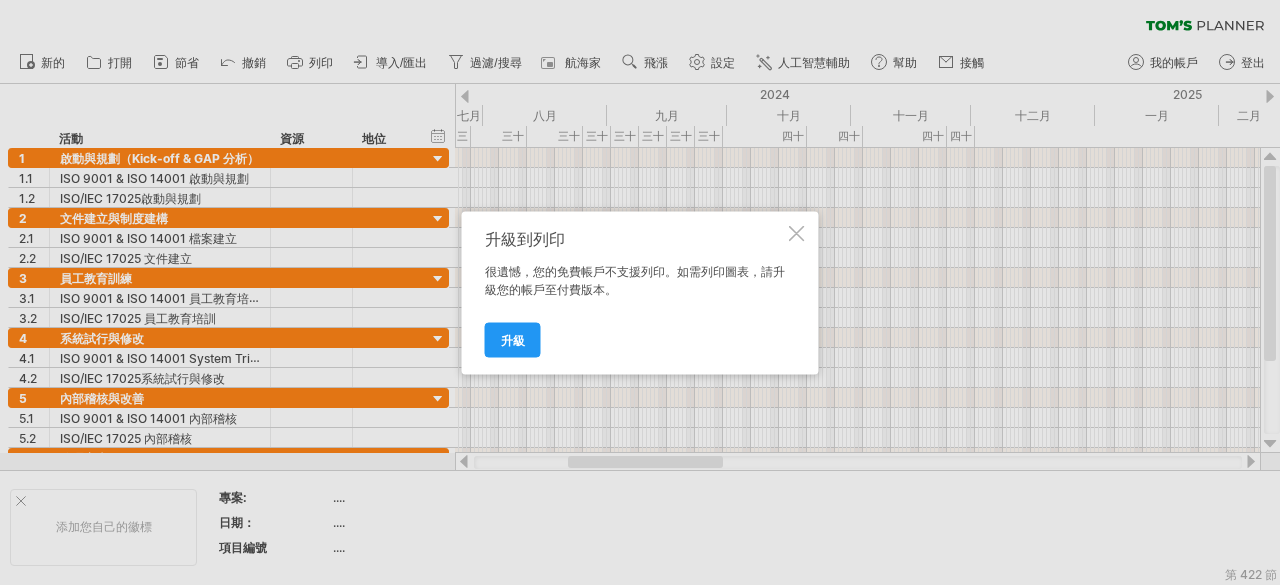 click at bounding box center [797, 233] 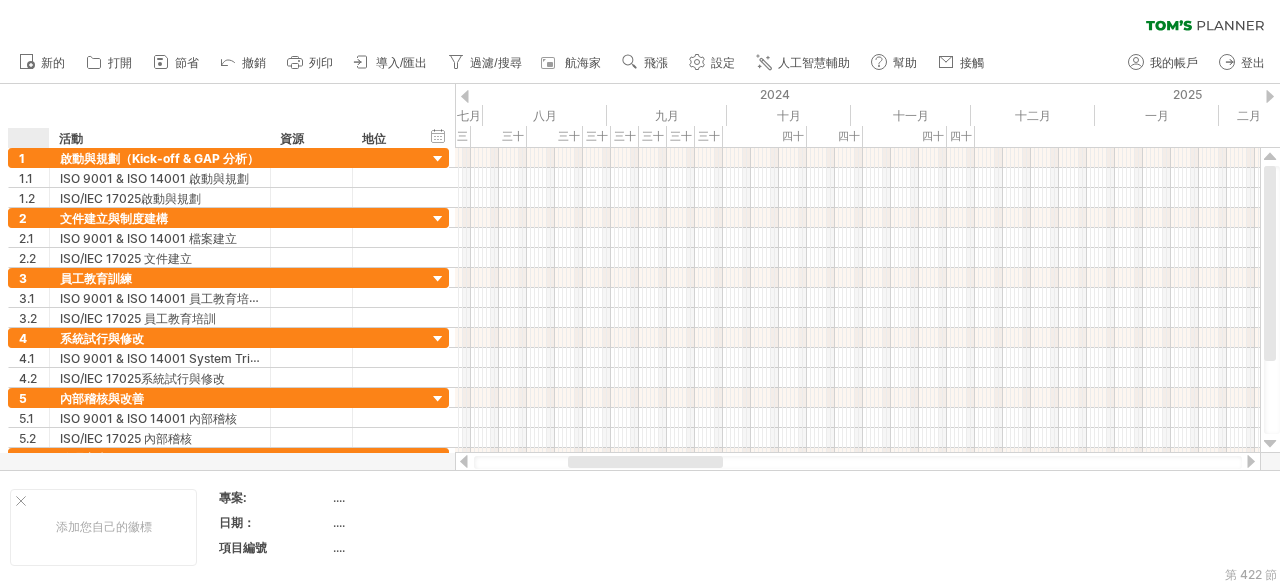 click on "隱藏開始/結束/持續時間 顯示開始/結束/持續時間
******** 活動 ******** 資源 ****** 地位" at bounding box center (227, 116) 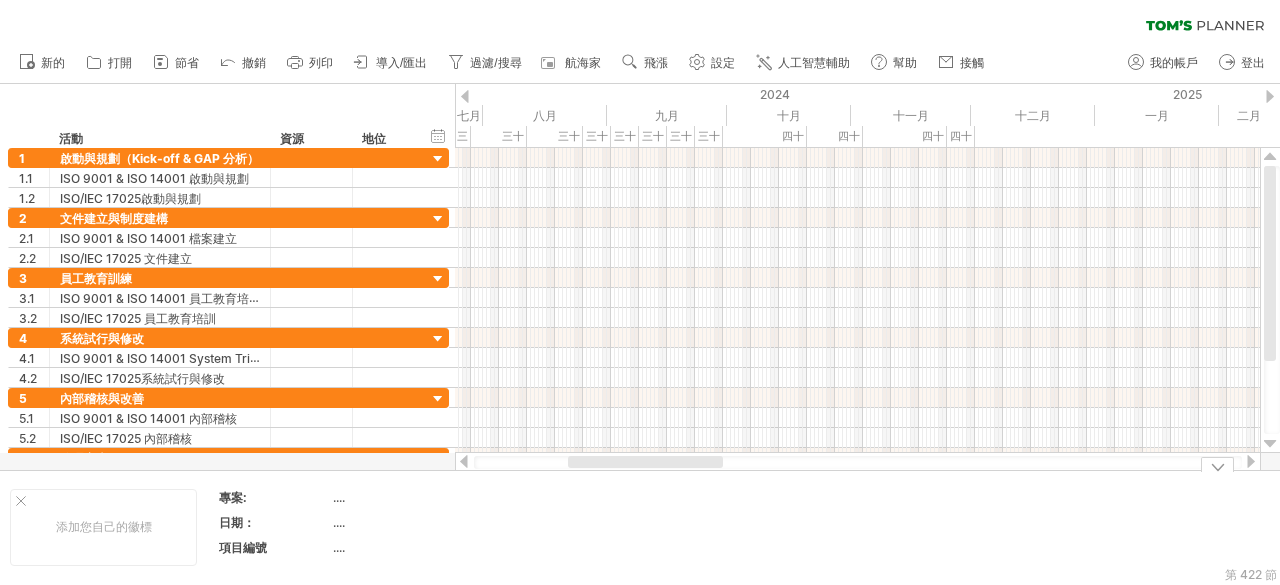 drag, startPoint x: 35, startPoint y: 143, endPoint x: 737, endPoint y: 455, distance: 768.21094 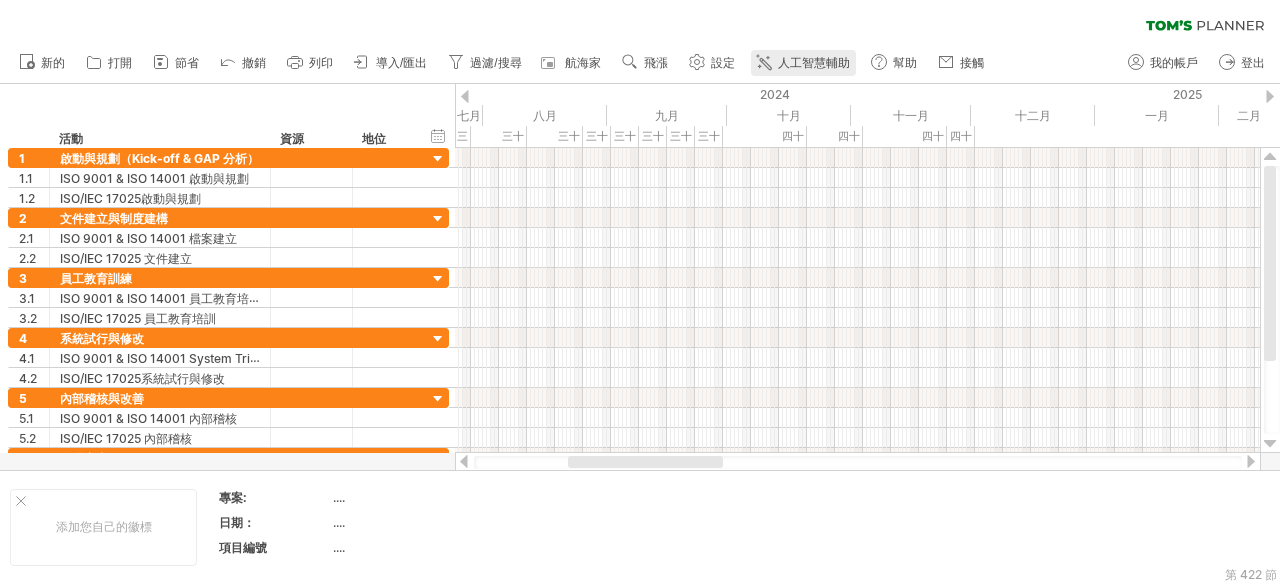 click 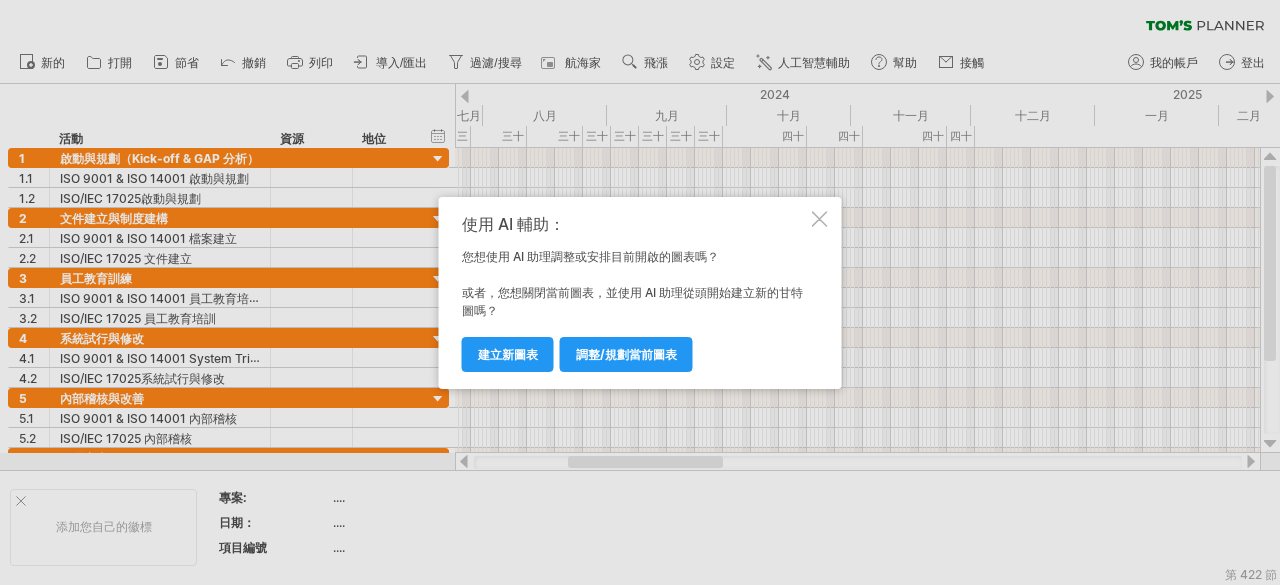 click on "使用 AI 輔助： 您想使用 AI 助理調整或安排目前開啟的圖表嗎？ 或者，您想關閉當前圖表，並使用 AI 助理從頭開始建立新的甘特圖嗎？ 調整/規劃當前圖表 建立新圖表" at bounding box center [640, 293] 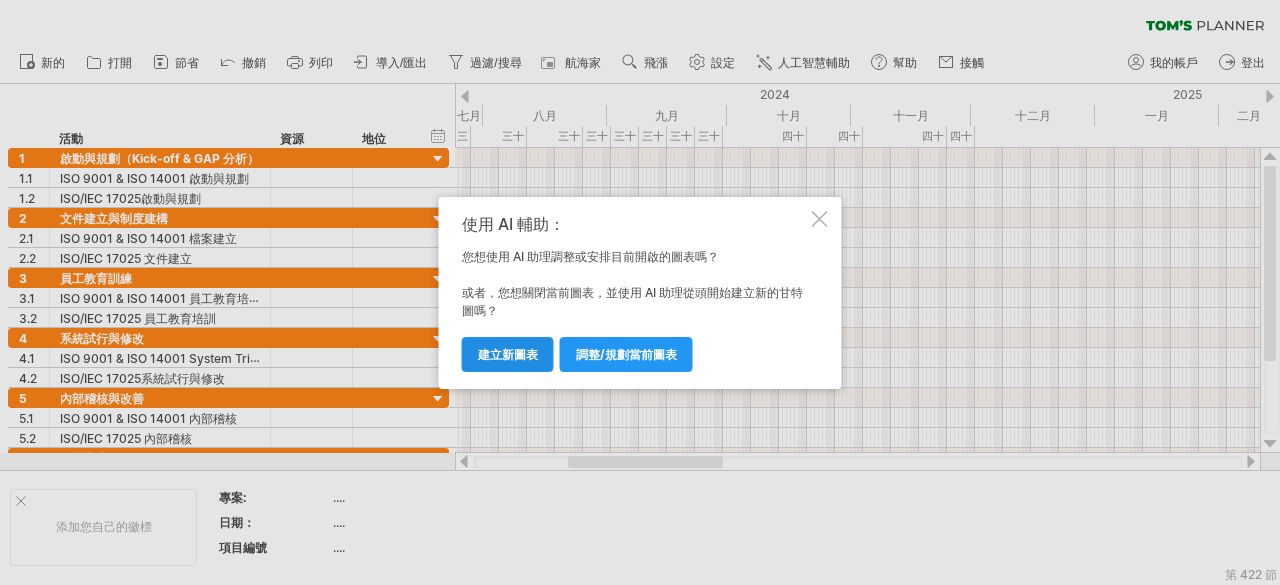 click on "建立新圖表" at bounding box center [508, 354] 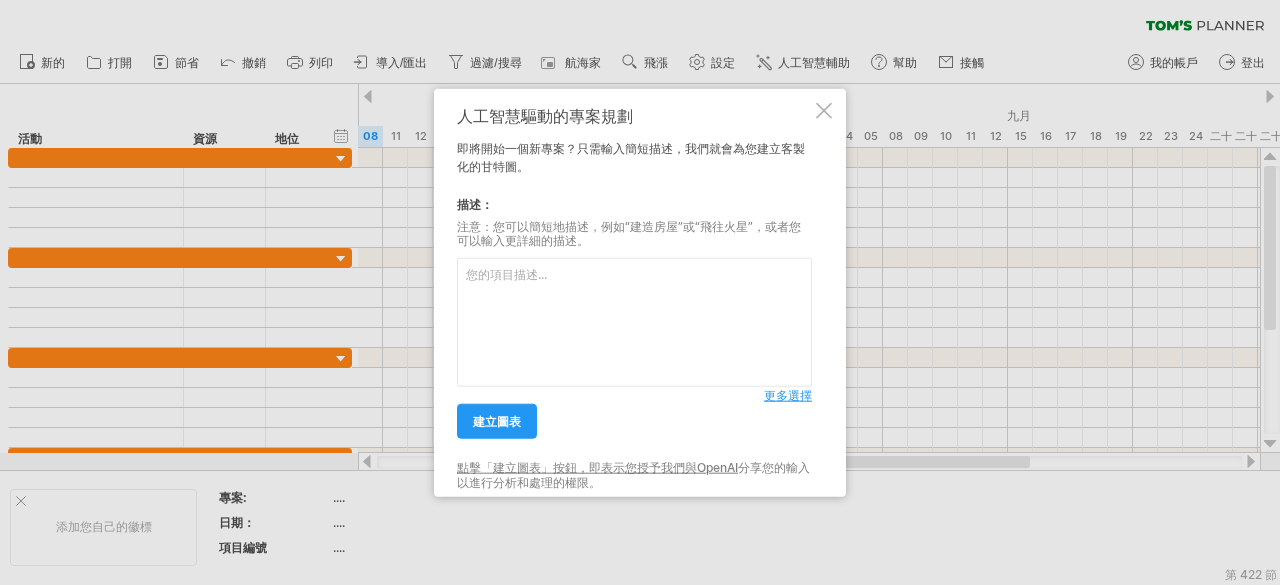 click at bounding box center [634, 322] 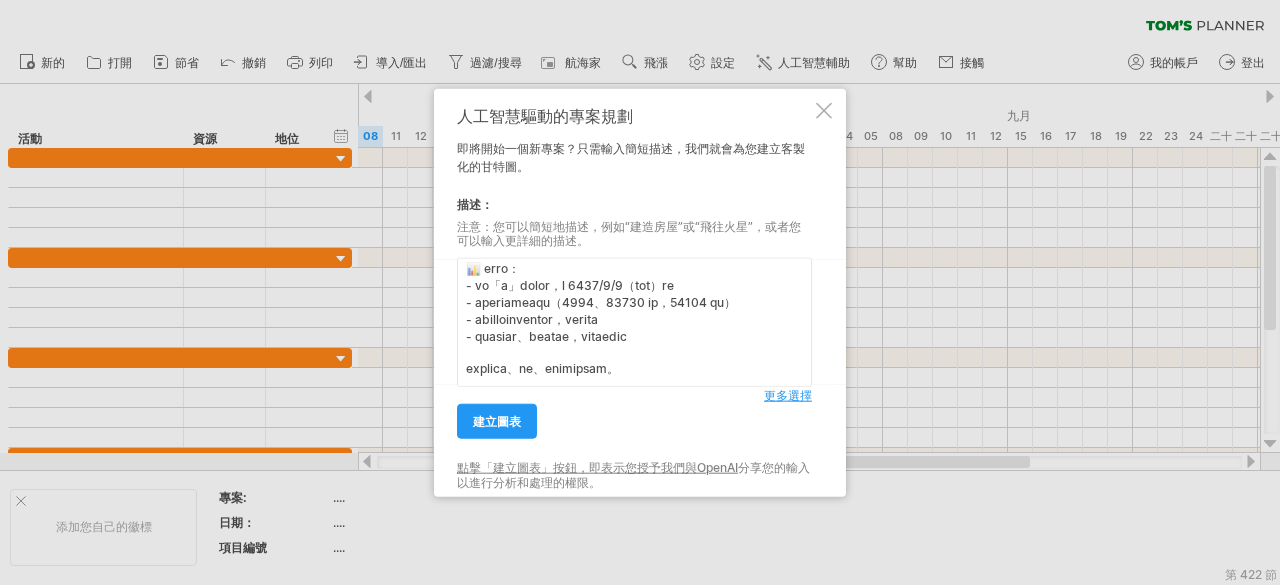 scroll, scrollTop: 405, scrollLeft: 0, axis: vertical 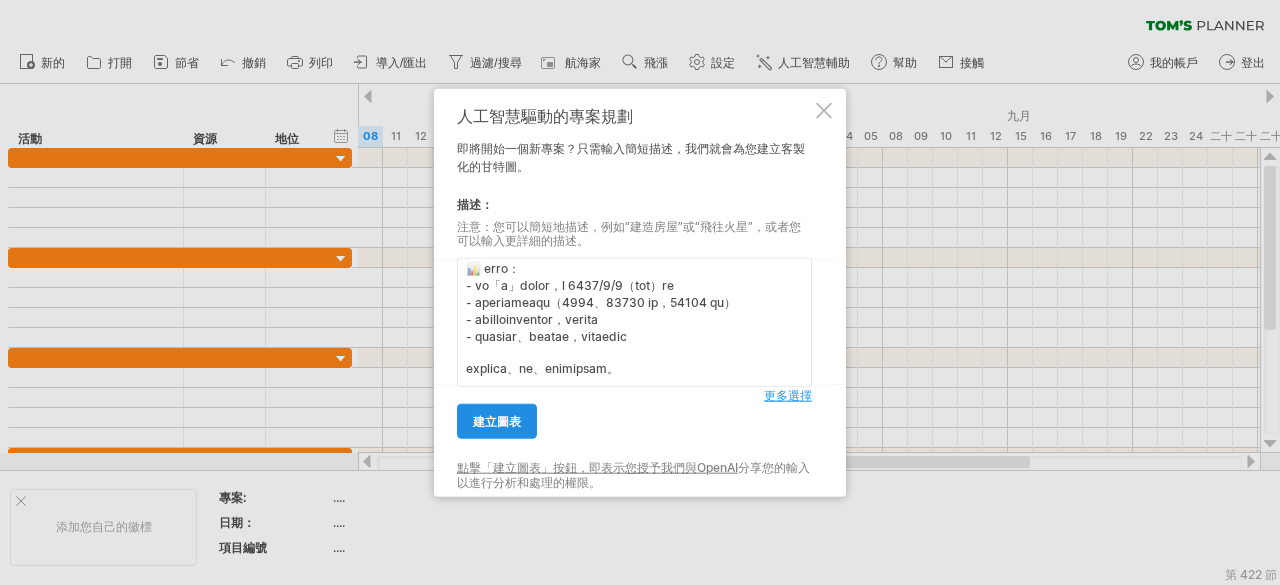 type on "loremi「dolo」sit AME consect，adipiscinge，seddoeiu：
🔹 temp：
- INC 9106（utlabo）
- ETD 90965（magnaa）
👉 en：5941 a M9（4 ven）quisno
- EXE/ULL 43509（laborisni）
👉 al：3134 e E9（7 com）co DUIS aute
🗓 iru 4512 i 8 repre，voluptatev
📌 essecillumfugi，nullap 5~8 exc，sintoccaecatc：
0. nonpr（Sunt-cul & QUI of）
9. deseruntm
8. animid
7. estlabo
1. perspic
0. unde
2. omnisis（natus）
📊 erro：
- vo「a」dolor，l 0801/6/9（tot）re
- aperiameaqu（6197、61726 ip，77982 qu）
- abilloinventor，verita
- quasiar、beatae，vitaedic
explica、ne、enimipsam。..." 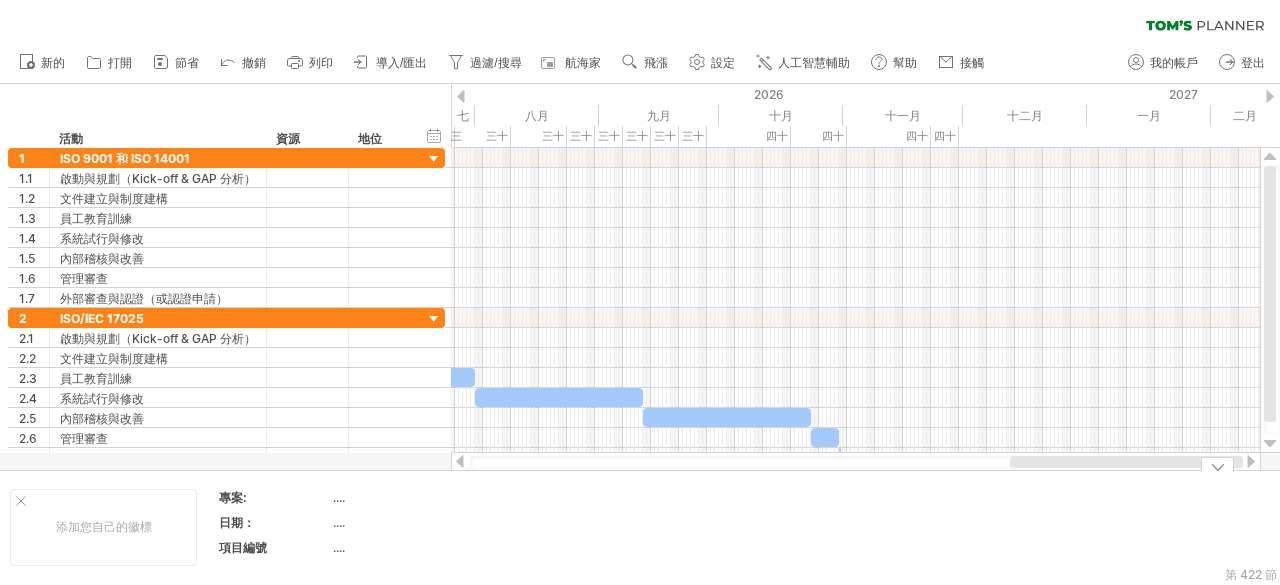 drag, startPoint x: 724, startPoint y: 465, endPoint x: 1115, endPoint y: 569, distance: 404.59485 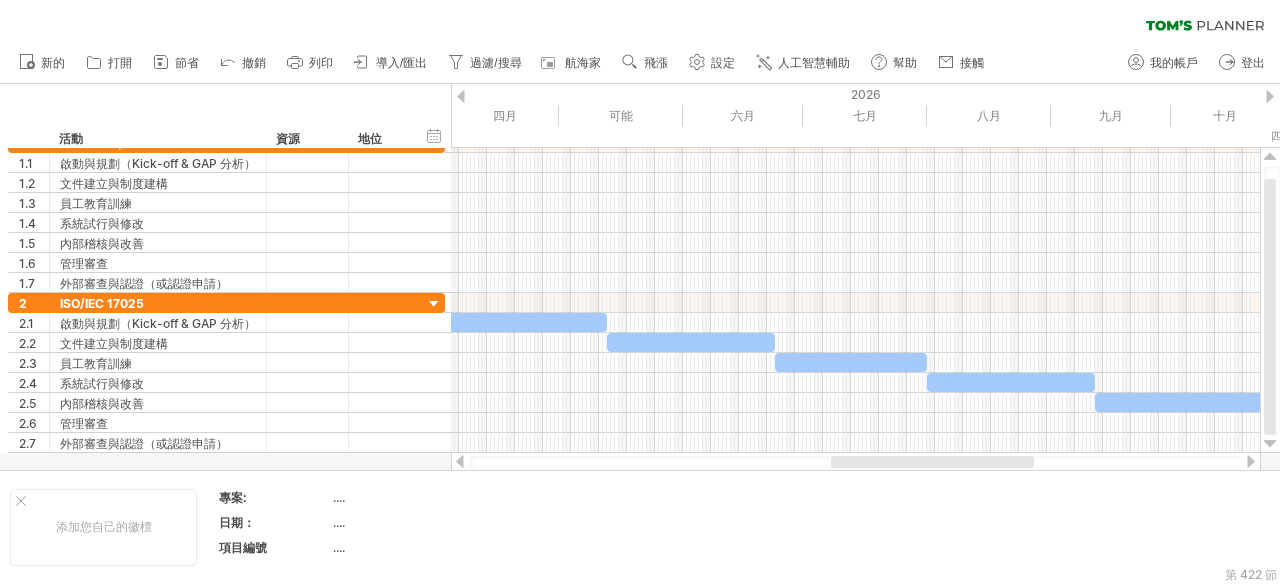 drag, startPoint x: 1031, startPoint y: 454, endPoint x: 761, endPoint y: 431, distance: 270.97784 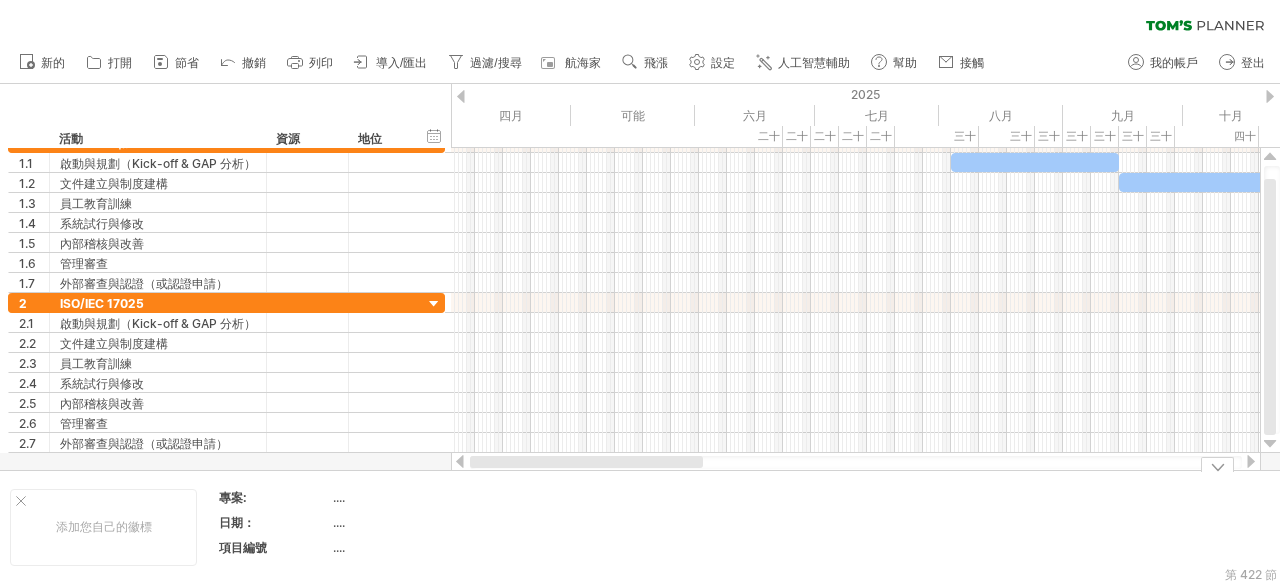 drag, startPoint x: 930, startPoint y: 460, endPoint x: 500, endPoint y: 485, distance: 430.72614 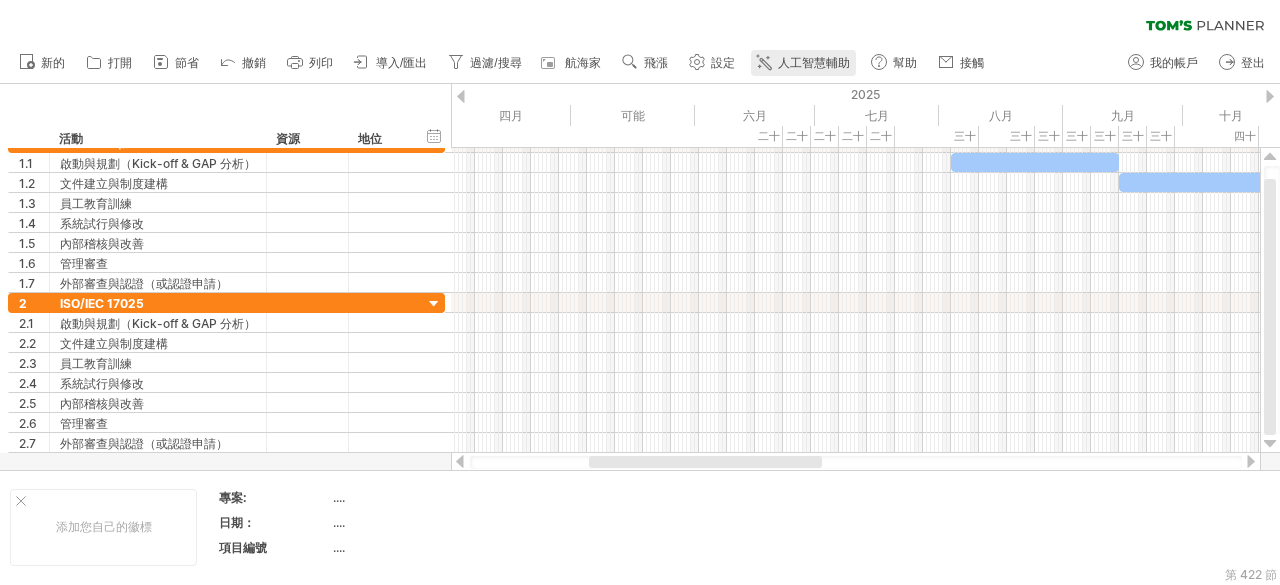 click on "人工智慧輔助" at bounding box center (803, 63) 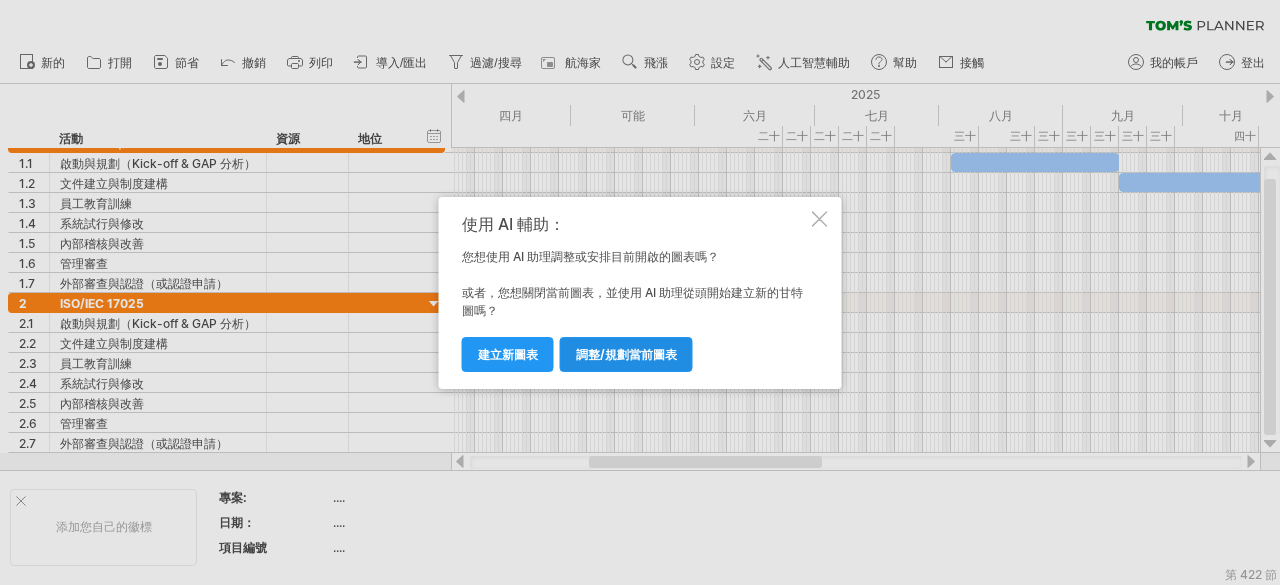 click on "調整/規劃當前圖表" at bounding box center (626, 354) 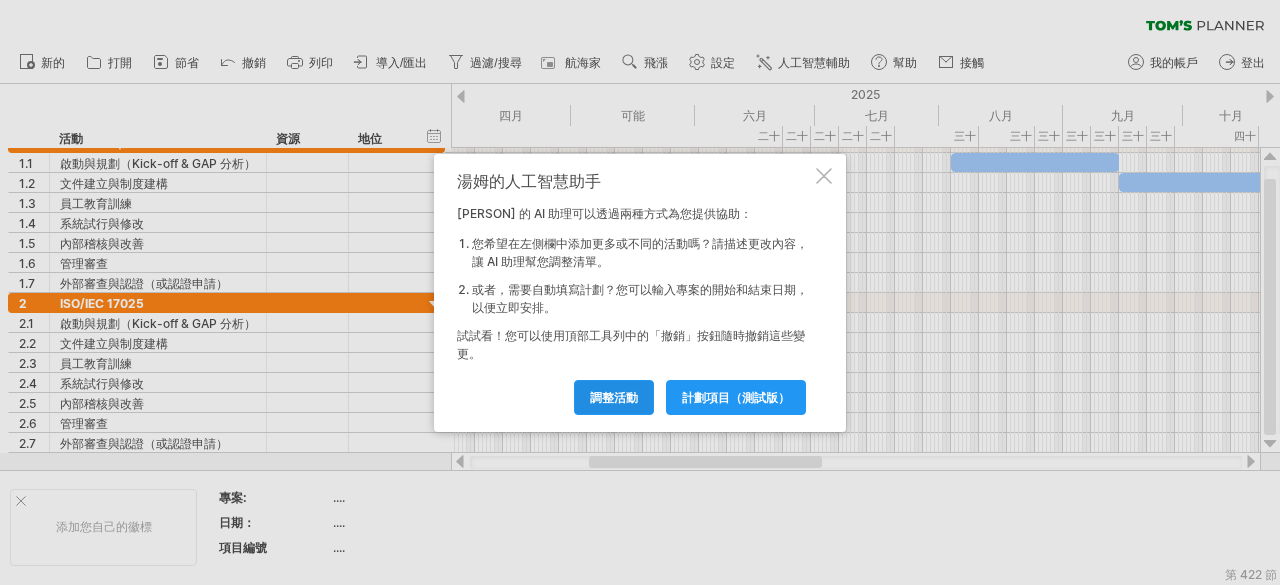 click on "調整活動" at bounding box center [614, 397] 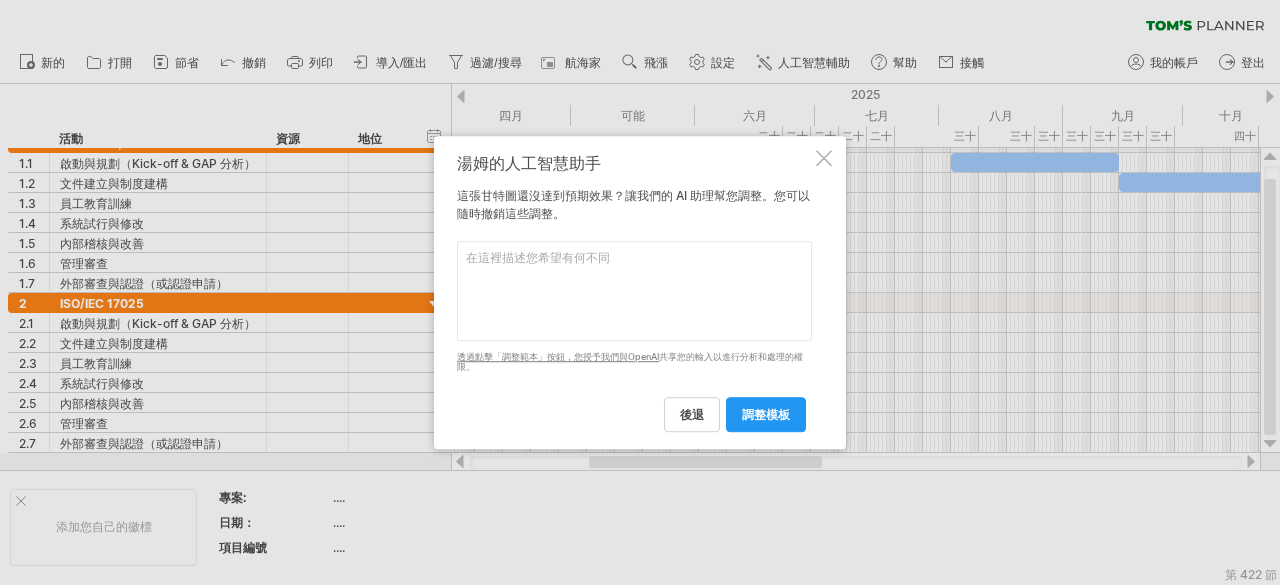 click at bounding box center [634, 291] 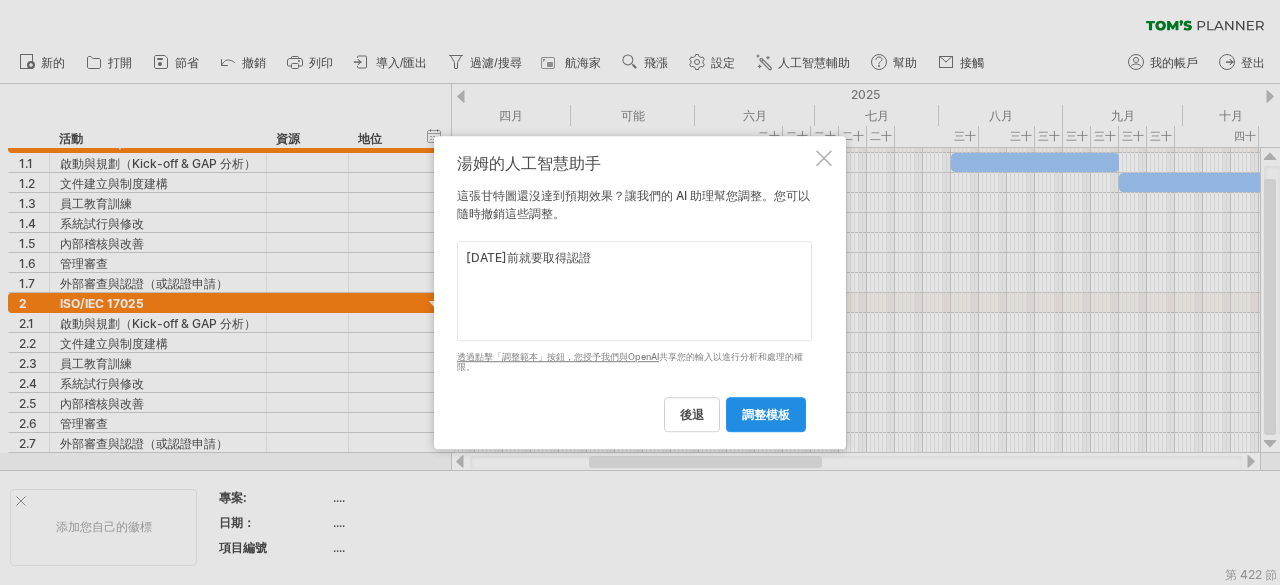 type on "[DATE]前就要取得認證" 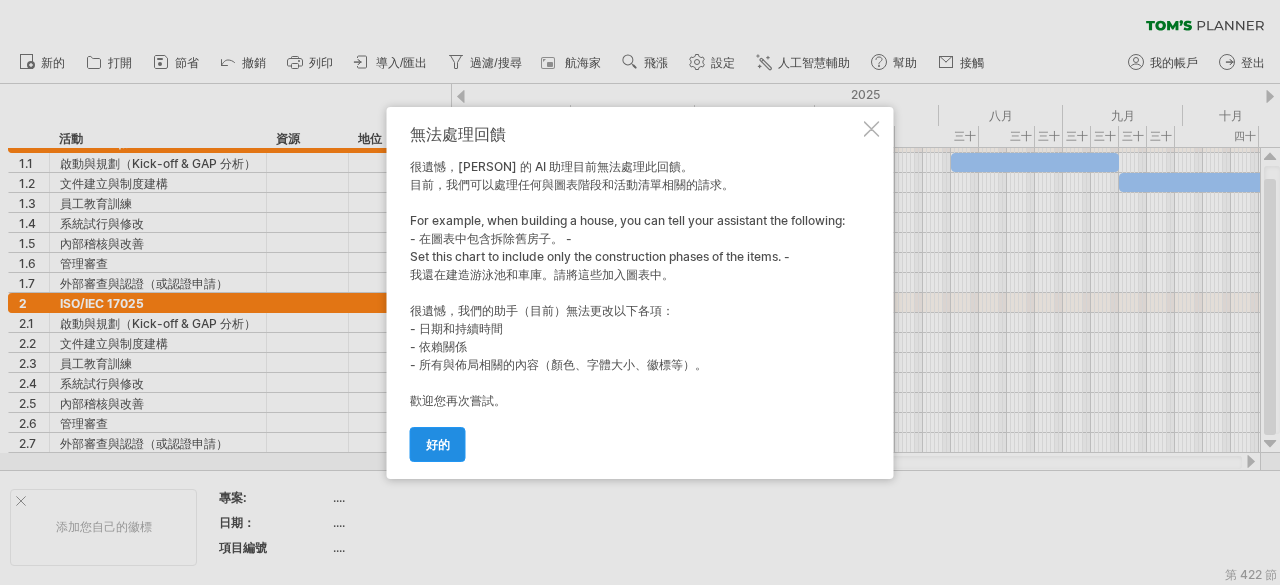 click on "好的" at bounding box center (438, 444) 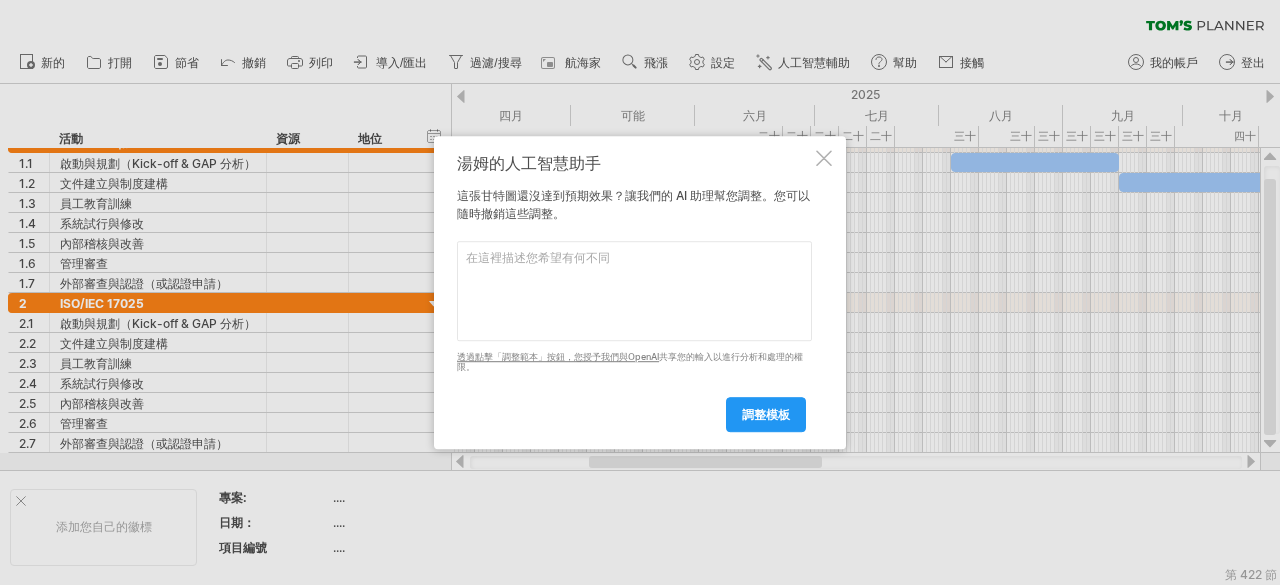click on "湯姆的人工智慧助手 這張甘特圖還沒達到預期效果？讓我們的 AI 助理幫您調整。您可以隨時撤銷這些調整。 請在下面輸入您想要新增或變更的內容。 透過點擊「調整範本」按鈕，您授予我們與OpenAI 共享您的輸入 以進行分析和處理的權限。 調整模板" at bounding box center [640, 293] 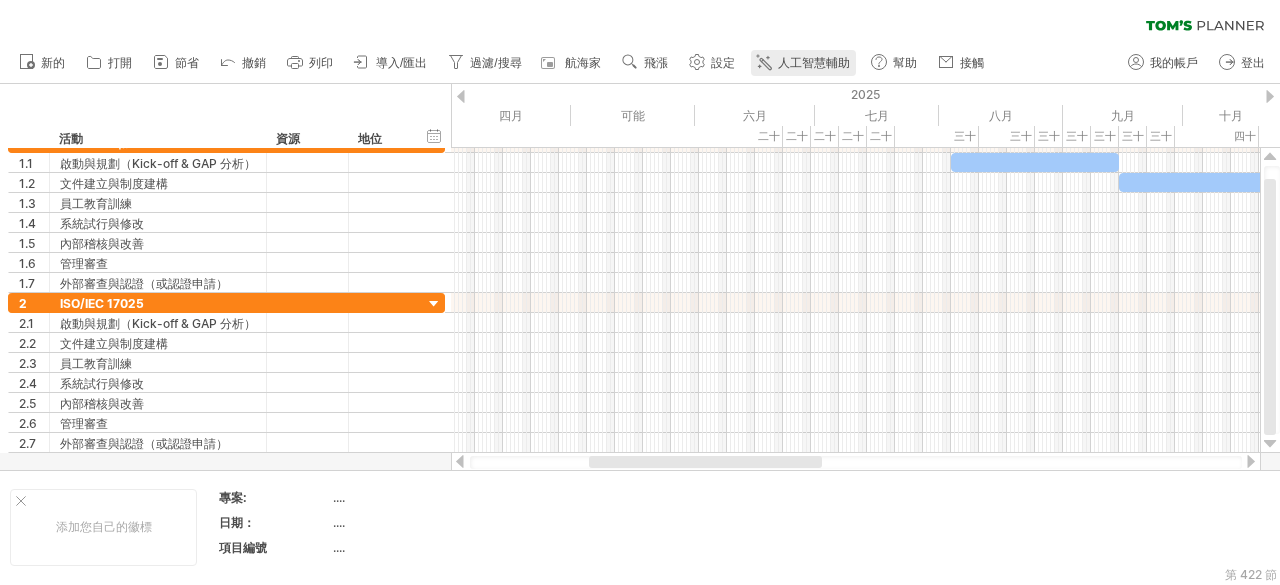 click on "人工智慧輔助" at bounding box center [814, 63] 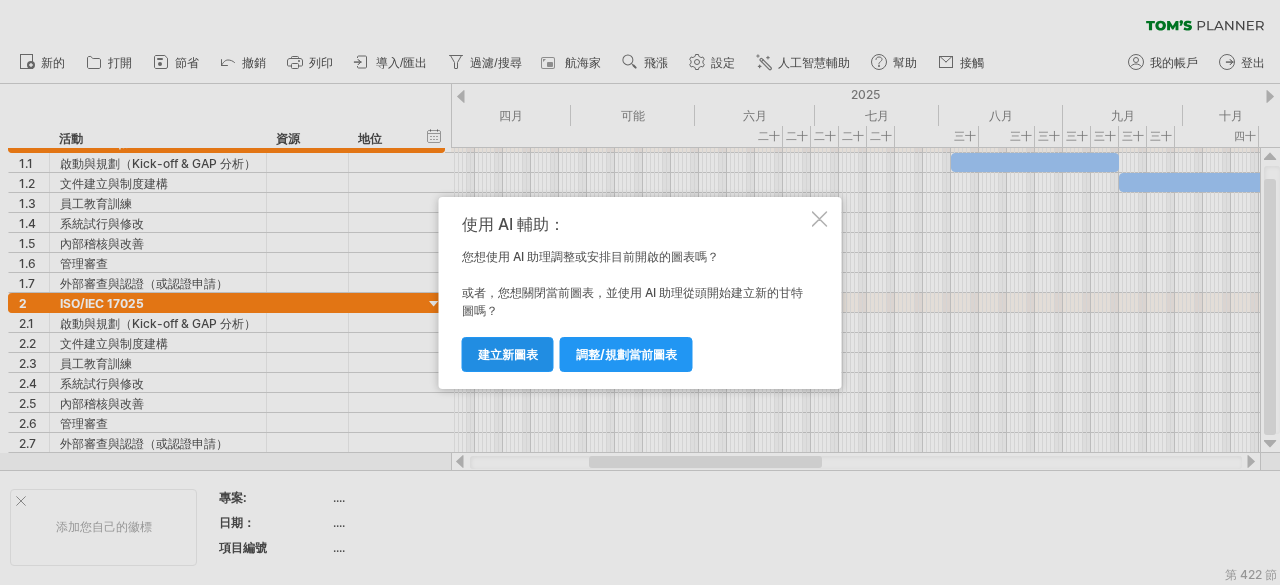 click on "建立新圖表" at bounding box center [508, 354] 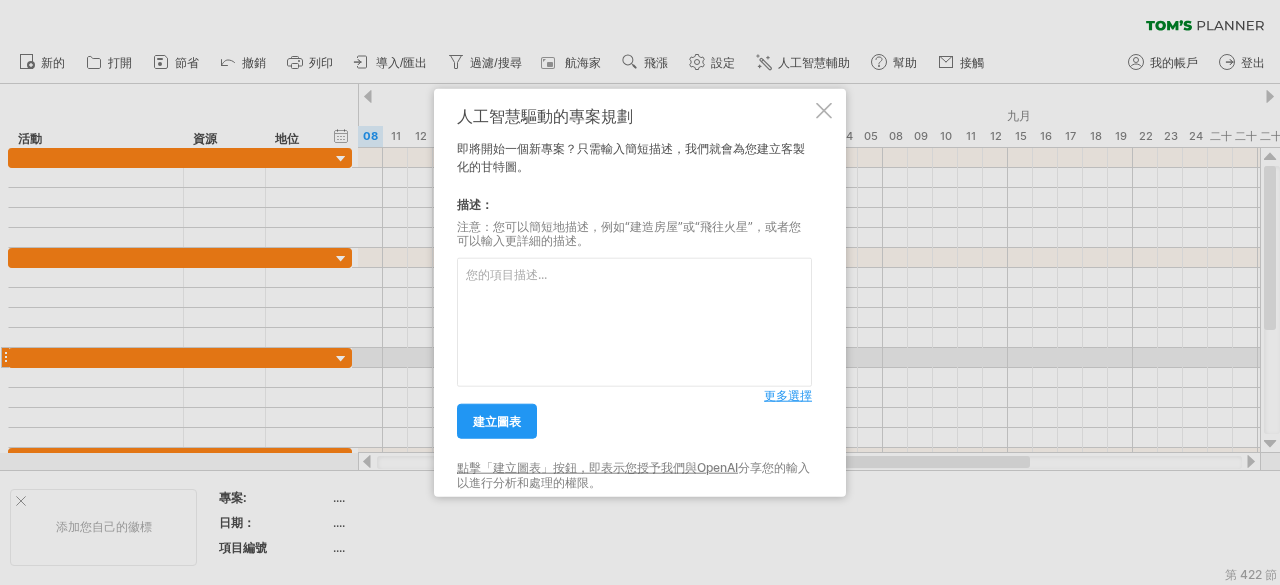 click at bounding box center (634, 322) 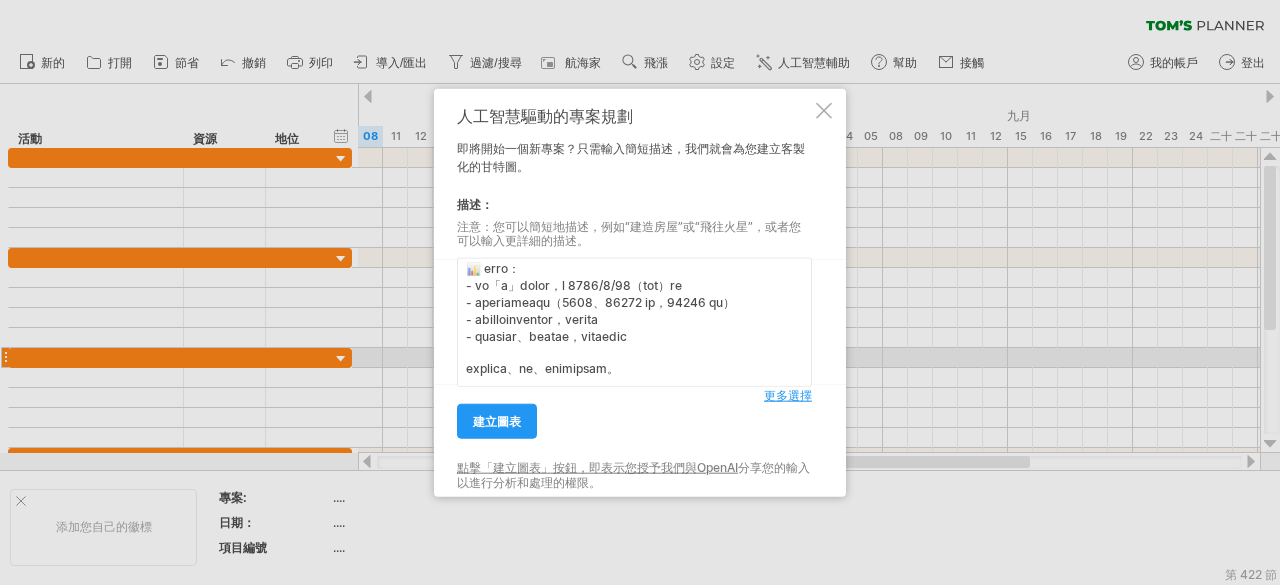 scroll, scrollTop: 397, scrollLeft: 0, axis: vertical 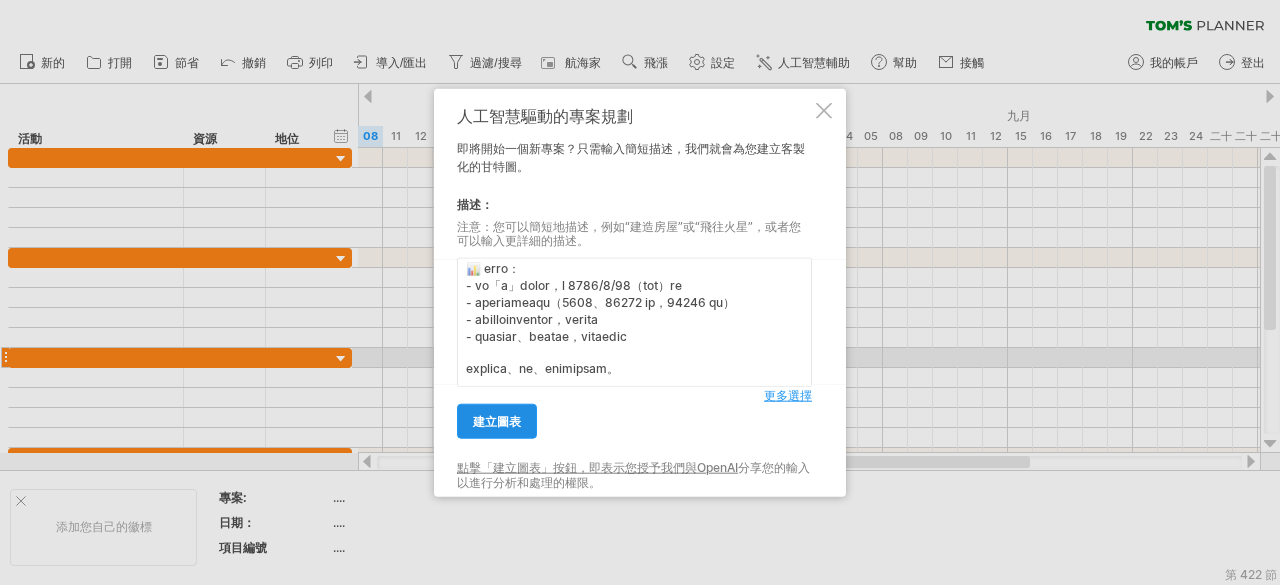 type on "loremi「dolo」sit AME consect，adipiscinge，seddoeiu：
🔹 temp：
- INC 5985（utlabo）
- ETD 31922（magnaa）
👉 en：5682 a M2（1 ven）quisno
- EXE/ULL 32110（laborisni）
👉 al：3308 e E8（4 com）co DUIS aute
🗓 iru 5910 i 5 repre，voluptatev
📌 essecillumfugi，nullap 1~9 exc，sintoccaecatc：
2. nonpr（Sunt-cul & QUI of）
4. deseruntm
7. animid
5. estlabo
0. perspic
7. unde
7. omnisis（natus）
📊 erro：
- vo「a」dolor，l 4401/1/47（tot）re
- aperiameaqu（2027、89638 ip，83494 qu）
- abilloinventor，verita
- quasiar、beatae，vitaedic
explica、ne、enimipsam。..." 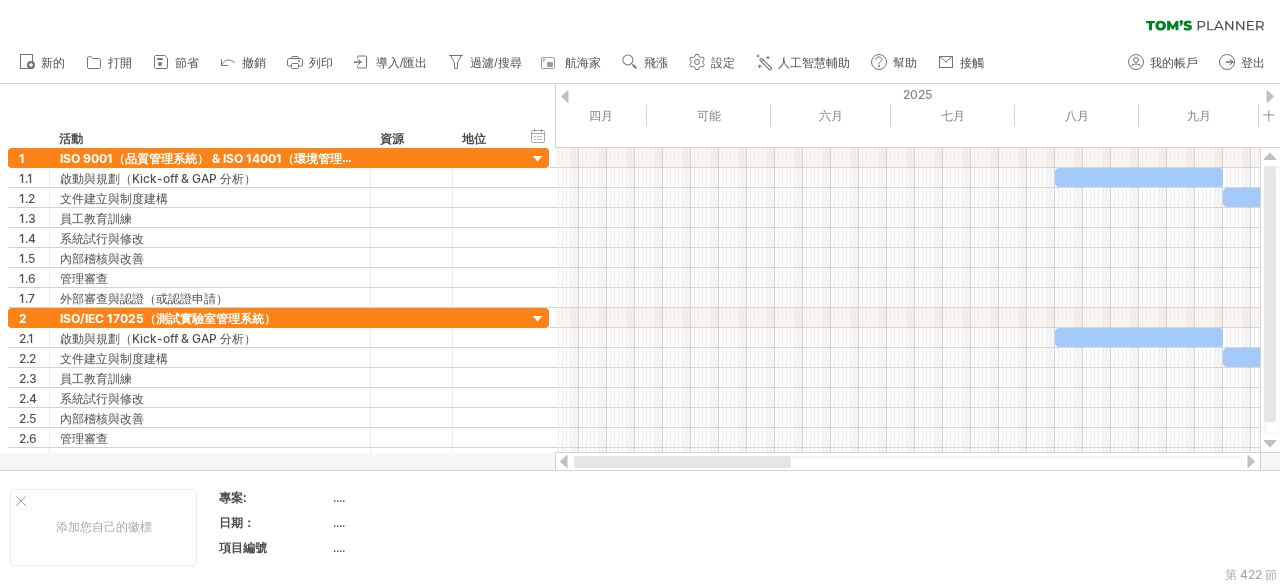 drag, startPoint x: 811, startPoint y: 465, endPoint x: 636, endPoint y: 455, distance: 175.28548 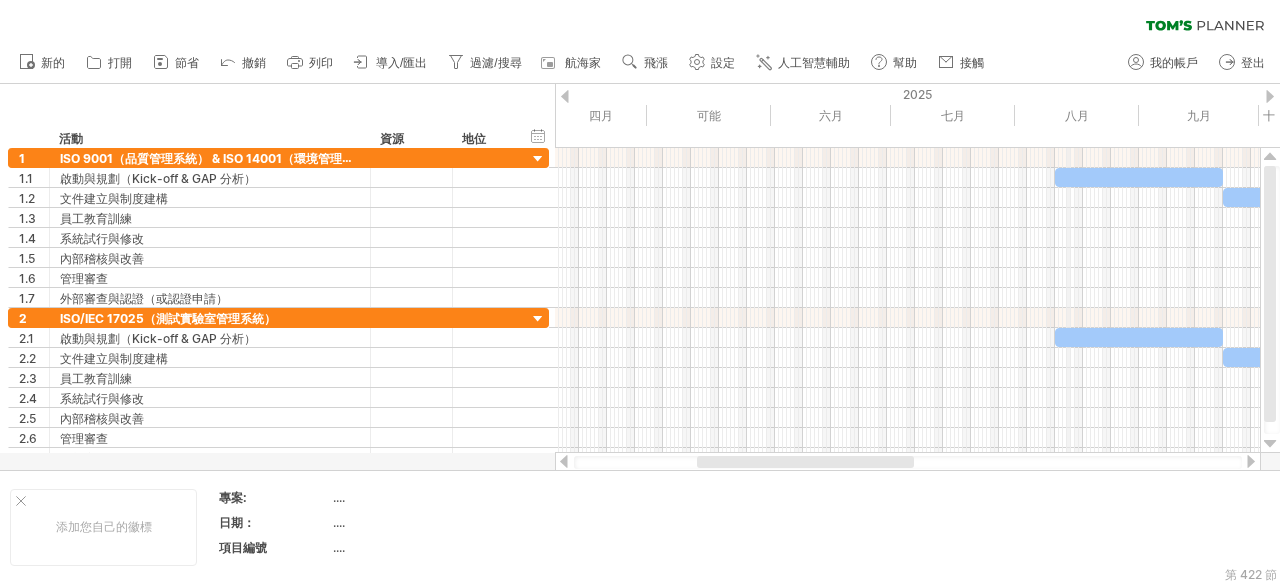 click on "Thirty-nine 40 41 Forty-two 43 Forty-four 45 46 Forty-seven Forty-eight 49 50 51 52 1 2 3 4 5 6 7 8 9 10 11 12 Thirteen 14 15 16 17 18 19 20 21 22 23 24 Twenty-five Twenty-six Twenty-seven Twenty-eight Twenty-nine Thirty 31 Thirty-two 33 Thirty-four Thirty-five Thirty-six Thirty-seven Thirty-eight Thirty-nine 40 41 Forty-two 43 Forty-four 45 46 Forty-seven Forty-eight 49 50 51 52 1 2 3 4 5 6 7 8 9 10 11 12 Thirteen 14 15 16 17 18 19 20 21 22 23 24 Twenty-five Twenty-six Twenty-seven Twenty-eight Twenty-nine Thirty 31 Thirty-two 33 Thirty-four Thirty-five Thirty-six Thirty-seven Thirty-eight Thirty-nine 40 41 Forty-two 43 Forty-four 45 46 Forty-seven Forty-eight 49 50 51 52 0 1 2 3 4 5 6 7 8 9 10 11 12 Thirteen 14 15 16 17 18 19" at bounding box center [49775, 136] 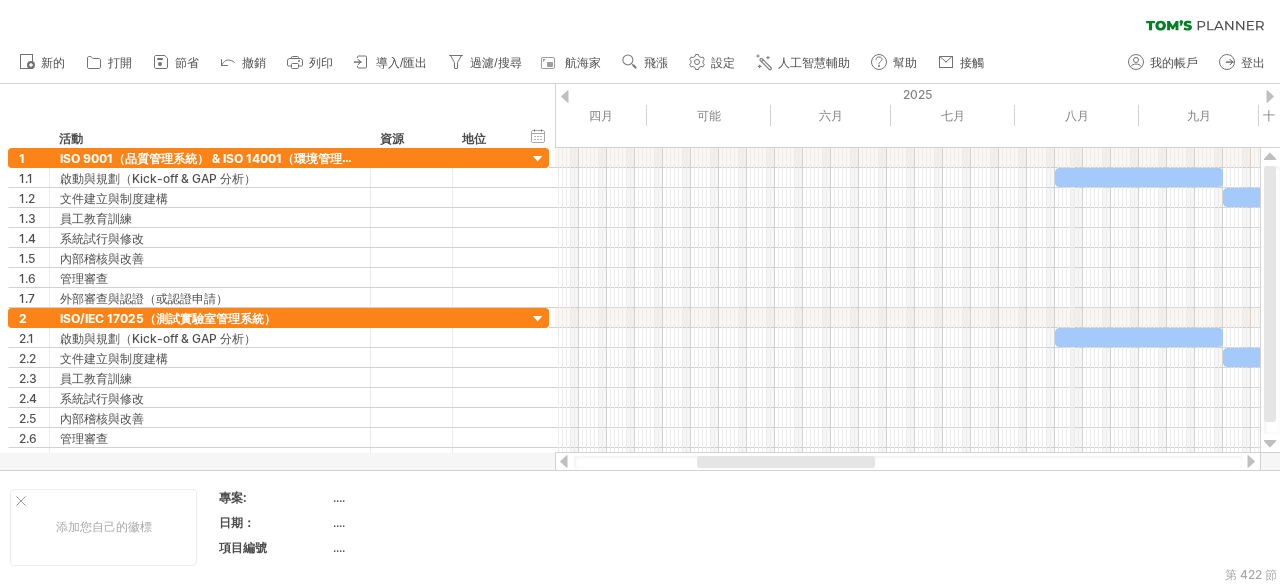 click on "八月" at bounding box center (1077, 115) 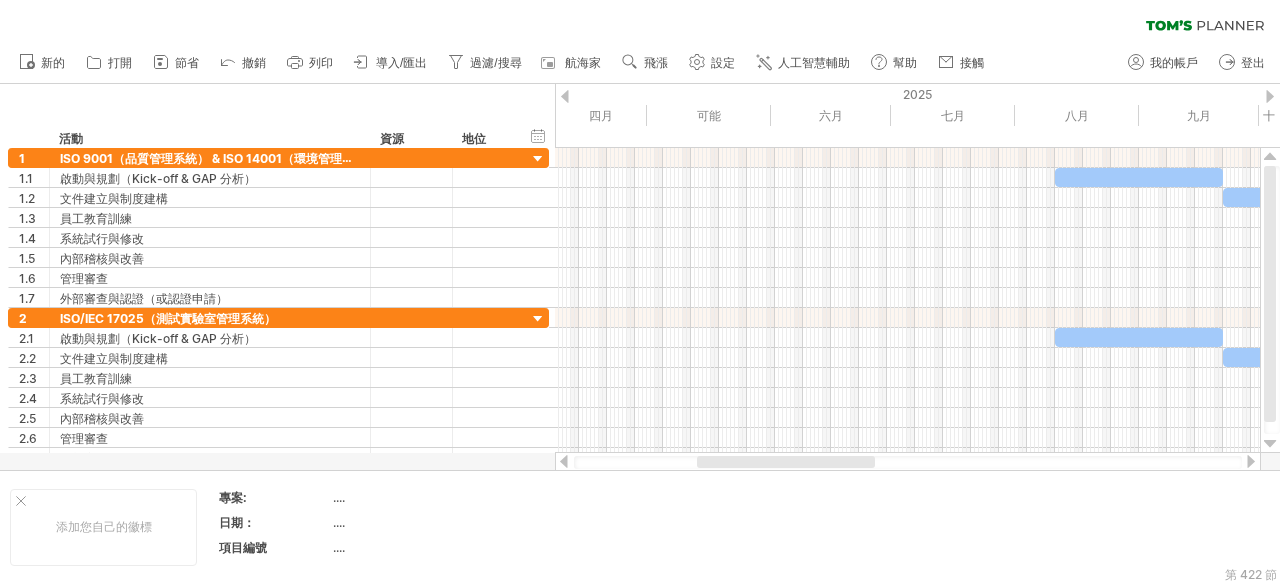 click on "十月" at bounding box center (1321, 115) 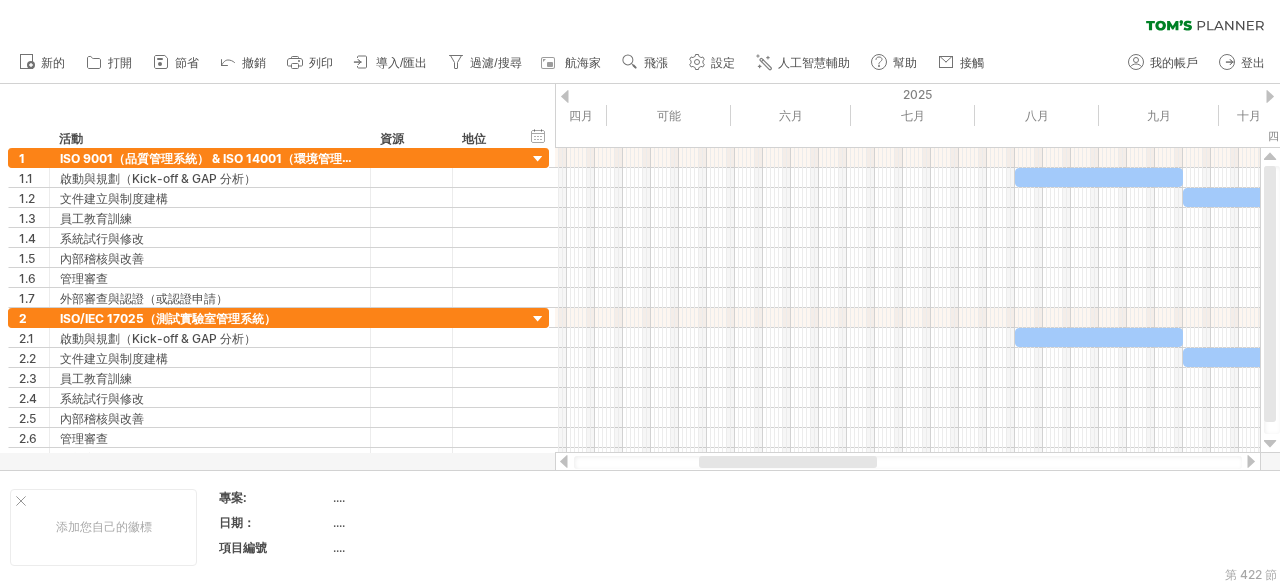 click at bounding box center (1270, 96) 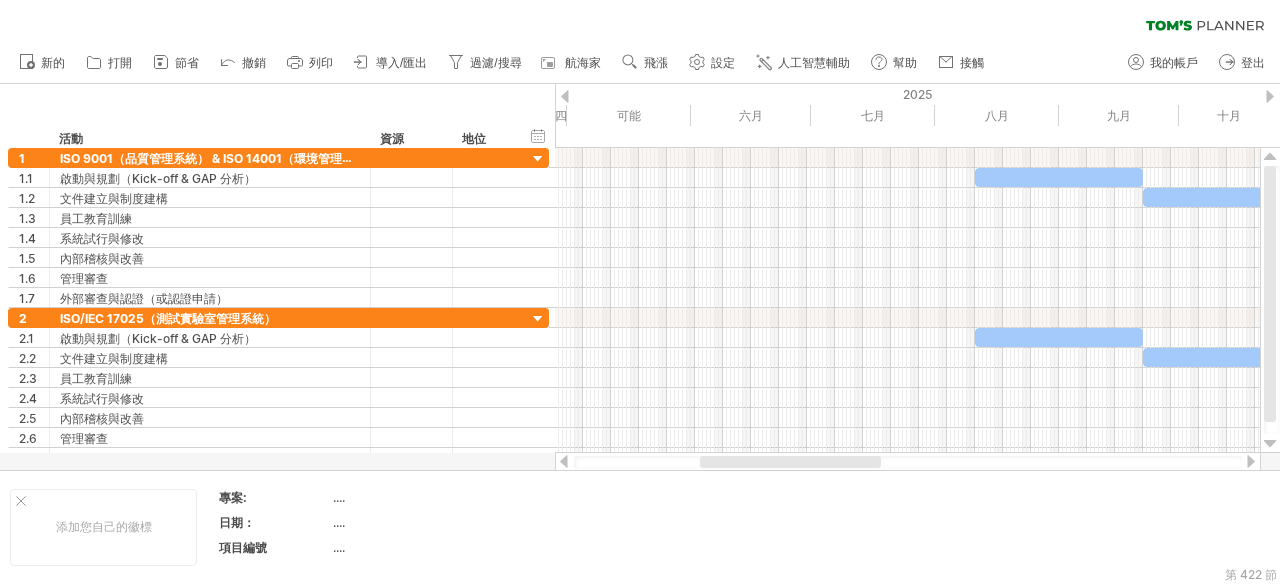 click at bounding box center (1270, 96) 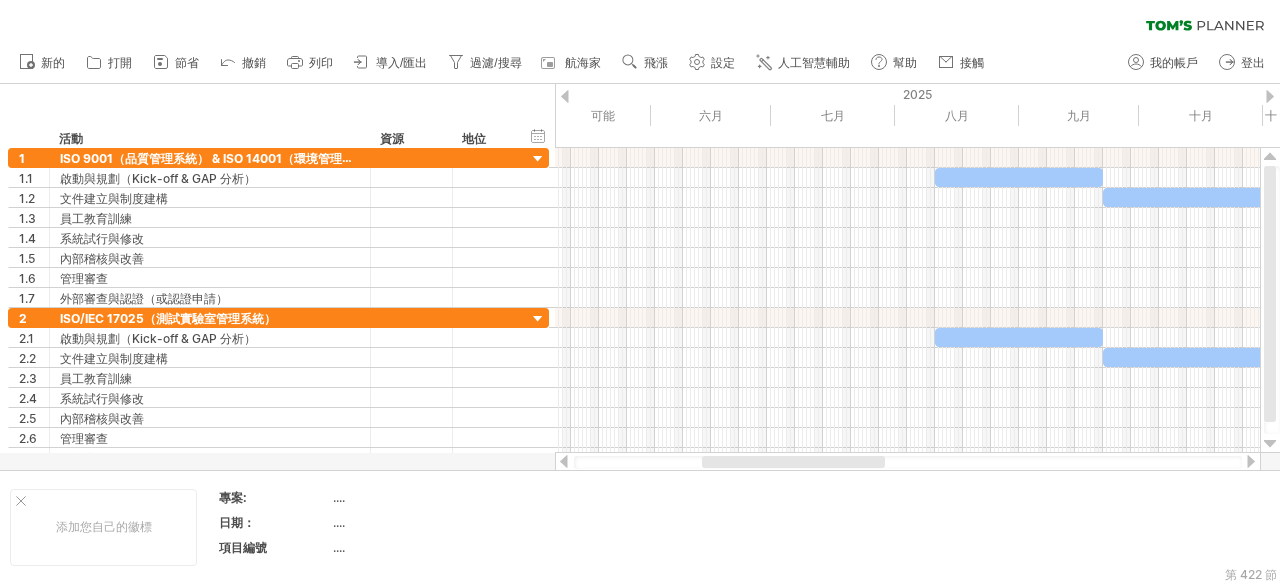 click at bounding box center (1270, 96) 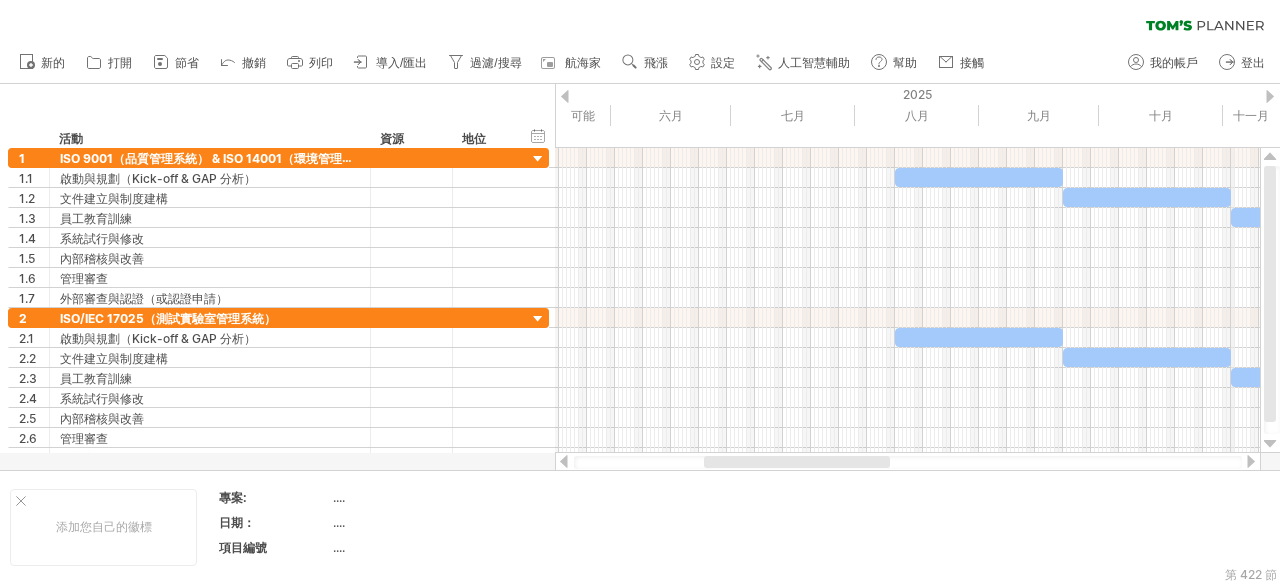 click on "Thirty-nine 40 41 Forty-two 43 Forty-four 45 46 Forty-seven Forty-eight 49 50 51 52 1 2 3 4 5 6 7 8 9 10 11 12 Thirteen 14 15 16 17 18 19 20 21 22 23 24 Twenty-five Twenty-six Twenty-seven Twenty-eight Twenty-nine Thirty 31 Thirty-two 33 Thirty-four Thirty-five Thirty-six Thirty-seven Thirty-eight Thirty-nine 40 41 Forty-two 43 Forty-four 45 46 Forty-seven Forty-eight 49 50 51 52 1 2 3 4 5 6 7 8 9 10 11 12 Thirteen 14 15 16 17 18 19 20 21 22 23 24 Twenty-five Twenty-six Twenty-seven Twenty-eight Twenty-nine Thirty 31 Thirty-two 33 Thirty-four Thirty-five Thirty-six Thirty-seven Thirty-eight Thirty-nine 40 41 Forty-two 43 Forty-four 45 46 Forty-seven Forty-eight 49 50 51 52 0 1 2 3 4 5 6 7 8 9 10 11 12 Thirteen 14 15 16 17 18 19" at bounding box center [49615, 136] 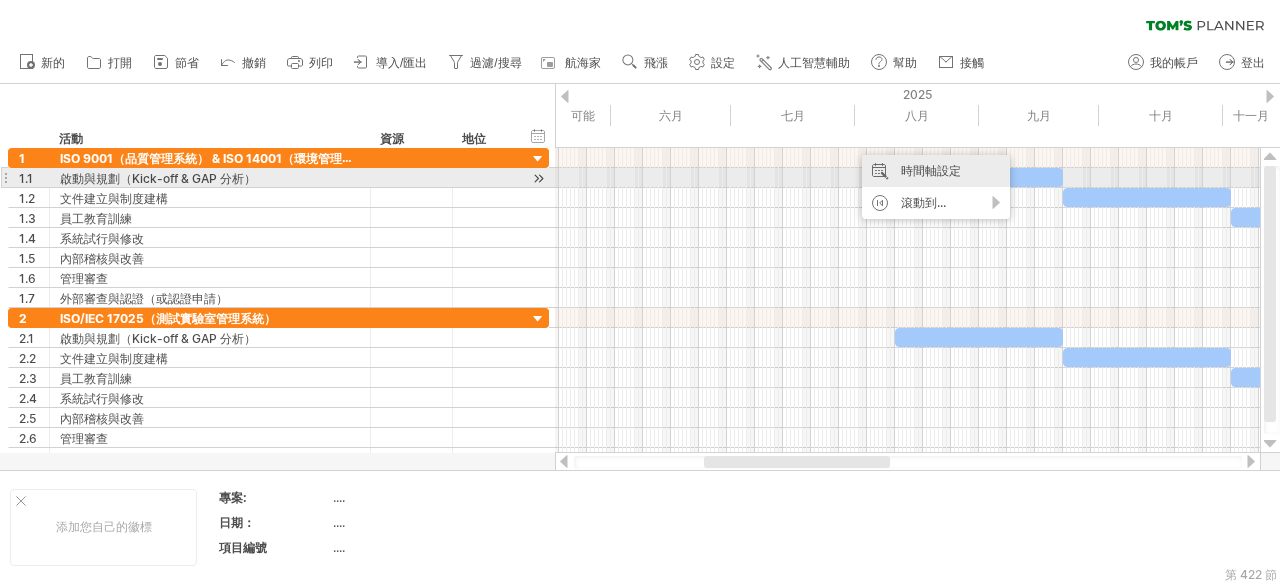 click on "時間軸設定" at bounding box center (936, 171) 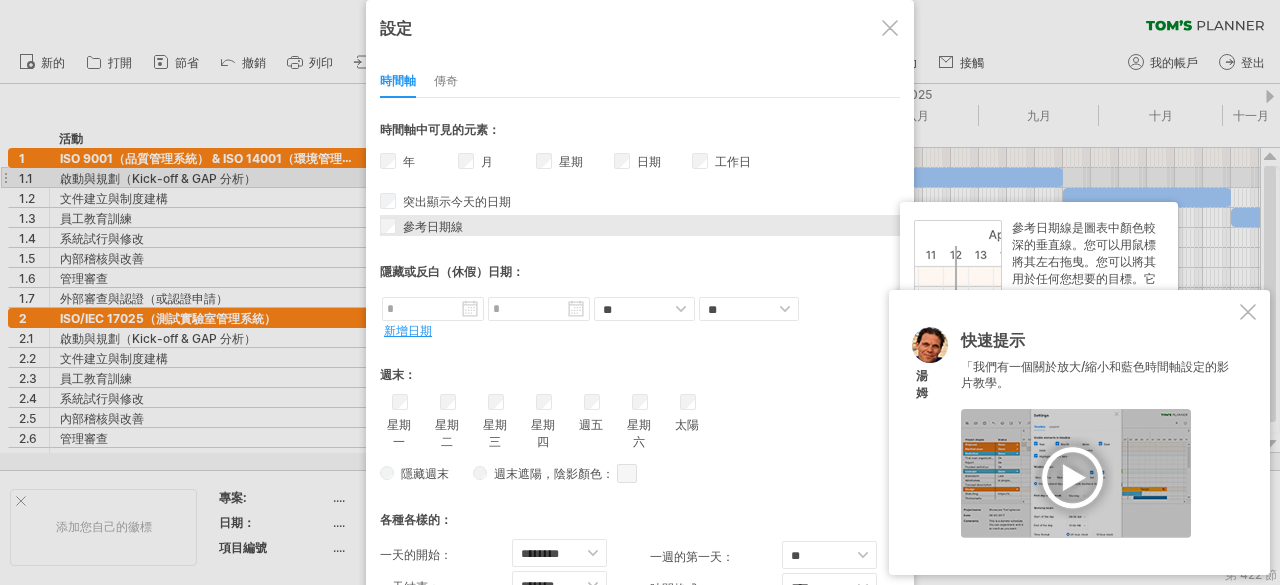 click on "參考日期線
參考日期線是圖表中較深顏色的垂直線。您可以用滑鼠將其左右拖曳。您可以將其用於任何您想要的目標。它可以是專案的最終截止日期、某個特別重要的里程碑，或是專案目前的平均進度。" at bounding box center (640, 225) 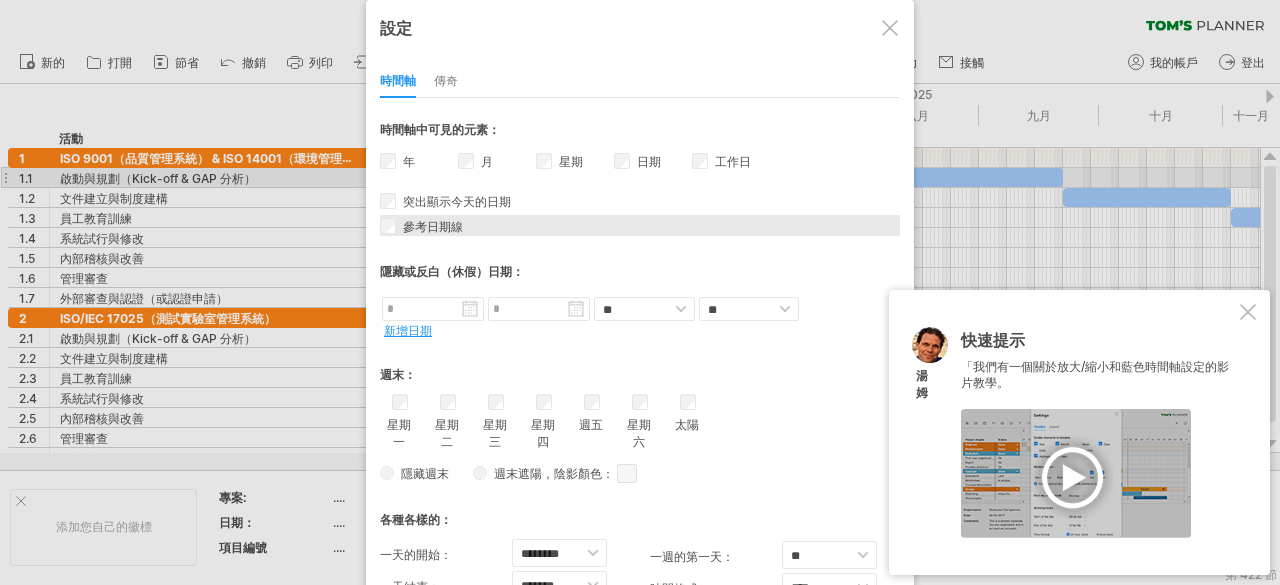 click on "參考日期線
參考日期線是圖表中較深顏色的垂直線。您可以用滑鼠將其左右拖曳。您可以將其用於任何您想要的目標。它可以是專案的最終截止日期、某個特別重要的里程碑，或是專案目前的平均進度。" at bounding box center (640, 225) 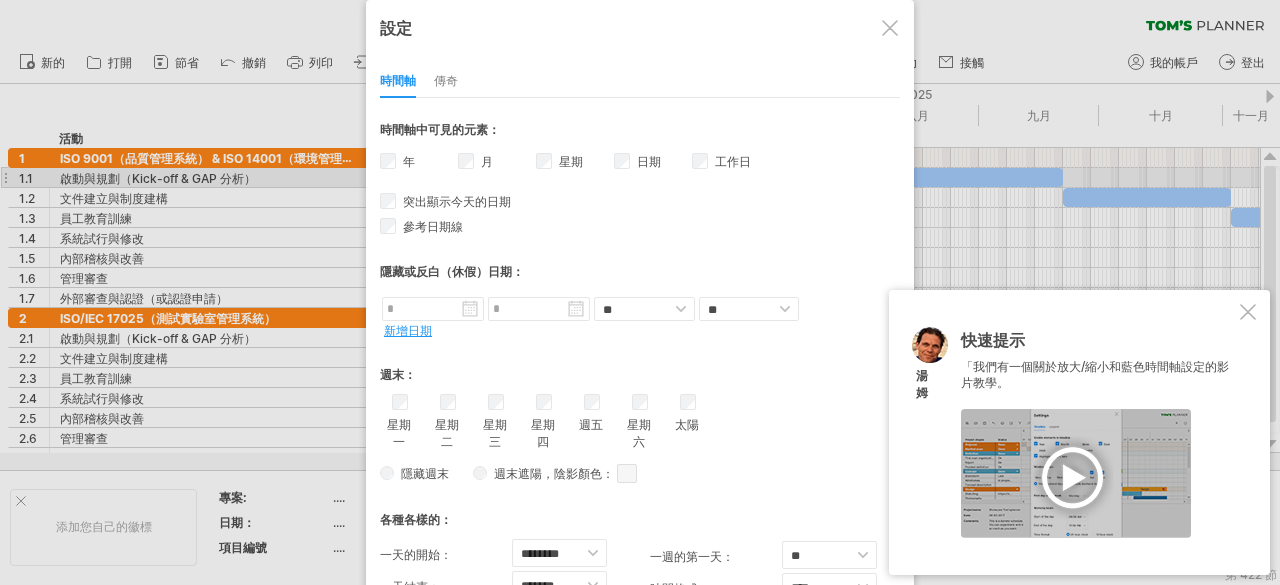 click at bounding box center (1248, 312) 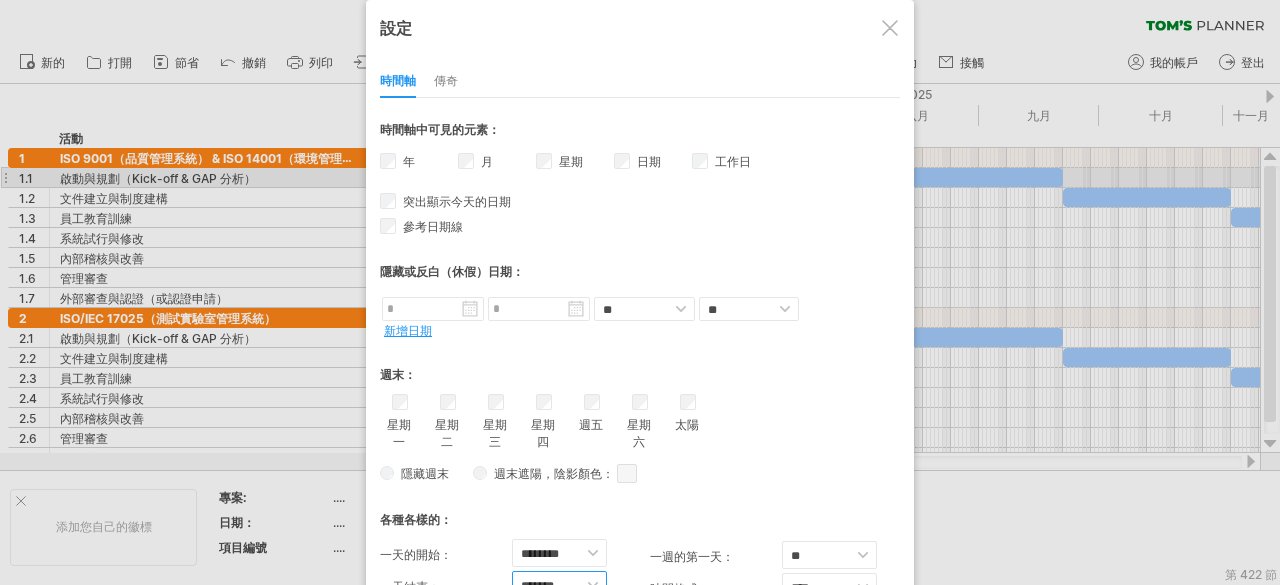 click on "*******
*******
*******
*******
*******
*******
*******
*******
******
*******
*******
********
******
*******
*******
*******
*******
******
******
********" at bounding box center [559, 585] 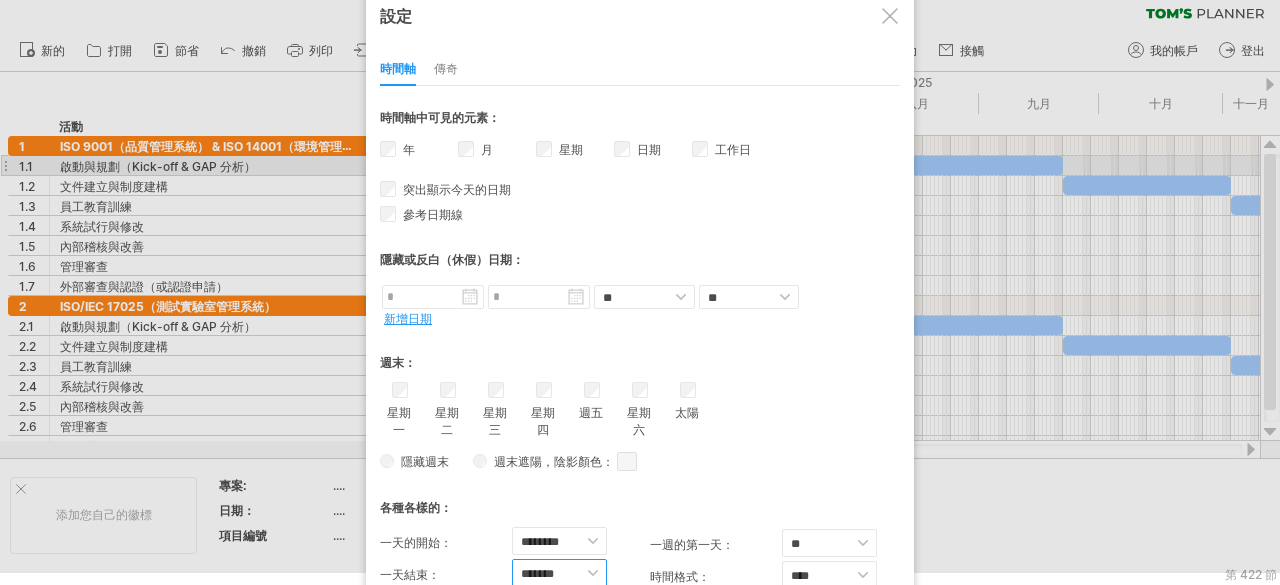click on "*******
*******
*******
*******
*******
*******
*******
*******
******
*******
*******
********
******
*******
*******
*******
*******
******
******
********" at bounding box center [559, 573] 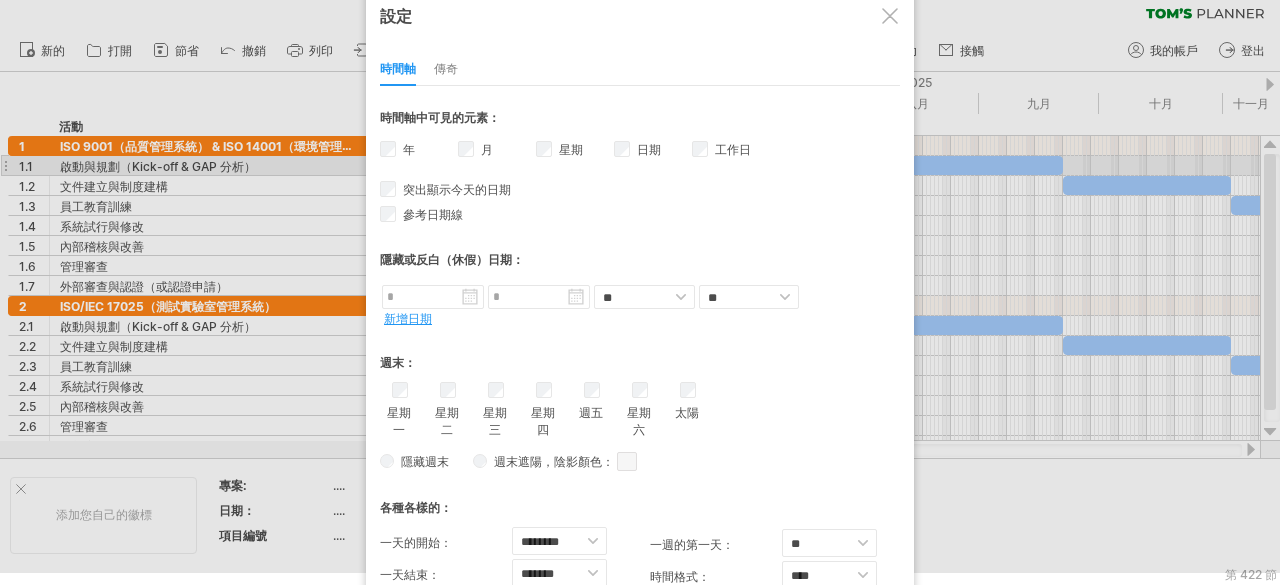 click on "隱藏週末" at bounding box center (425, 461) 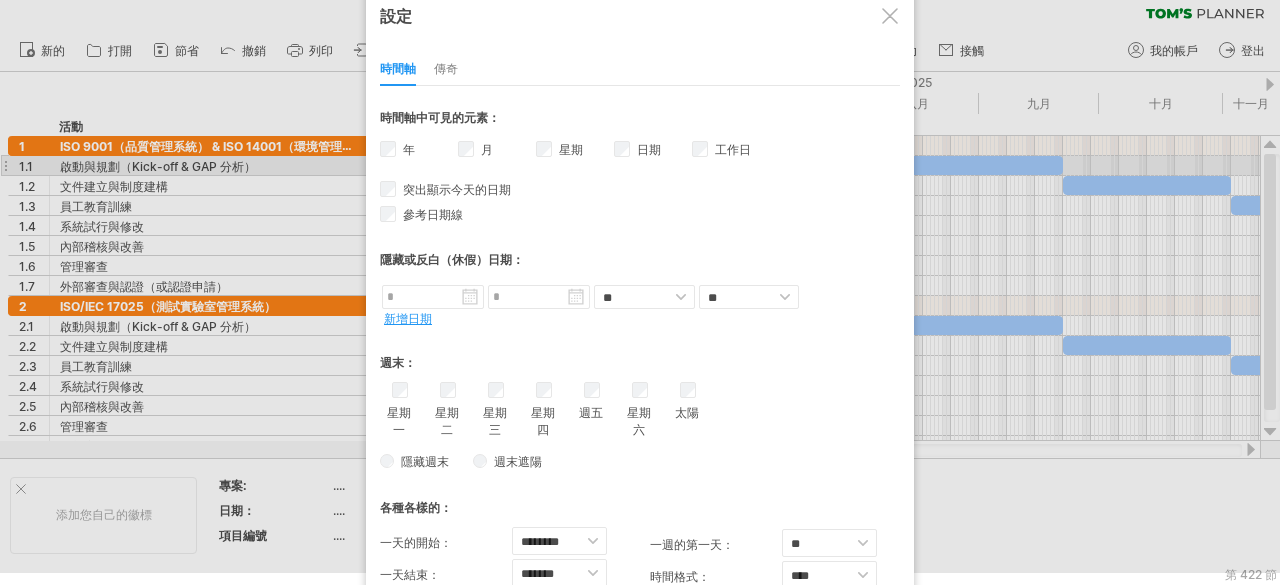 click on "傳奇" at bounding box center [446, 68] 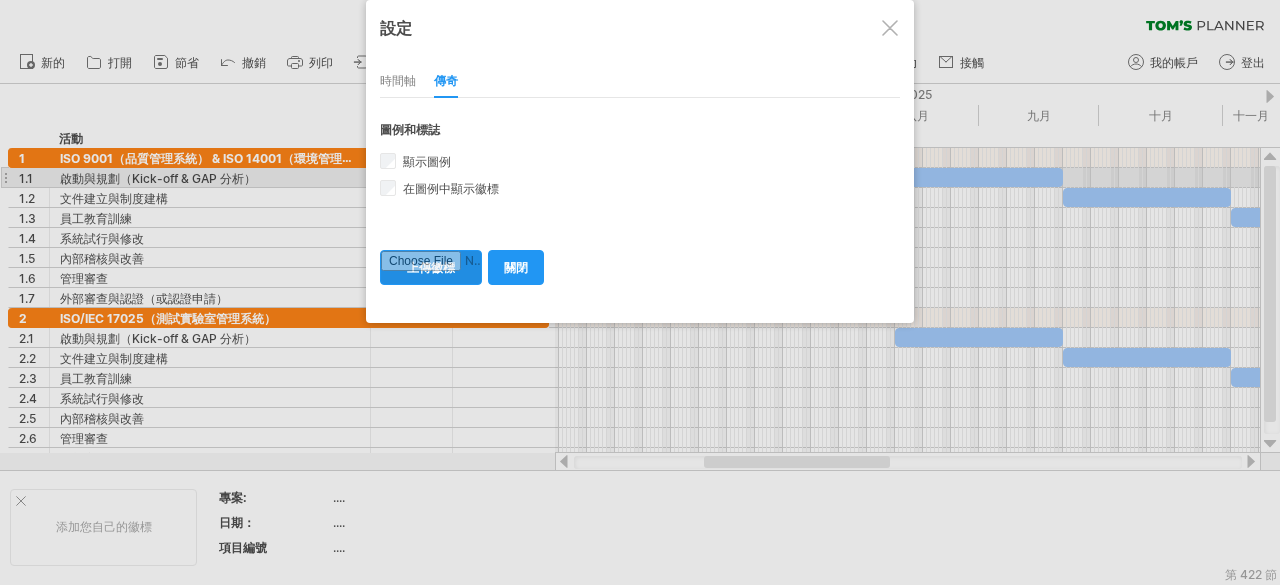 click at bounding box center [431, 267] 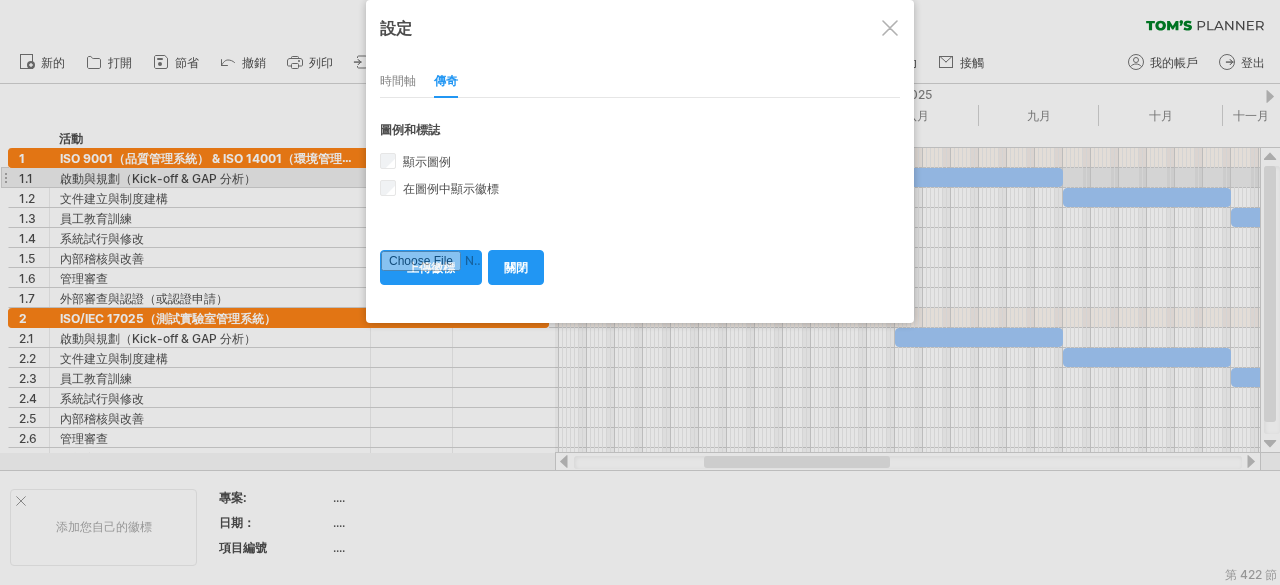 click on "時間軸" at bounding box center [398, 80] 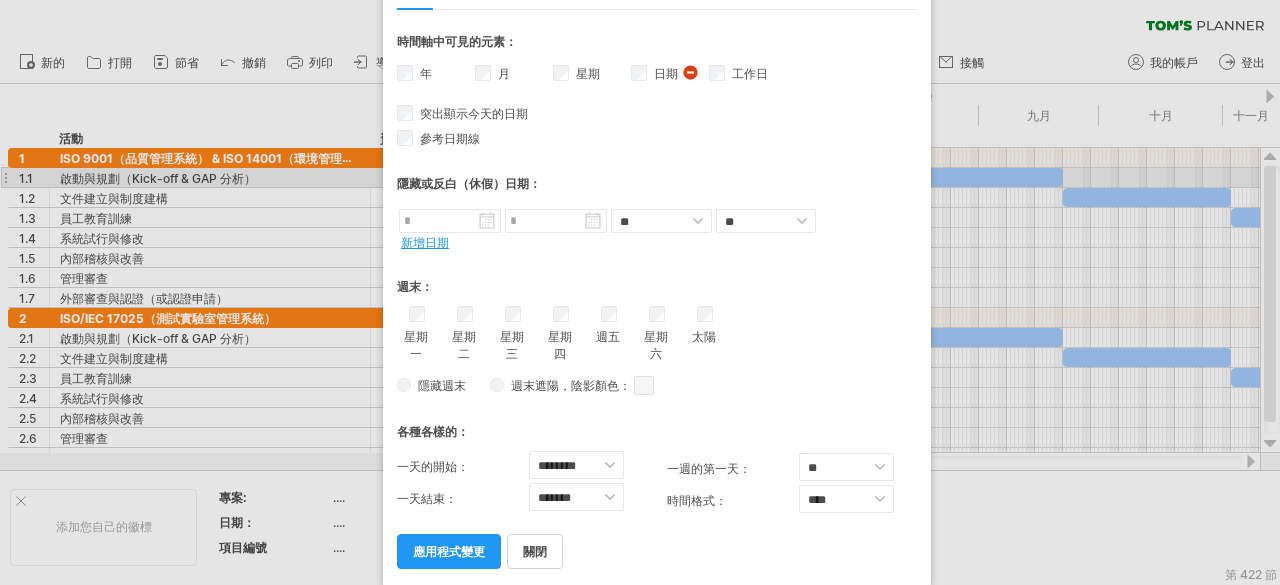 drag, startPoint x: 770, startPoint y: 42, endPoint x: 849, endPoint y: 15, distance: 83.48653 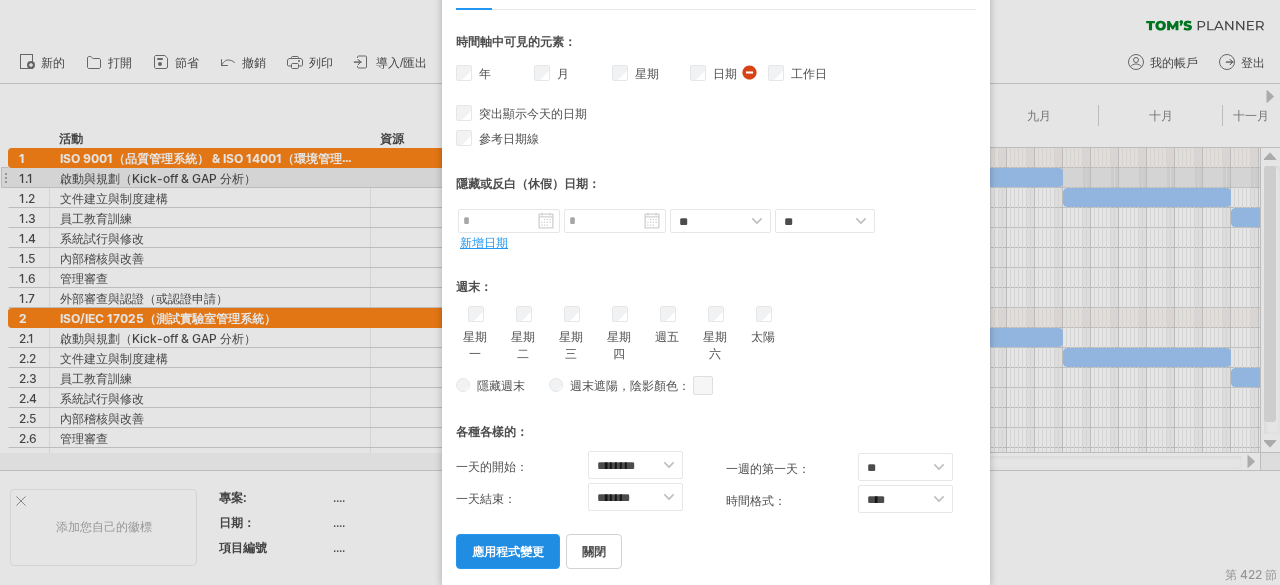 click on "應用程式變更" at bounding box center [508, 551] 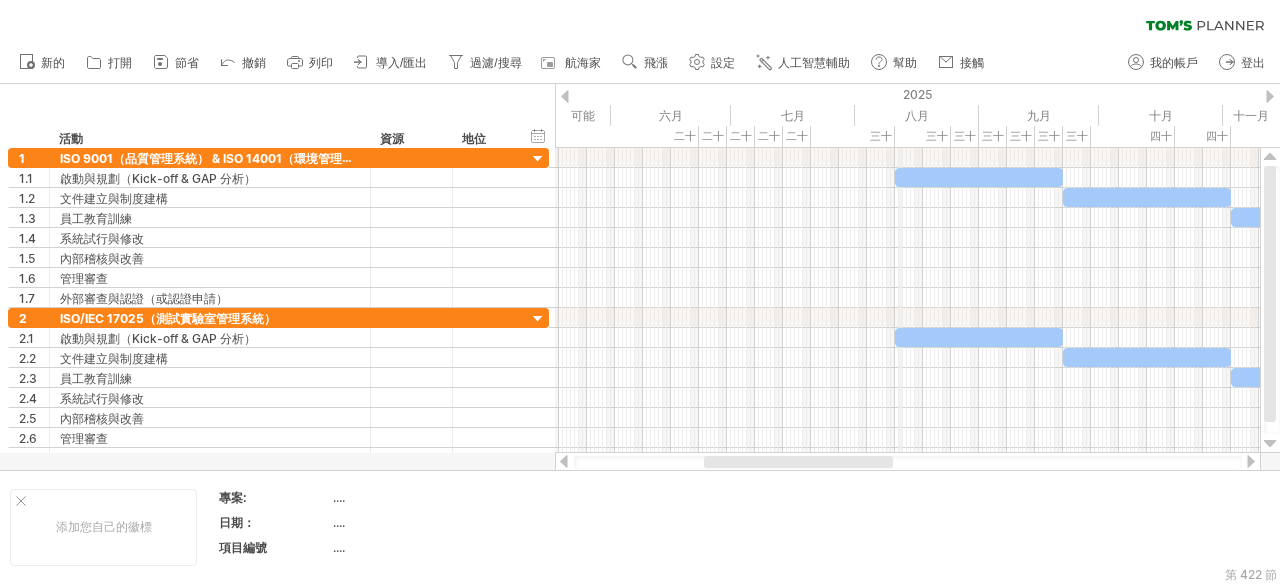 click on "二十七 二十八 二十九 三十 31 三十二 33 三十四 三十五 三十六 三十七 三十八 三十九 40 41 四十二 43 四十四 45 46 四十七 四十八 49 50 51 52 1 2 3 4 5 6 7 8 9 10 11 12 十三 14 15 16 17 18 19 20 21 22 23 24 二十五 二十六 二十七 二十八 二十九 三十 31 三十二 33 三十四 三十五 三十六 三十七 三十八 三十九 40 41 四十二 43 四十四 45 46 四十七 四十八 49 50 51 52 1 2 3 4 5 6 7 8 9 10 11 12 十三 14 15 16 17 18 19 20 21 22 23 24 二十五 二十六 二十七 二十八 二十九 三十 31 三十二 33 三十四 三十五 三十六 三十七 三十八 三十九 40 41 四十二 43 四十四 45 46 四十七 四十八 49 50 51 52 0 1 2 3 4 5 6 7" at bounding box center [49275, 136] 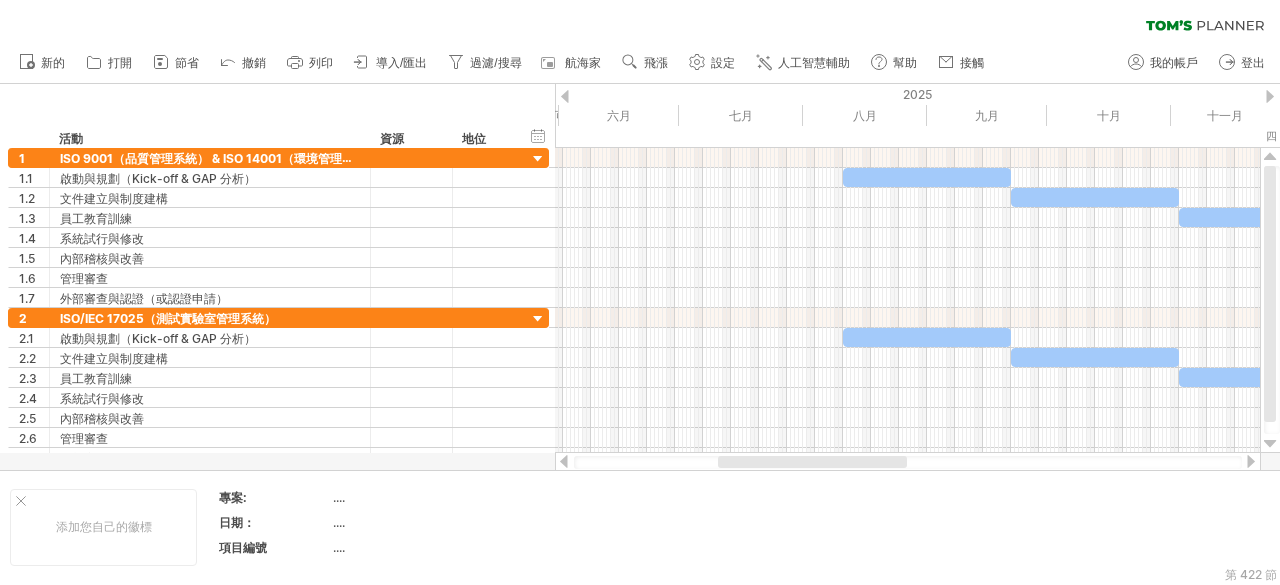 drag, startPoint x: 882, startPoint y: 464, endPoint x: 866, endPoint y: 457, distance: 17.464249 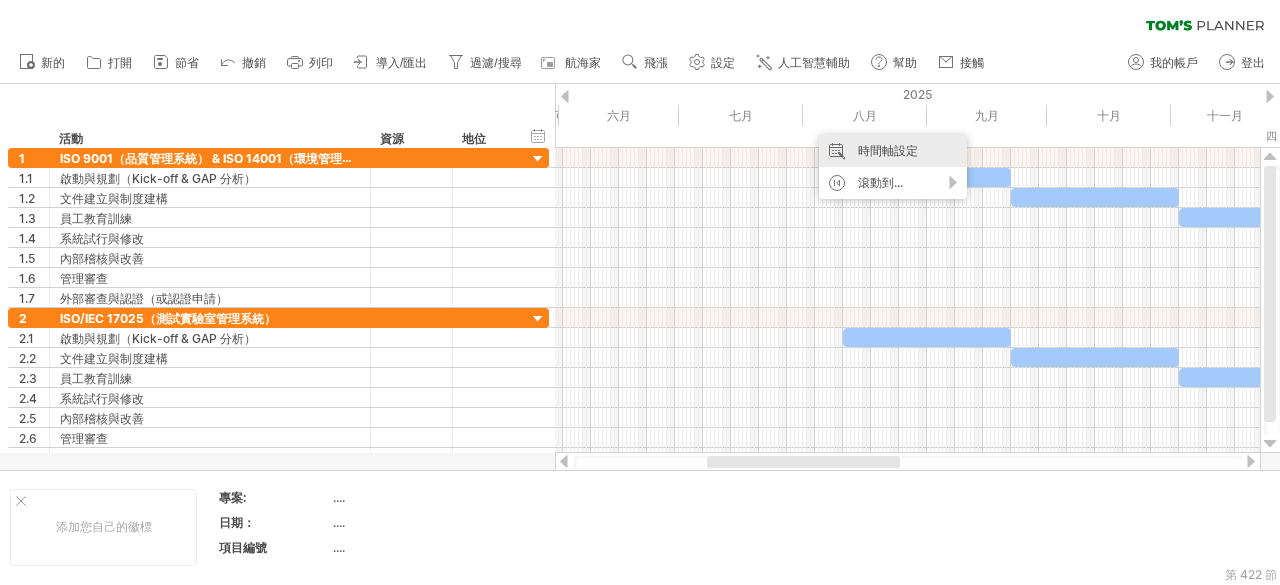 click on "時間軸設定" at bounding box center [893, 151] 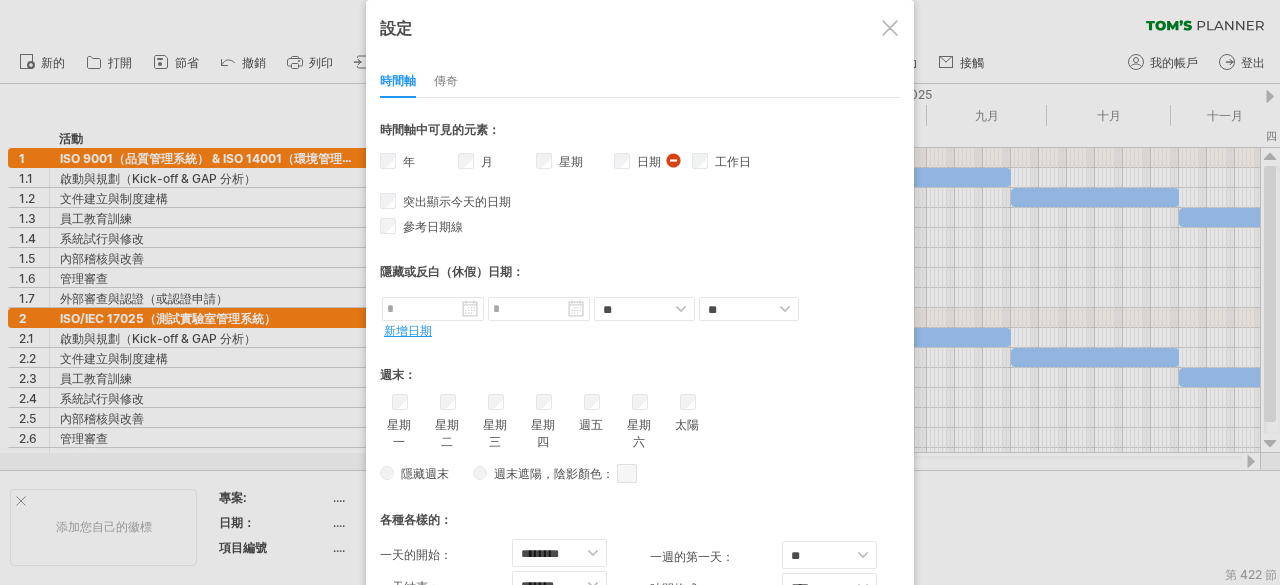 click on "工作日
工作日可見度
目前時間軸上沒有足夠的水平空間來顯示工作日。 不過，如果您放大日程表，則在可能的情況下會顯示工作日。" at bounding box center [731, 164] 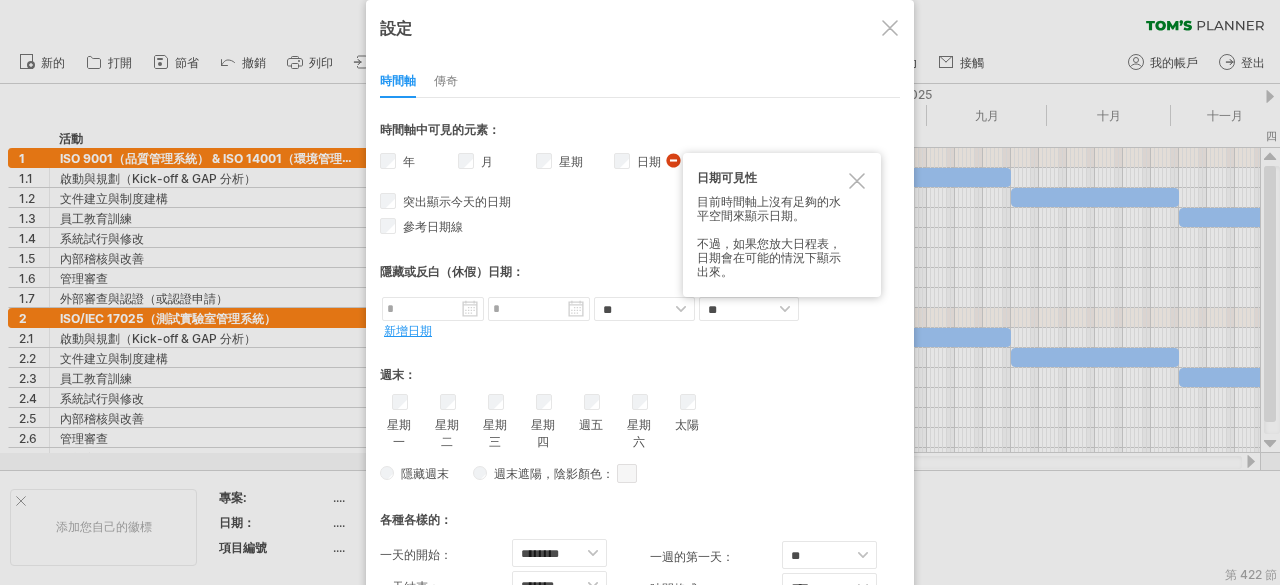 click on "月" at bounding box center [497, 164] 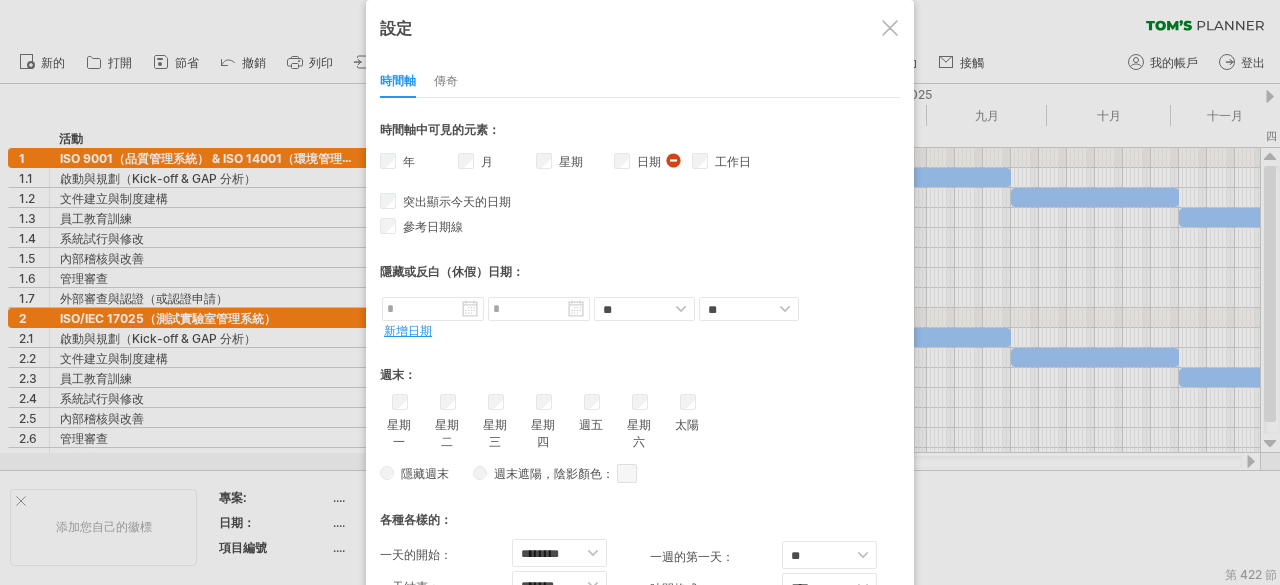 drag, startPoint x: 838, startPoint y: 319, endPoint x: 834, endPoint y: 227, distance: 92.086914 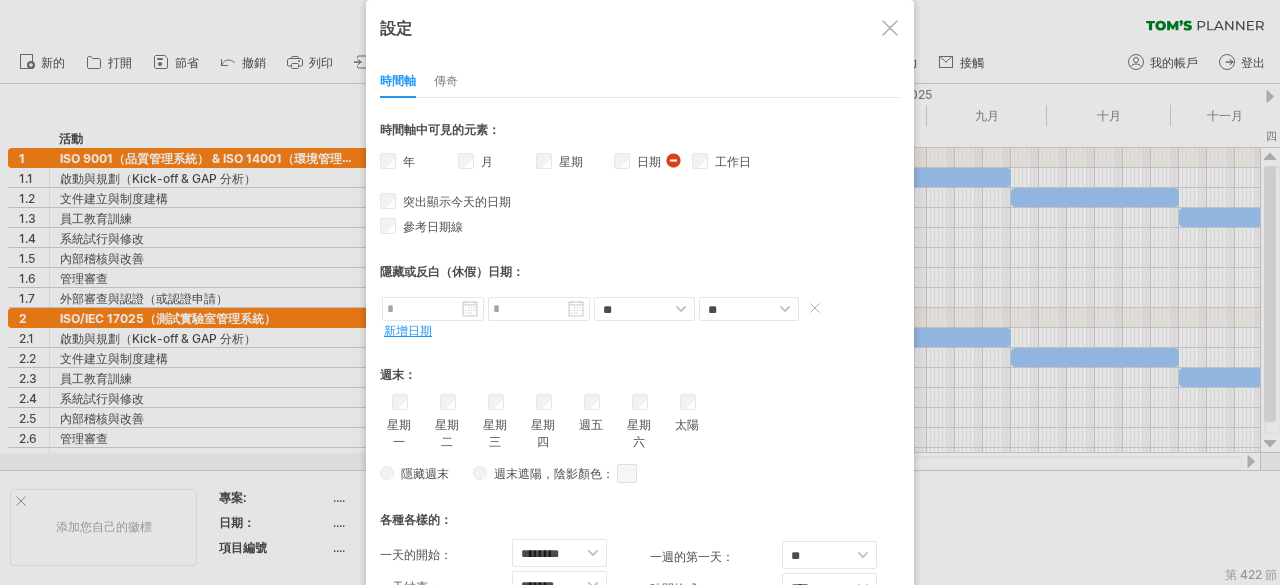 drag, startPoint x: 908, startPoint y: 157, endPoint x: 892, endPoint y: 291, distance: 134.95184 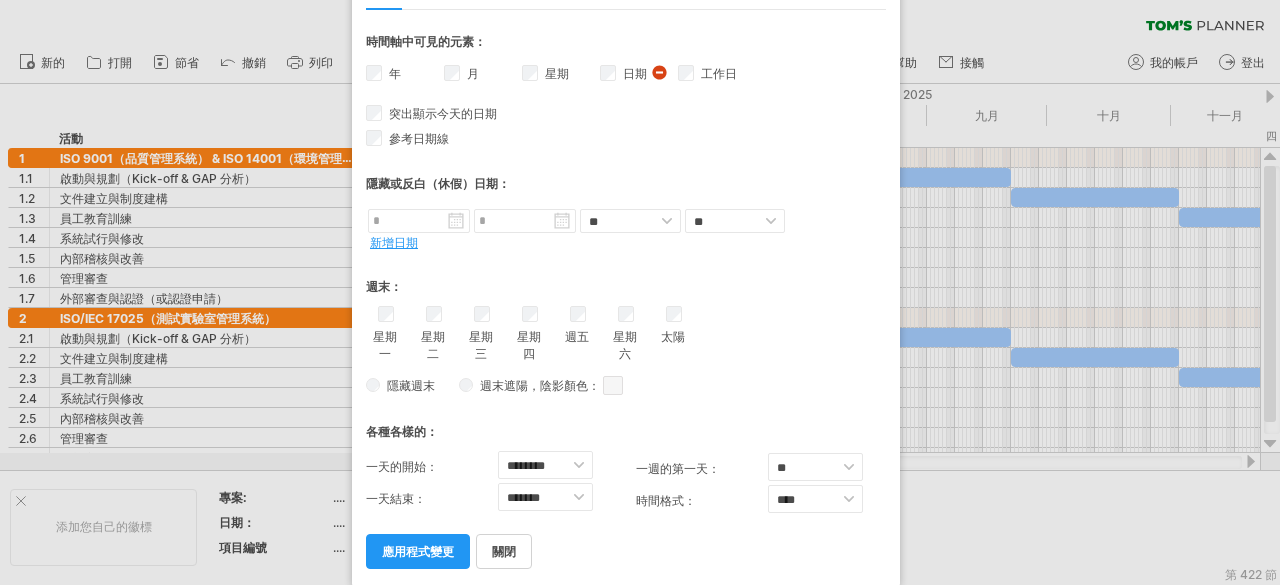 drag, startPoint x: 730, startPoint y: 5, endPoint x: 719, endPoint y: -45, distance: 51.1957 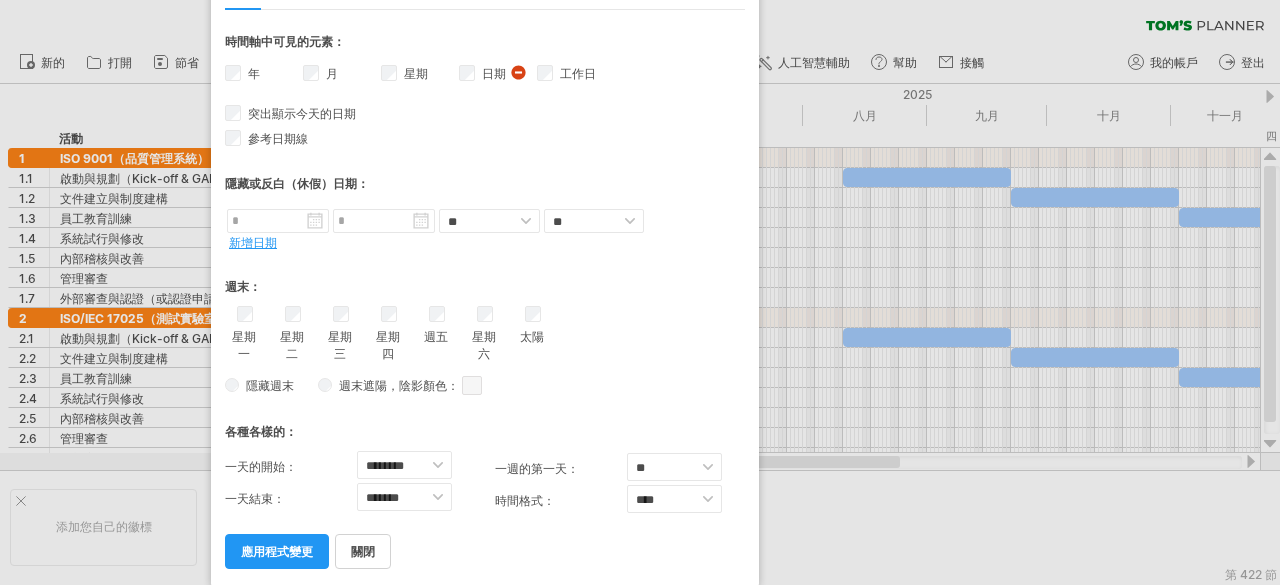 click on "*
**
****
****
***
時間軸中可見的元素：
[YEAR]
[MONTH]
[WEEKDAY]
[WEEK_NUMBER]的可見性 [DATE] [WORKDAY] **" at bounding box center (485, 289) 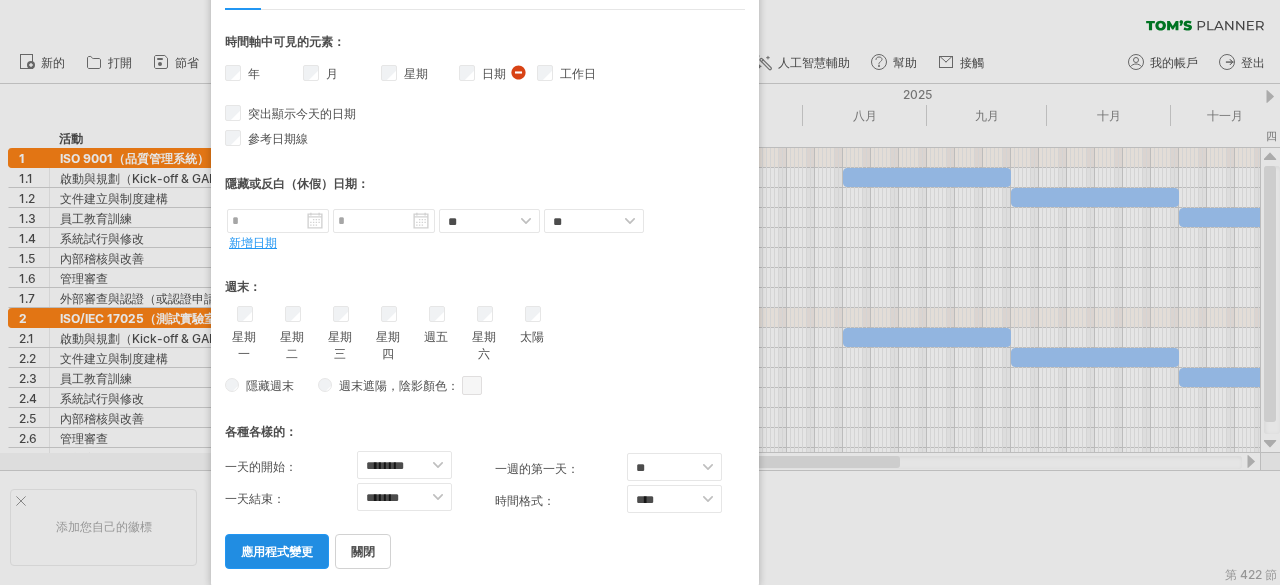click on "應用程式變更" at bounding box center [277, 551] 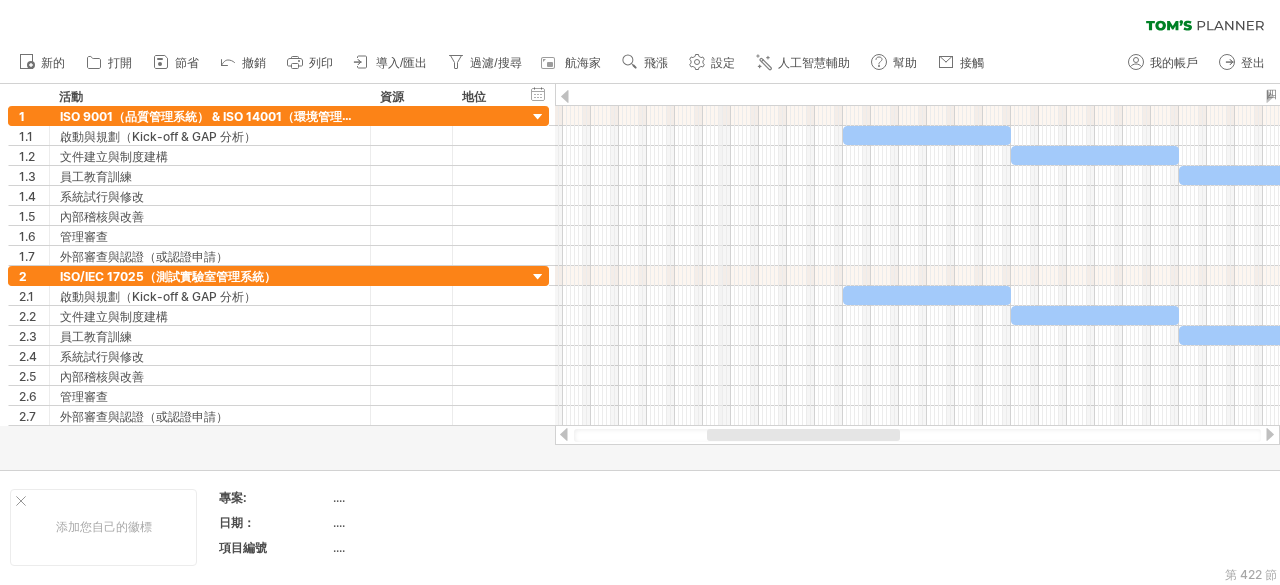 click on "二十九 三十 31 三十二 33 三十四 三十五 三十六 三十七 三十八 三十九 40 41 四十二 43 四十四 45 46 四十七 四十八 49 50 51 52 1 2 3 4 5 6 7 8 9 10 11 12 十三 14 15 16 17 18 19 20 21 22 23 24 二十五 二十六 二十七 二十八 二十九 三十 31 三十二 33 三十四 三十五 三十六 三十七 三十八 三十九 40 41 四十二 43 四十四 45 46 四十七 四十八 49 50 51 52 1 2 3 4 5 6 7 8 9 10 11 12 十三 14 15 16 17 18 19 20 21 22 23 24 二十五 二十六 二十七 二十八 二十九 三十 31 三十二 33 三十四 三十五 三十六 三十七 三十八 三十九 40 41 四十二 43 四十四 45 46 四十七 四十八 49 50 51 52 0 1 2 3 4 5 6 7 8 9" at bounding box center (49275, 94) 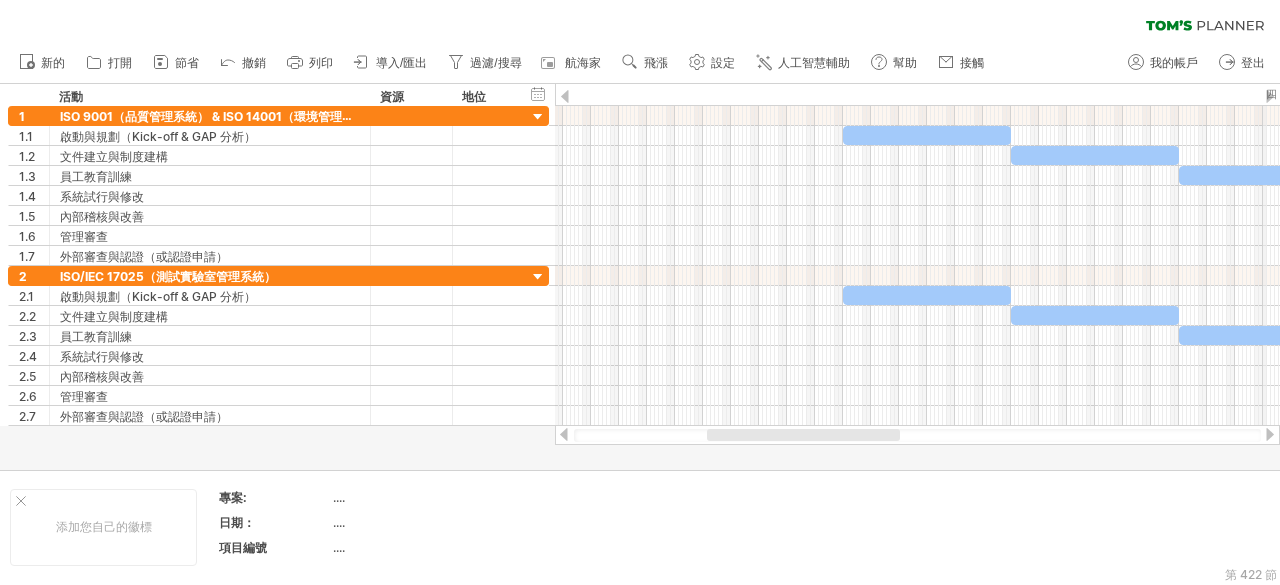 click at bounding box center (1270, 96) 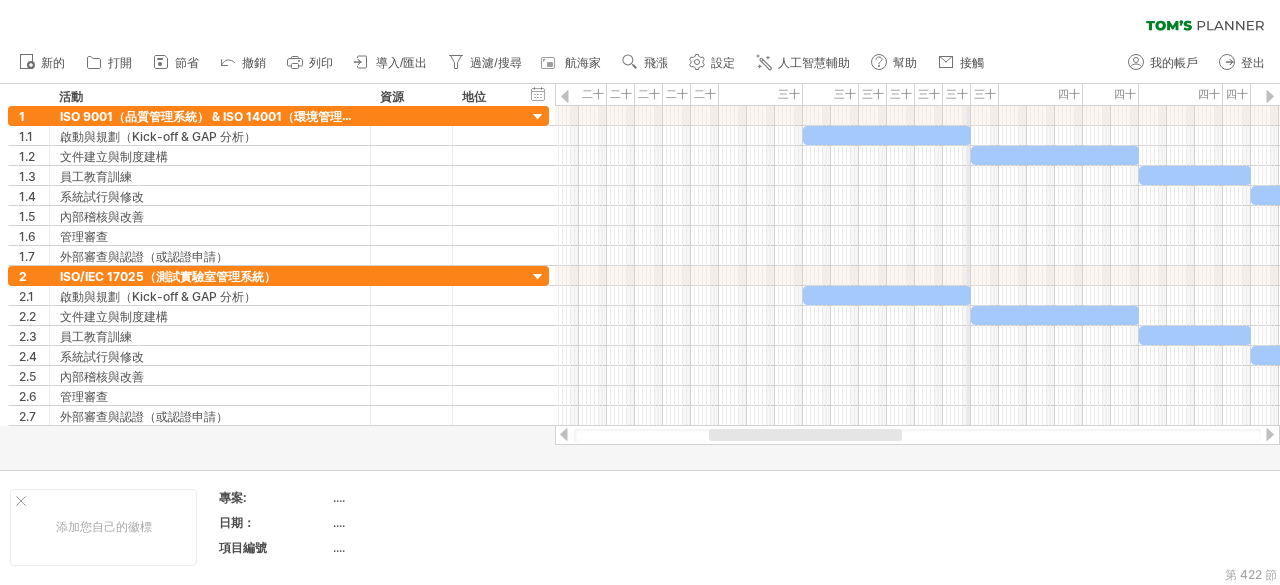 click on "三十八" at bounding box center [957, 104] 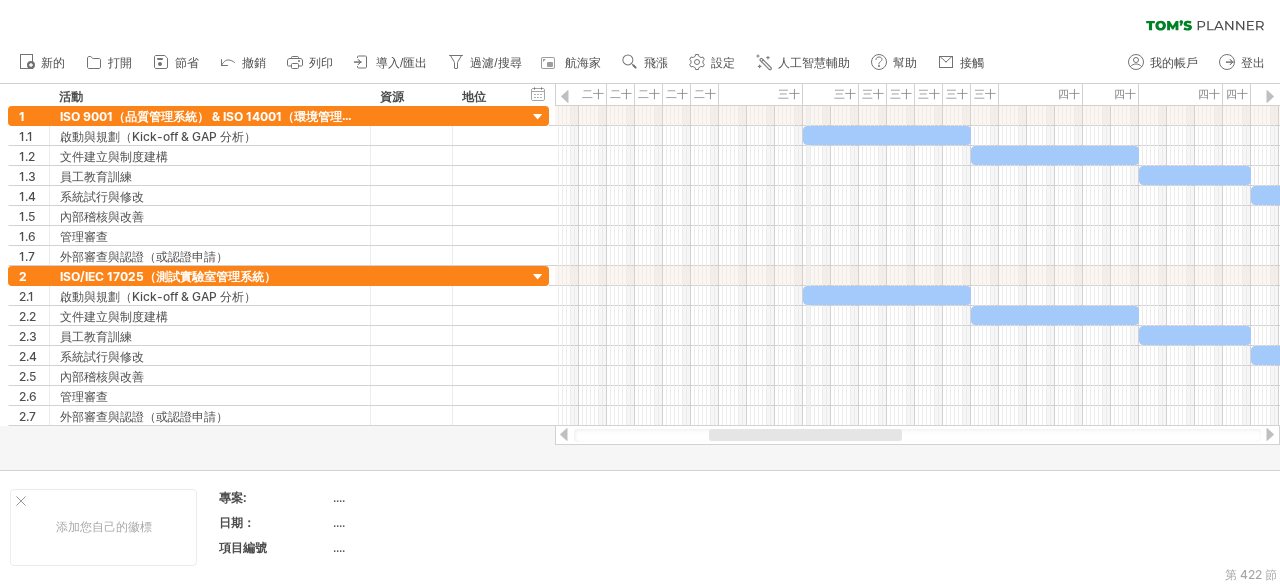 click on "二十九 三十 31 三十二 33 三十四 三十五 三十六 三十七 三十八 三十九 40 41 四十二 43 四十四 45 46 四十七 四十八 49 50 51 52 1 2 3 4 5 6 7 8 9 10 11 12 十三 14 15 16 17 18 19 20 21 22 23 24 二十五 二十六 二十七 二十八 二十九 三十 31 三十二 33 三十四 三十五 三十六 三十七 三十八 三十九 40 41 四十二 43 四十四 45 46 四十七 四十八 49 50 51 52 1 2 3 4 5 6 7 8 9 10 11 12 十三 14 15 16 17 18 19 20 21 22 23 24 二十五 二十六 二十七 二十八 二十九 三十 31 三十二 33 三十四 三十五 三十六 三十七 三十八 三十九 40 41 四十二 43 四十四 45 46 四十七 四十八 49 50 51 52 0 1 2 3 4 5 6 7 8 9" at bounding box center (49235, 94) 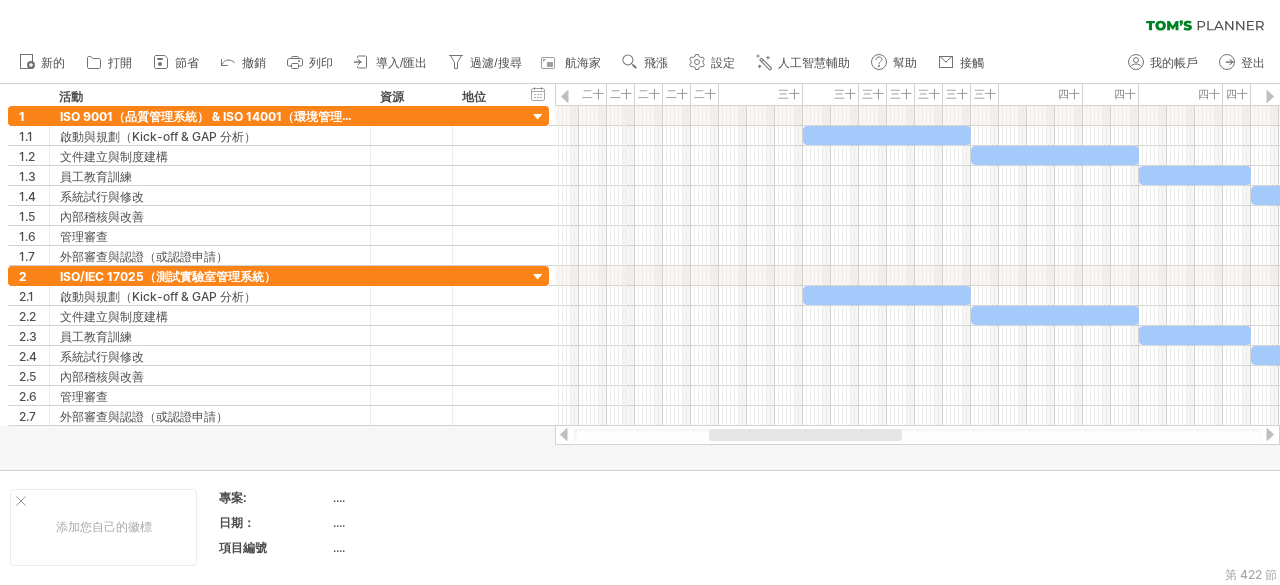 click on "二十六" at bounding box center [621, 104] 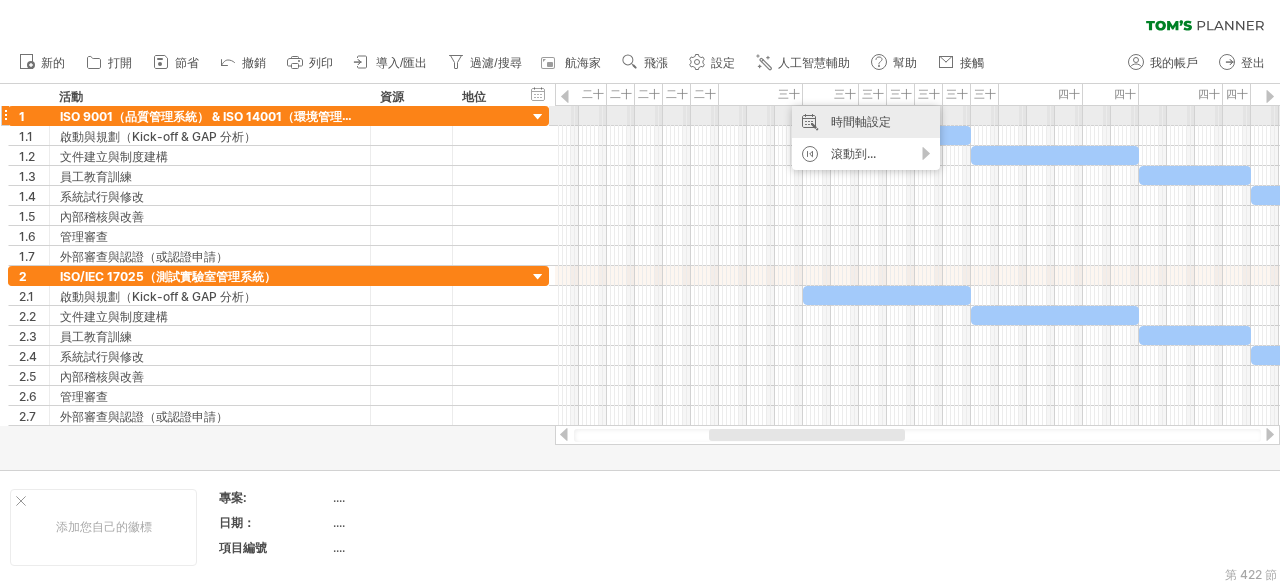 click on "時間軸設定" at bounding box center (866, 122) 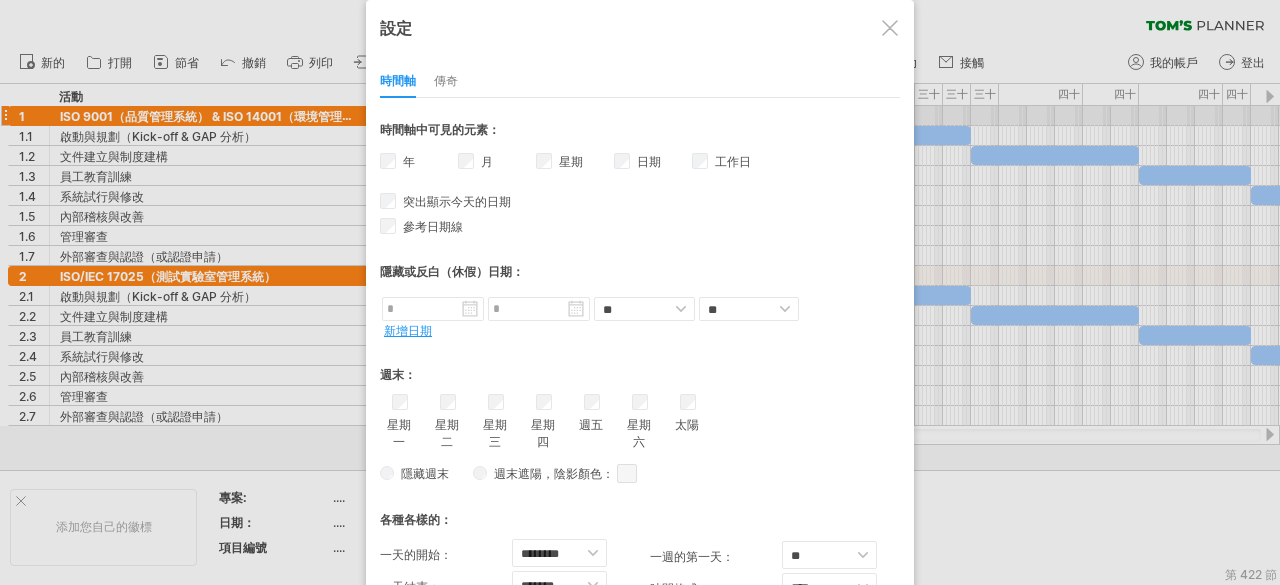 click on "月" at bounding box center [487, 161] 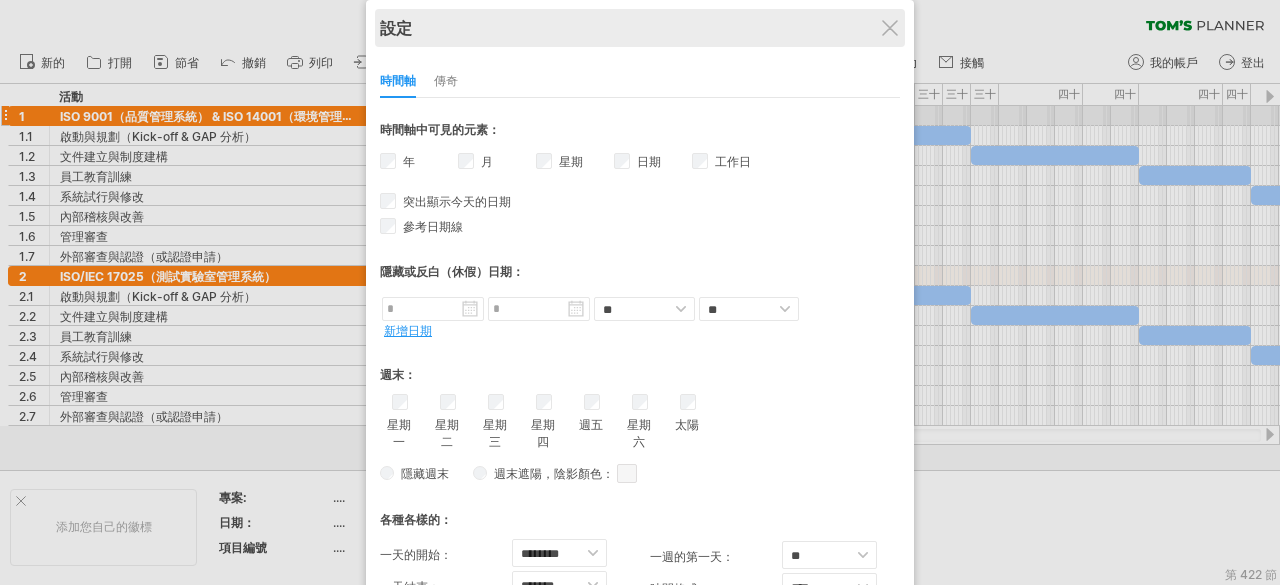 drag, startPoint x: 798, startPoint y: 396, endPoint x: 734, endPoint y: 33, distance: 368.5987 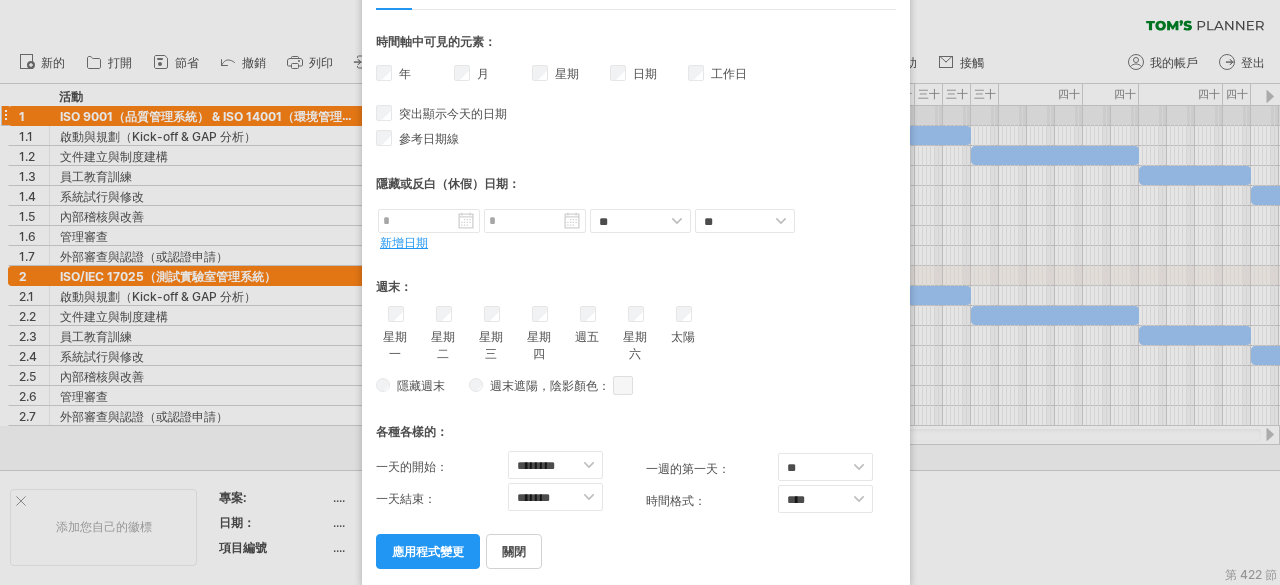 drag, startPoint x: 733, startPoint y: 16, endPoint x: 729, endPoint y: -23, distance: 39.20459 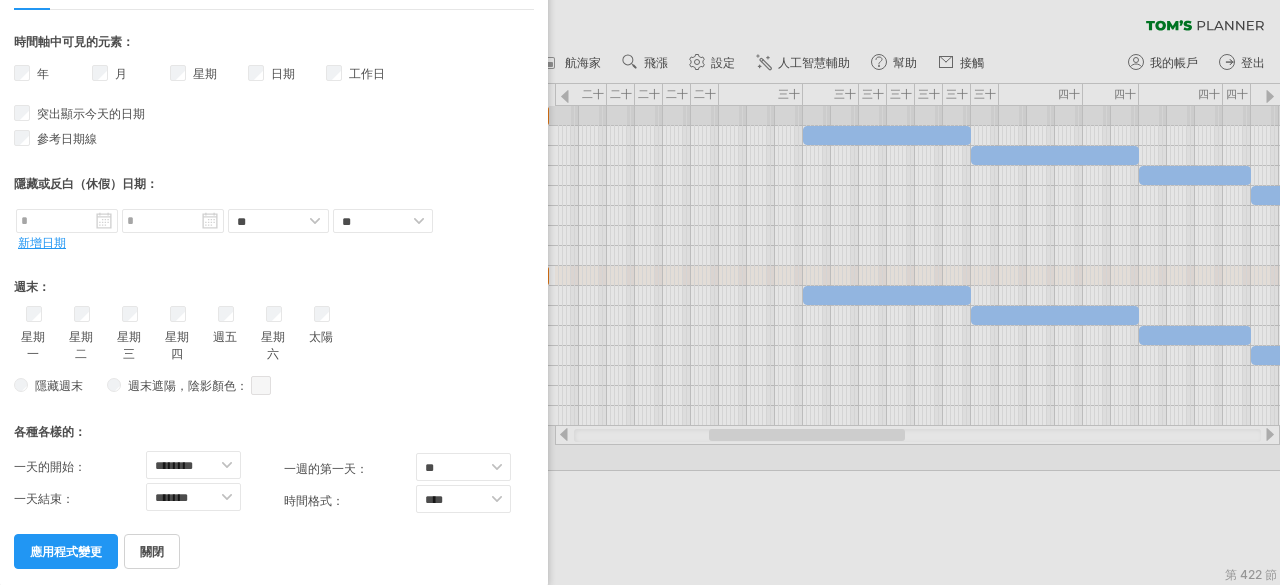 click on "應用程式變更" at bounding box center [66, 551] 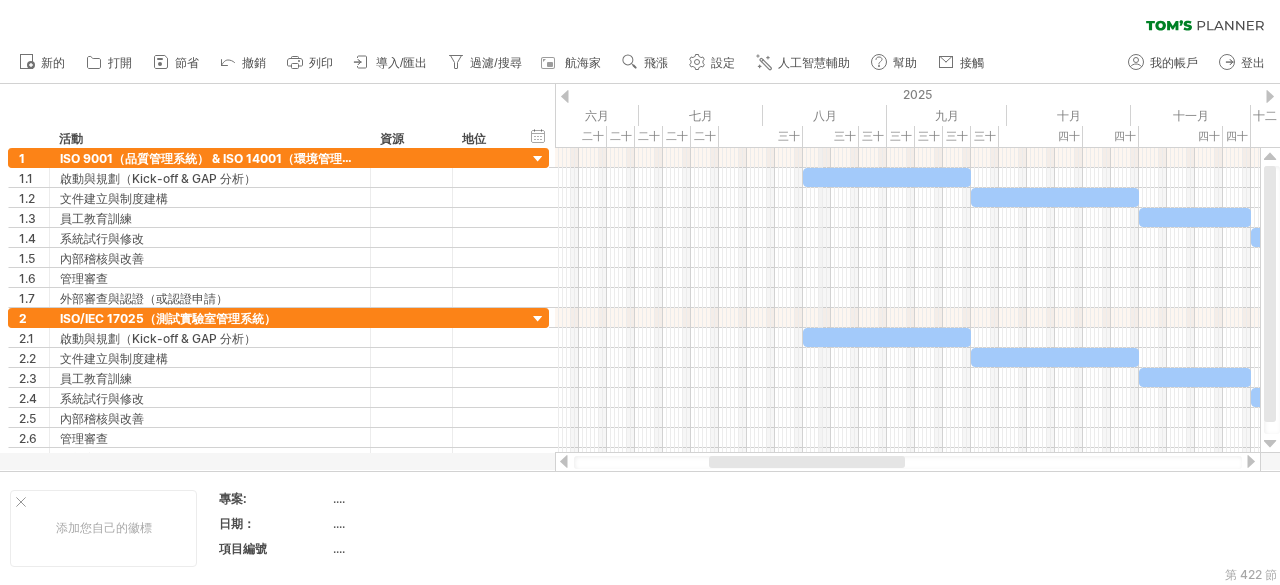 click on "三十 31 三十二 33 三十四 三十五 三十六 三十七 三十八 三十九 40 41 四十二 43 四十四 45 46 四十七 四十八 49 50 51 52 1 2 3 4 5 6 7 8 9 10 11 12 十三 14 15 16 17 18 19 20 21 22 23 24 二十五 二十六 二十七 二十八 二十九 三十 31 三十二 33 三十四 三十五 三十六 三十七 三十八 三十九 40 41 四十二 43 四十四 45 46 四十七 四十八 49 50 51 52 1 2 3 4 5 6 7 8 9 10 11 12 十三 14 15 16 17 18 19 20 21 22 23 24 二十五 二十六 二十七 二十八 二十九 三十 31 三十二 33 三十四 三十五 三十六 三十七 三十八 三十九 40 41 四十二 43 四十四 45 46 四十七 四十八 49 50 51 52 0 1 2 3 4 5 6 7 8 9 10" at bounding box center [49275, 136] 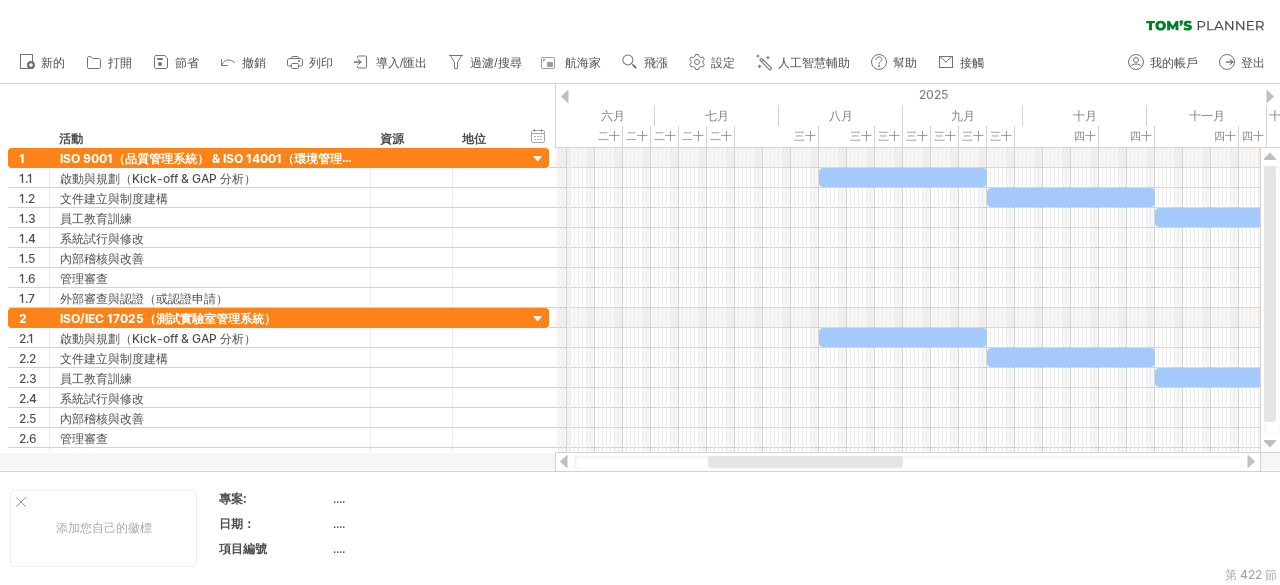 drag, startPoint x: 556, startPoint y: 114, endPoint x: 570, endPoint y: 115, distance: 14.035668 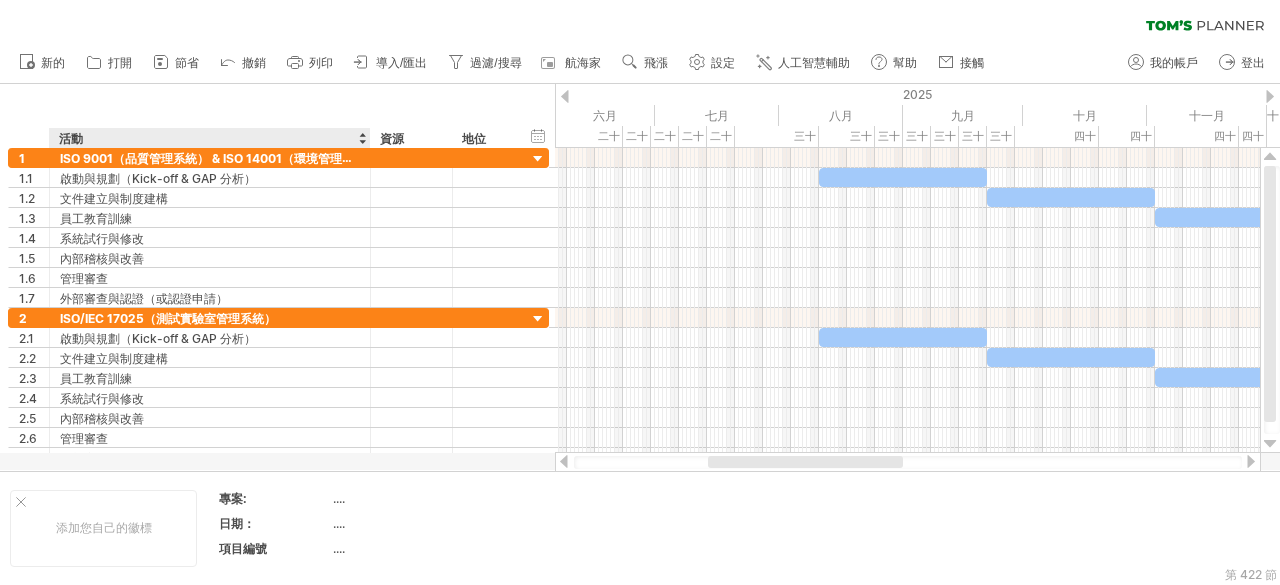 drag, startPoint x: 508, startPoint y: 109, endPoint x: 360, endPoint y: 108, distance: 148.00337 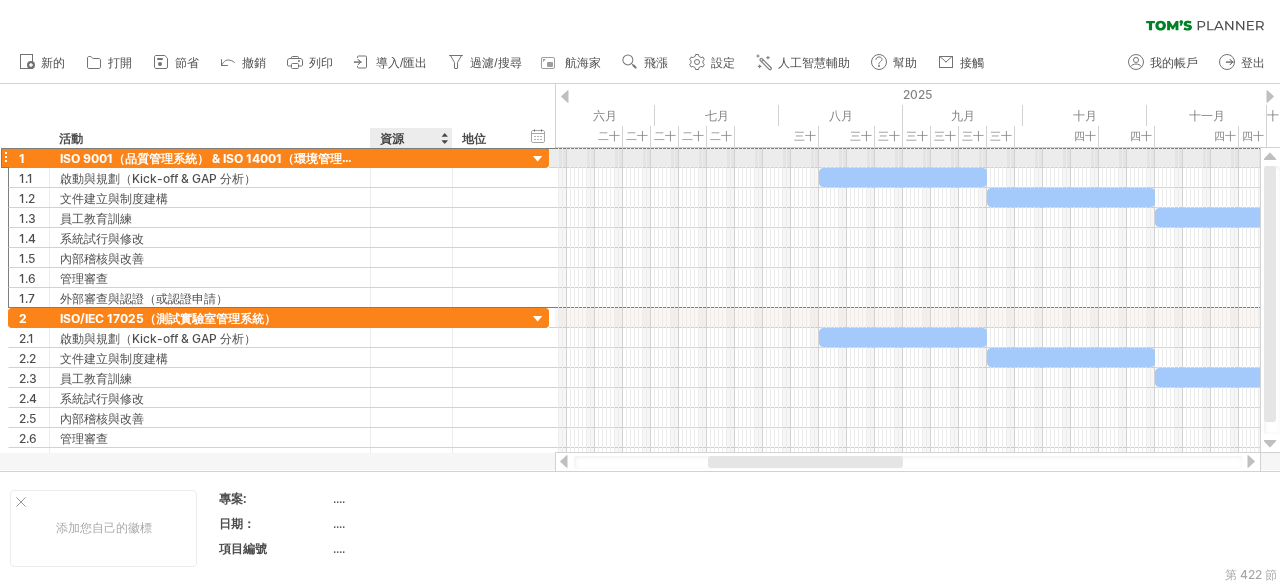 click at bounding box center [411, 157] 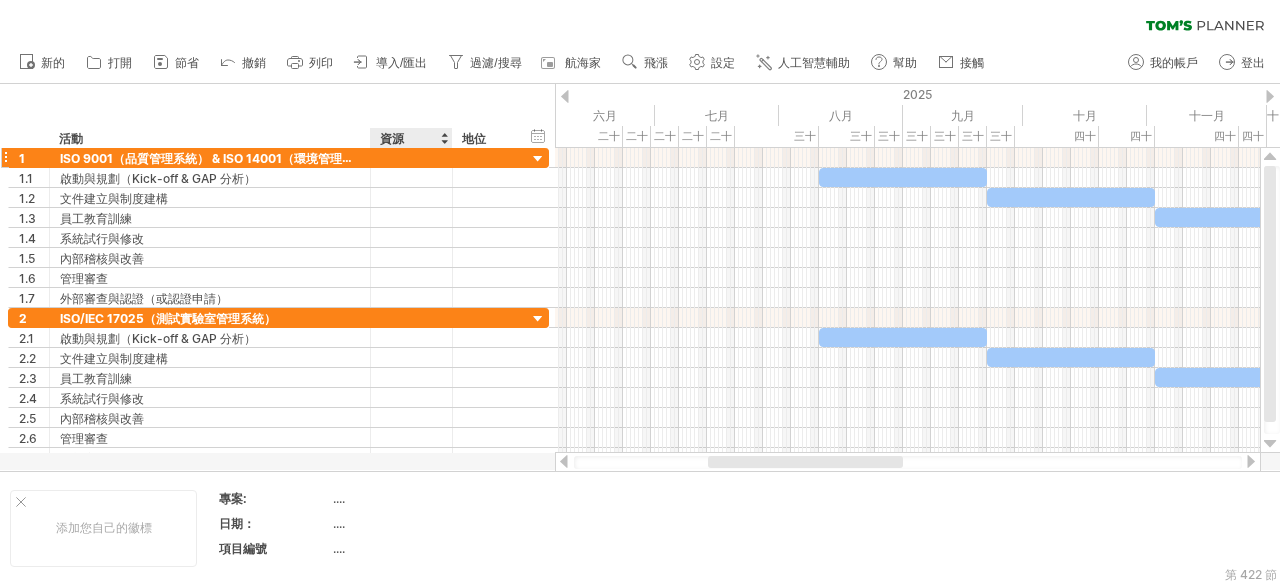 drag, startPoint x: 436, startPoint y: 135, endPoint x: 436, endPoint y: 161, distance: 26 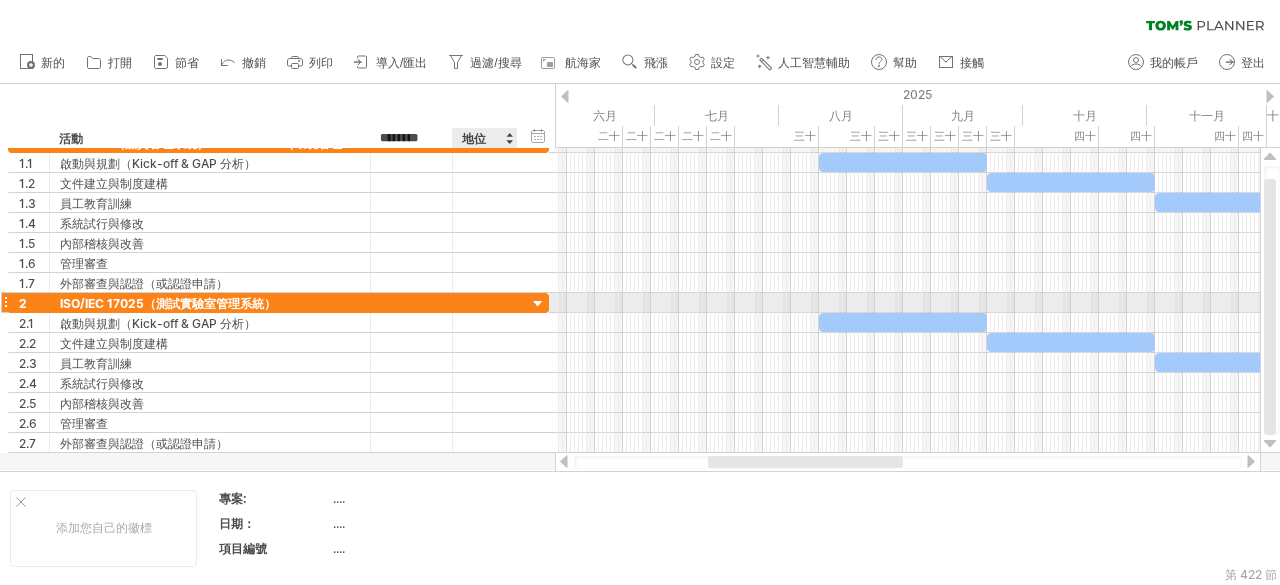 click at bounding box center (485, 302) 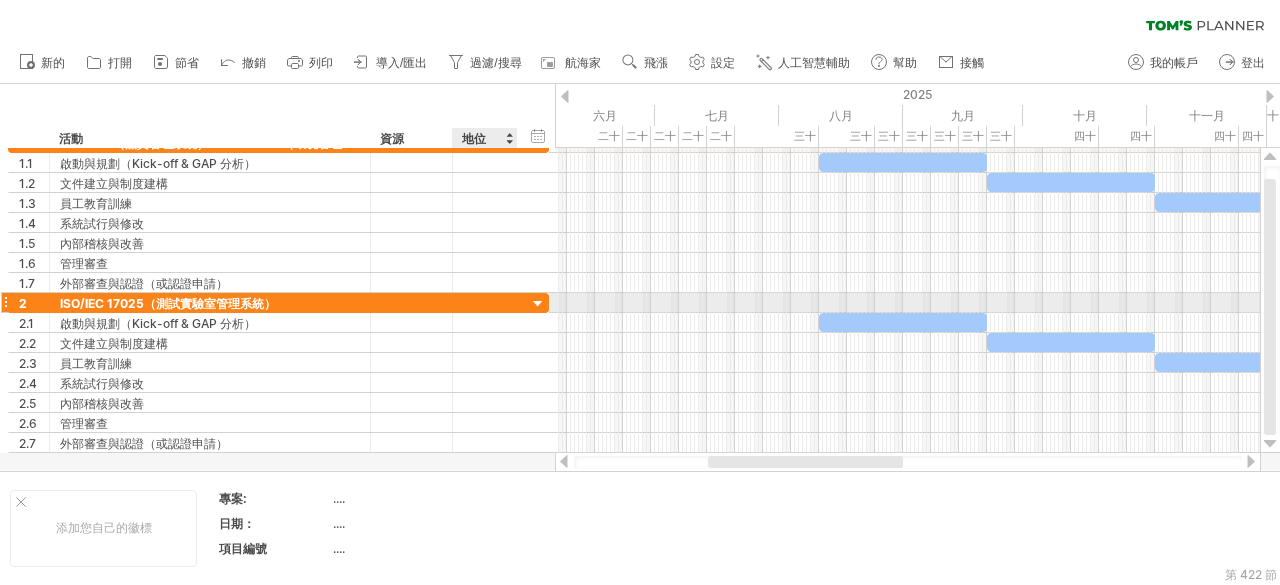 click at bounding box center (538, 304) 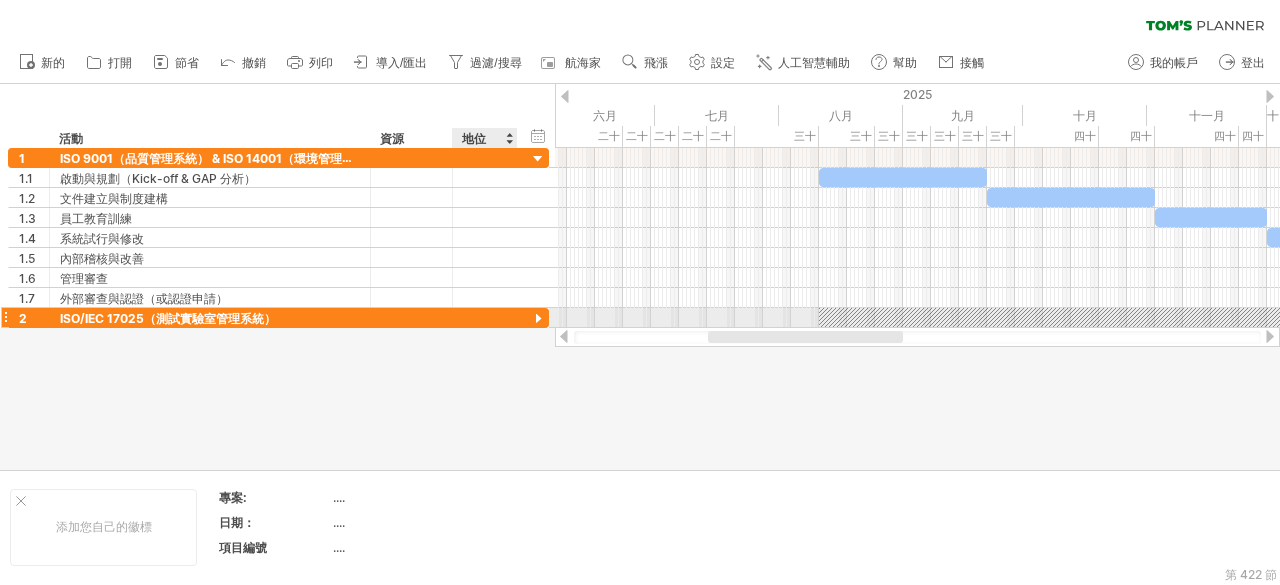 click at bounding box center (538, 319) 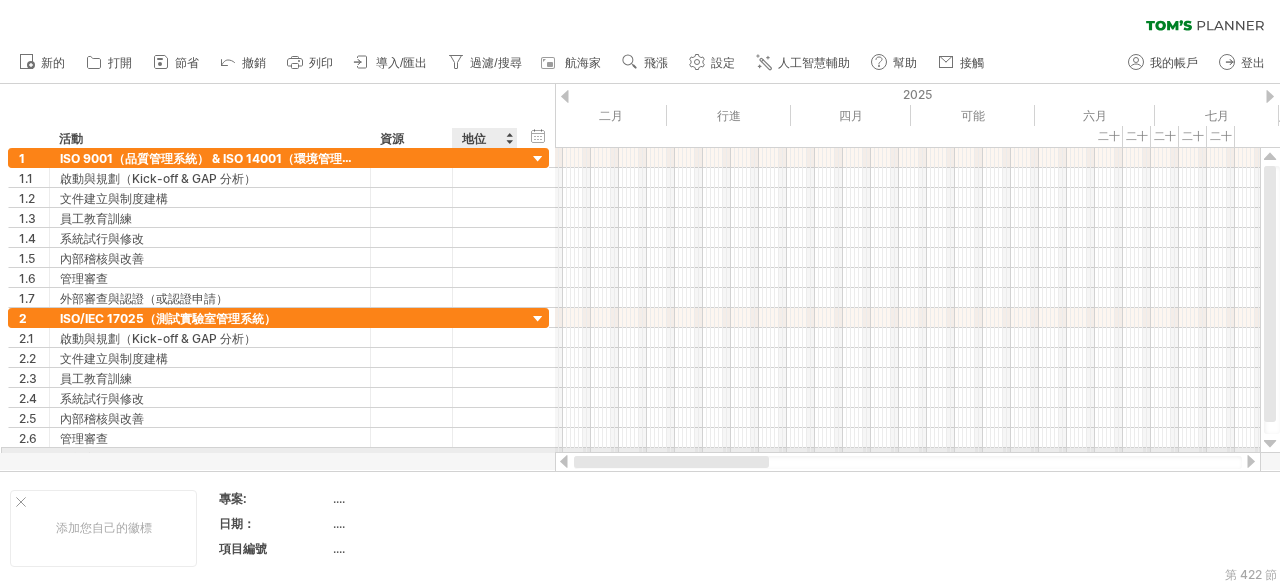 drag, startPoint x: 792, startPoint y: 464, endPoint x: 487, endPoint y: 449, distance: 305.36862 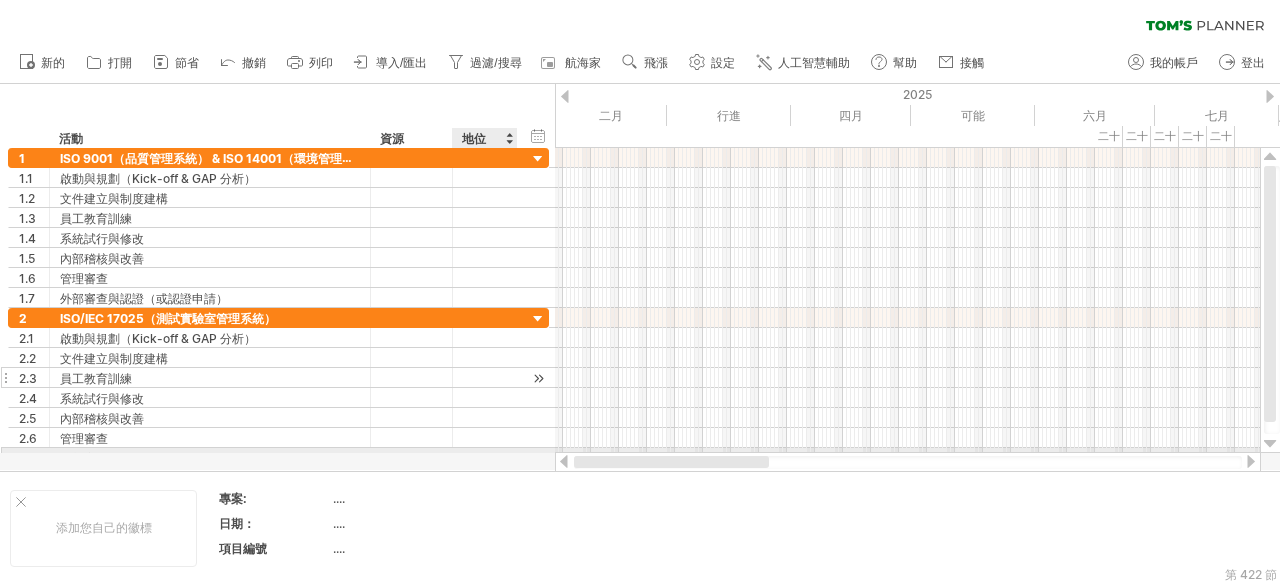 scroll, scrollTop: 0, scrollLeft: 0, axis: both 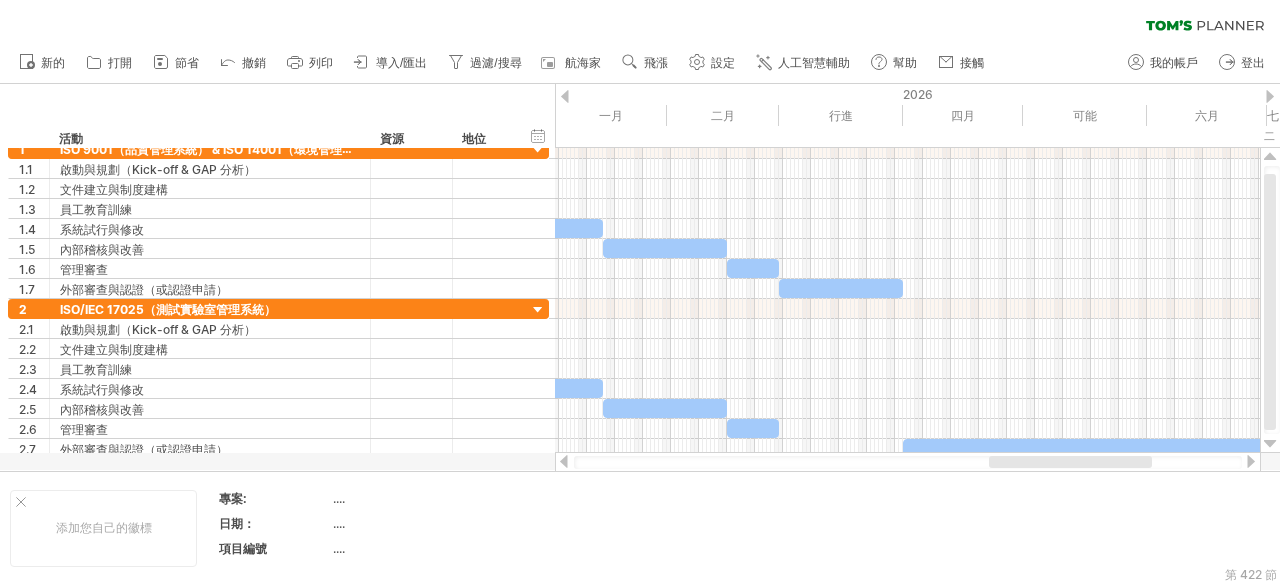 drag, startPoint x: 856, startPoint y: 467, endPoint x: 1042, endPoint y: 457, distance: 186.26862 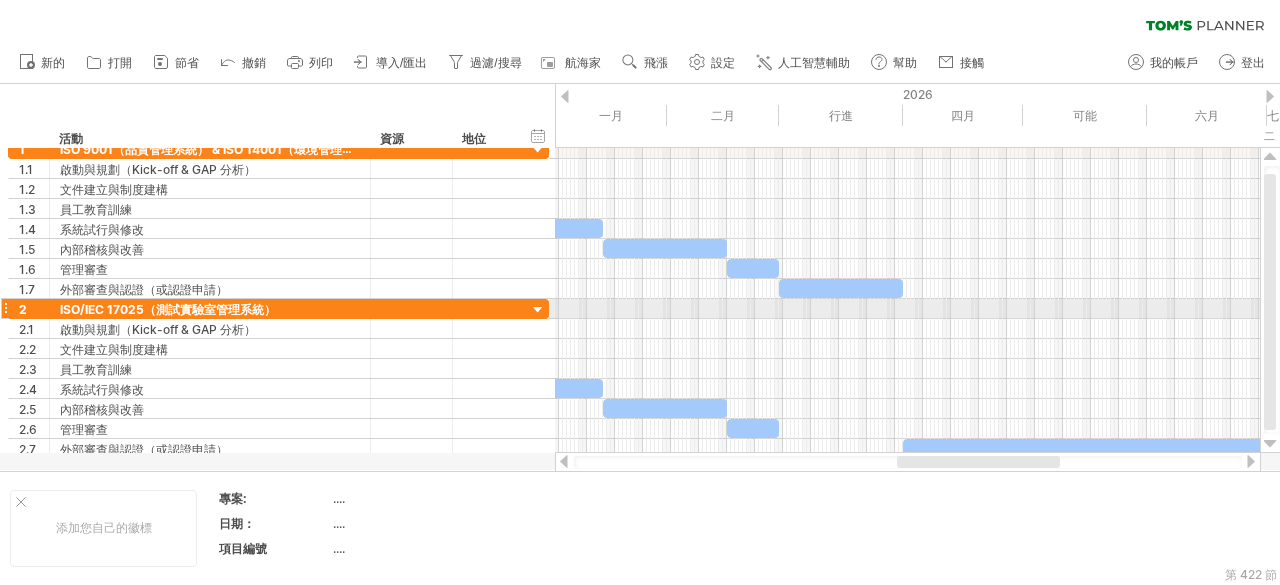 click at bounding box center [538, 310] 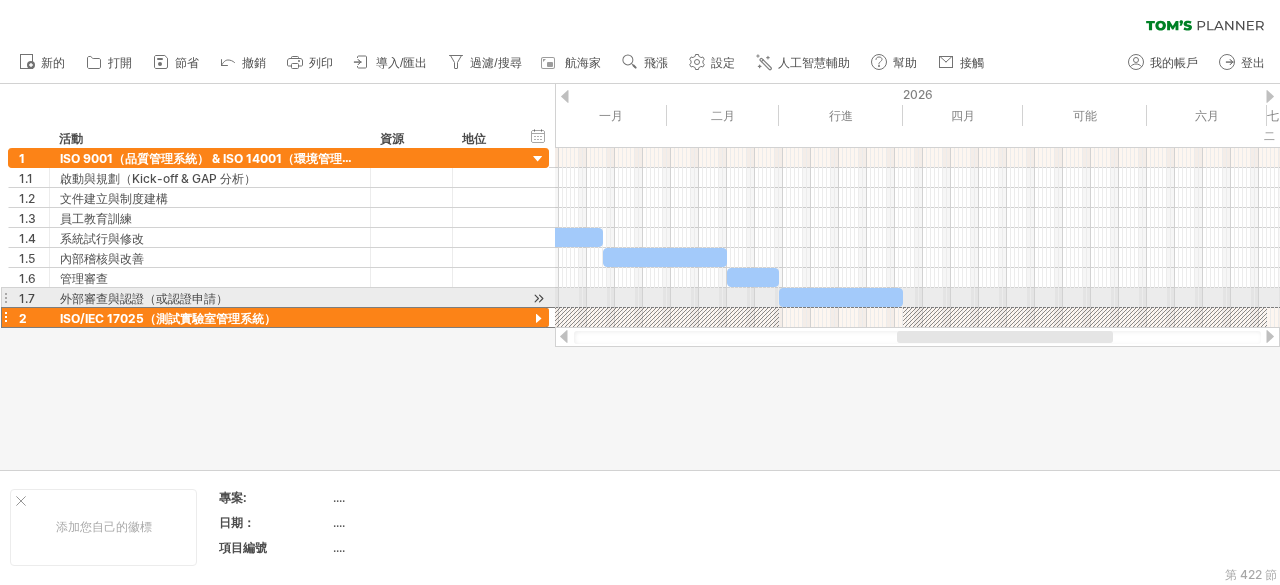 click on "**********" at bounding box center [278, 317] 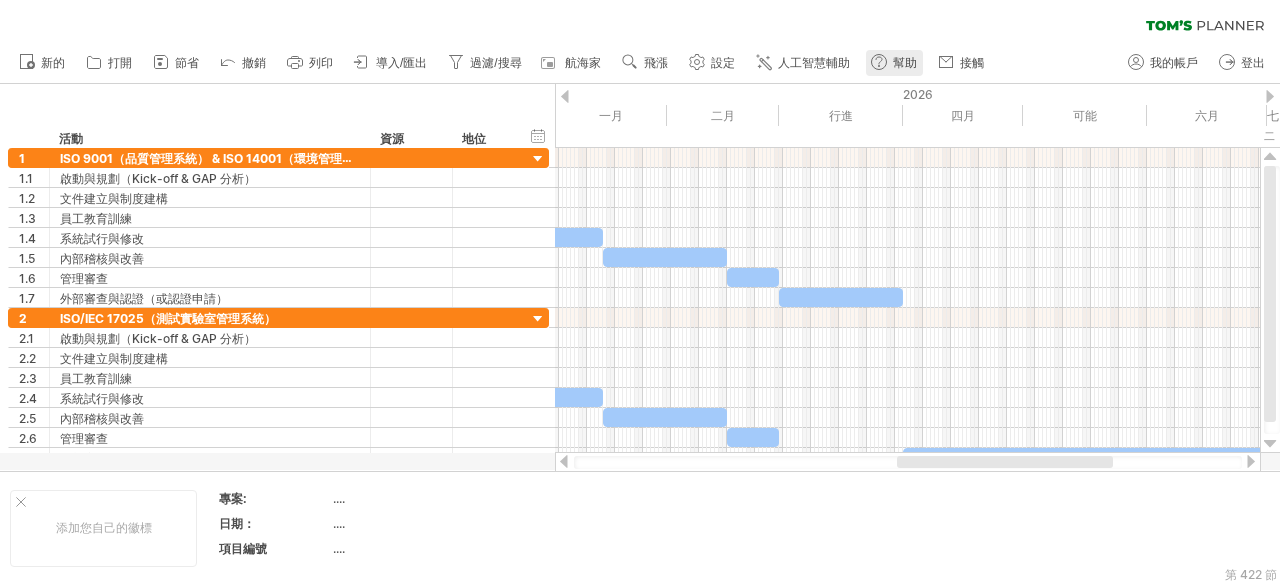 click on "幫助" at bounding box center (894, 63) 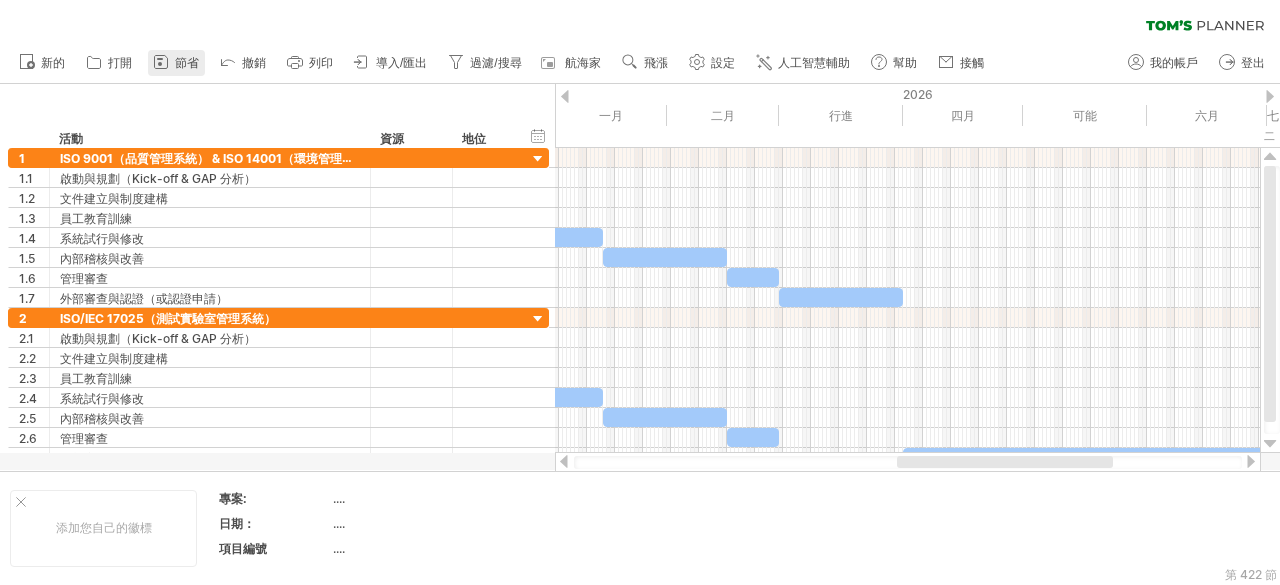 click on "節省" at bounding box center (176, 63) 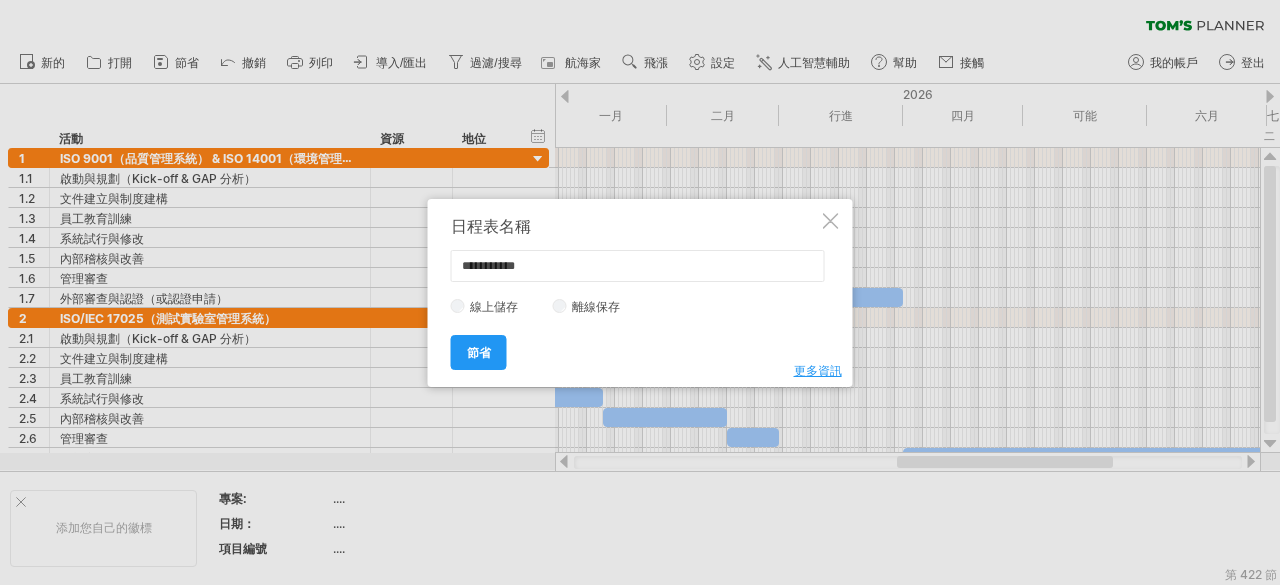 click at bounding box center [831, 221] 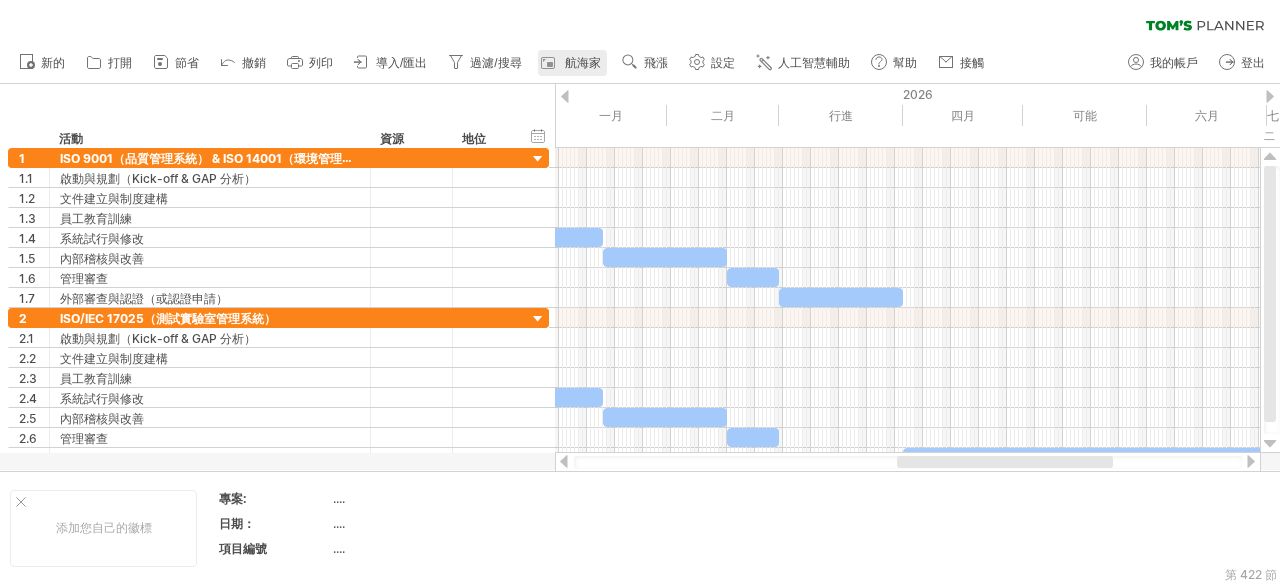 click at bounding box center [551, 63] 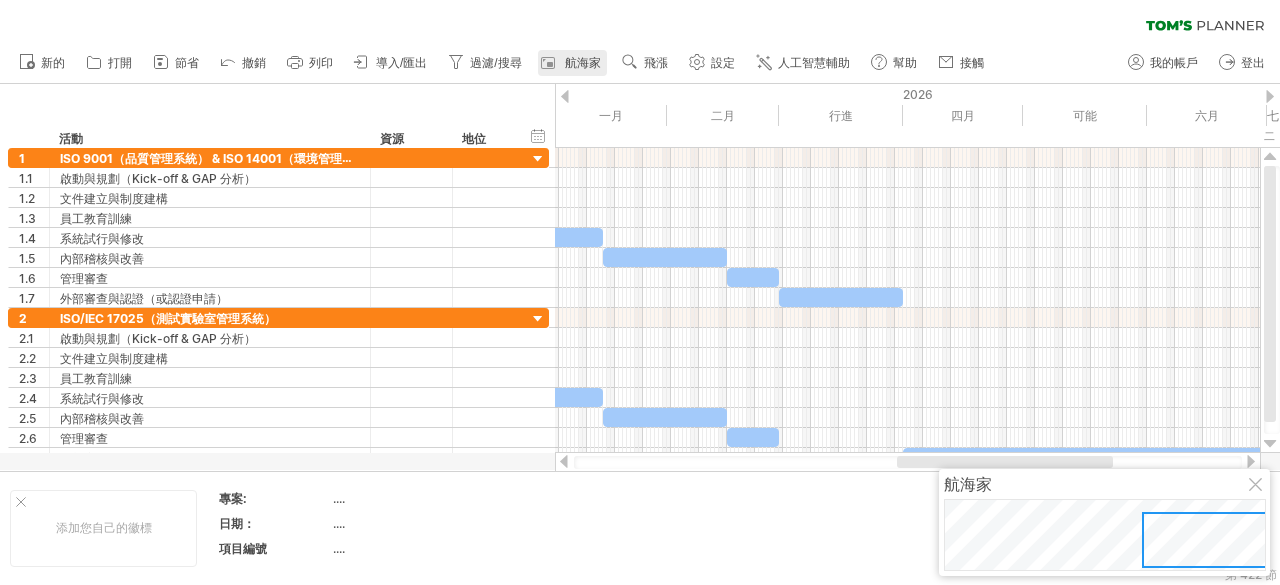 click 